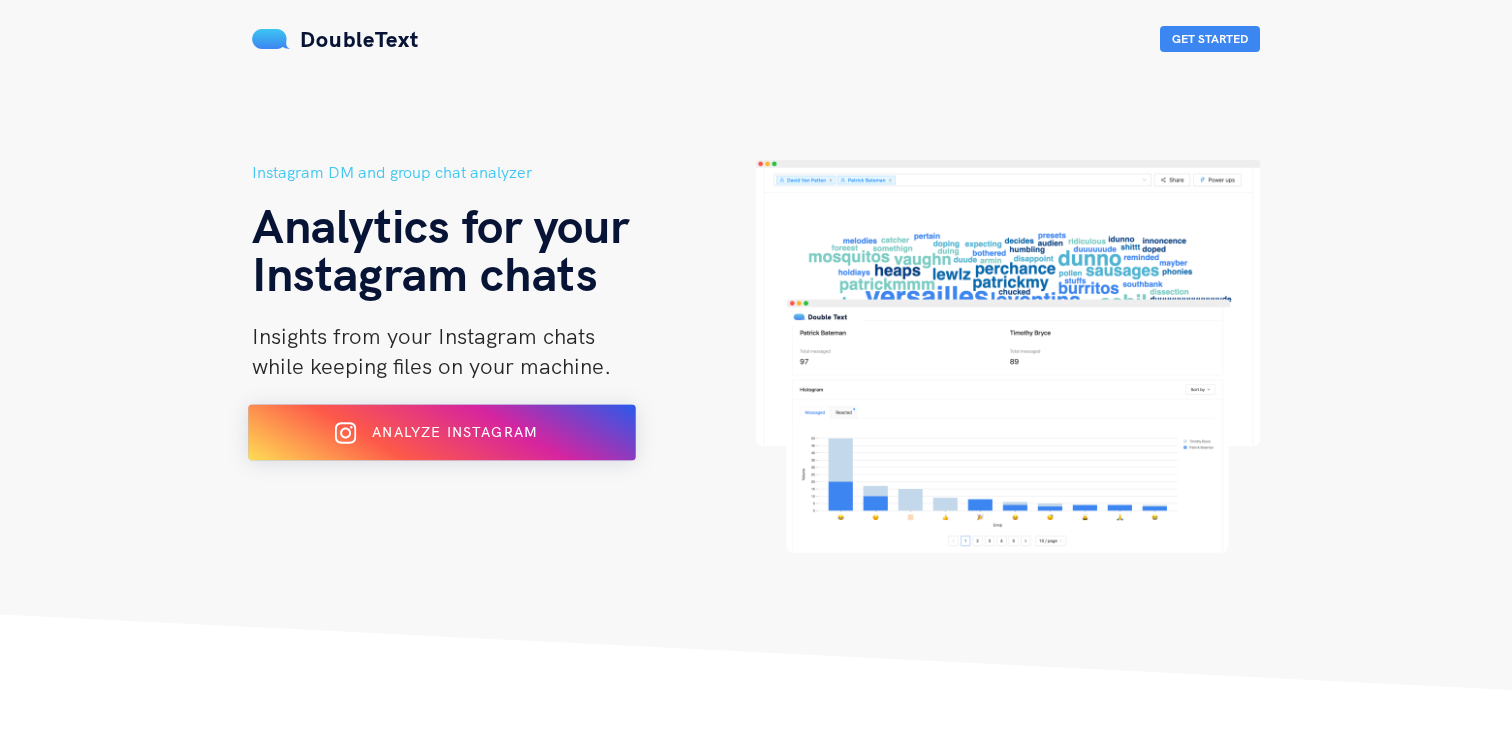 scroll, scrollTop: 0, scrollLeft: 0, axis: both 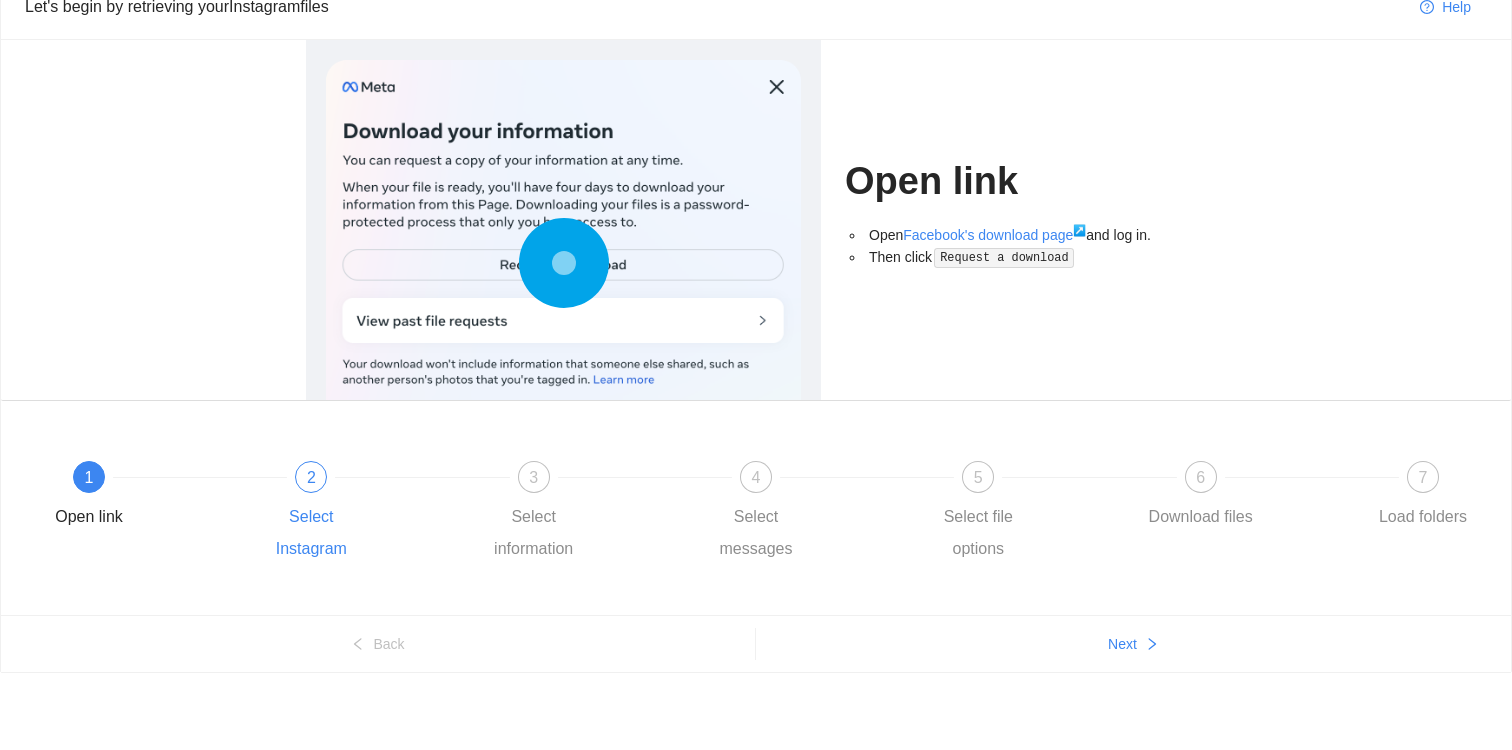 click at bounding box center [422, 477] 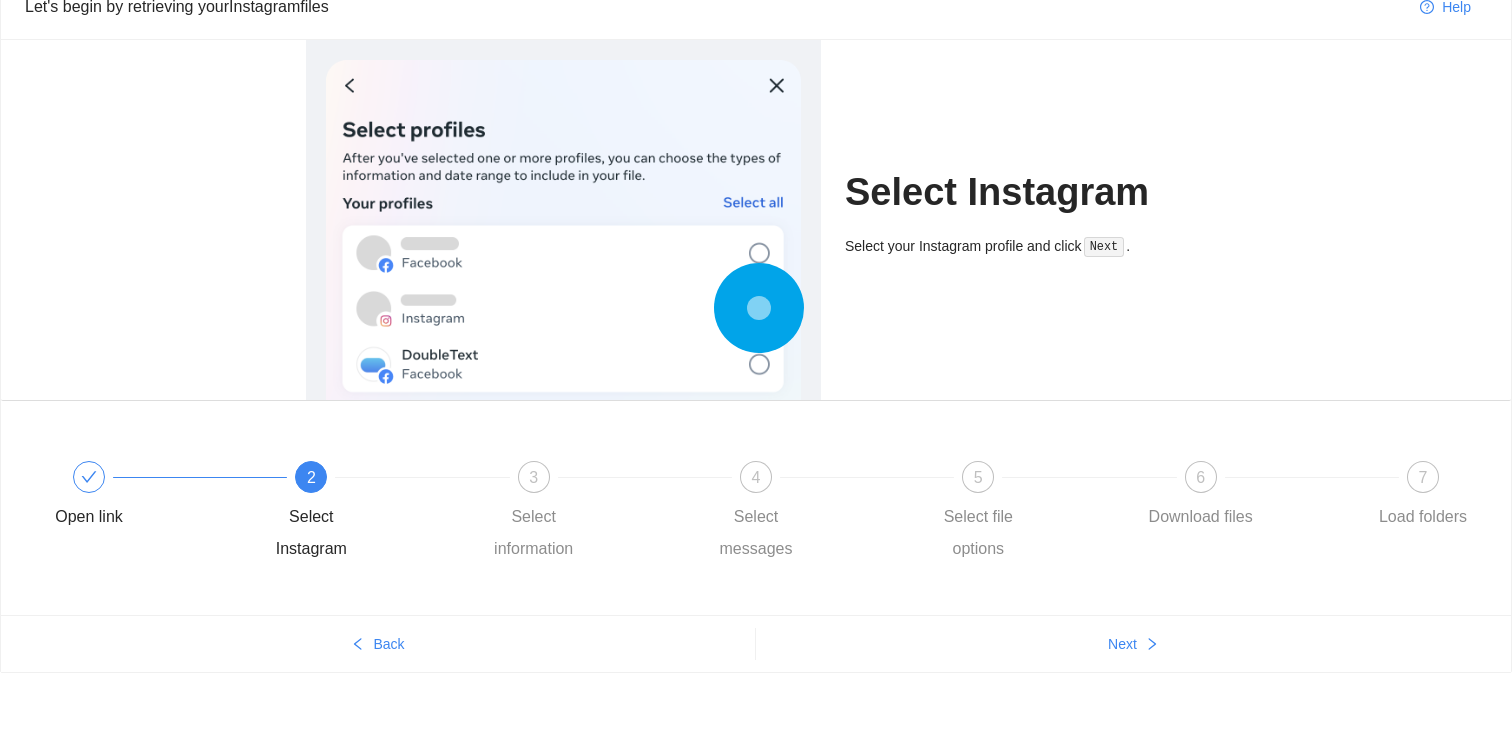 click on "Open link 2 Select Instagram 3 Select information 4 Select messages 5 Select file options 6 Download files 7 Load folders" at bounding box center [756, 513] 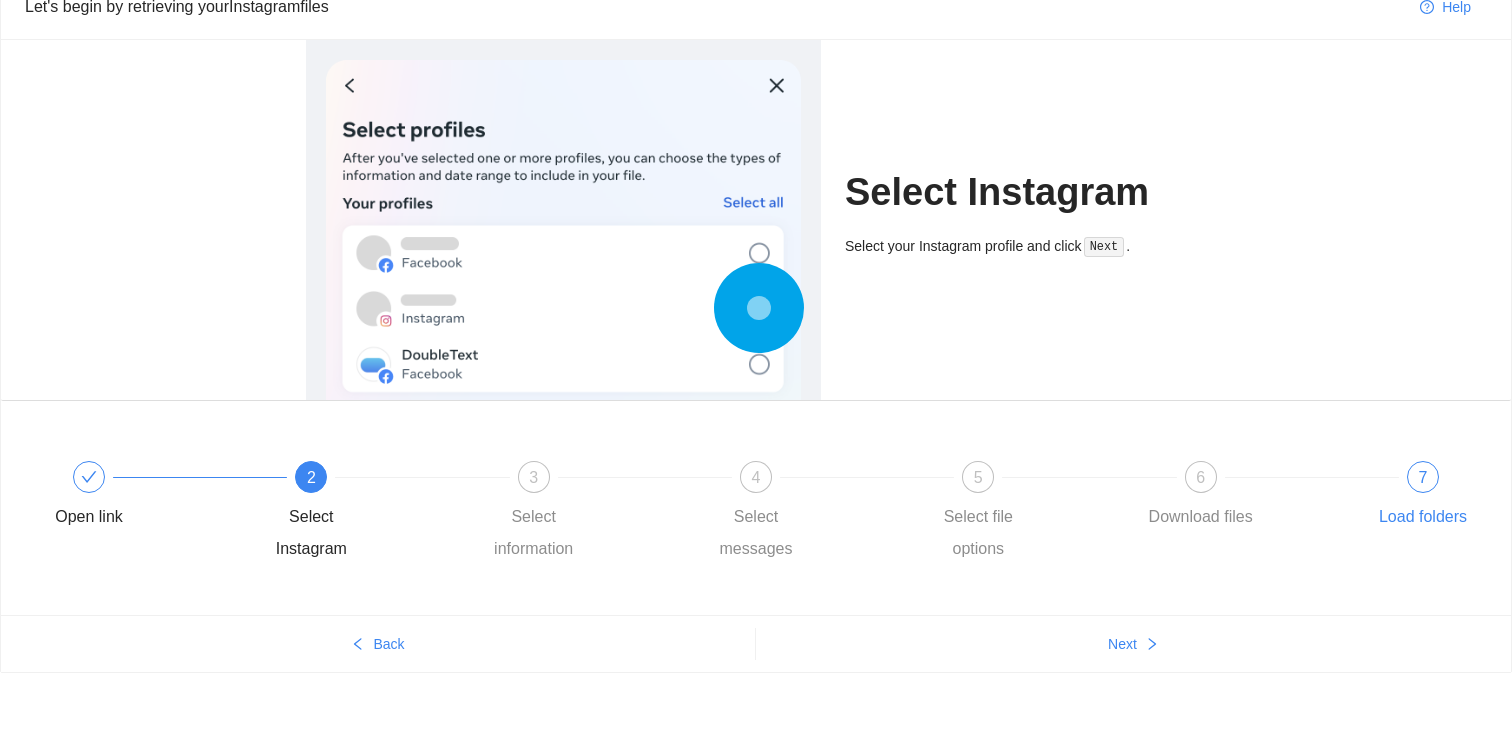 click on "7" at bounding box center (1423, 477) 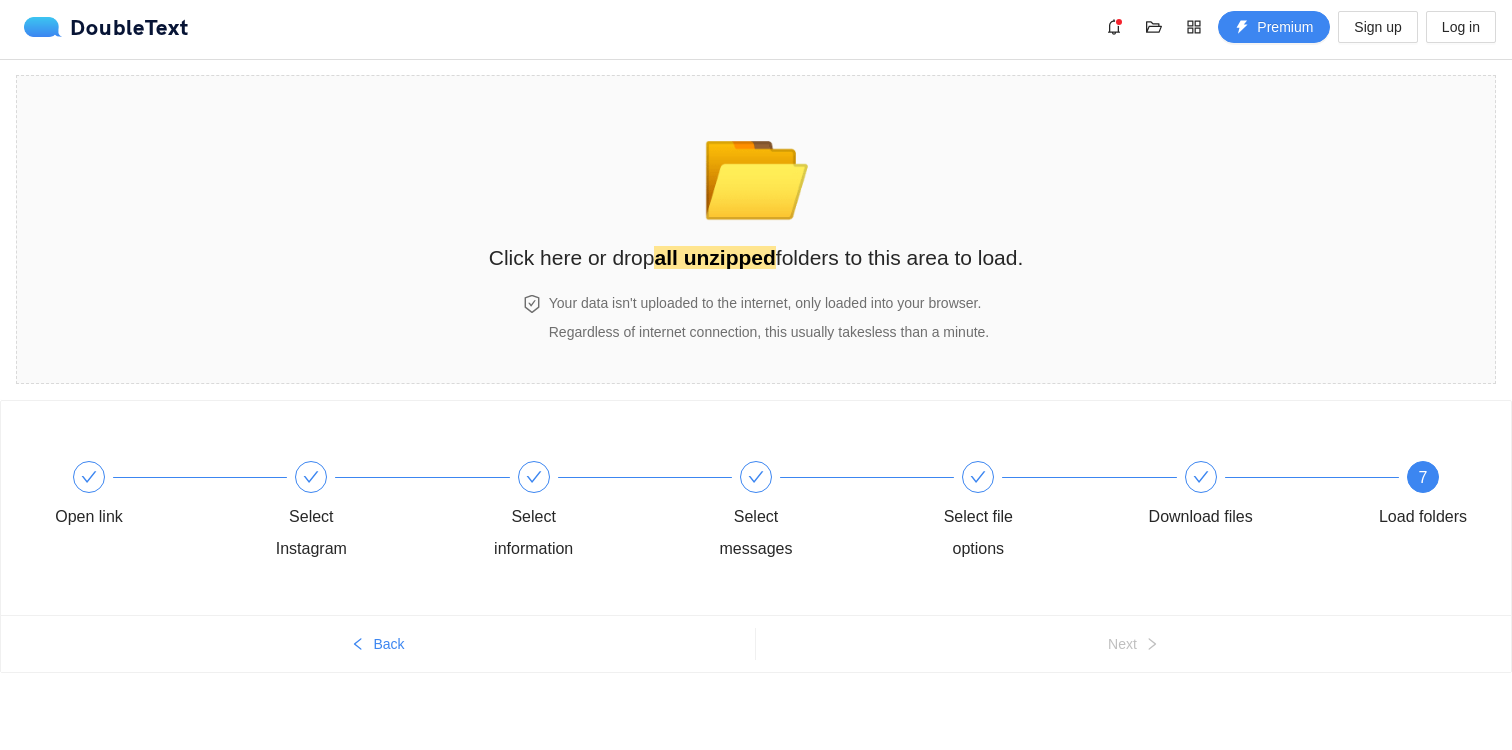 scroll, scrollTop: 5, scrollLeft: 0, axis: vertical 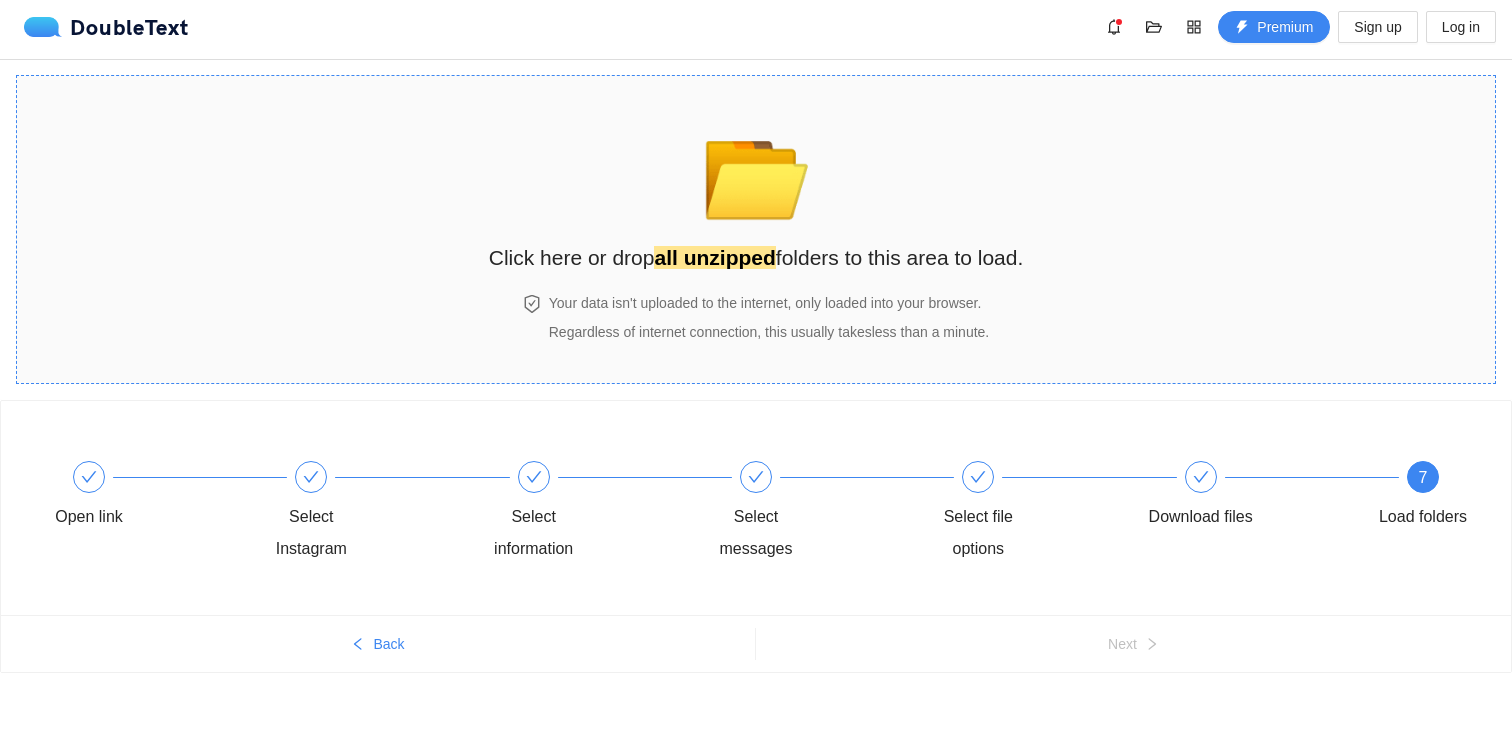 click on "📂 Click here or drop  all unzipped  folders to this area to load." at bounding box center (756, 185) 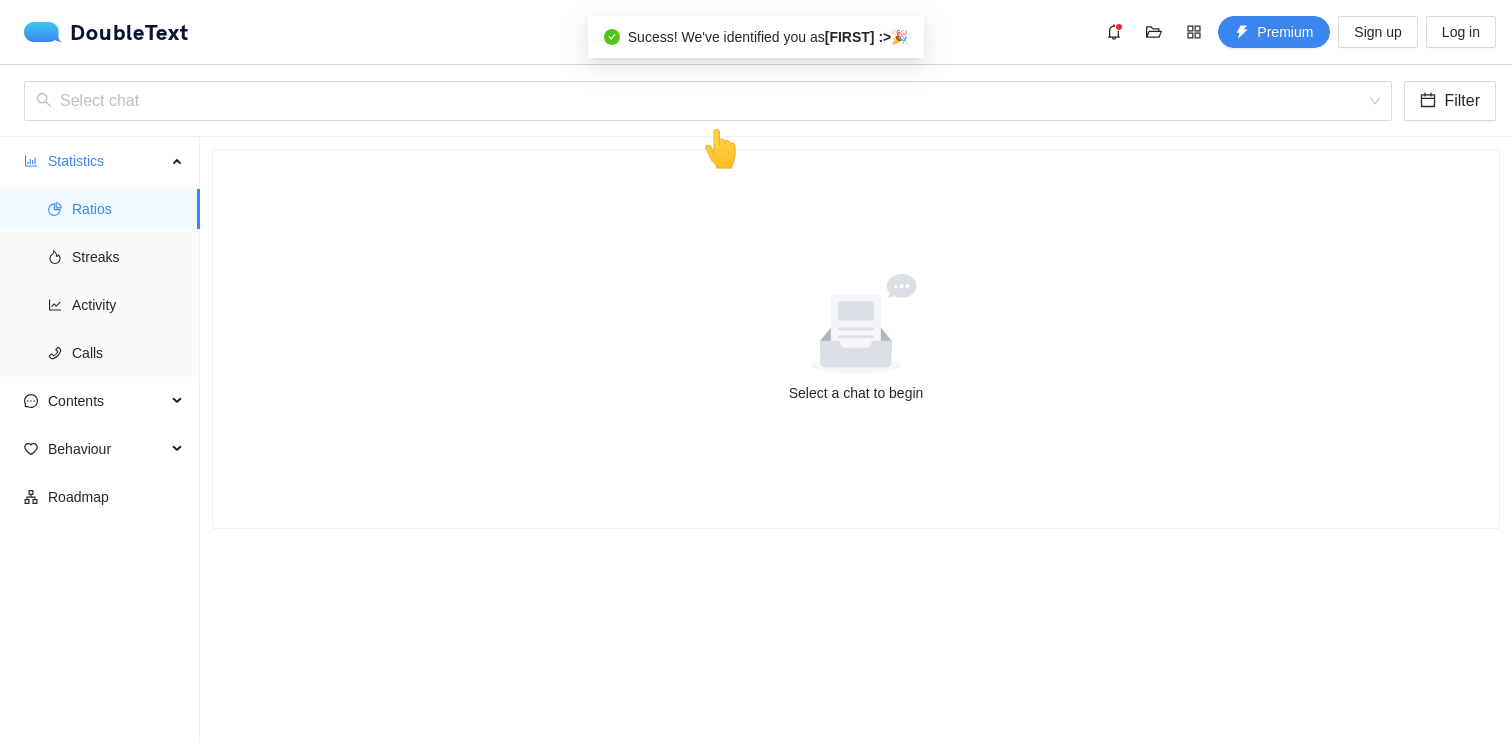 scroll, scrollTop: 0, scrollLeft: 0, axis: both 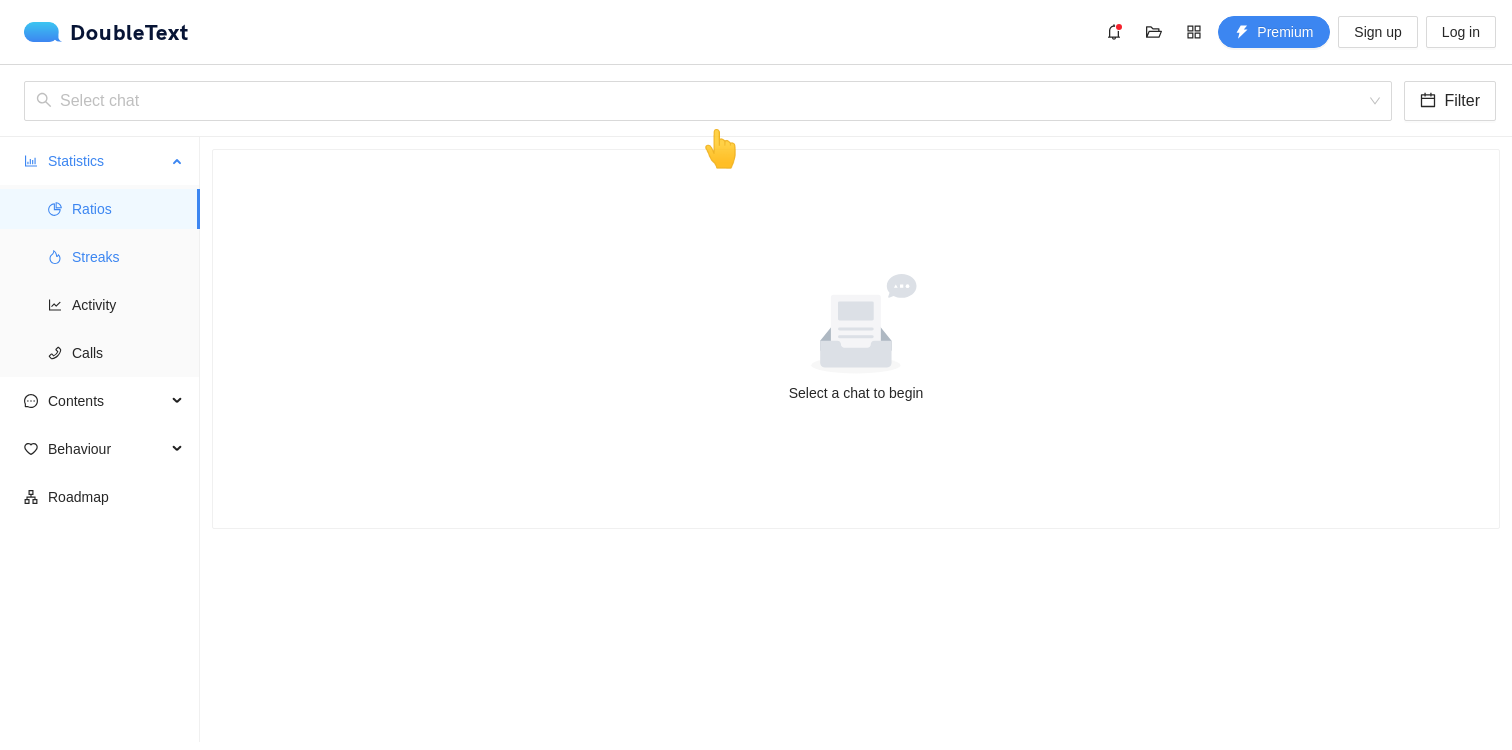 click on "Streaks" at bounding box center (128, 257) 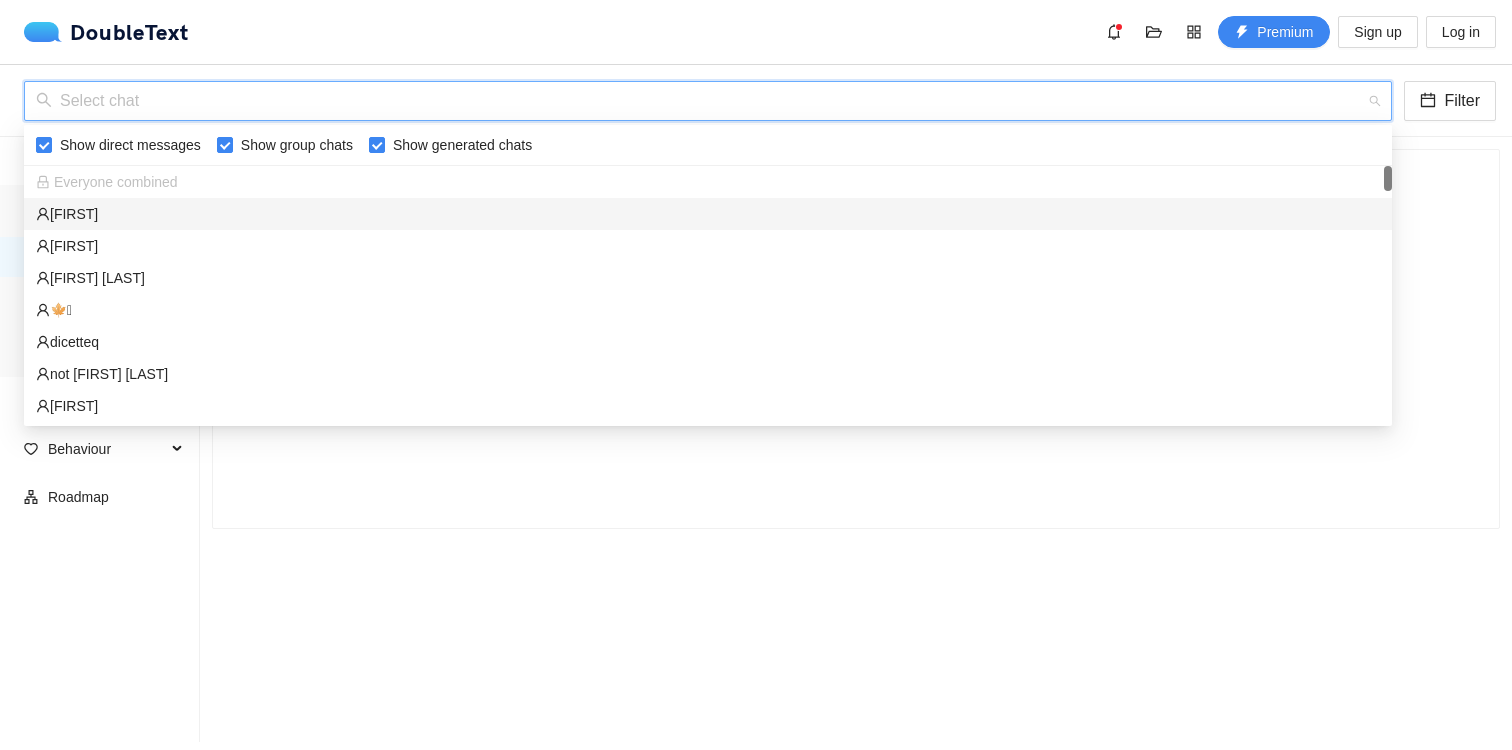 click at bounding box center [701, 101] 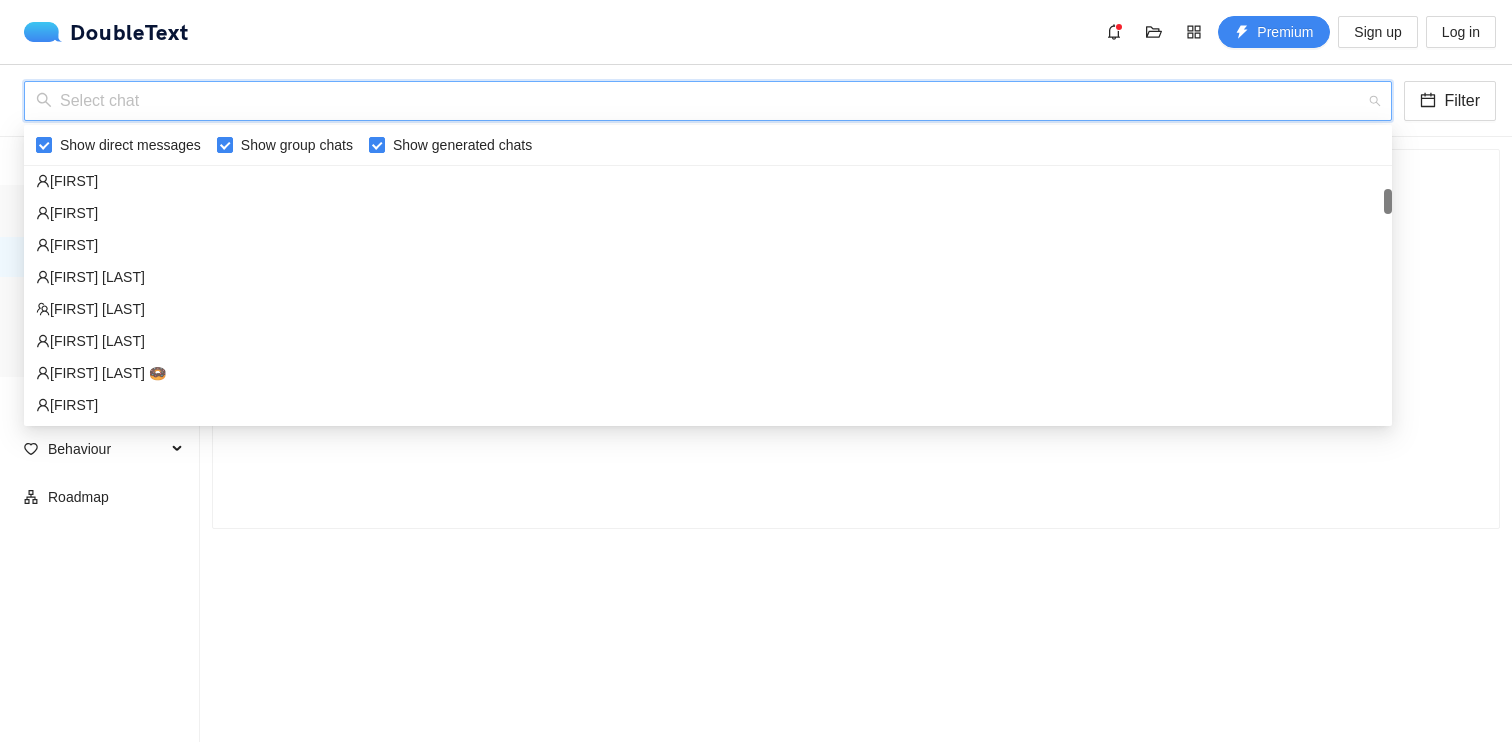 scroll, scrollTop: 229, scrollLeft: 0, axis: vertical 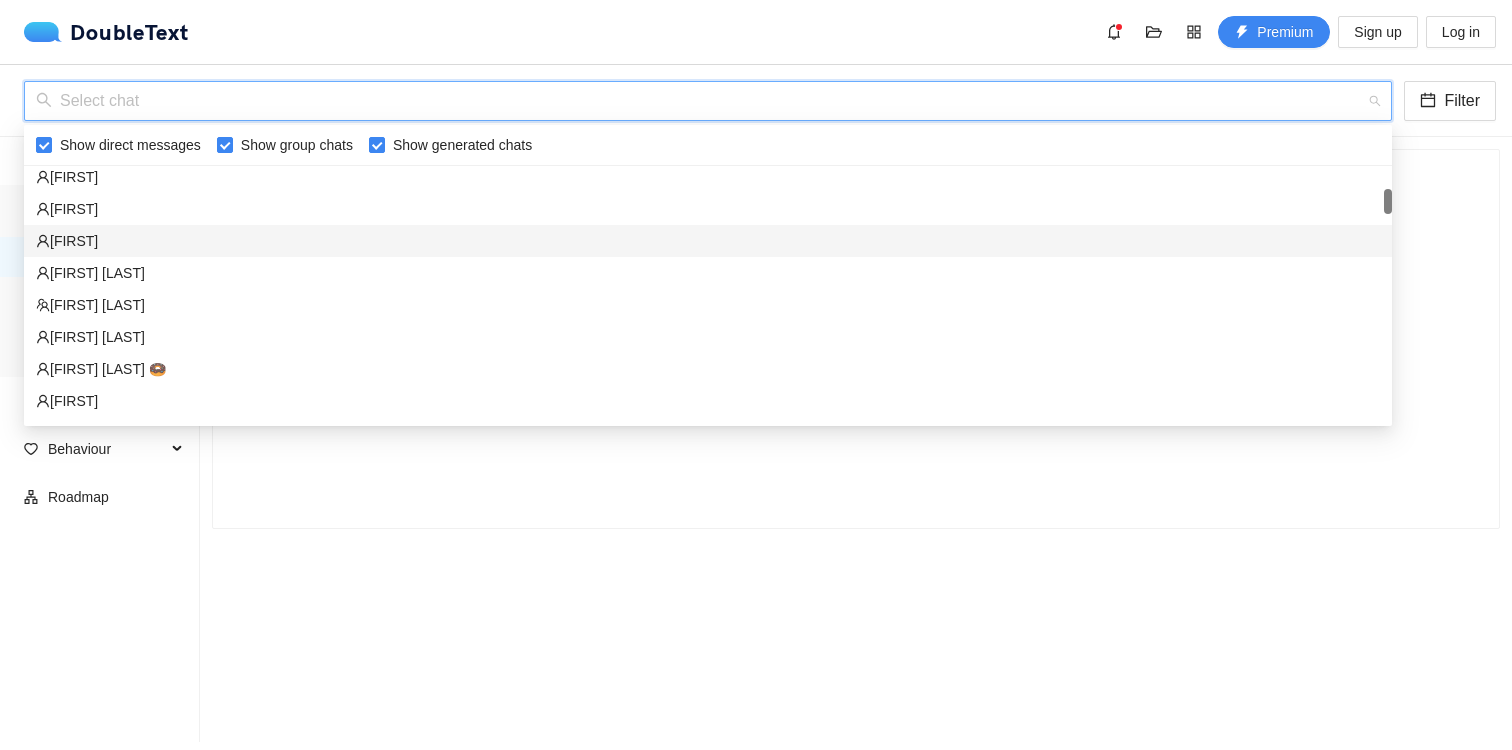 click on "[FIRST]" at bounding box center (708, 241) 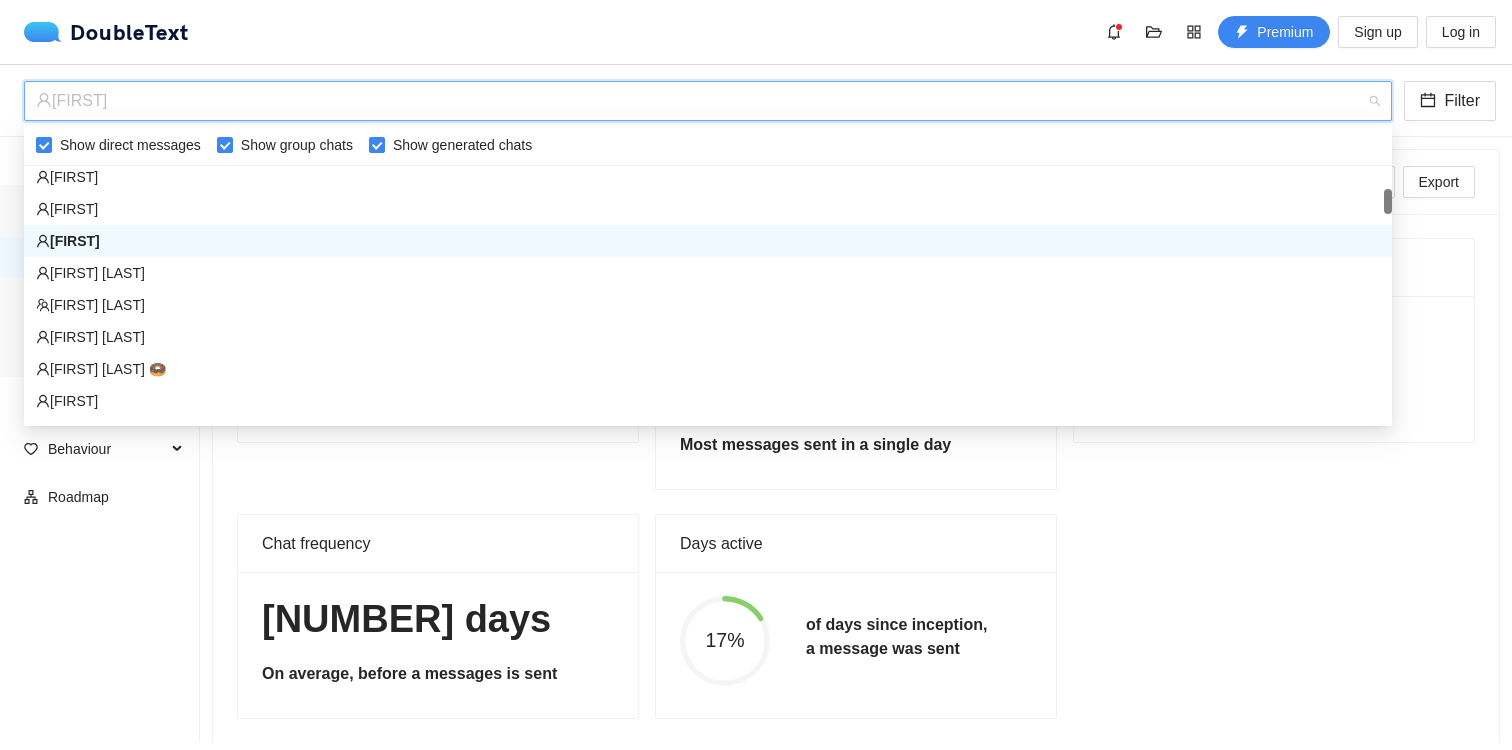 click on "[FIRST]" at bounding box center (699, 101) 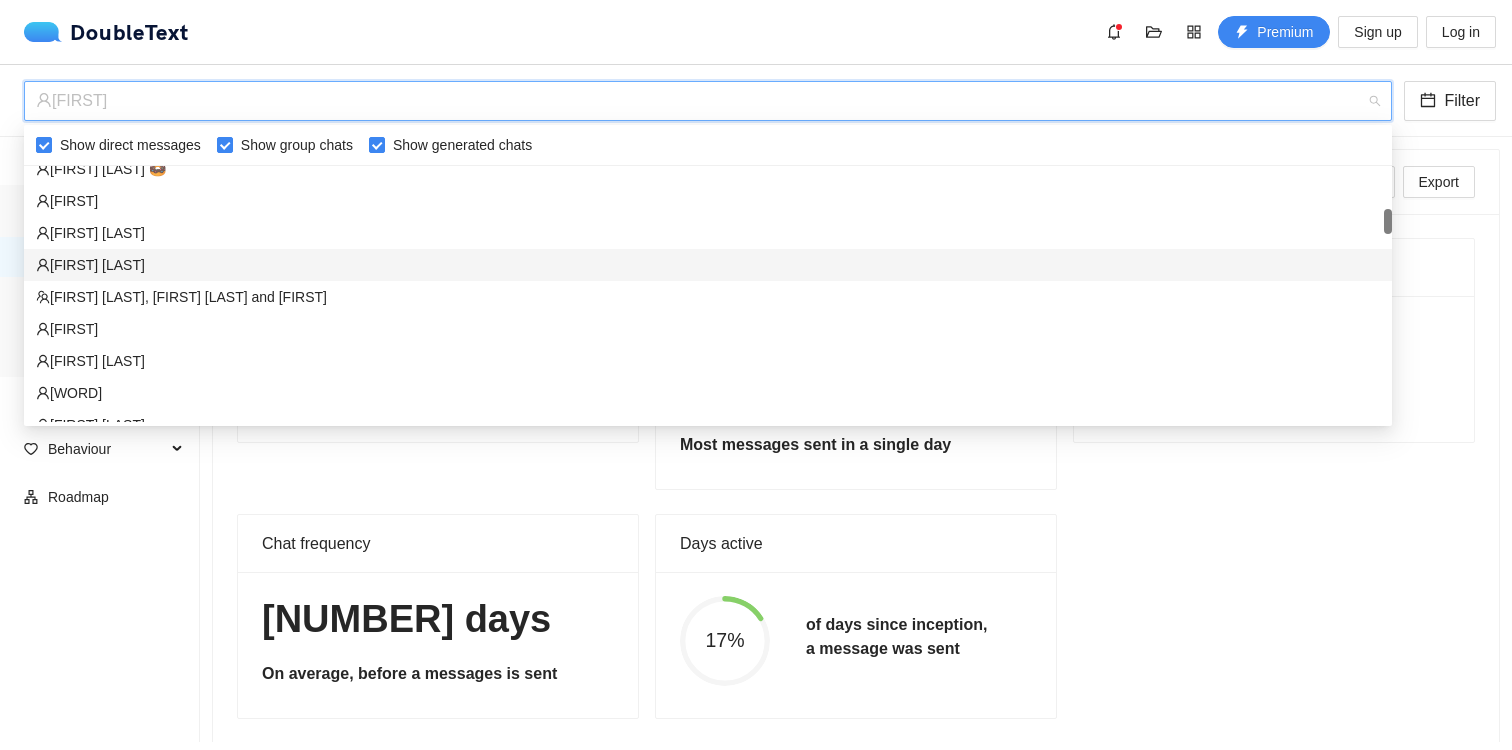 scroll, scrollTop: 438, scrollLeft: 0, axis: vertical 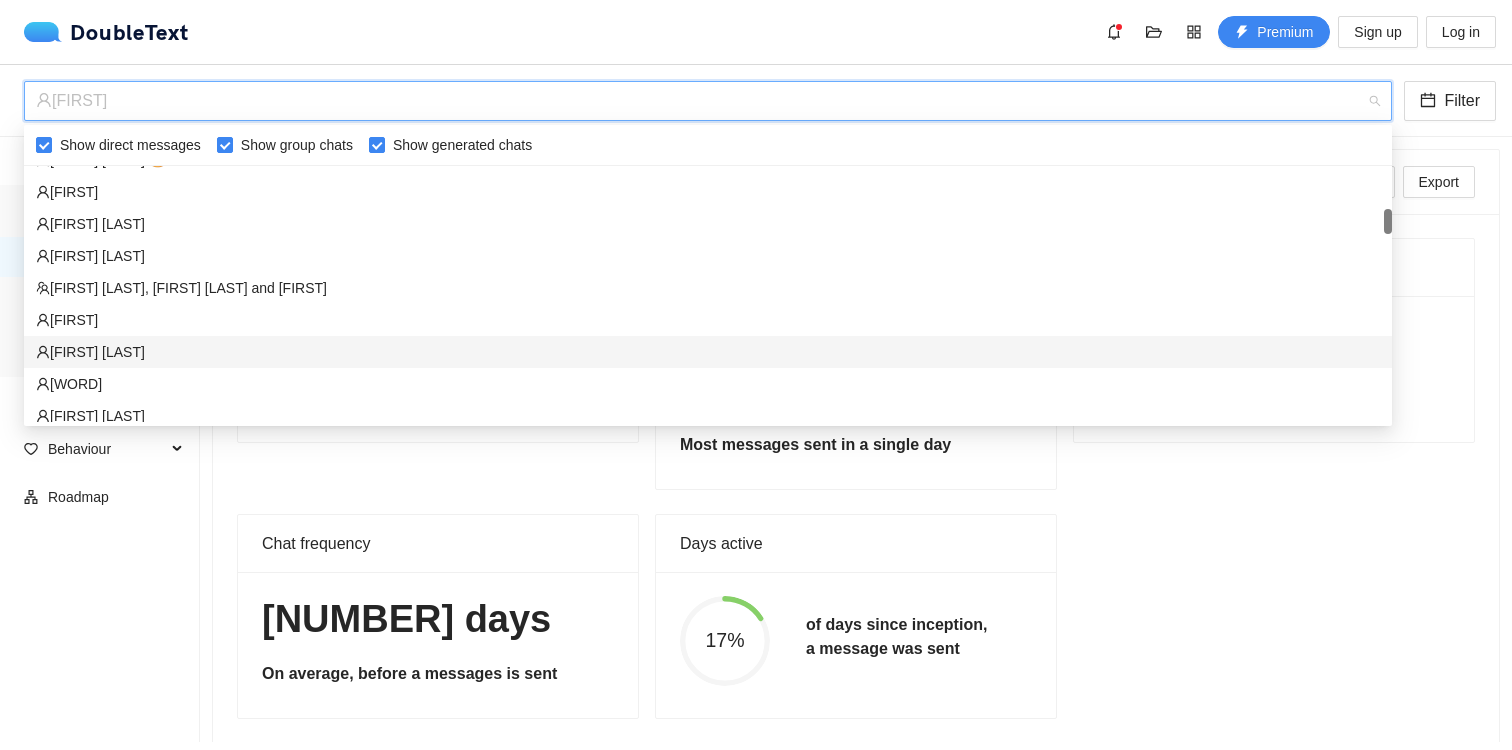 click on "[FIRST] [LAST]" at bounding box center [708, 352] 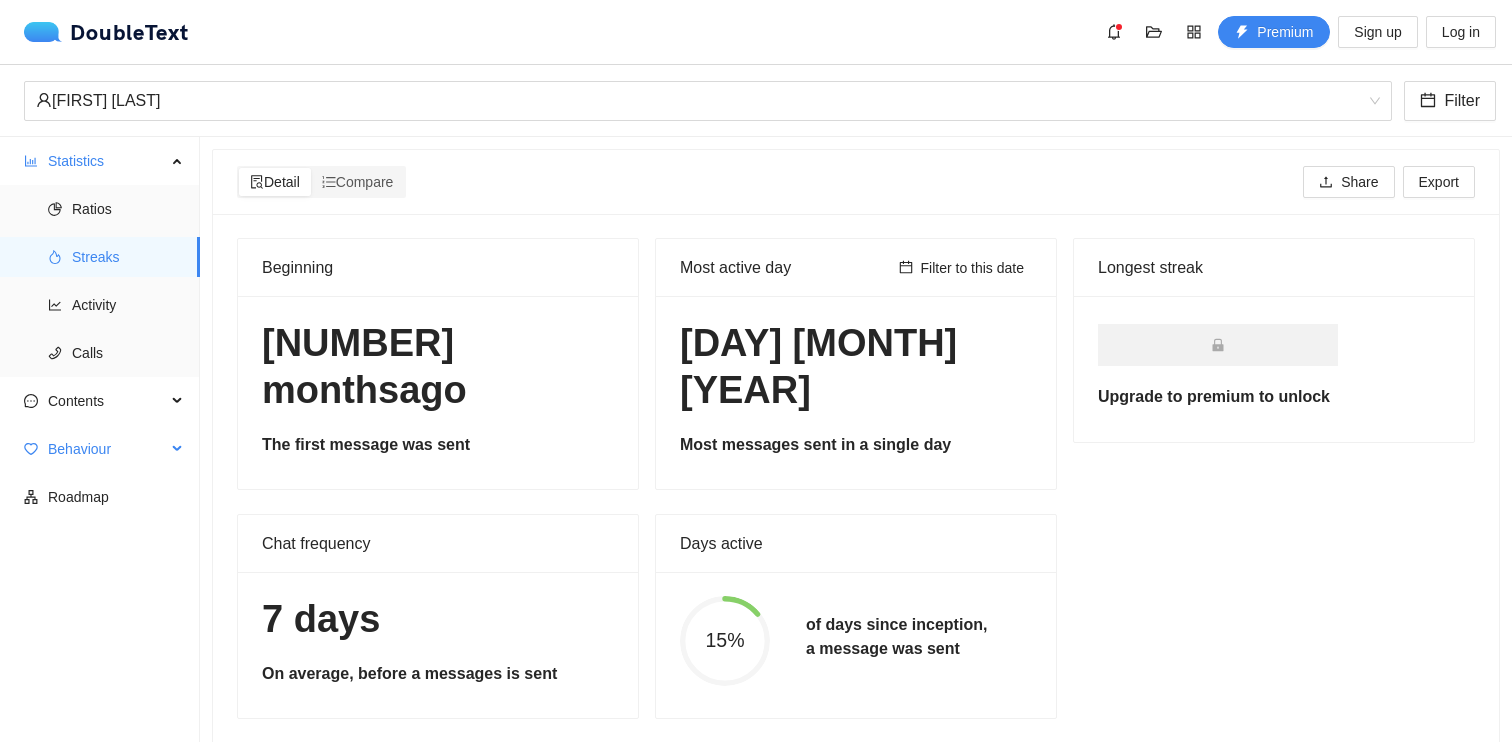 click on "Behaviour" at bounding box center (107, 449) 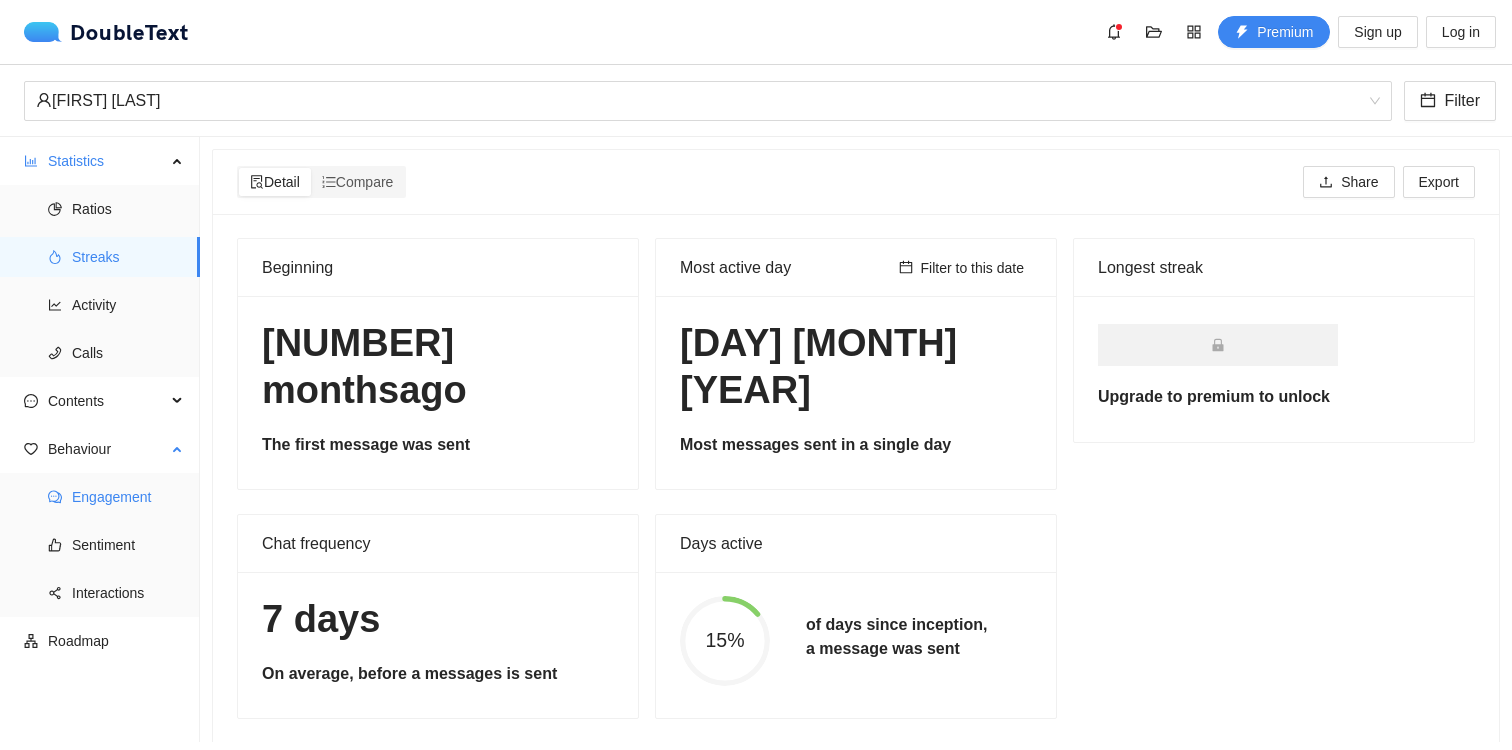 click on "Engagement" at bounding box center [128, 497] 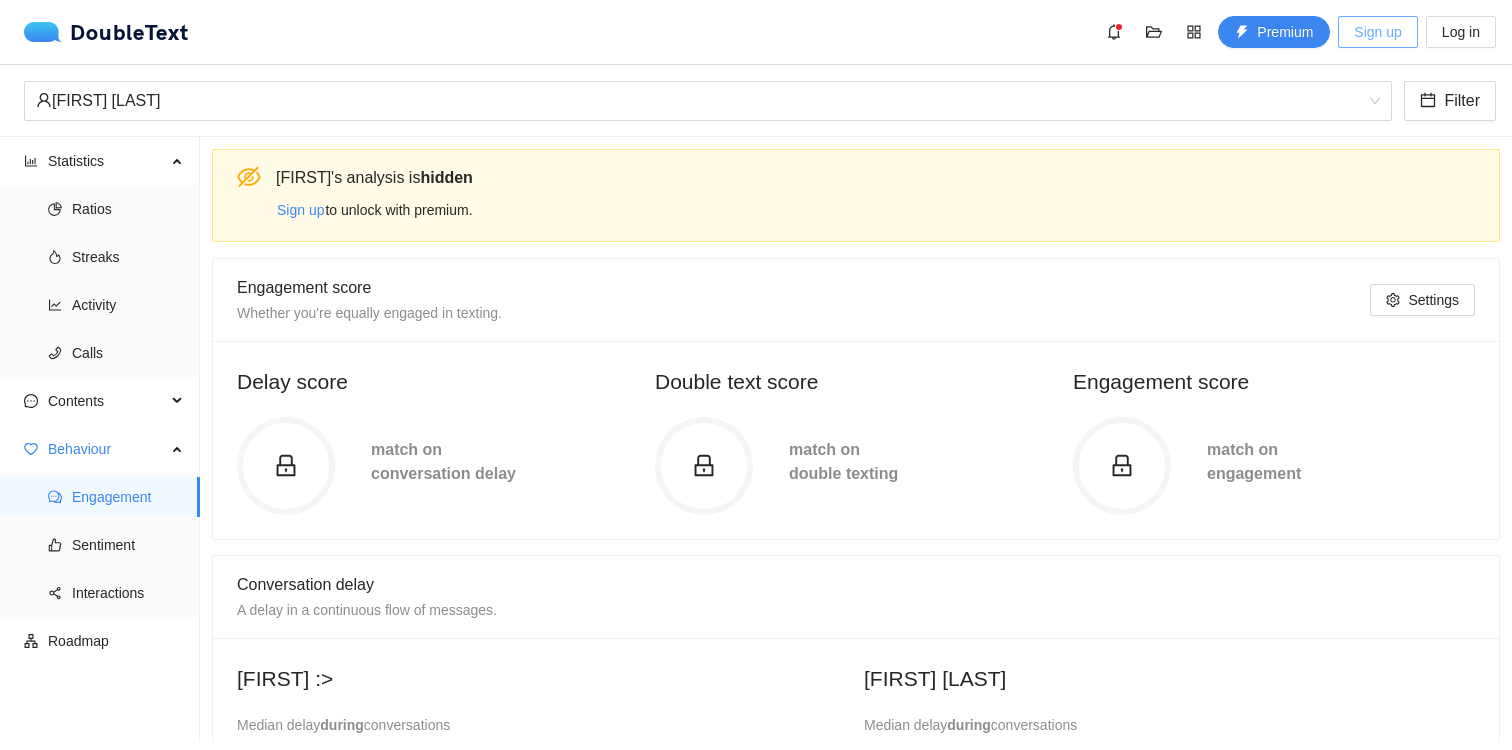 click on "Sign up" at bounding box center [1377, 32] 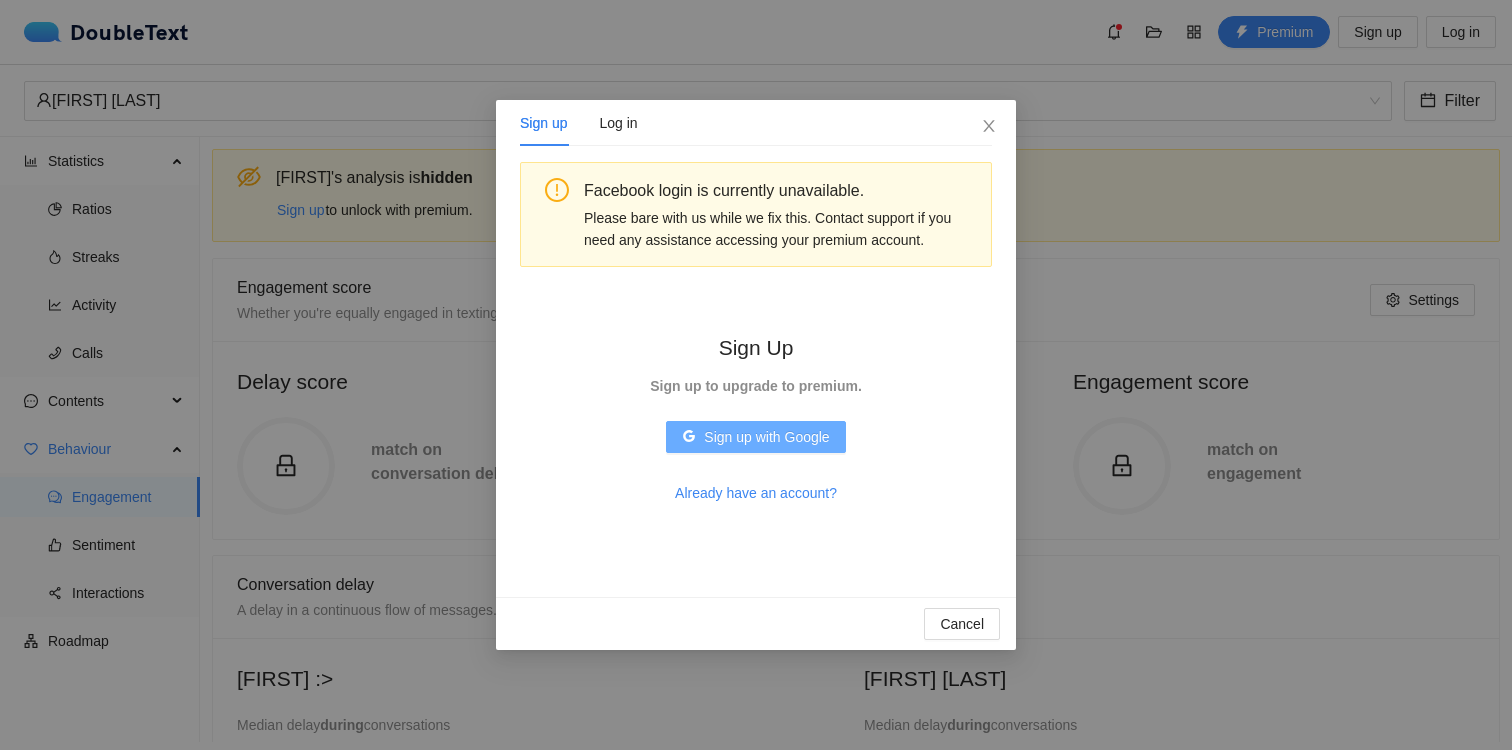 click on "Sign up with Google" at bounding box center (766, 437) 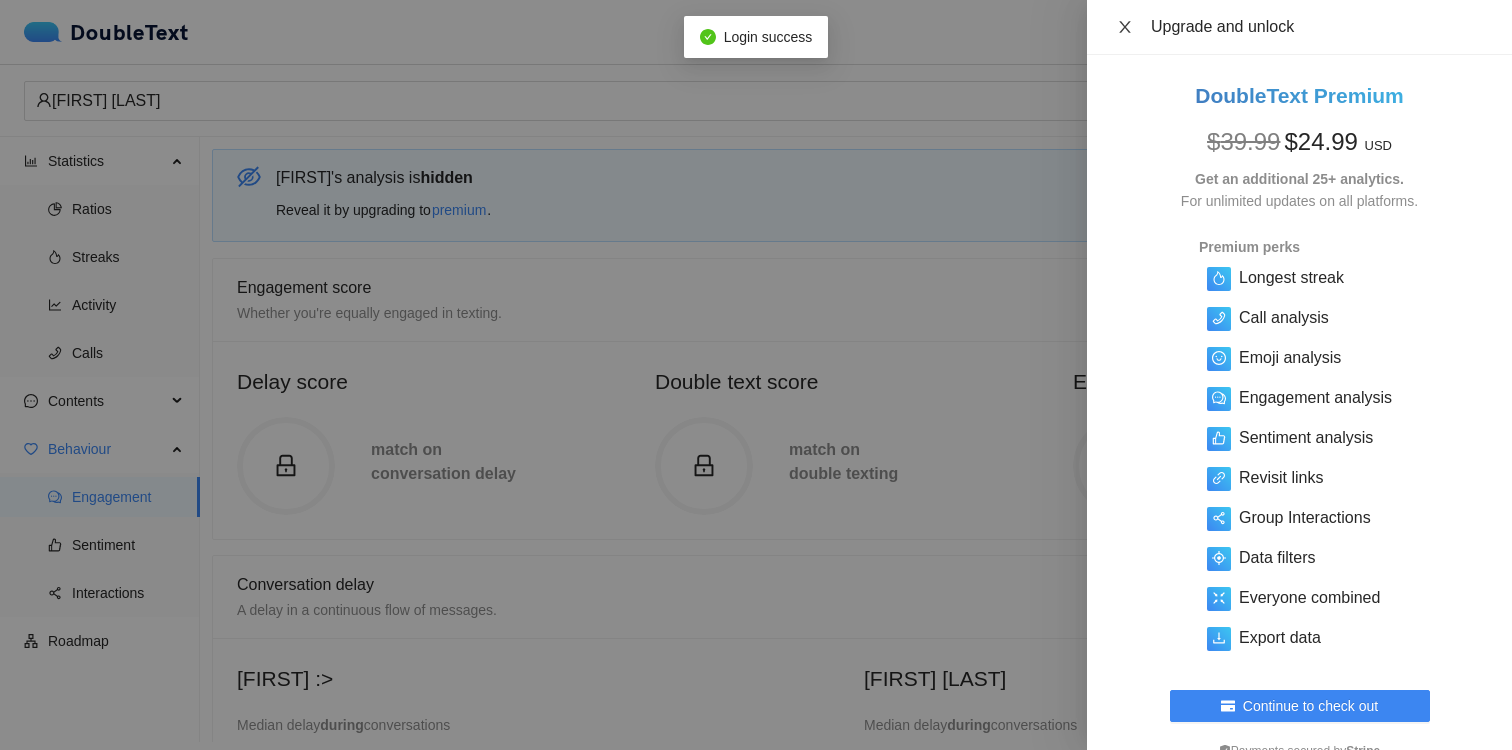 click 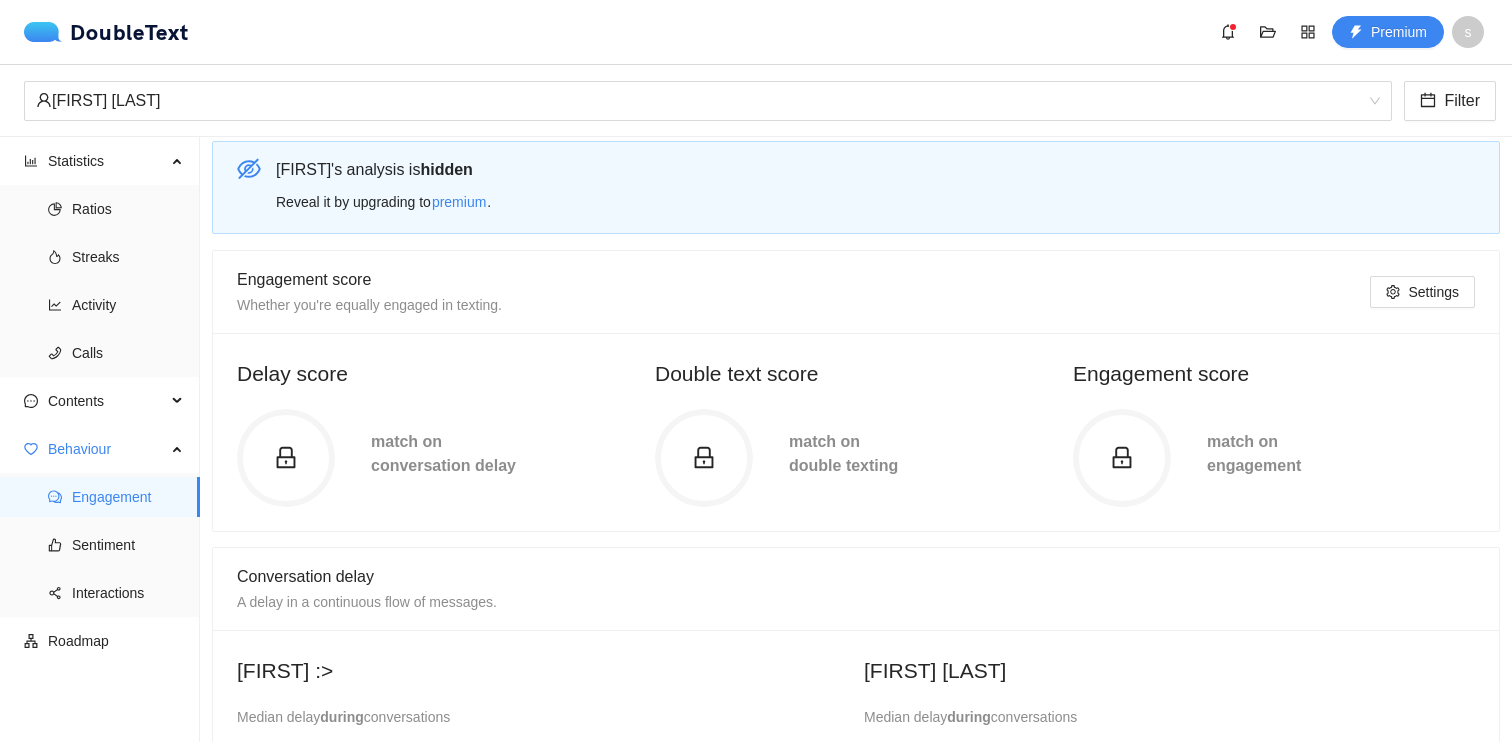 scroll, scrollTop: 0, scrollLeft: 0, axis: both 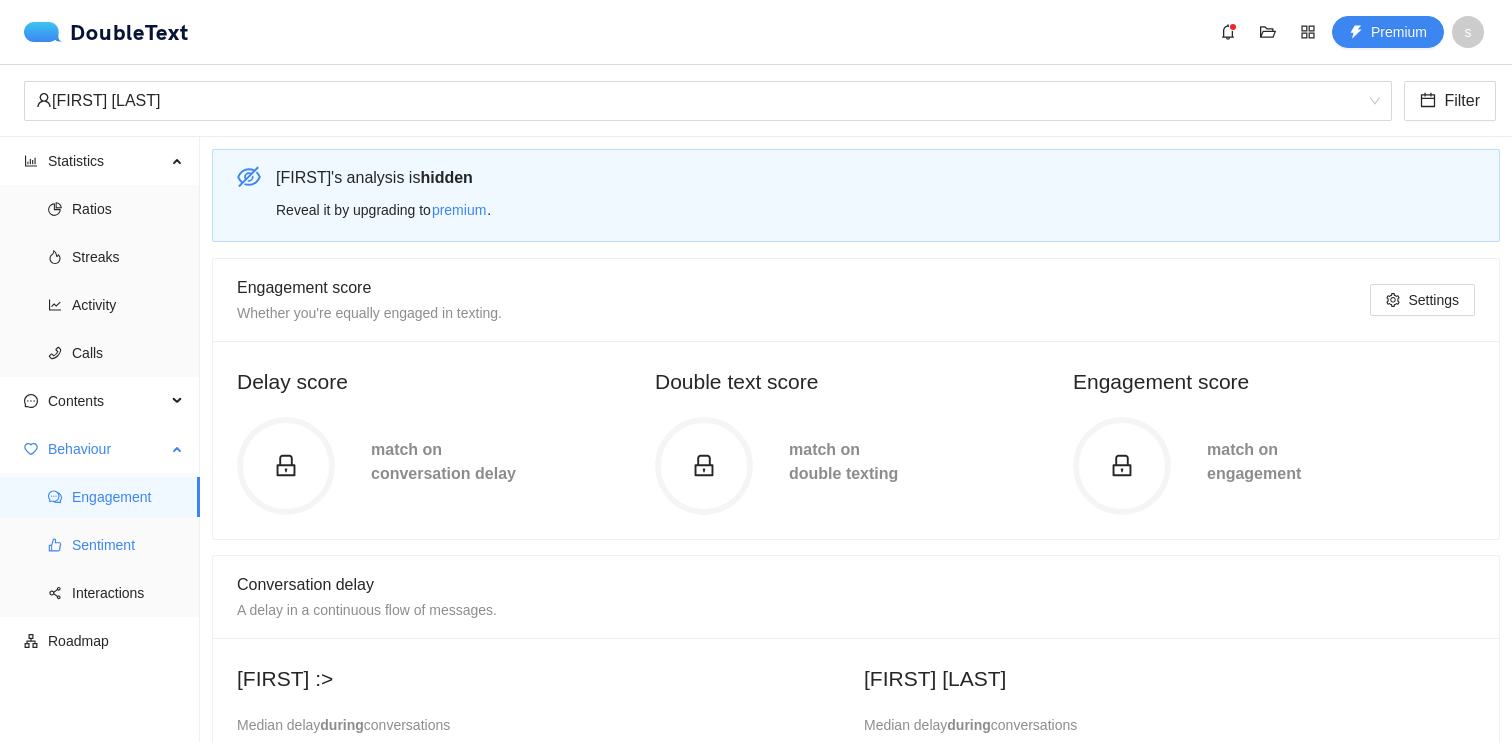 click on "Sentiment" at bounding box center (128, 545) 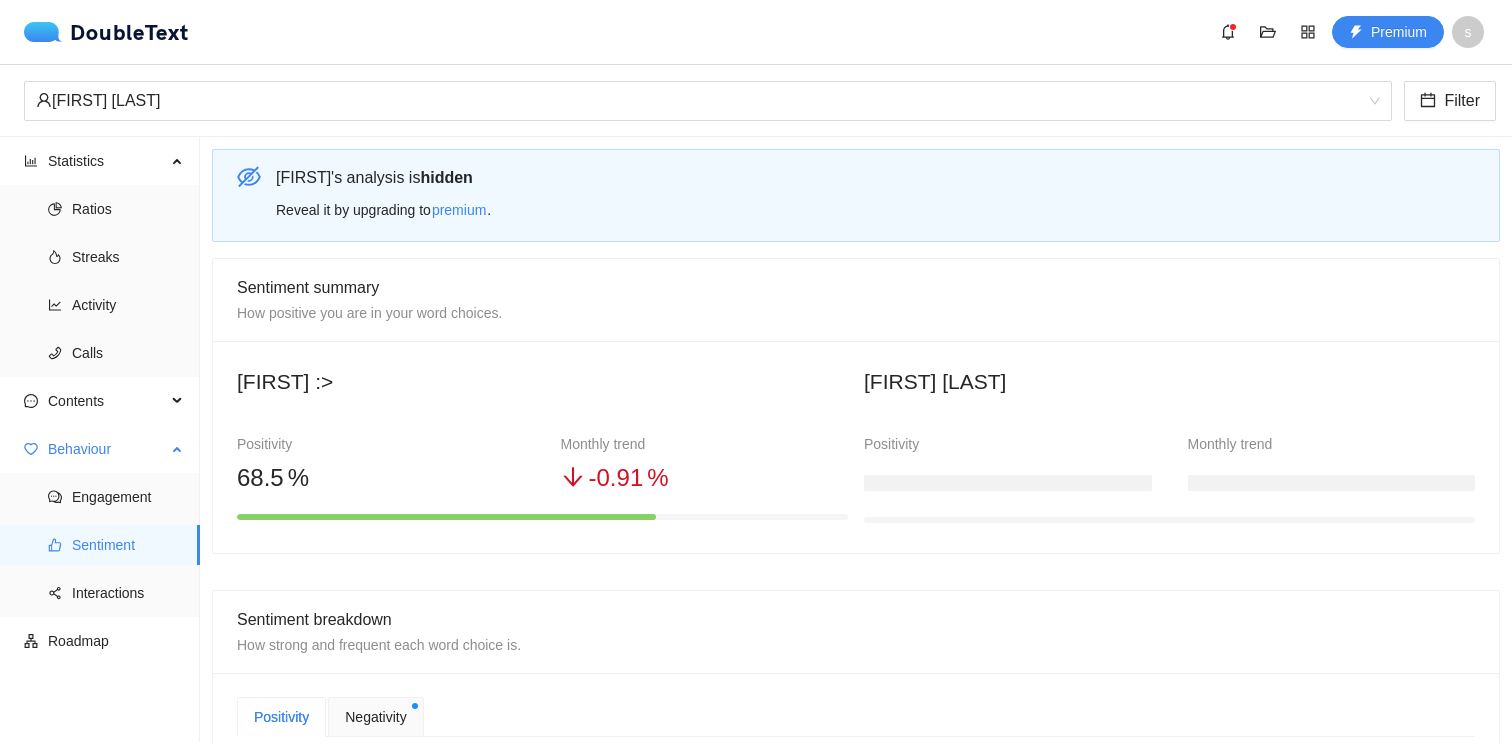 click on "Engagement Sentiment Interactions" at bounding box center [99, 545] 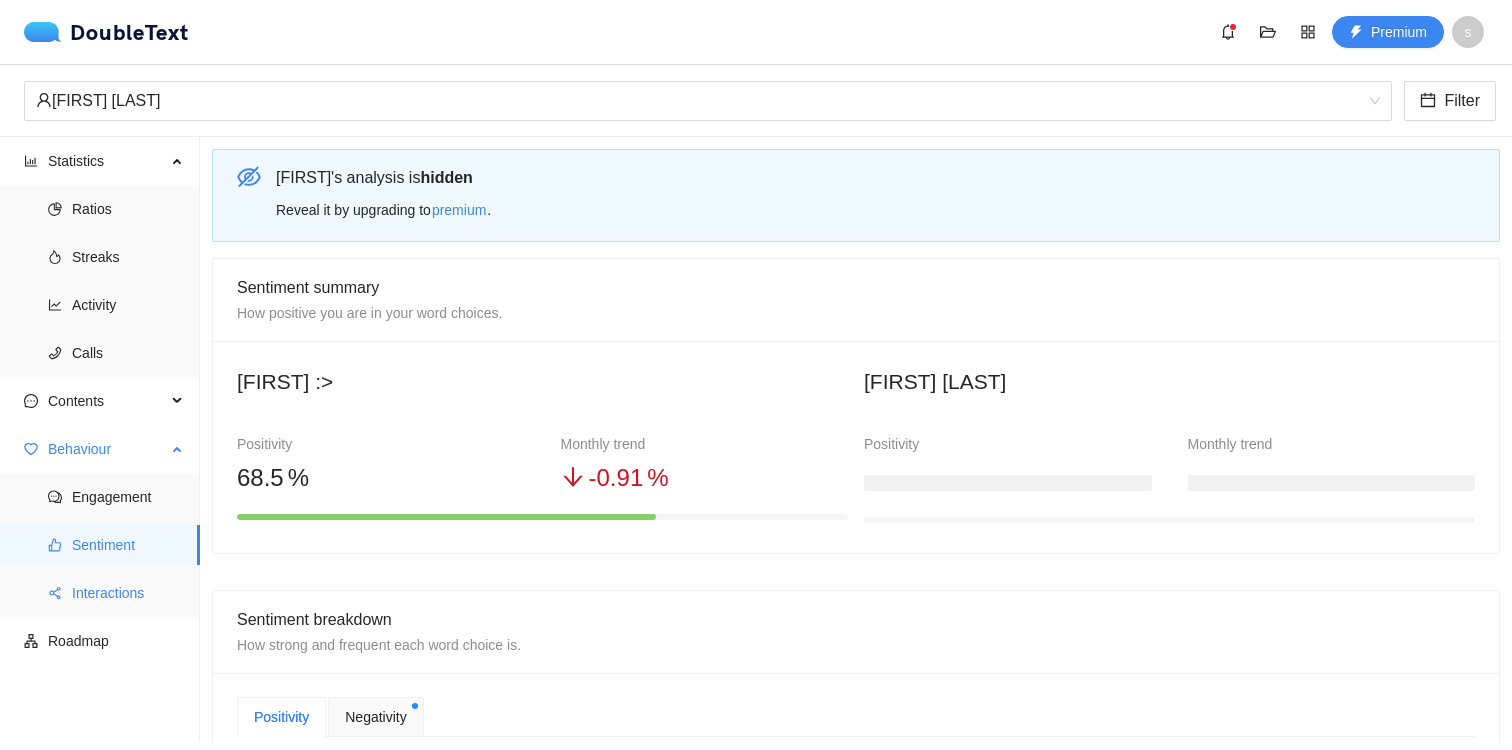 click on "Interactions" at bounding box center (128, 593) 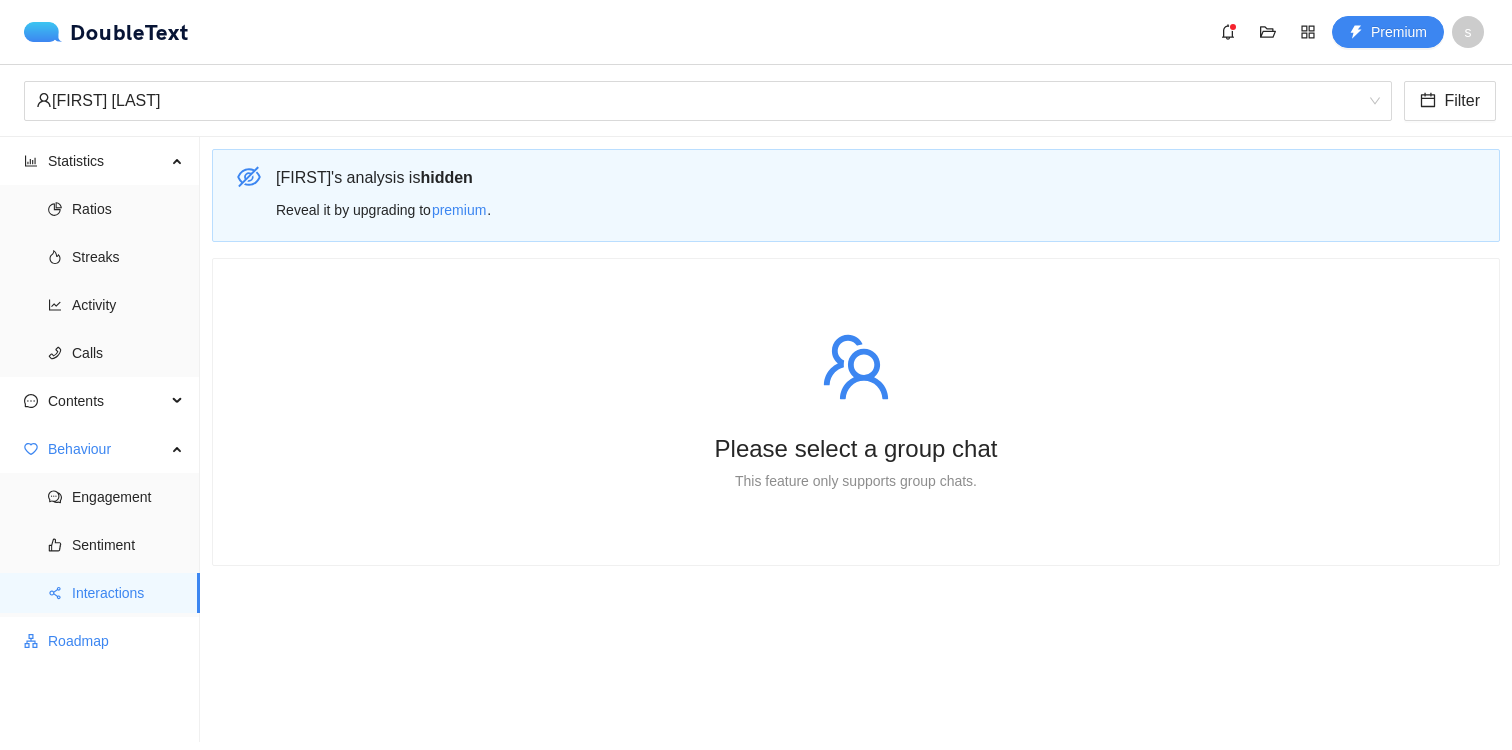 click on "Roadmap" at bounding box center (116, 641) 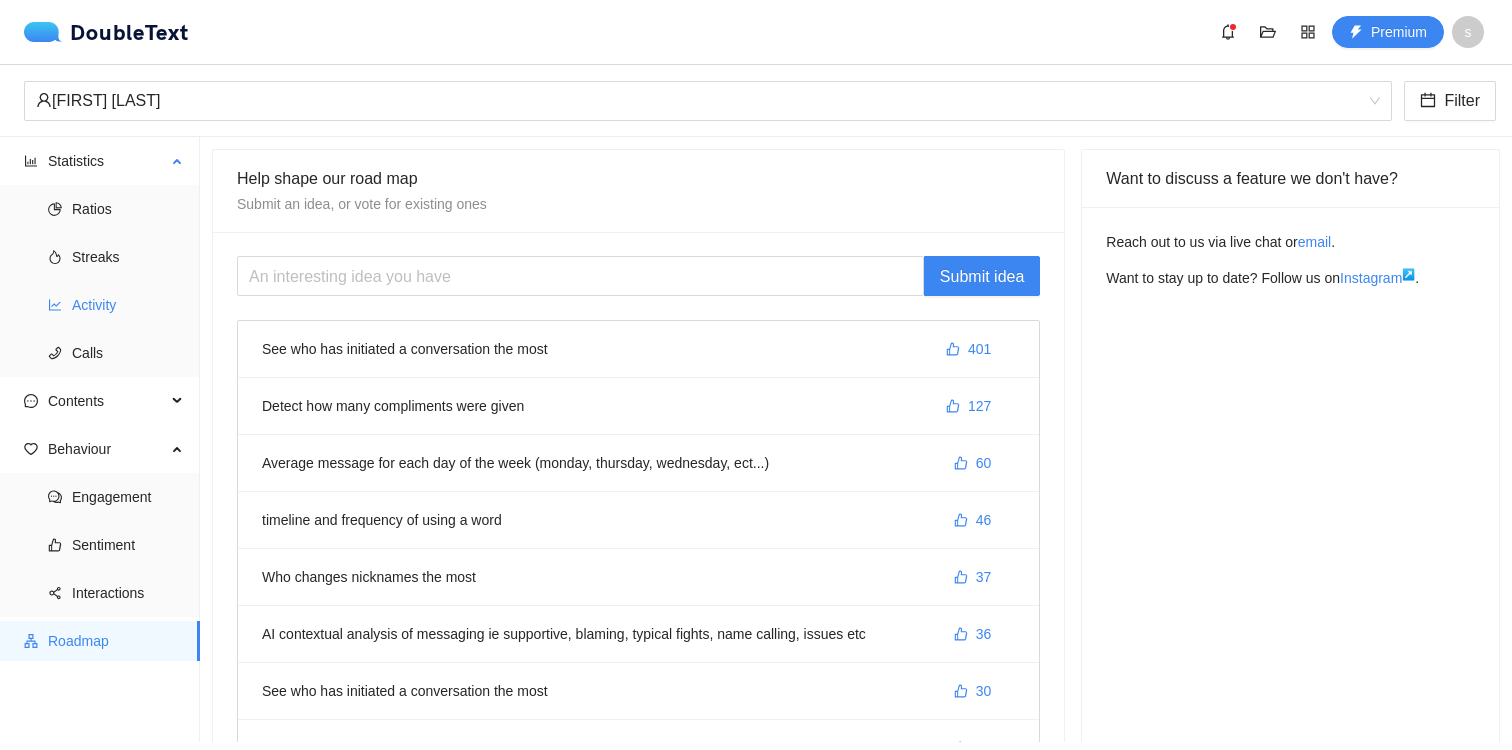 click on "Activity" at bounding box center [128, 305] 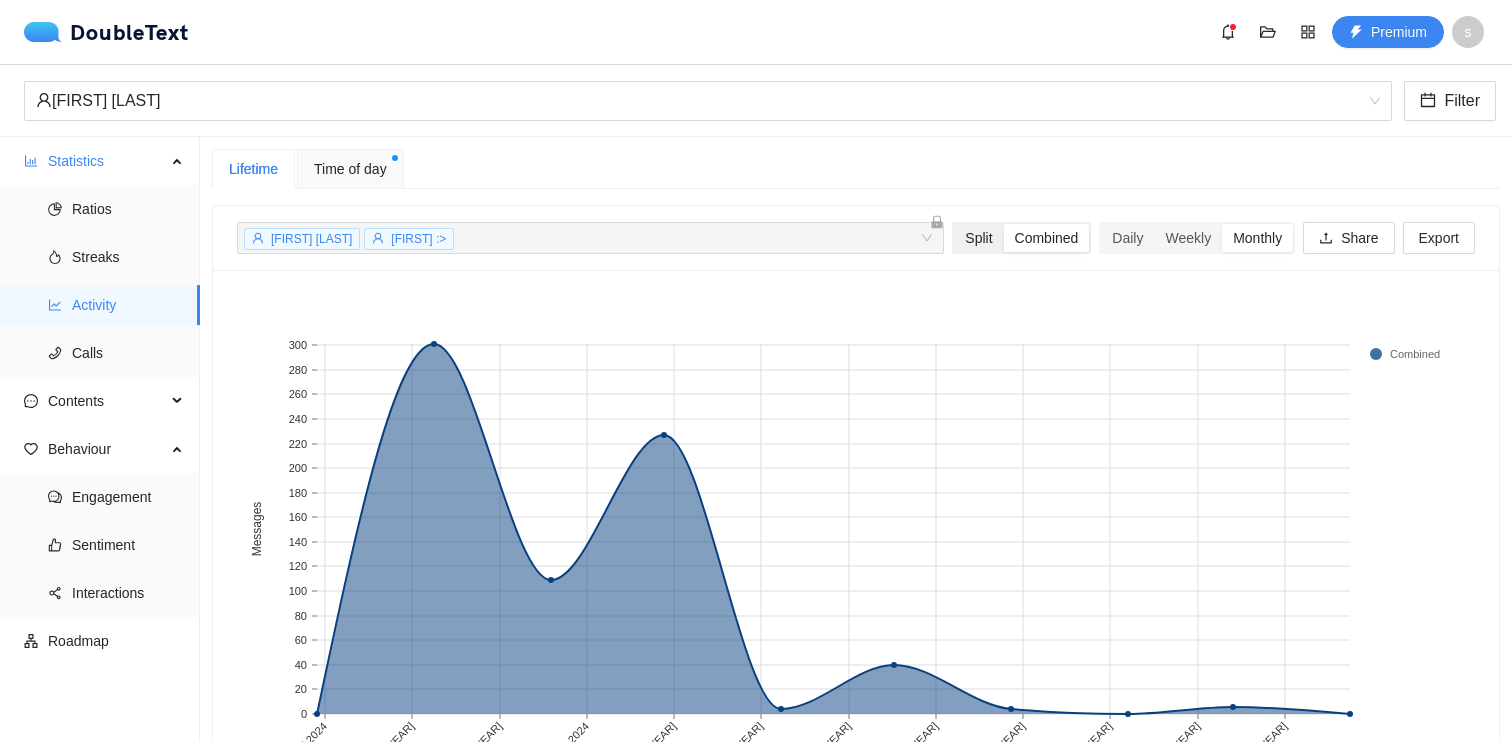 click on "Split" at bounding box center [978, 238] 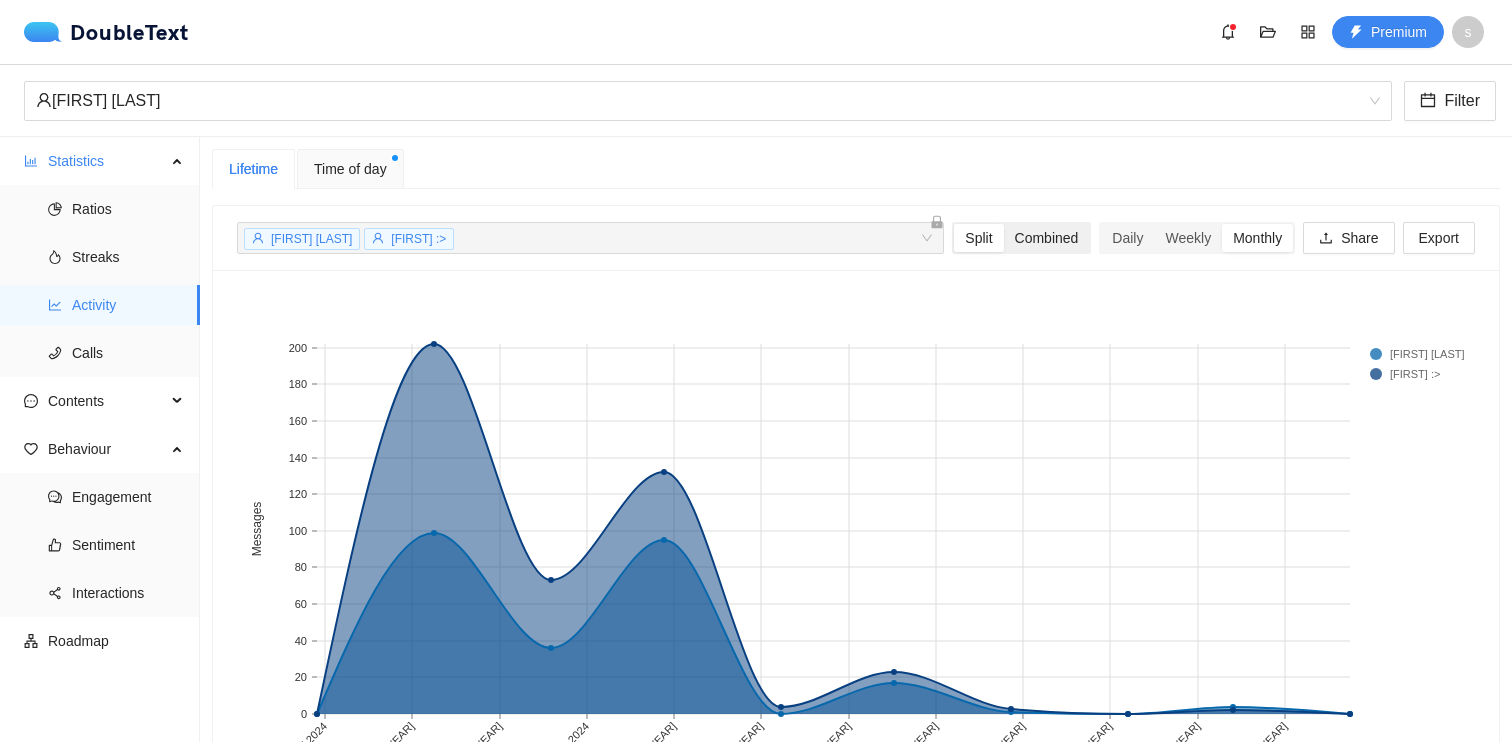click on "Combined" at bounding box center (1047, 238) 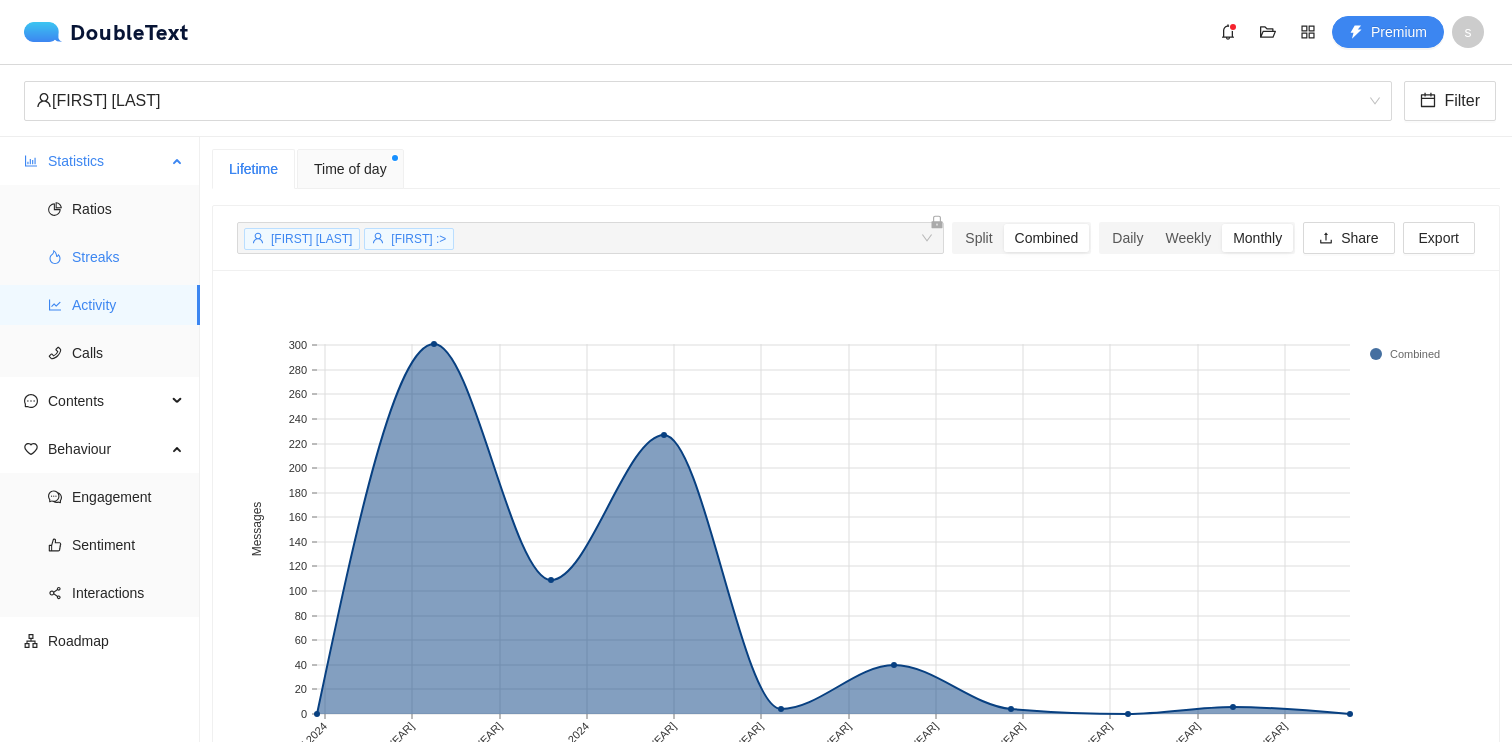 click on "Streaks" at bounding box center [128, 257] 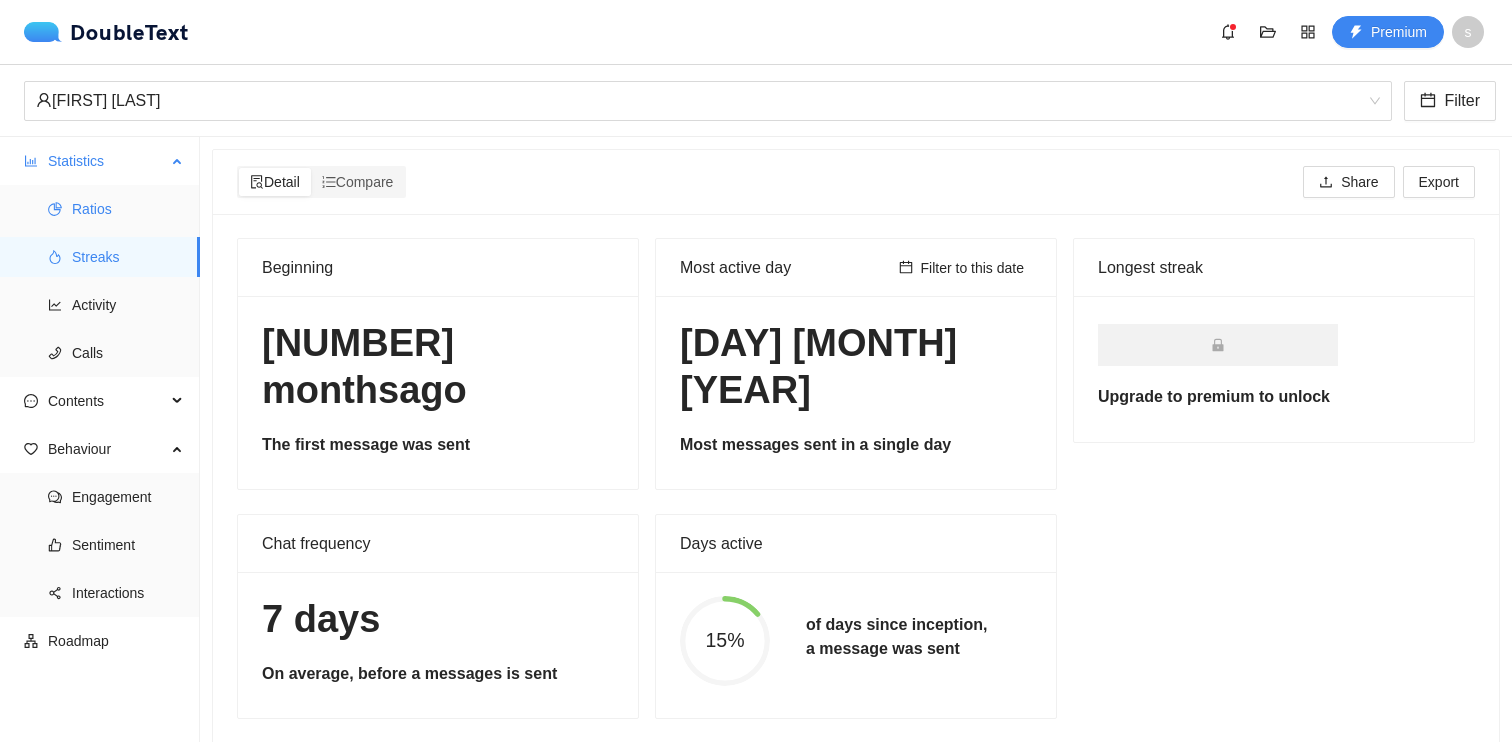 click on "Ratios" at bounding box center (128, 209) 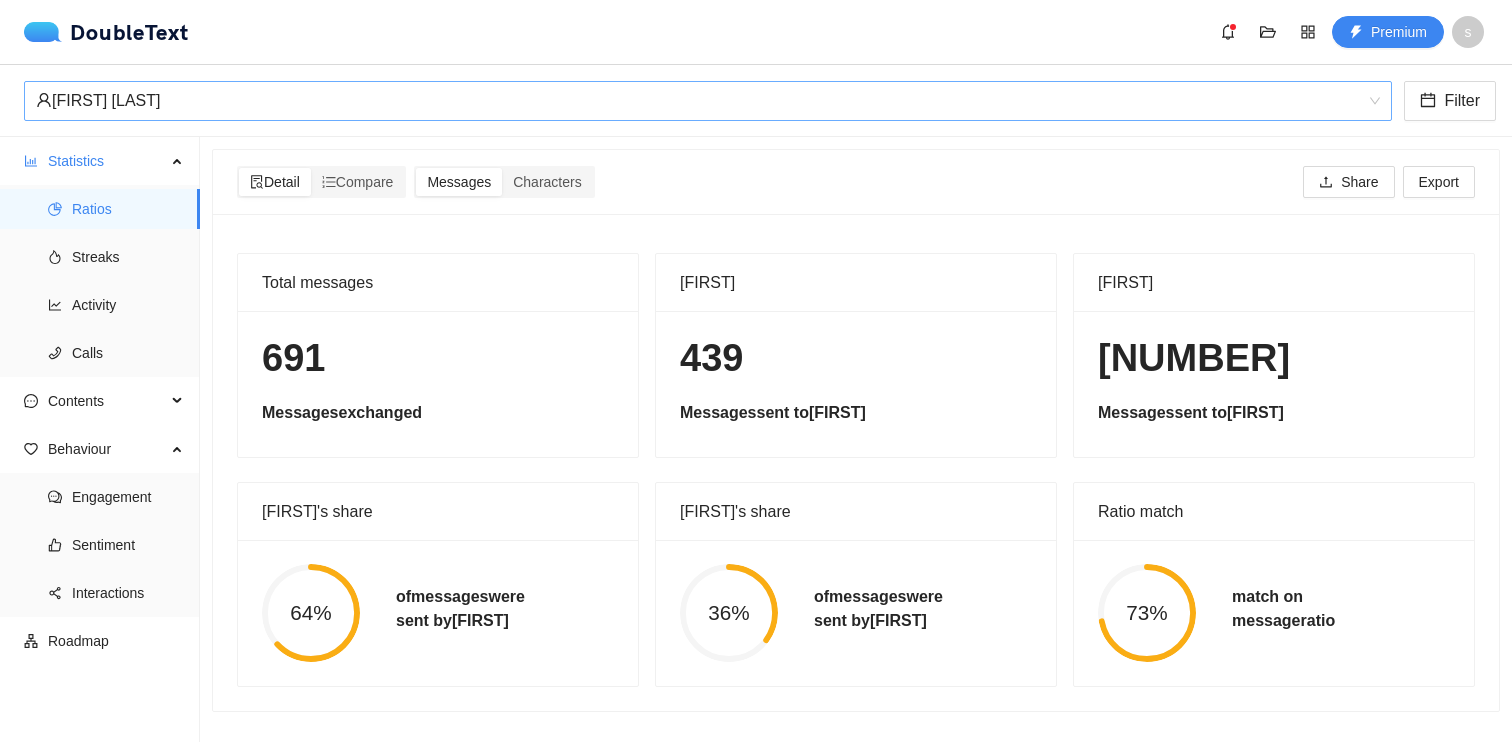 click on "[FIRST] [LAST]" at bounding box center (699, 101) 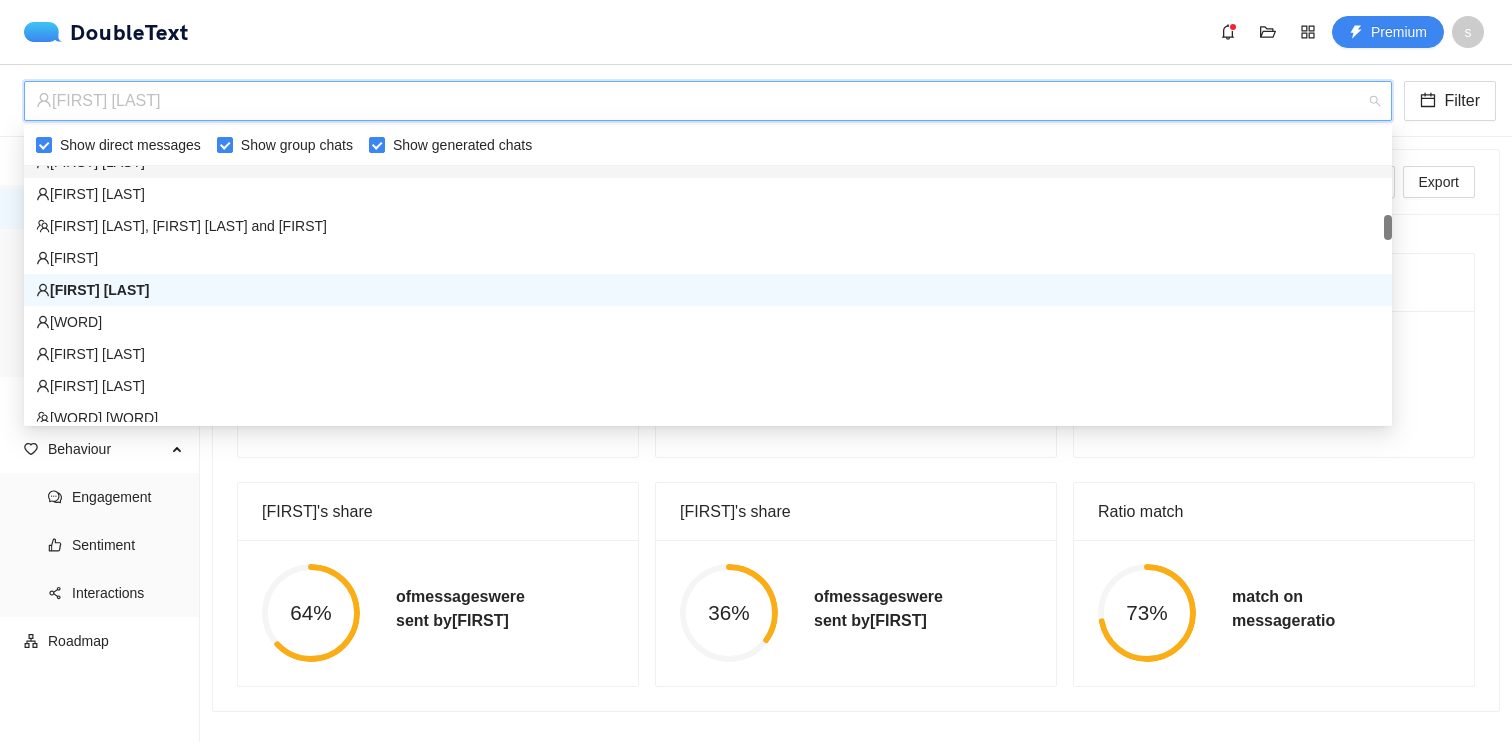 scroll, scrollTop: 501, scrollLeft: 0, axis: vertical 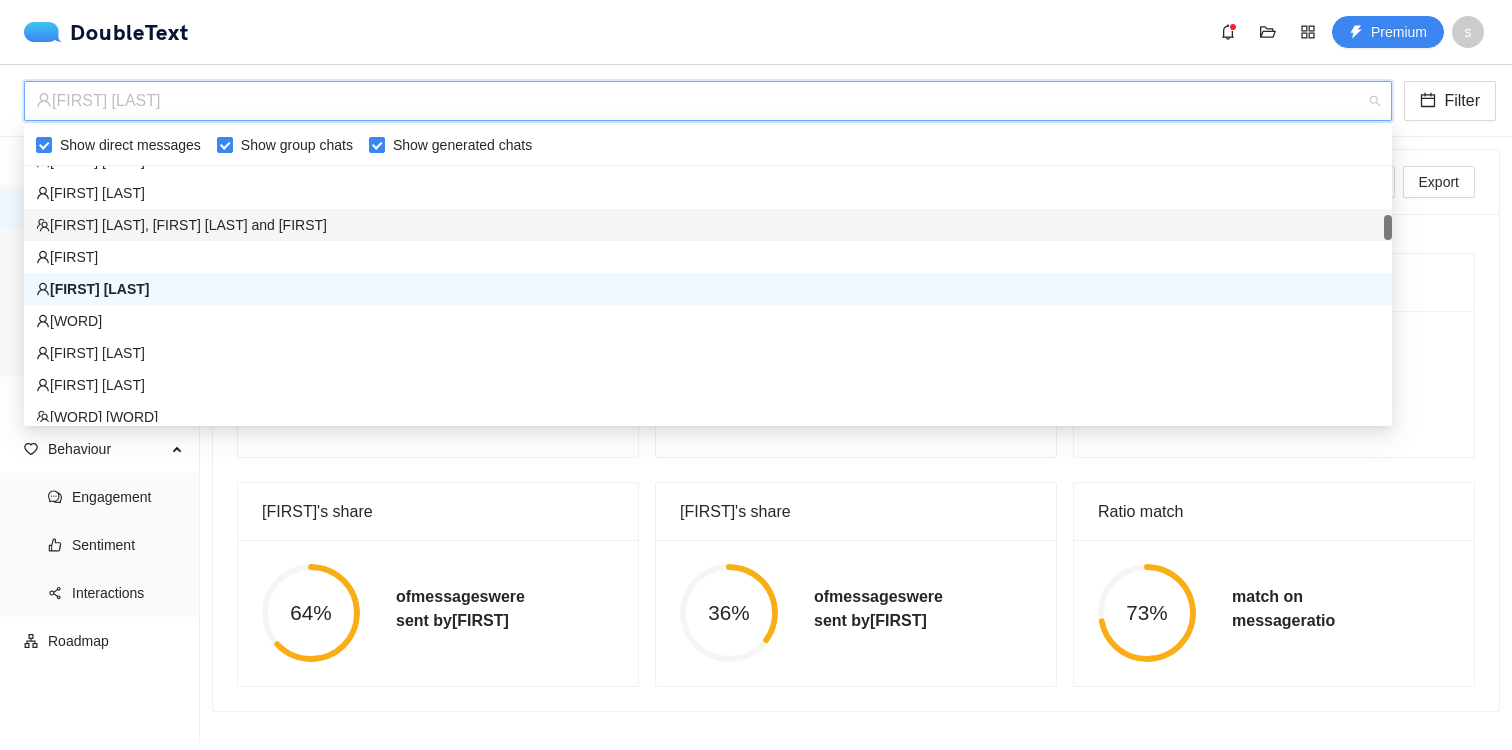 click on "[FIRST] [LAST], [FIRST] [LAST] and [FIRST]" at bounding box center (708, 225) 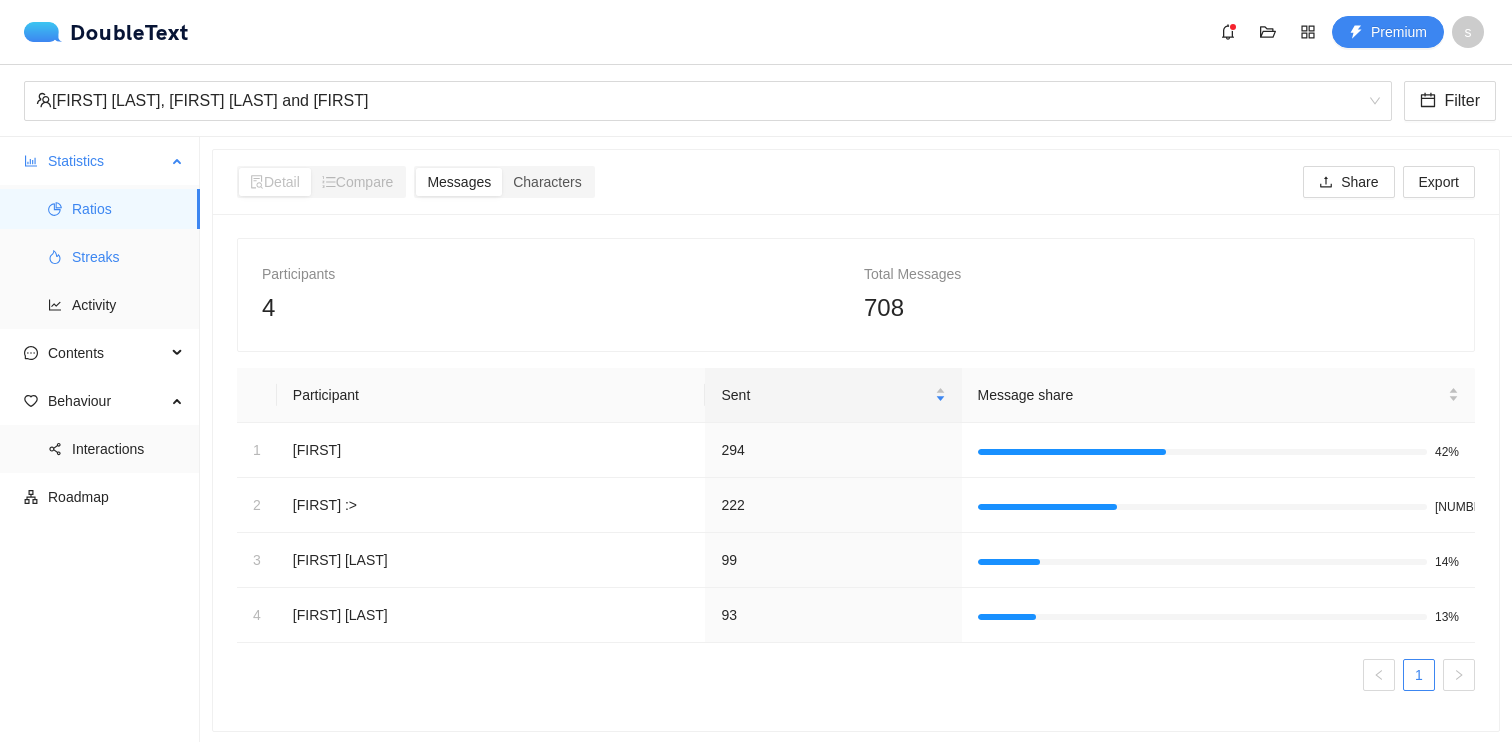 click on "Streaks" at bounding box center [128, 257] 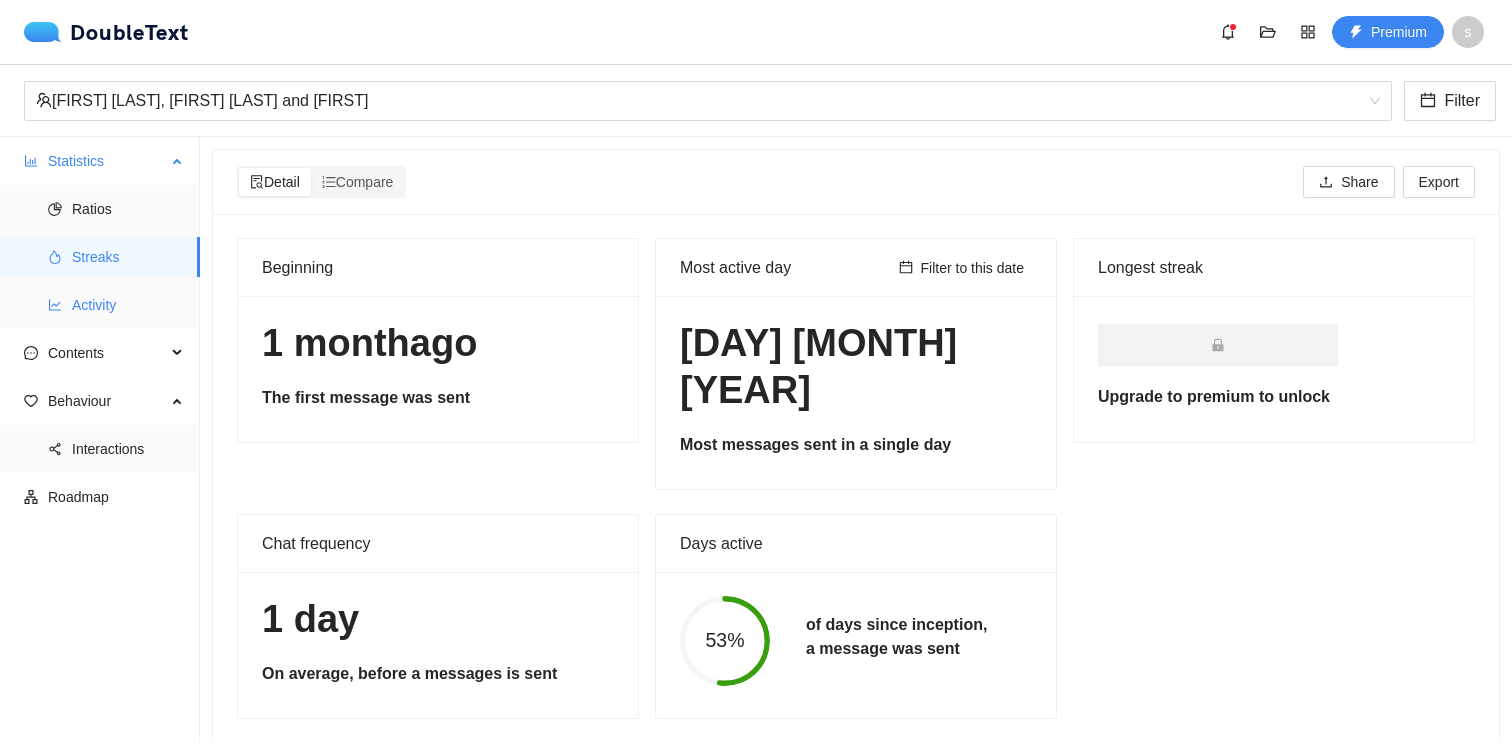 click on "Activity" at bounding box center (128, 305) 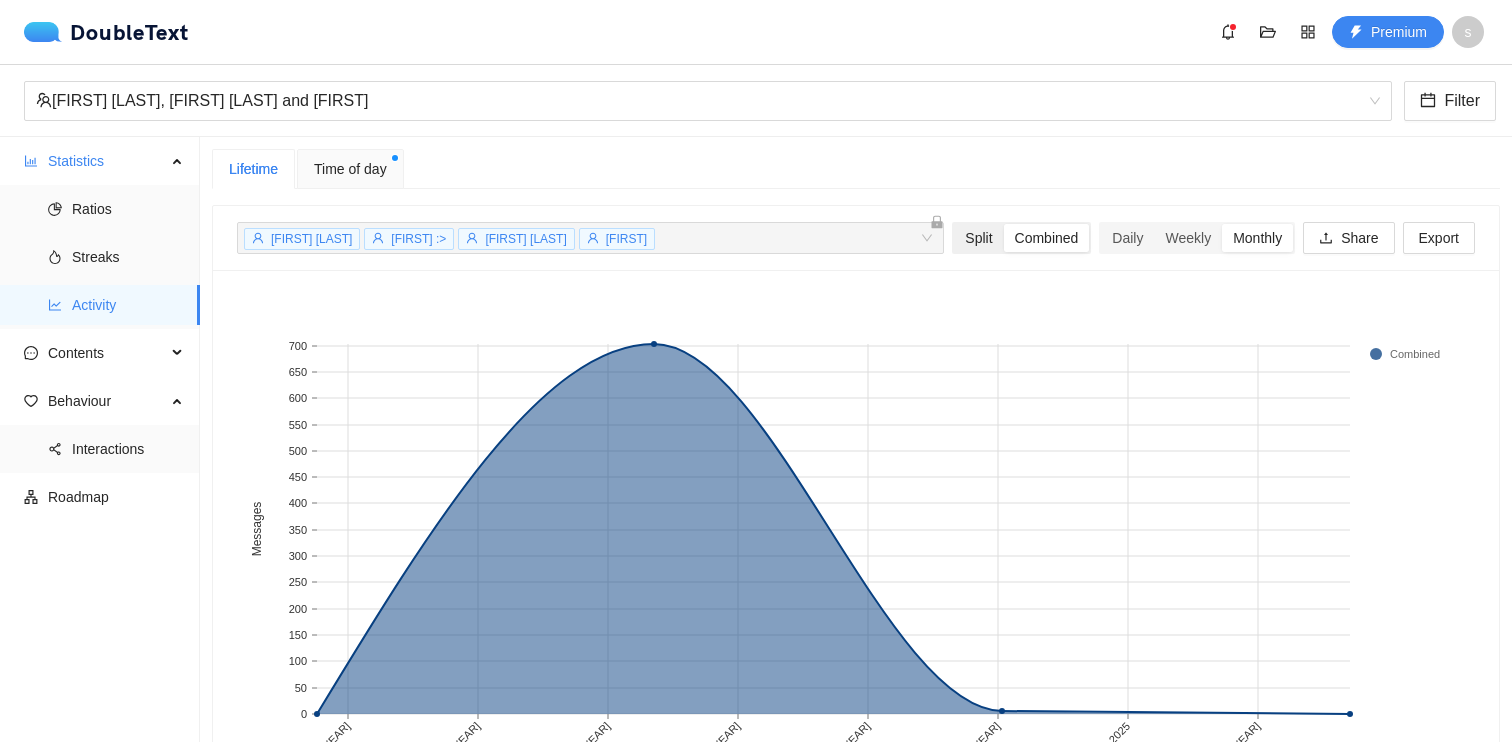 click on "Split" at bounding box center (978, 238) 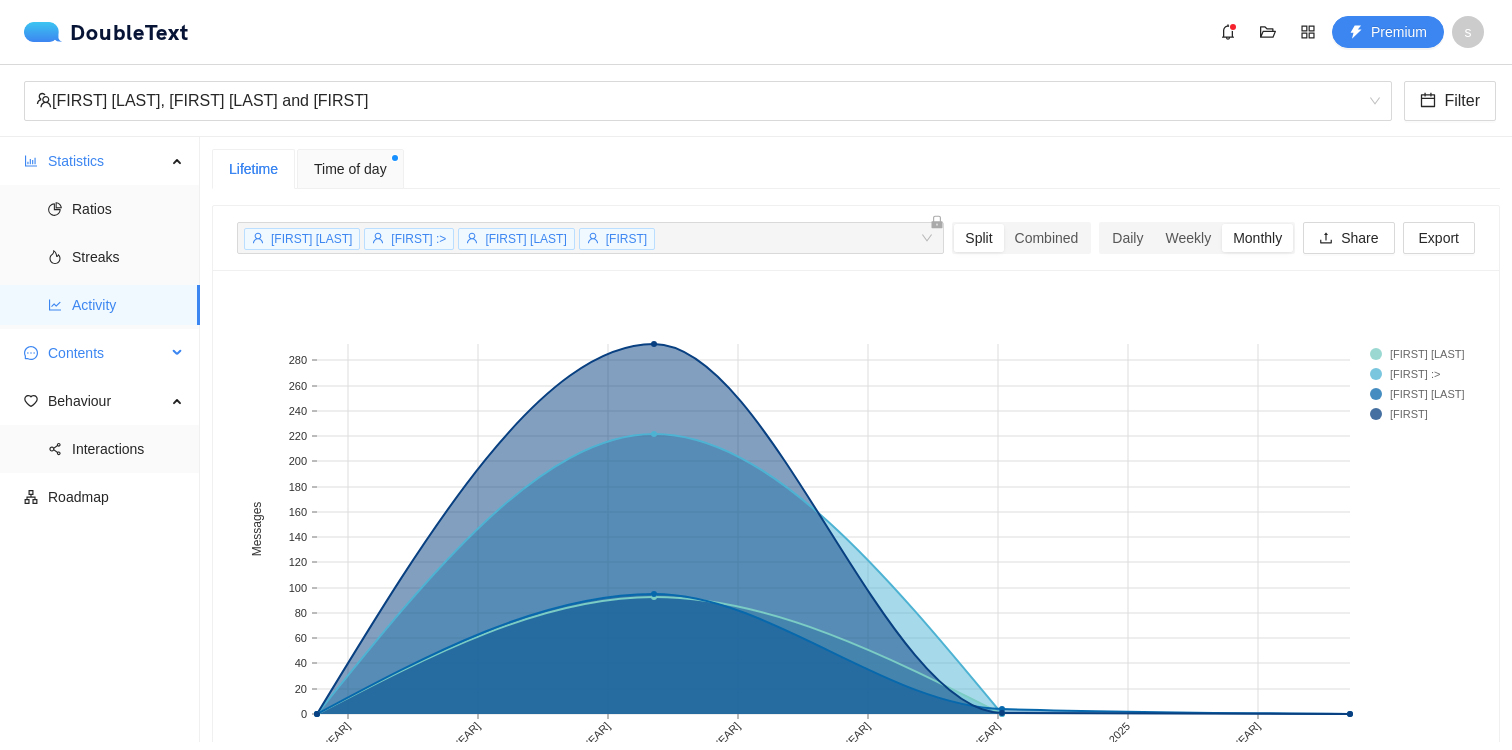 click on "Contents" at bounding box center (107, 353) 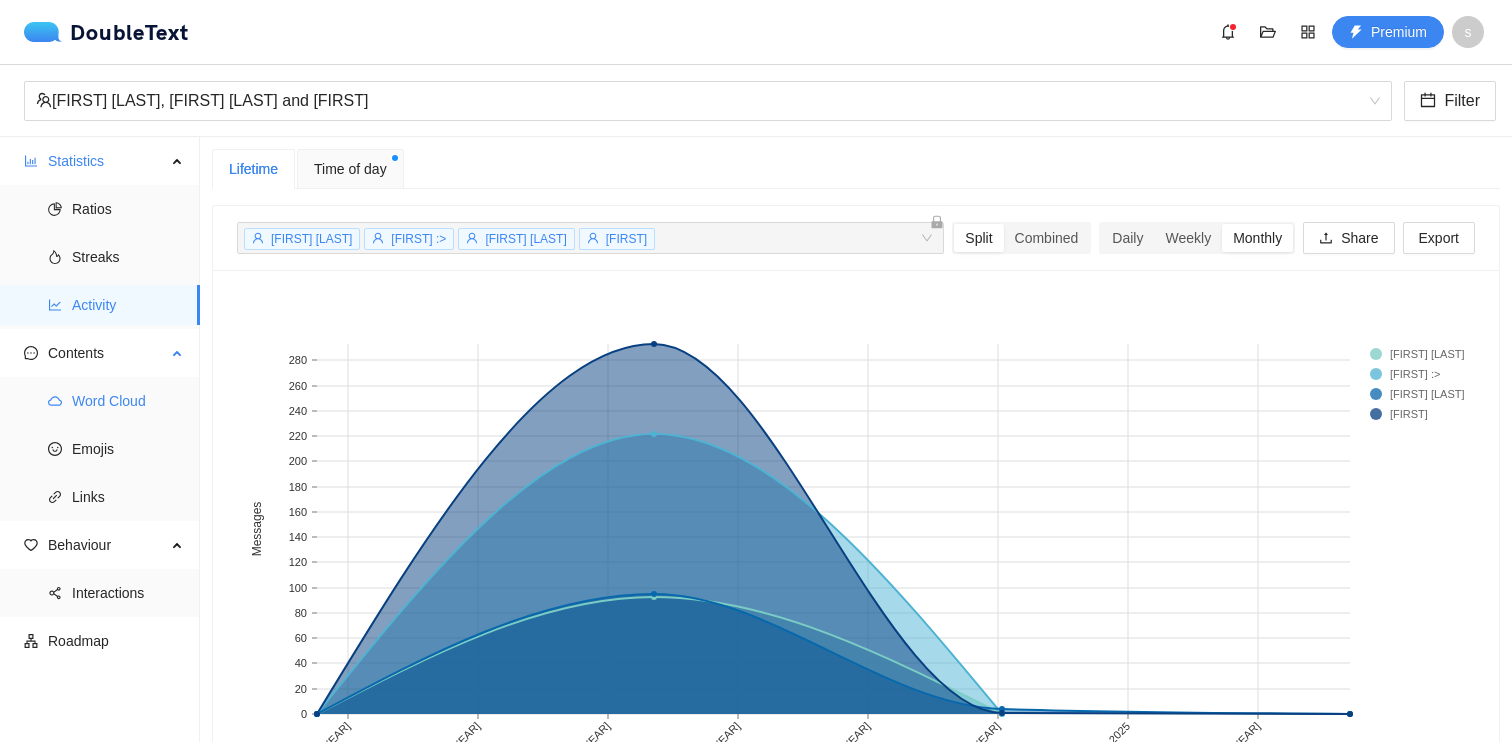 click on "Word Cloud" at bounding box center [128, 401] 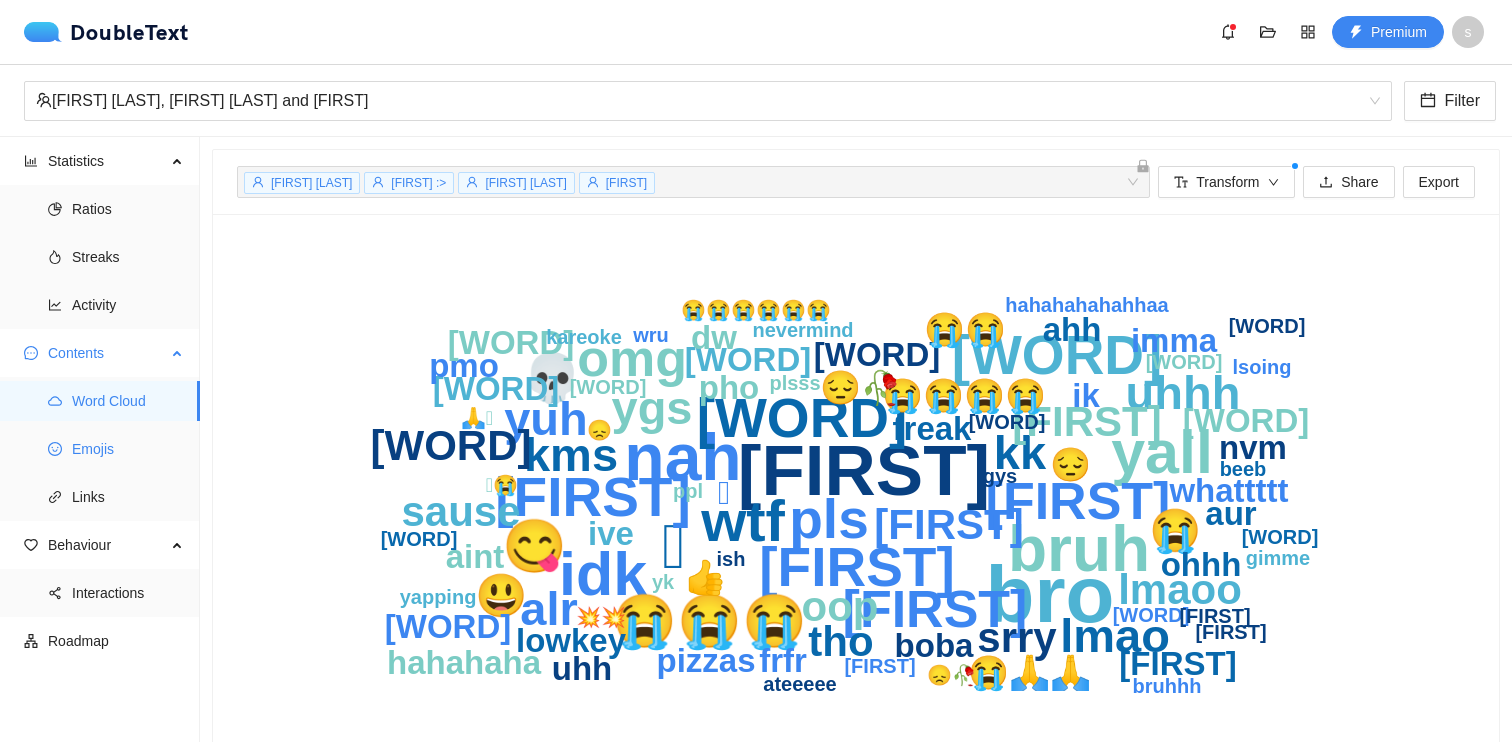 click on "Emojis" at bounding box center (128, 449) 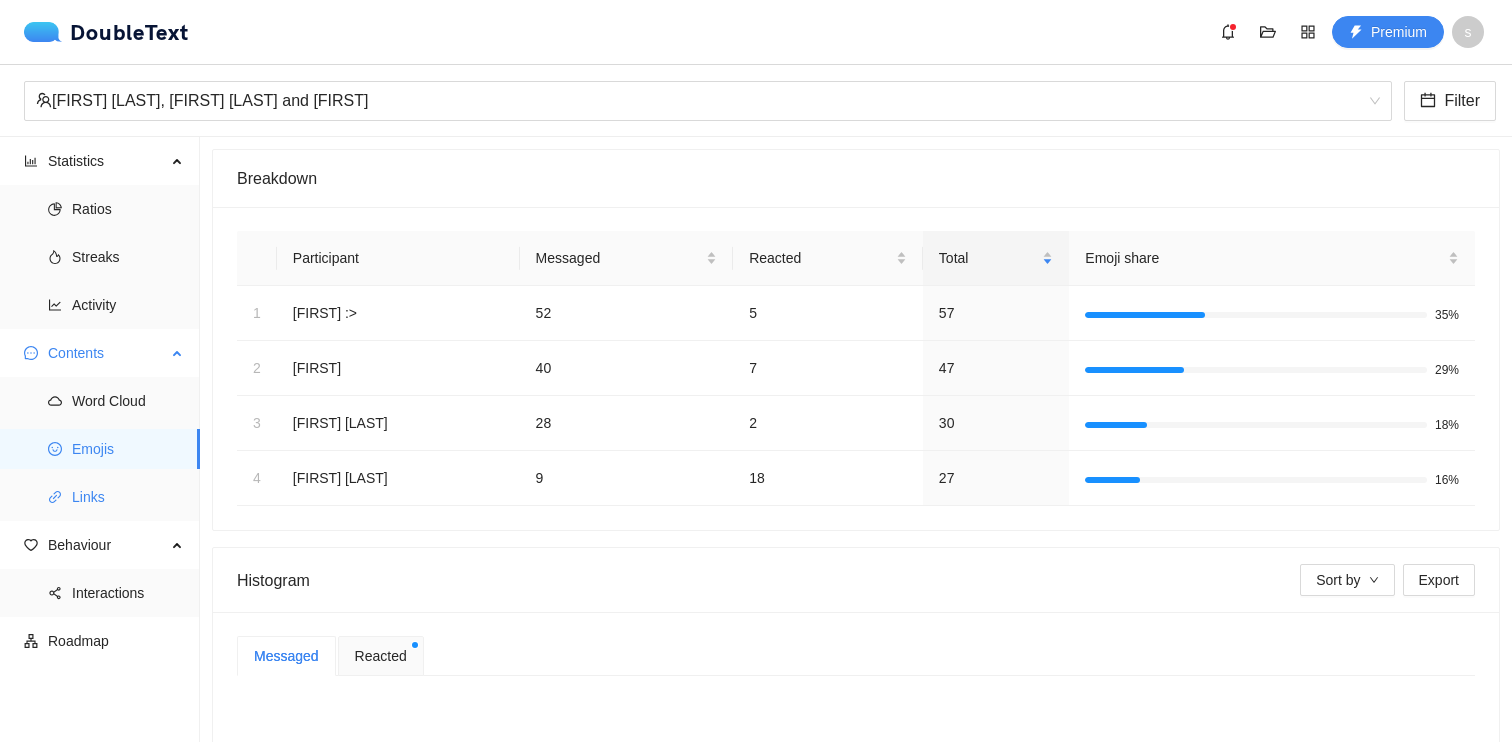 click on "Links" at bounding box center [128, 497] 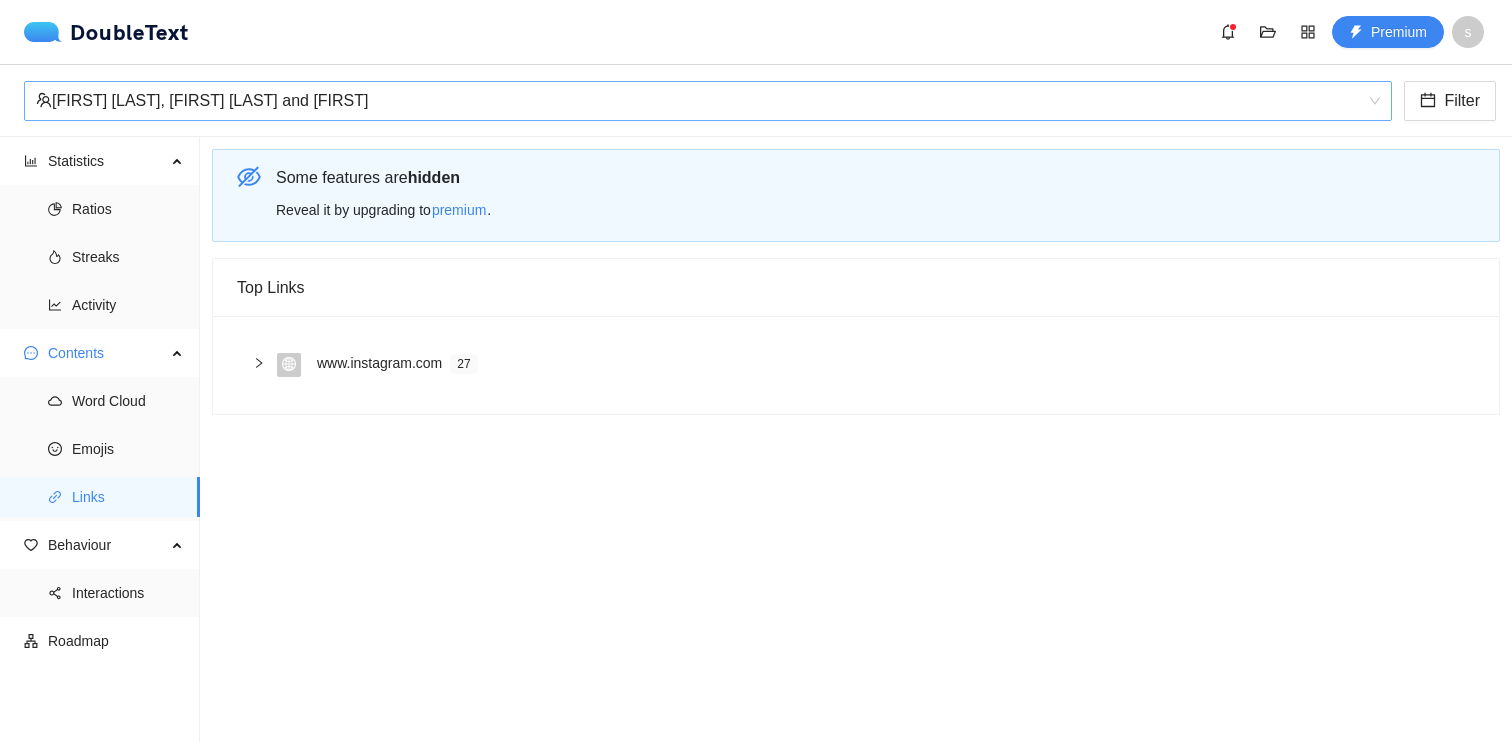 click on "[FIRST] [LAST], [FIRST] [LAST] and [FIRST]" at bounding box center [699, 101] 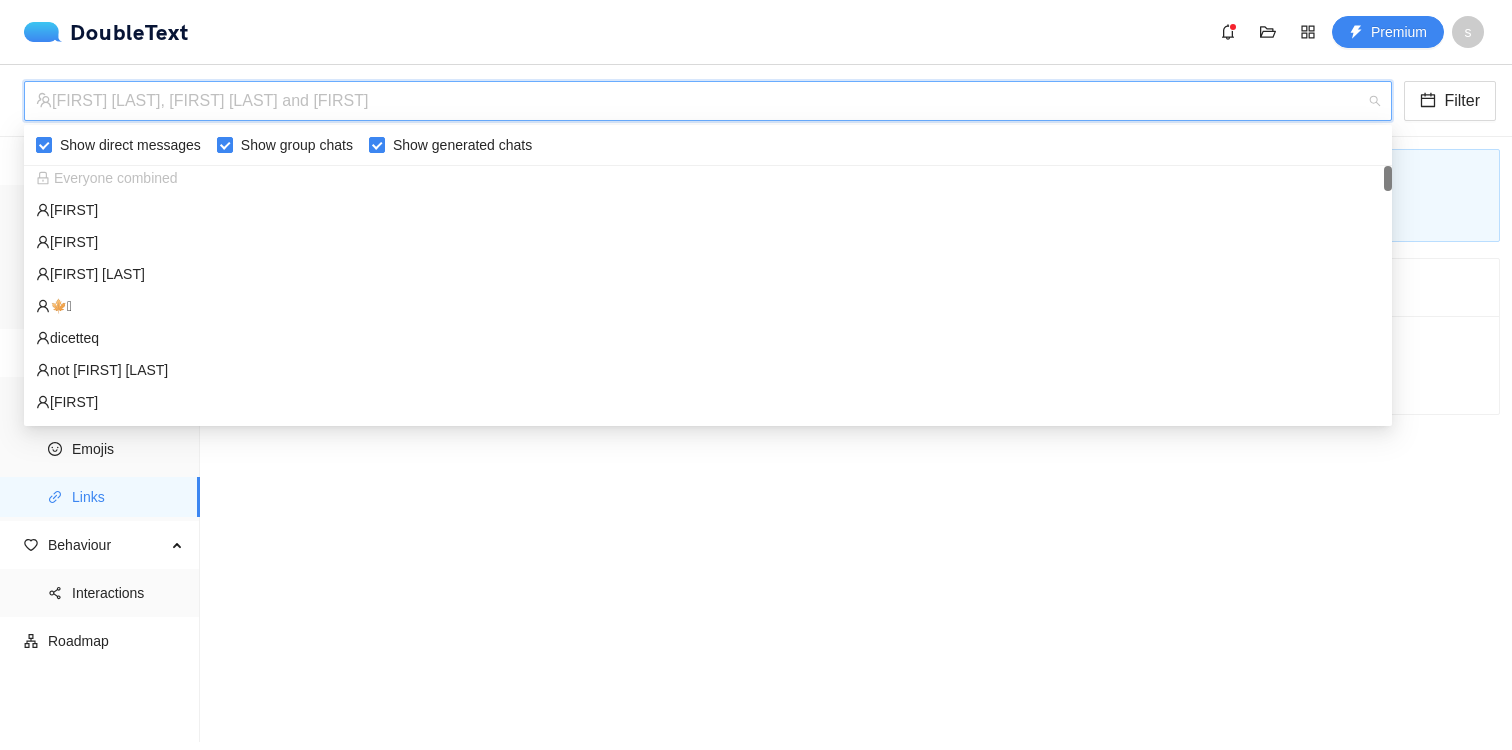 scroll, scrollTop: 0, scrollLeft: 0, axis: both 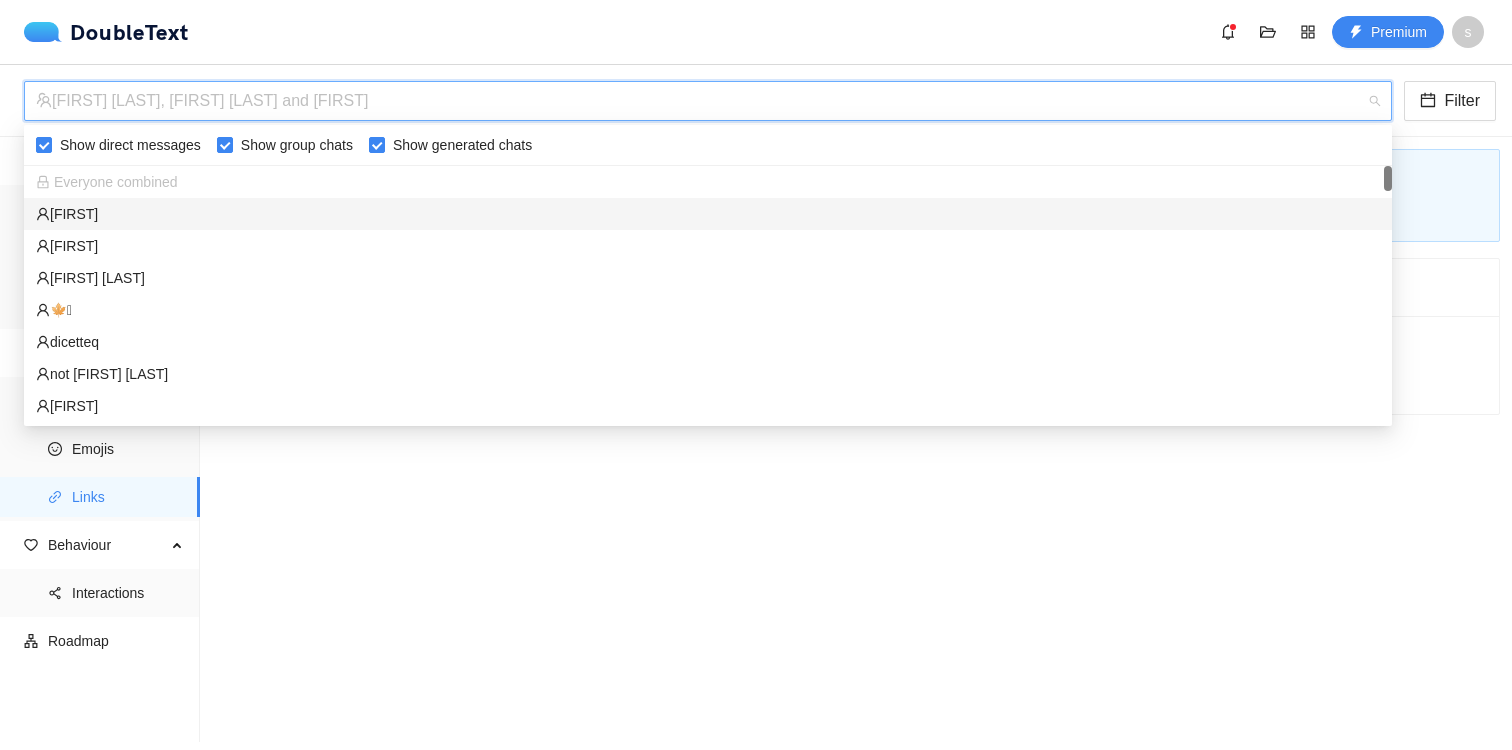 click on "[FIRST]" at bounding box center [708, 214] 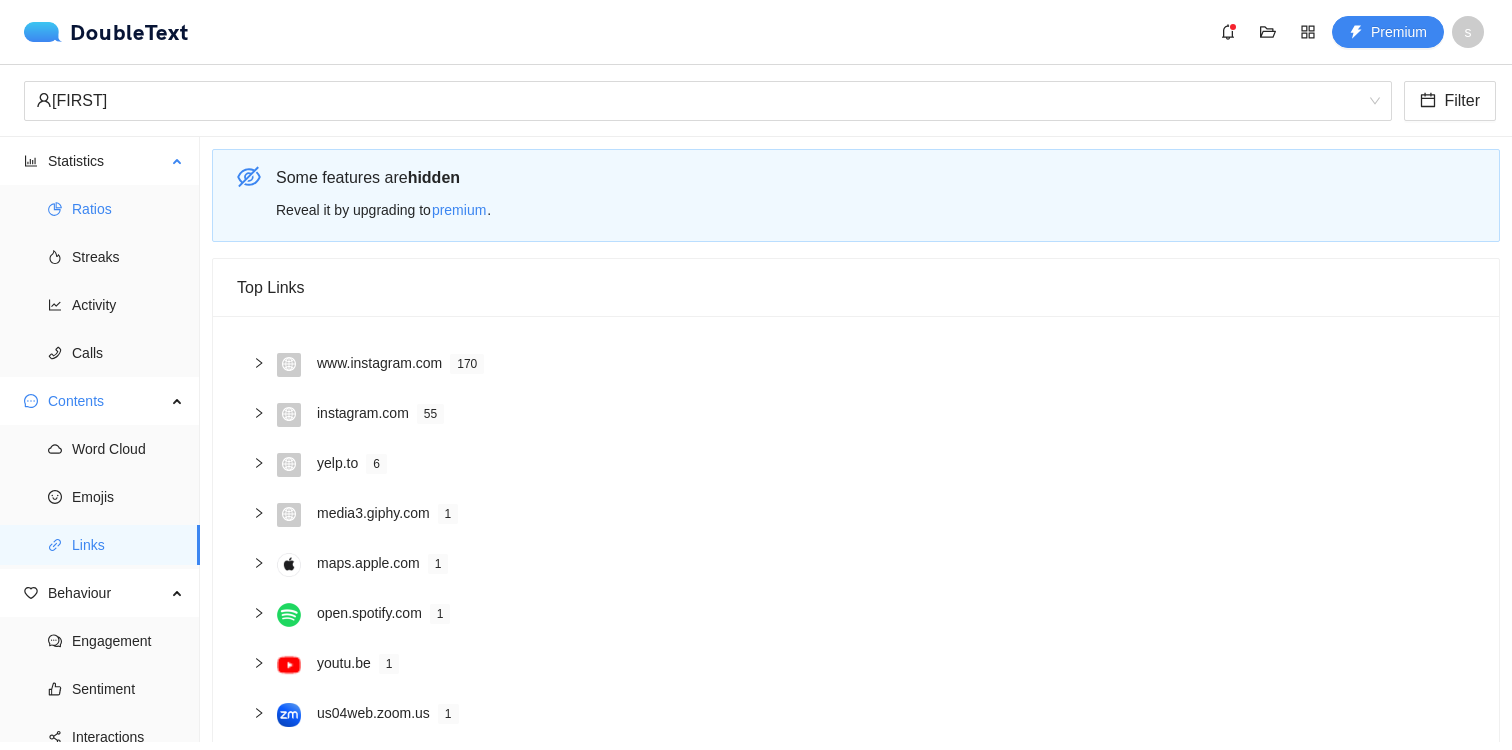 click on "Ratios" at bounding box center (128, 209) 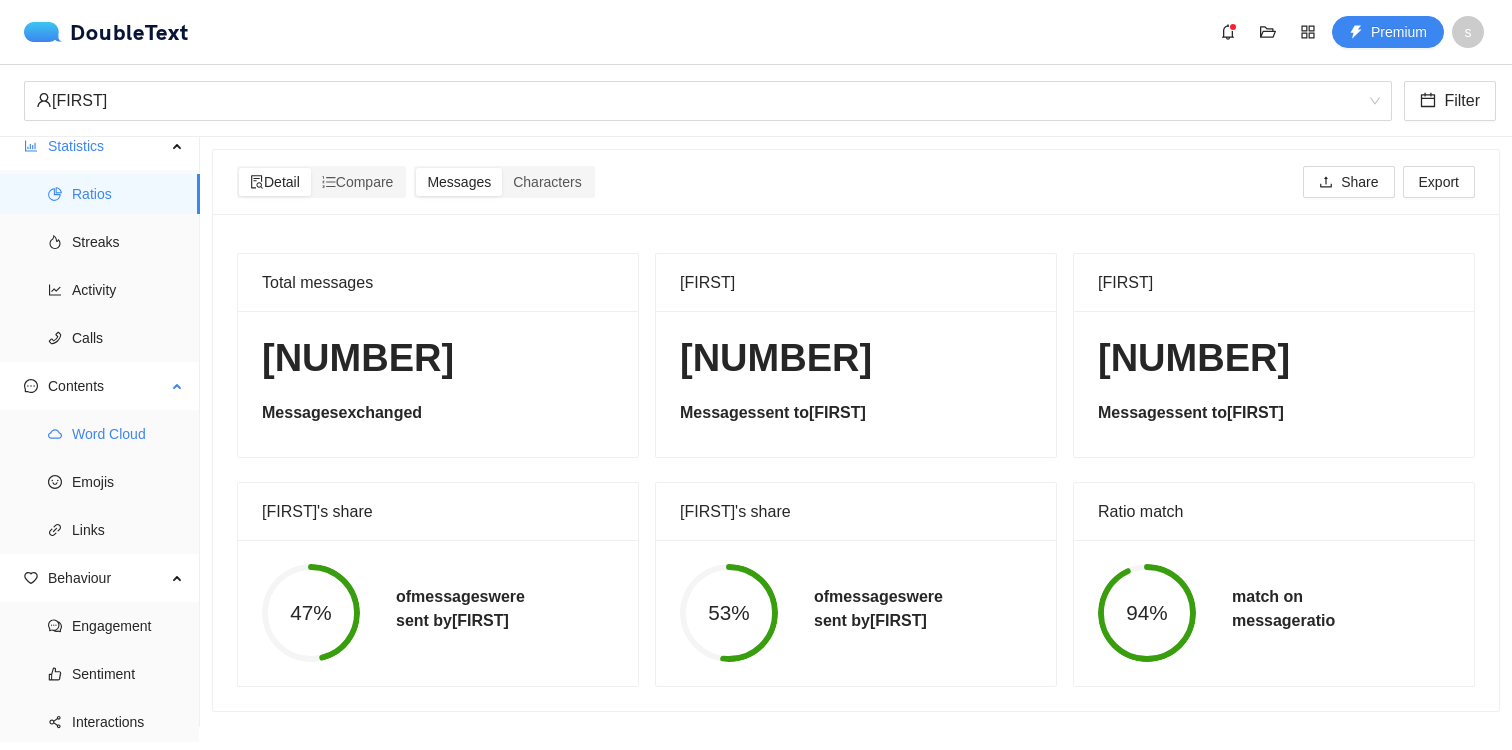 scroll, scrollTop: 0, scrollLeft: 0, axis: both 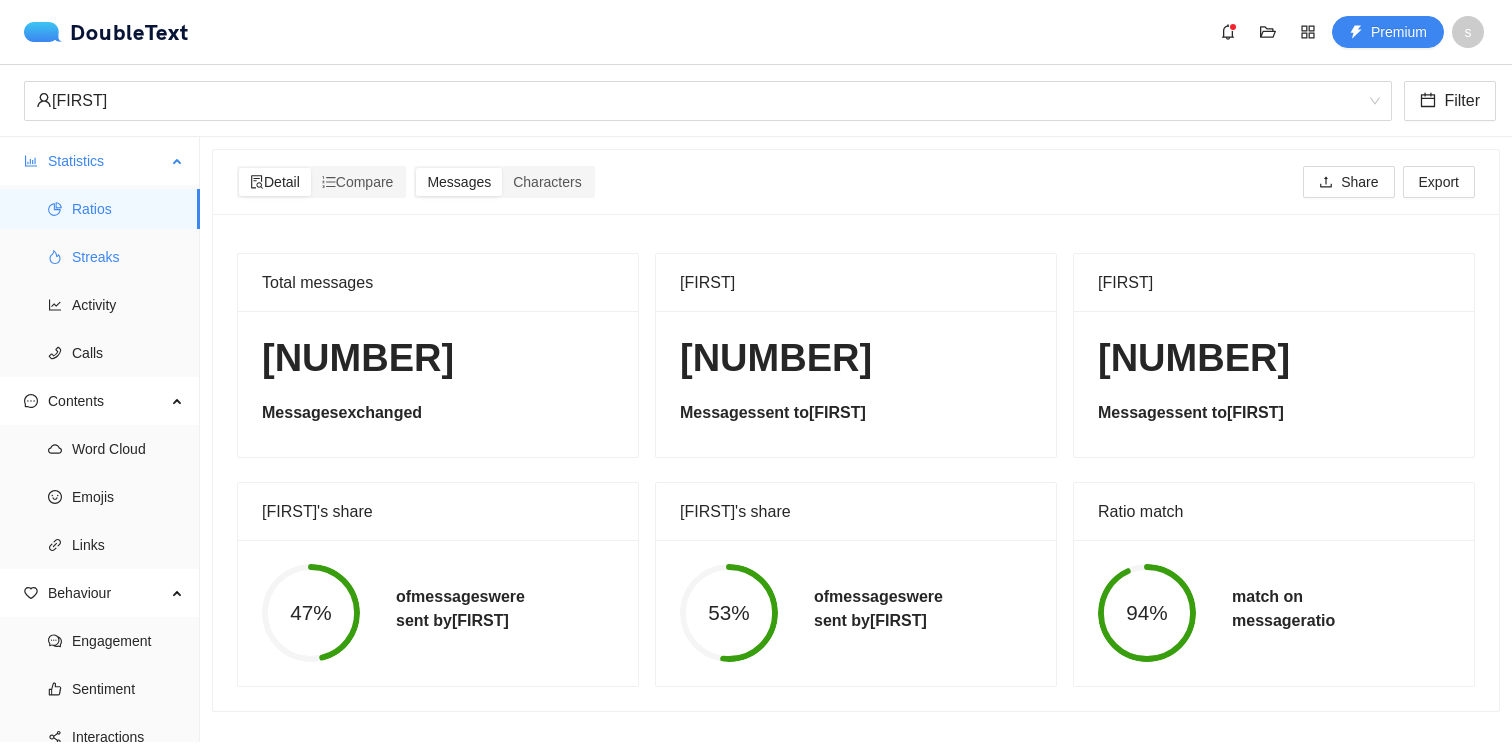 click on "Streaks" at bounding box center (128, 257) 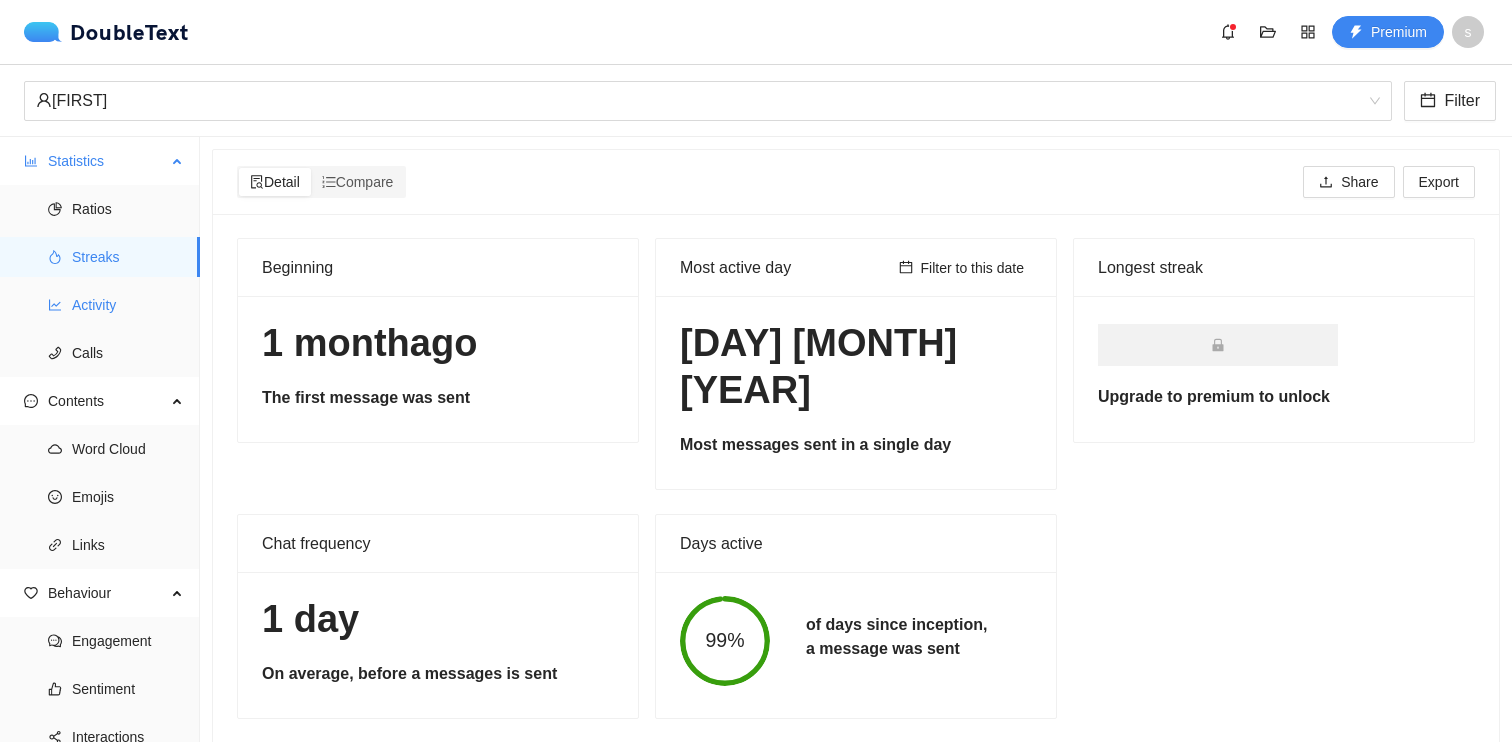 click on "Activity" at bounding box center [128, 305] 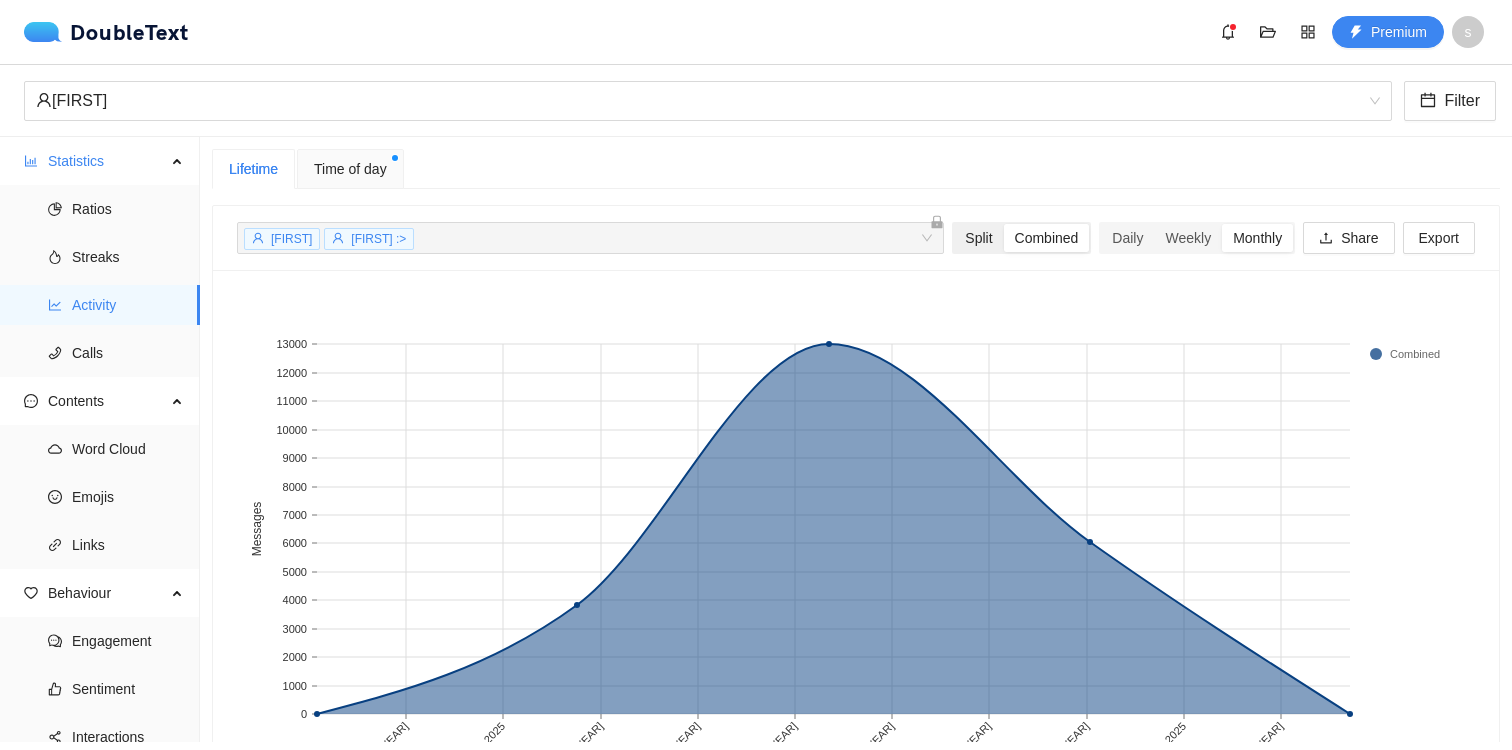 click on "Split" at bounding box center [978, 238] 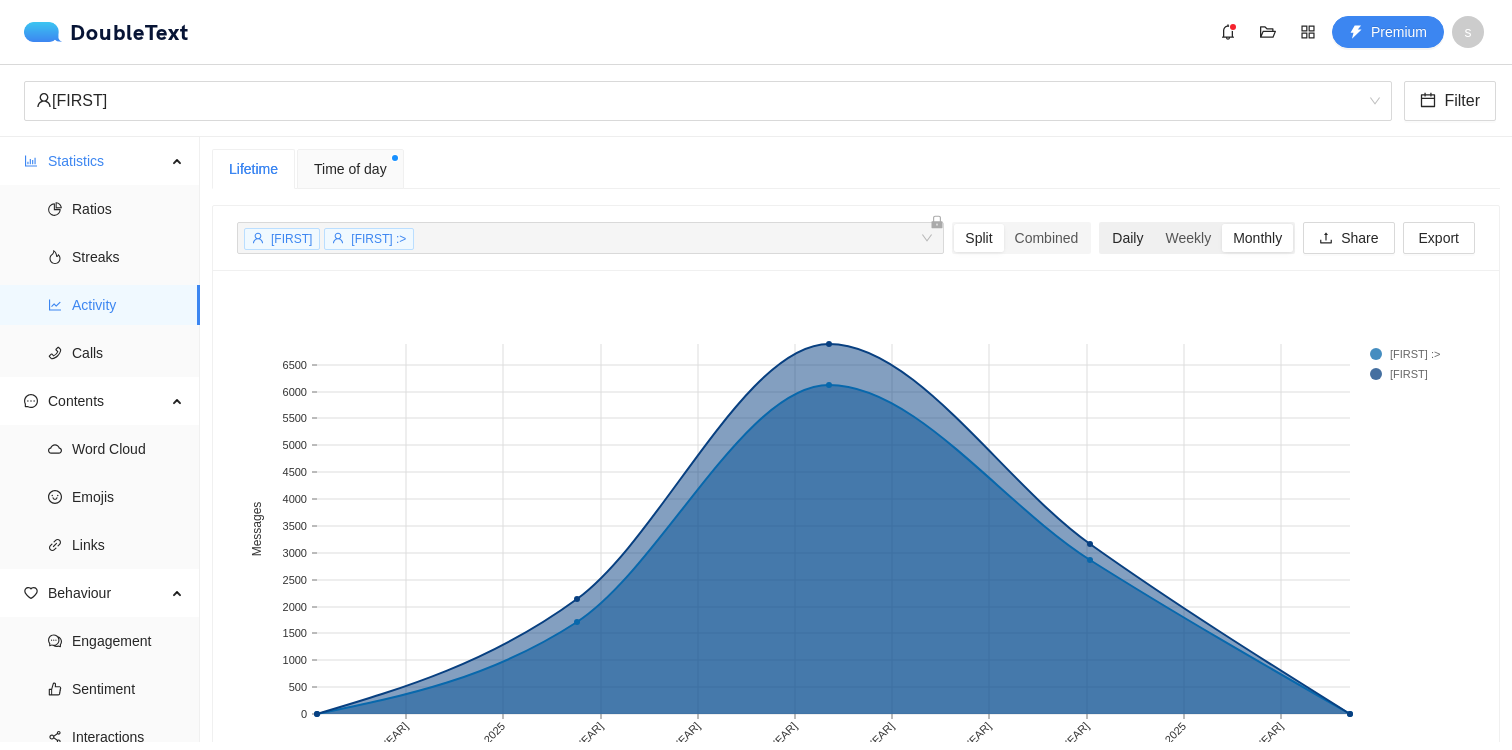 click on "Daily" at bounding box center [1127, 238] 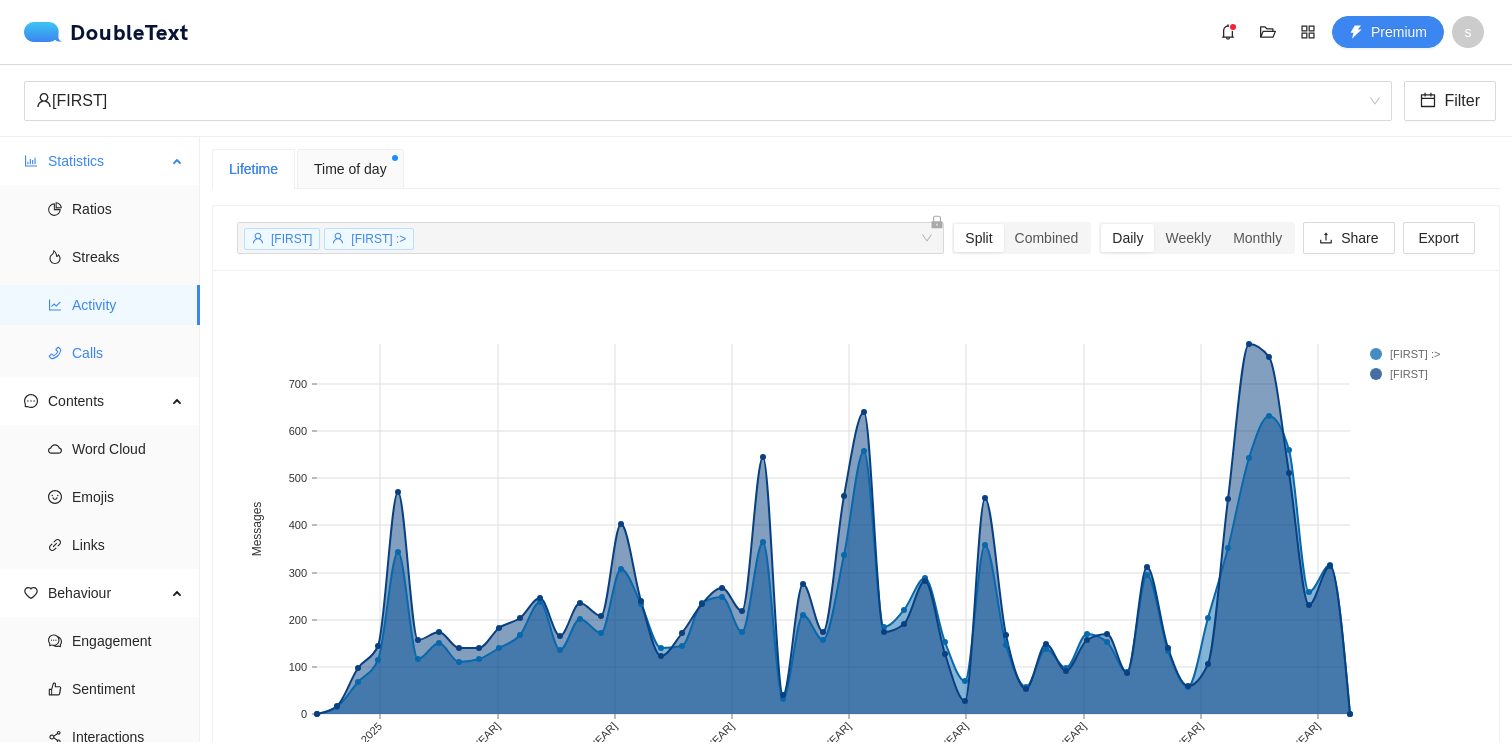 click on "Calls" at bounding box center [128, 353] 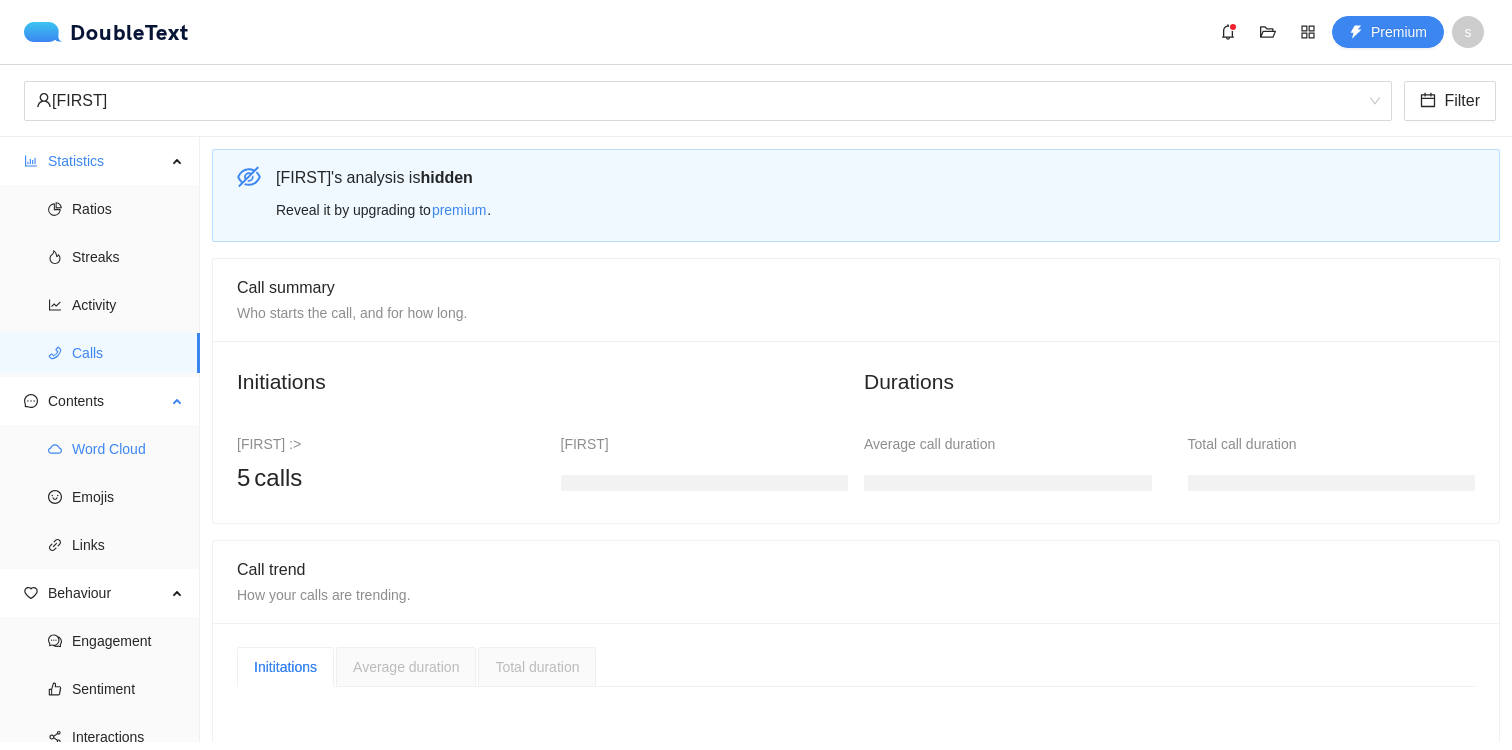 click on "Word Cloud" at bounding box center (128, 449) 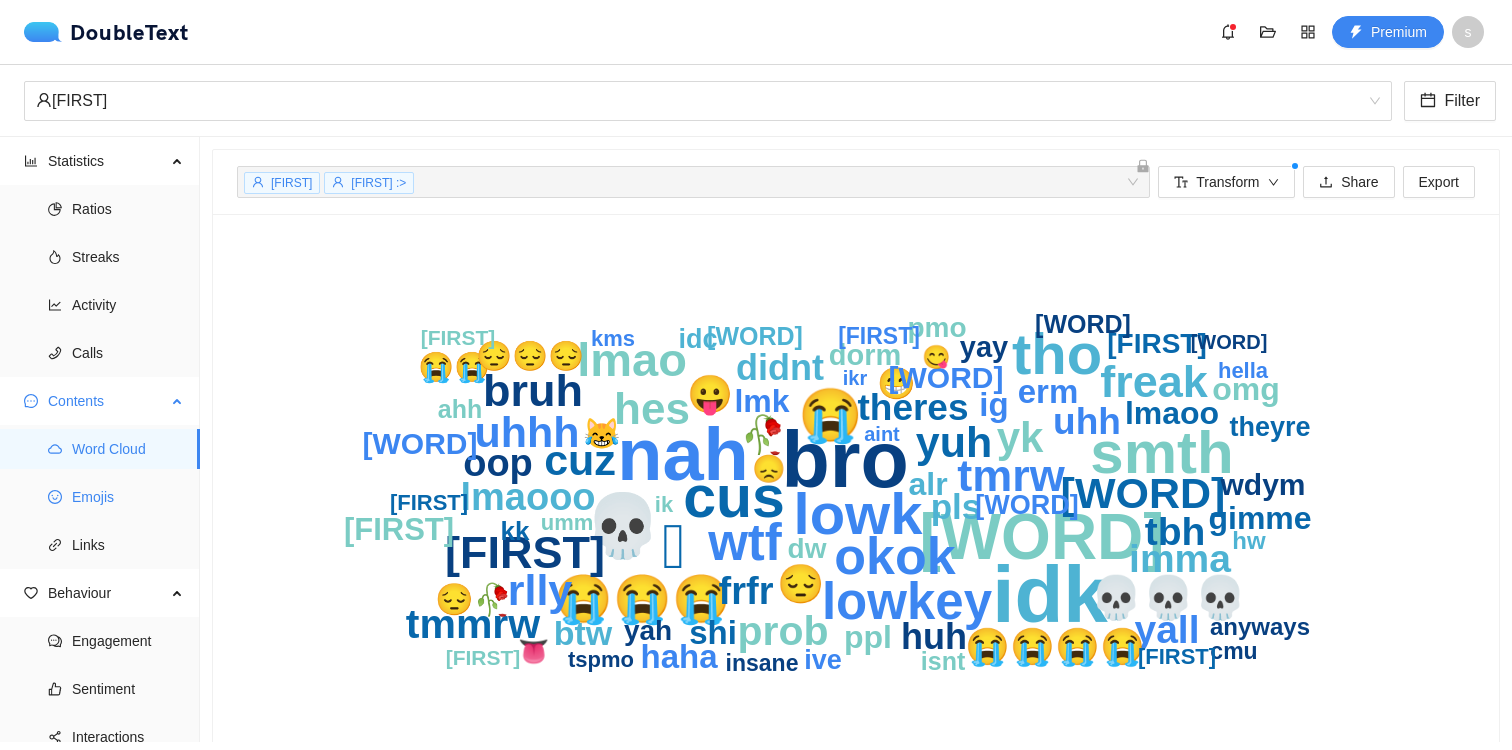 click on "Emojis" at bounding box center [128, 497] 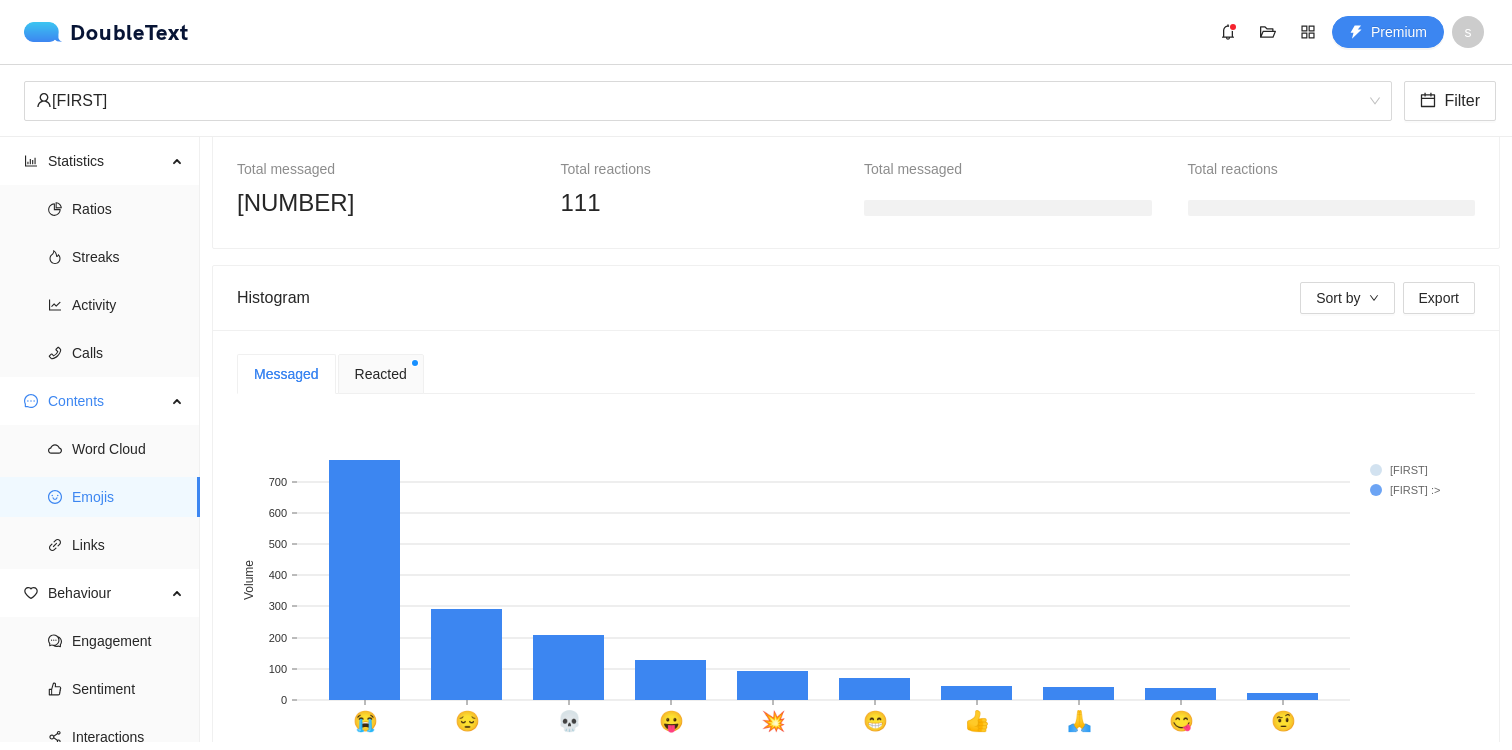 scroll, scrollTop: 303, scrollLeft: 0, axis: vertical 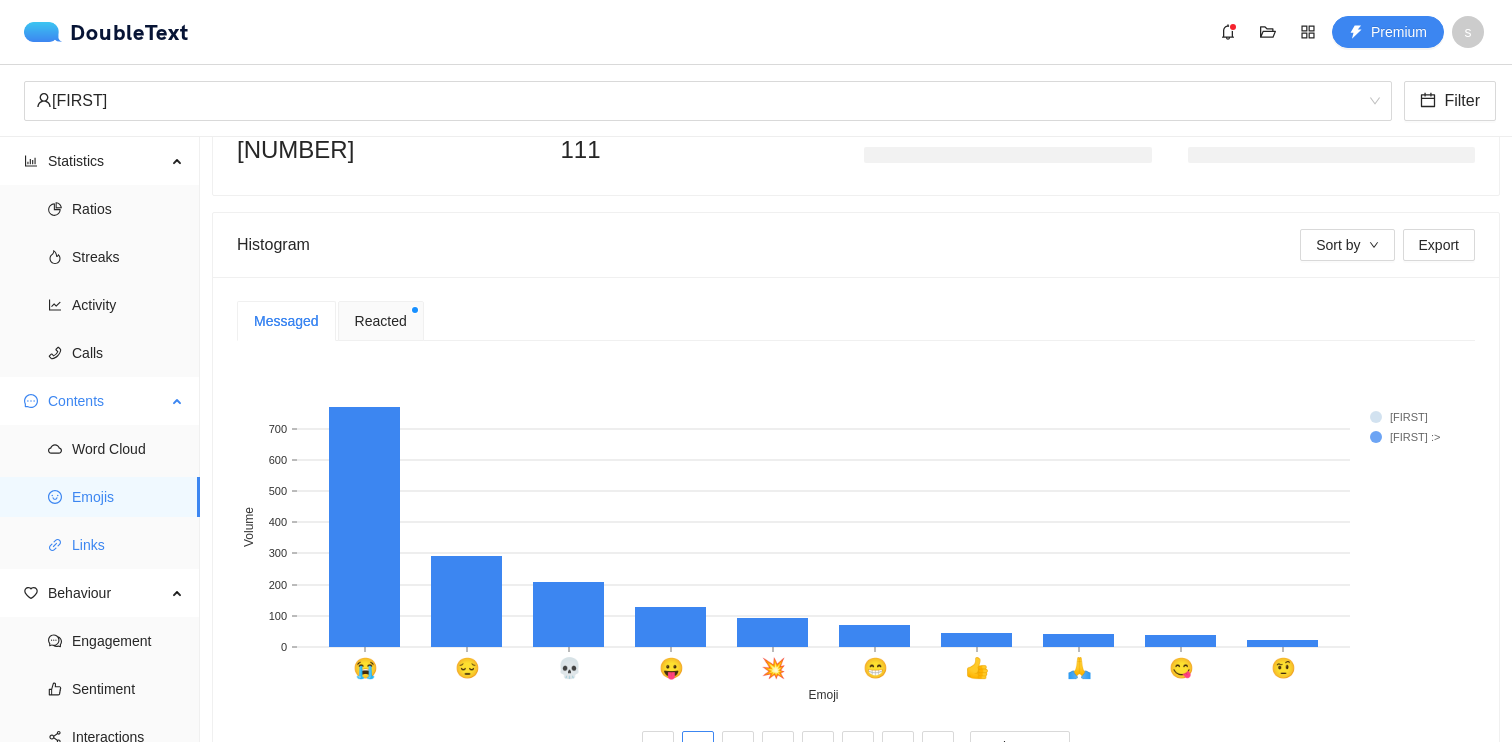 click on "Links" at bounding box center (128, 545) 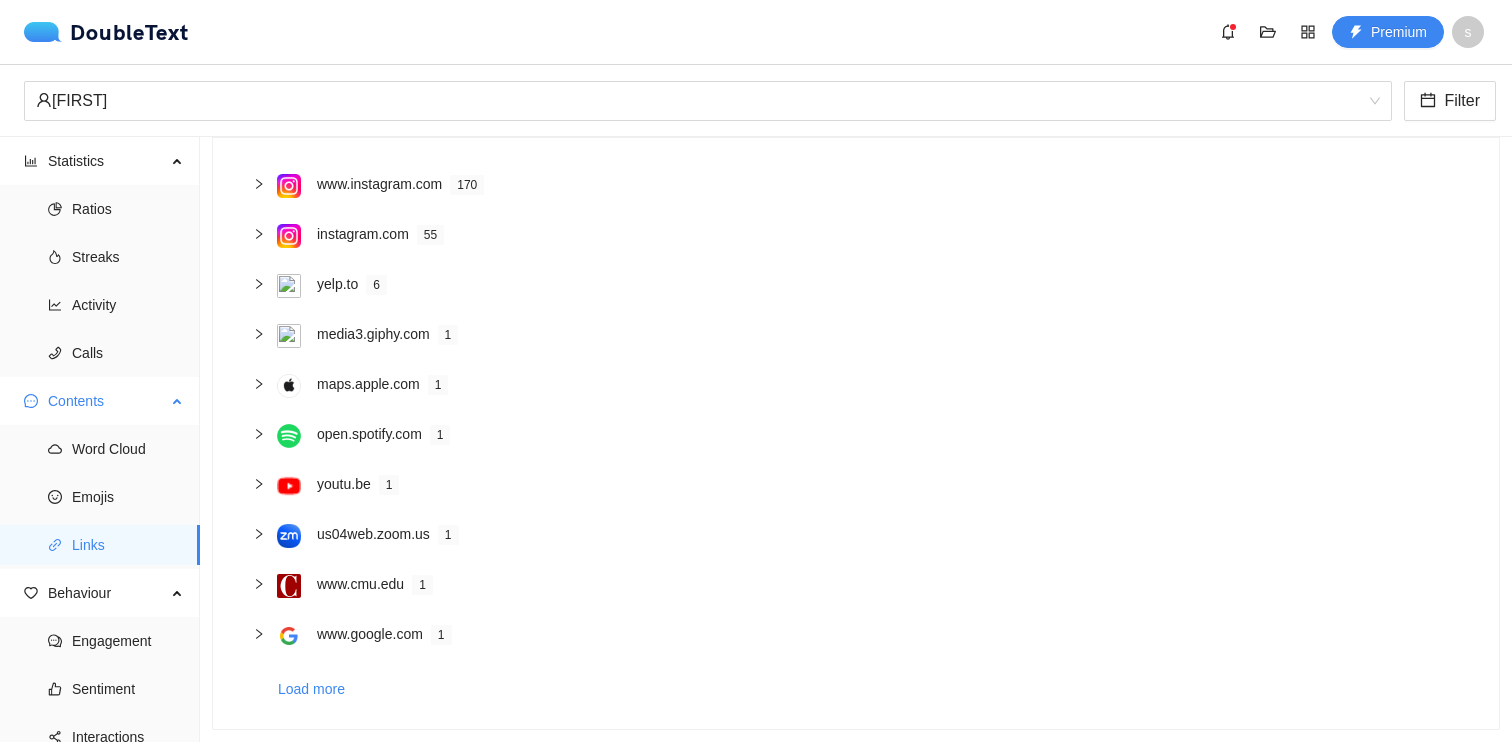 scroll, scrollTop: 179, scrollLeft: 0, axis: vertical 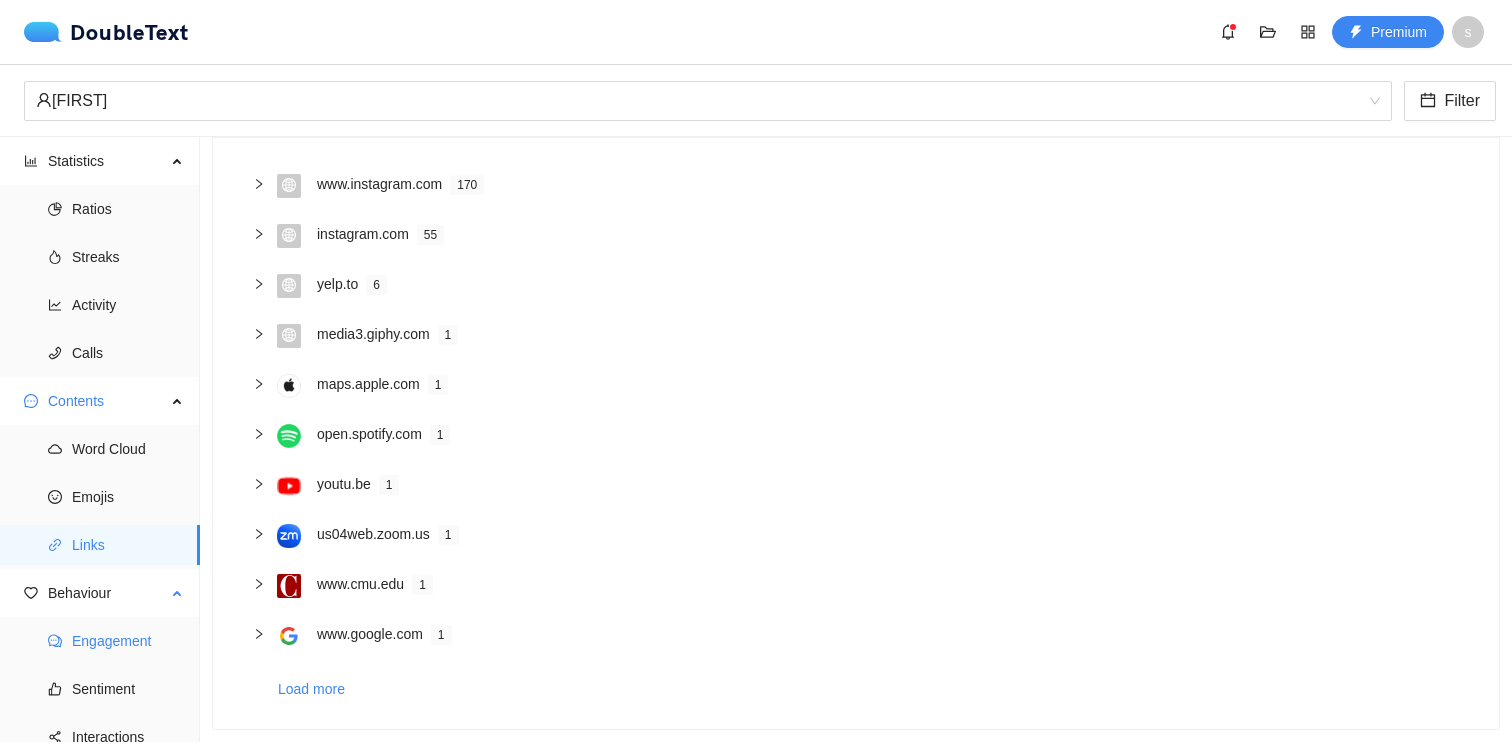 click on "Engagement" at bounding box center [128, 641] 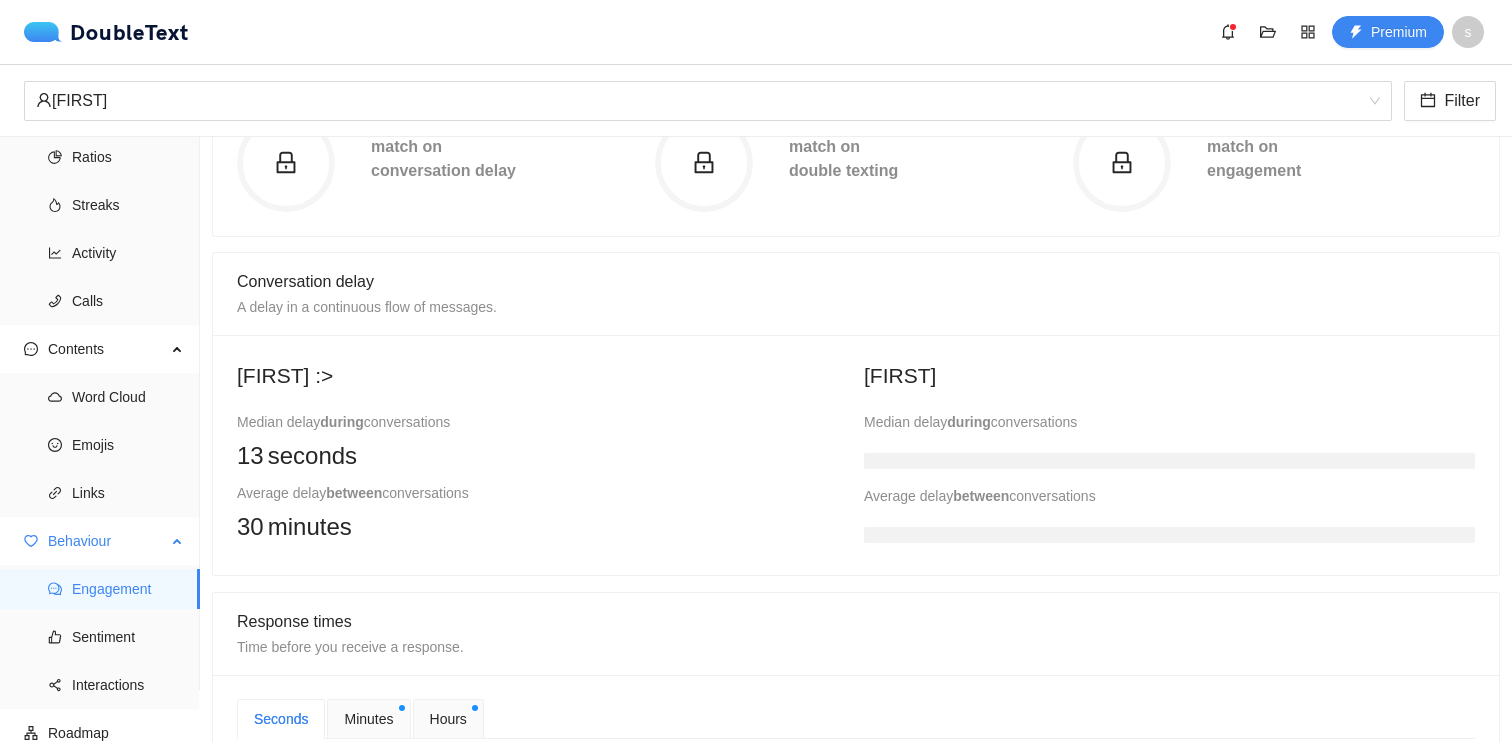 scroll, scrollTop: 63, scrollLeft: 0, axis: vertical 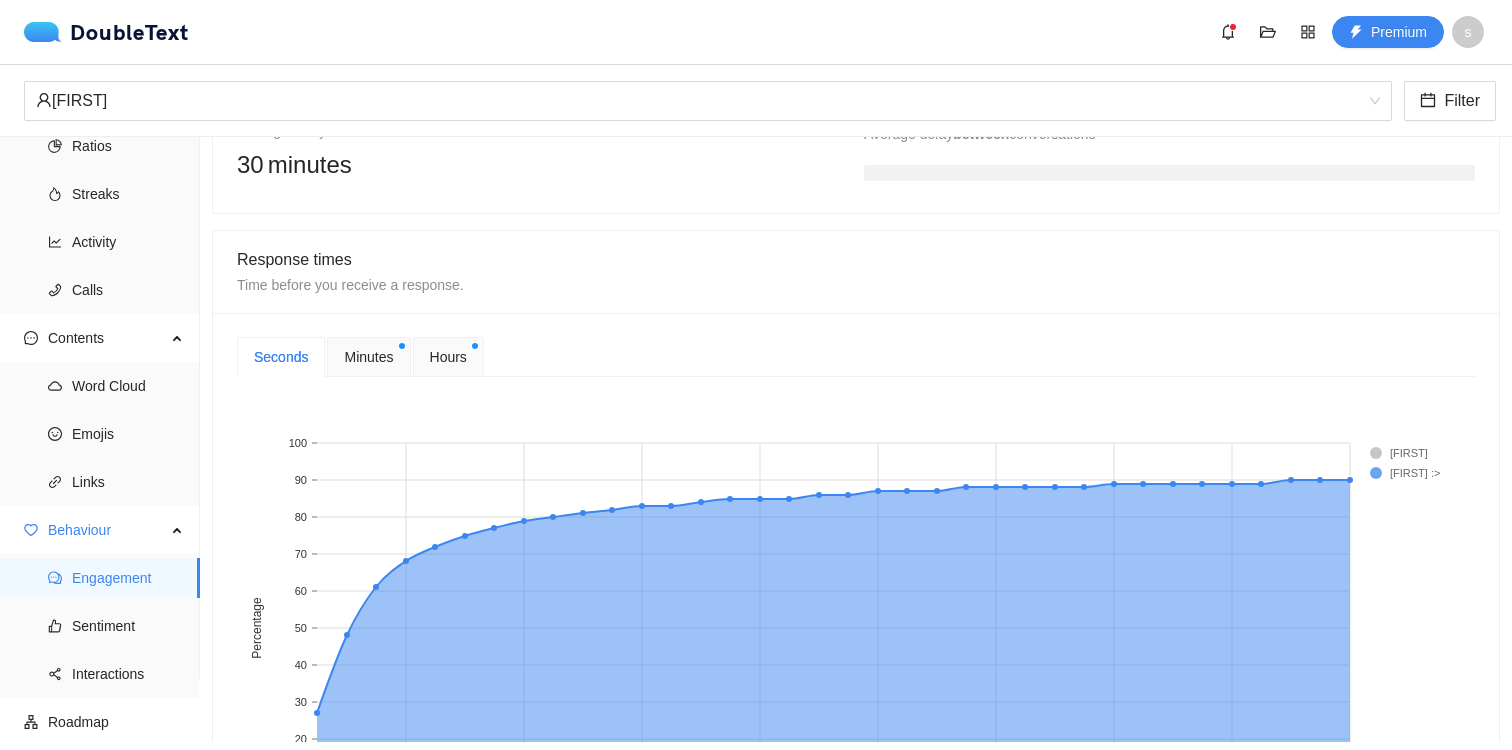 click on "Minutes" at bounding box center [368, 357] 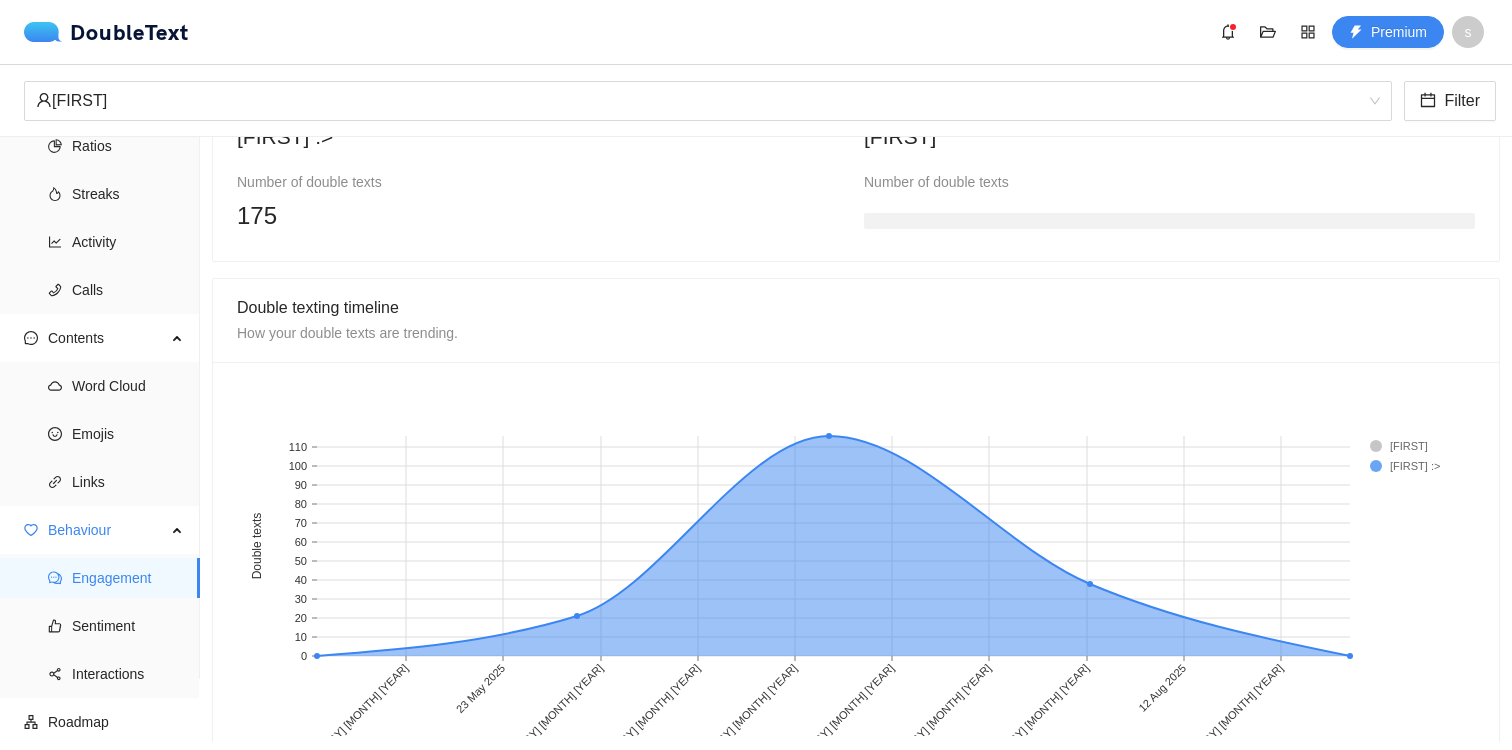 scroll, scrollTop: 1616, scrollLeft: 0, axis: vertical 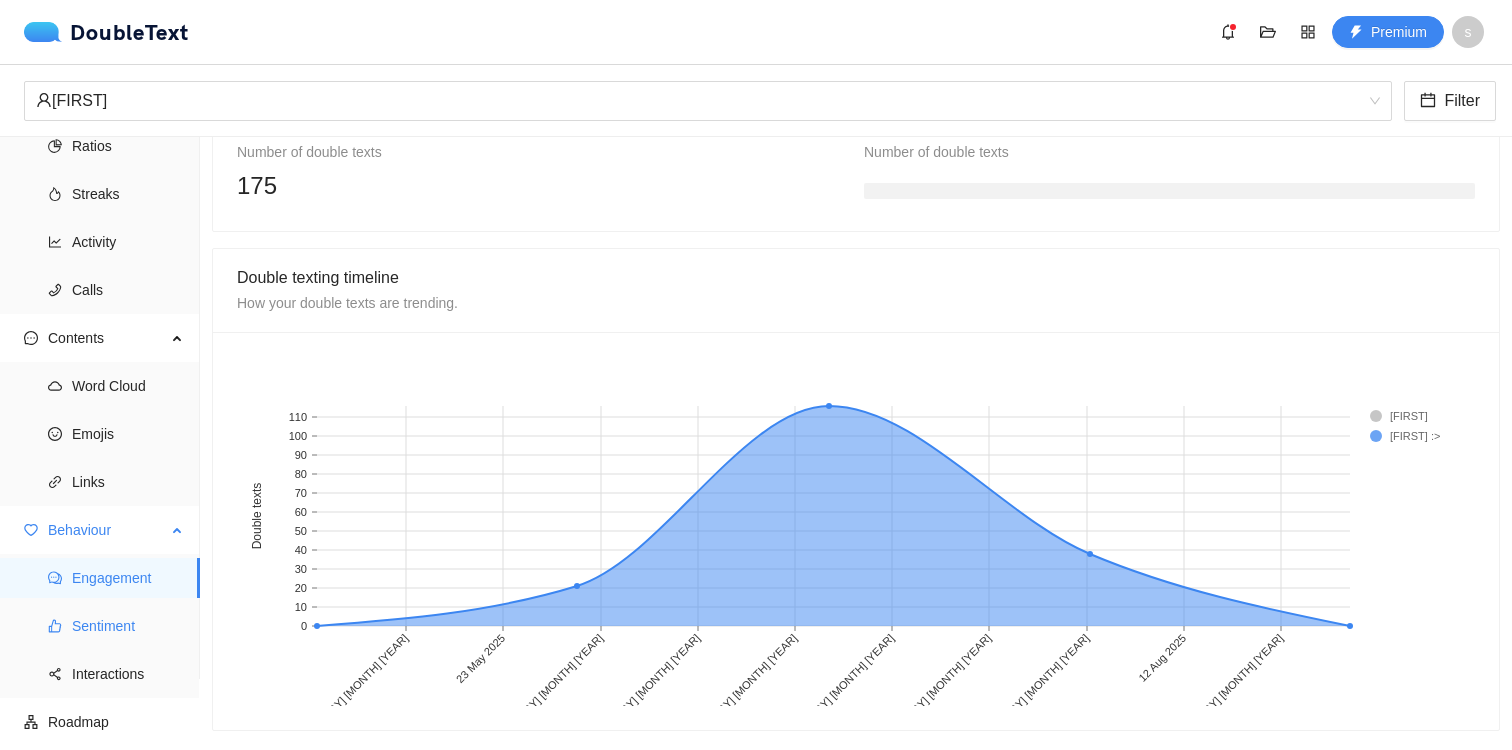 click on "Sentiment" at bounding box center (128, 626) 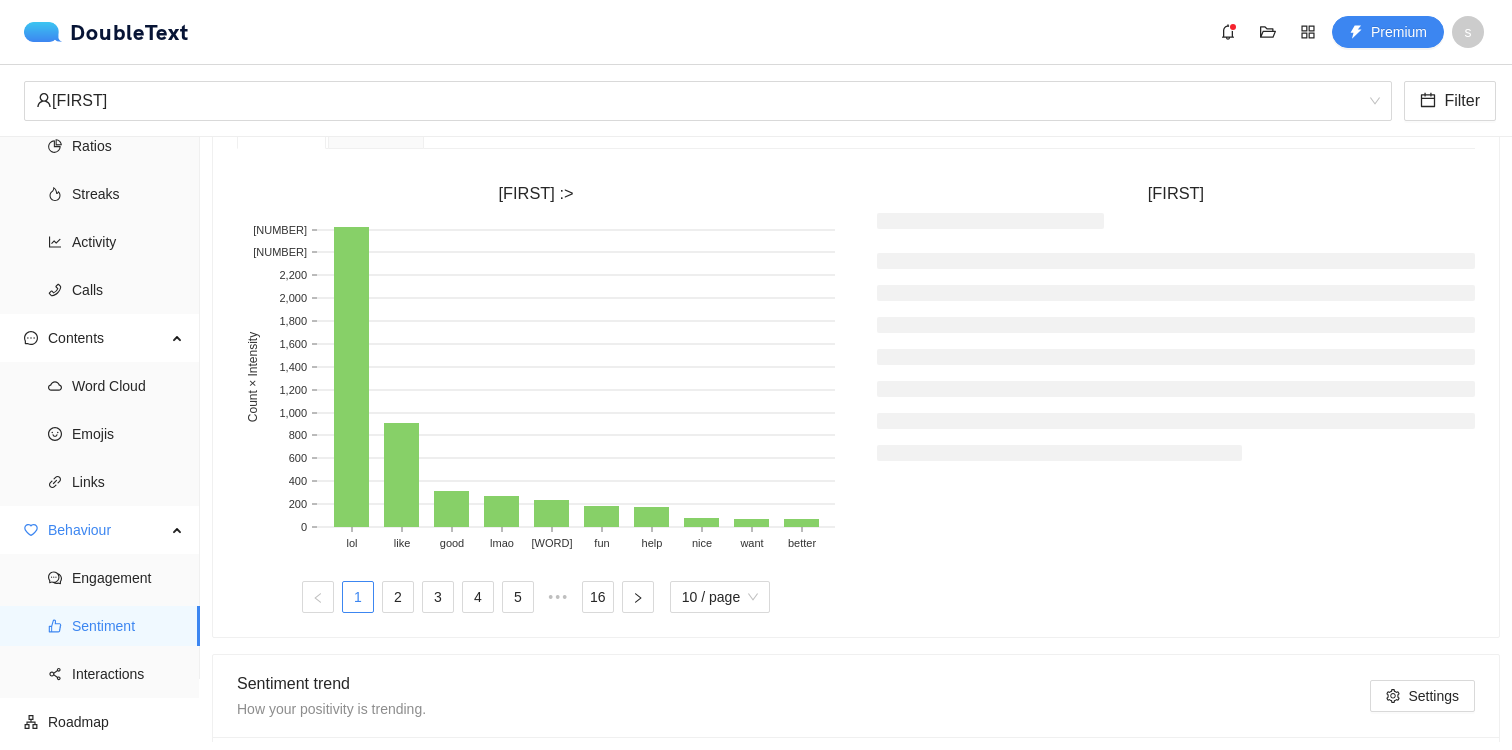 scroll, scrollTop: 485, scrollLeft: 0, axis: vertical 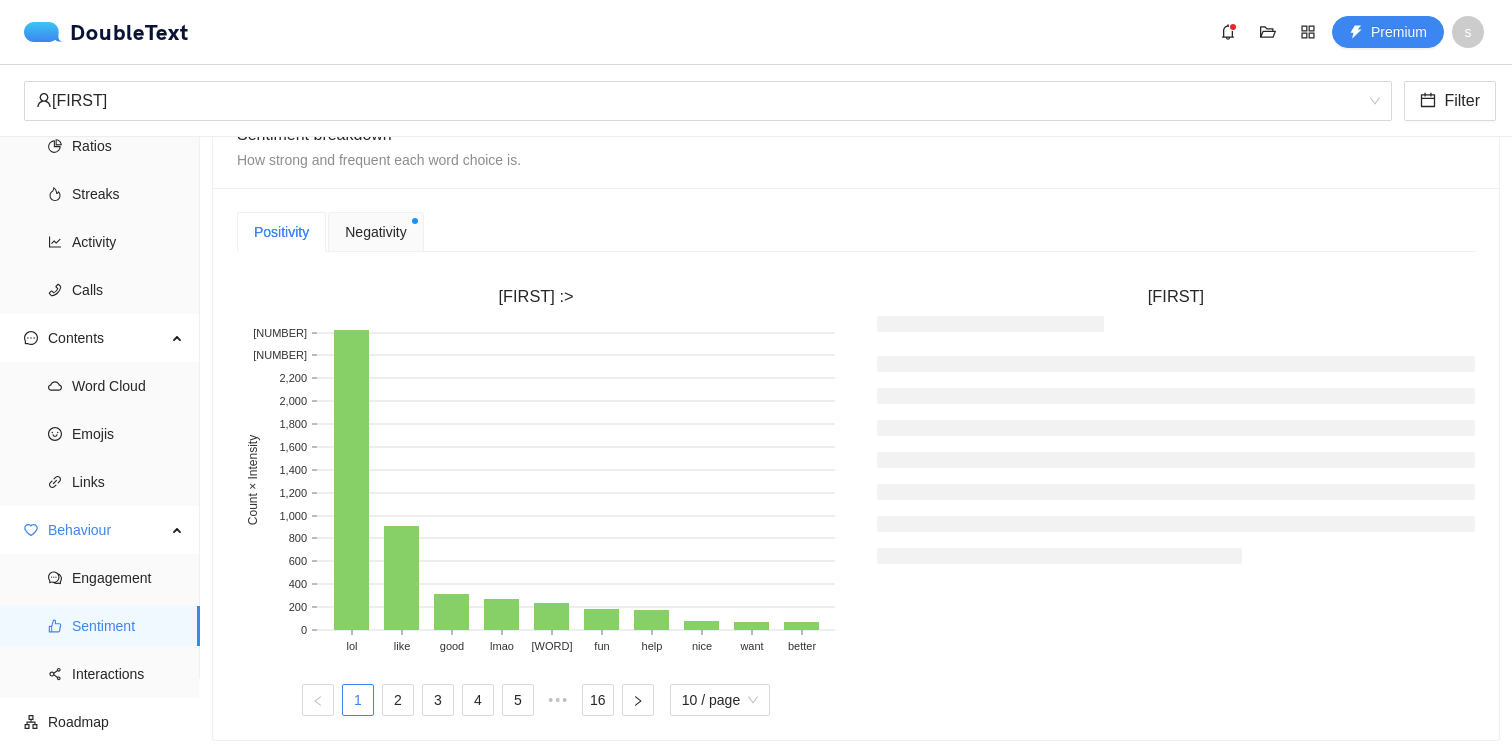 click on "Negativity" at bounding box center (375, 232) 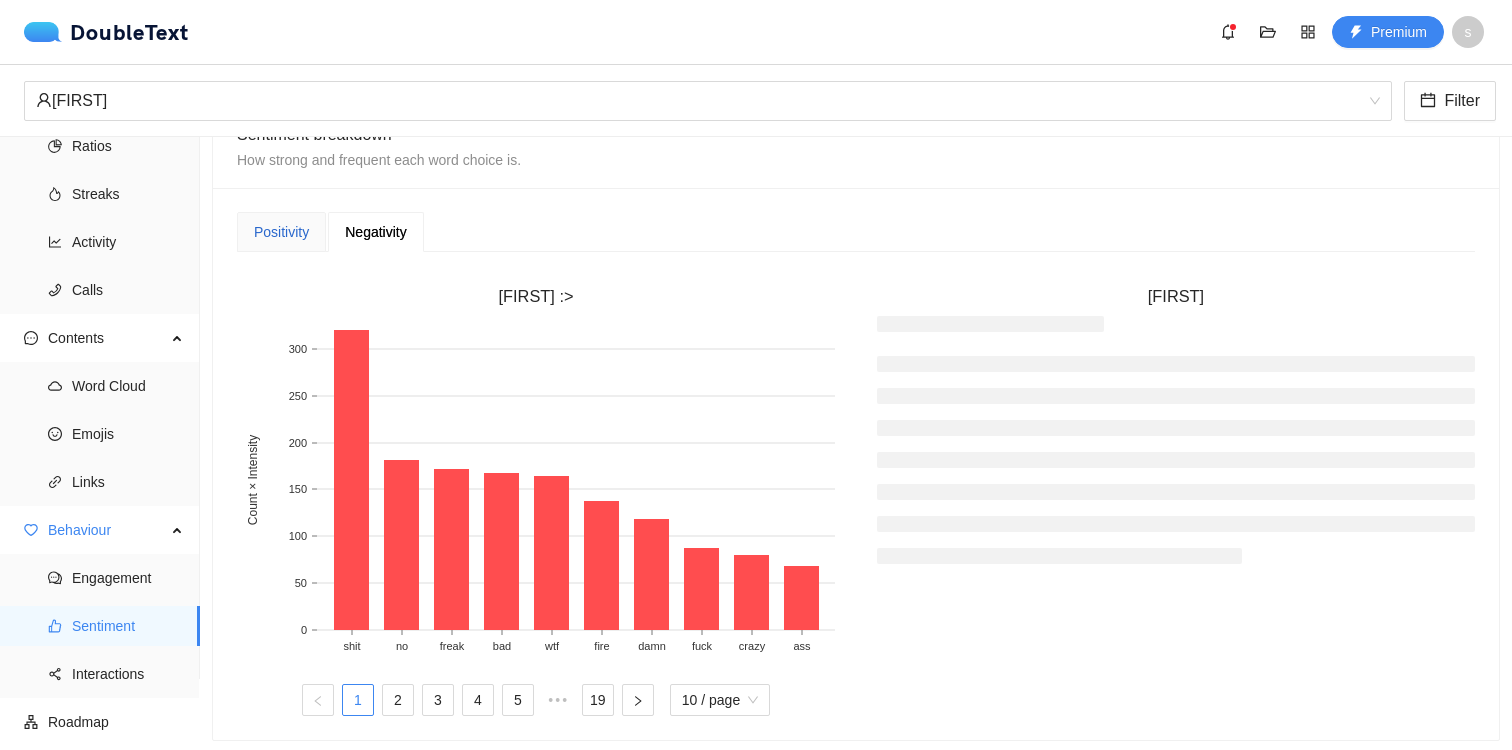 click on "Positivity" at bounding box center [281, 232] 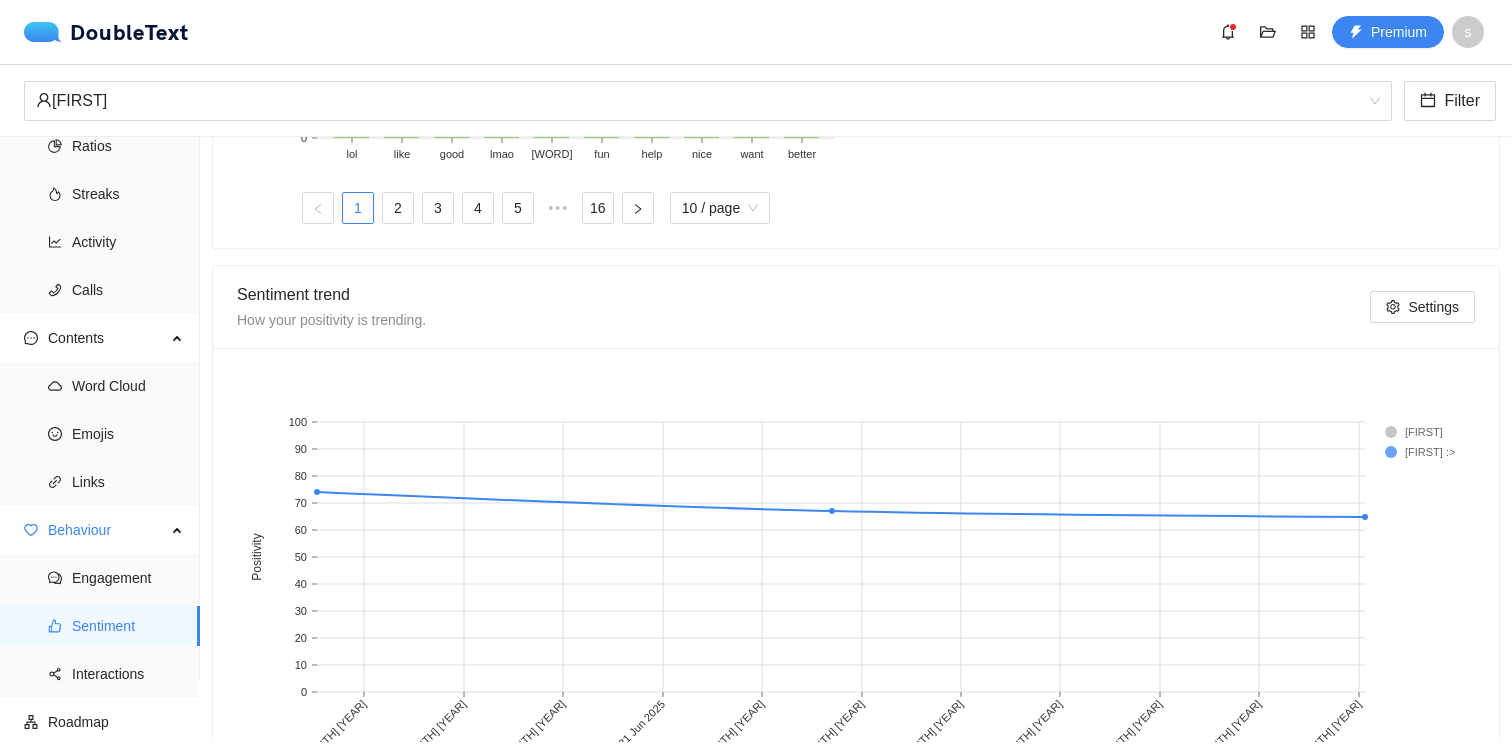 scroll, scrollTop: 978, scrollLeft: 0, axis: vertical 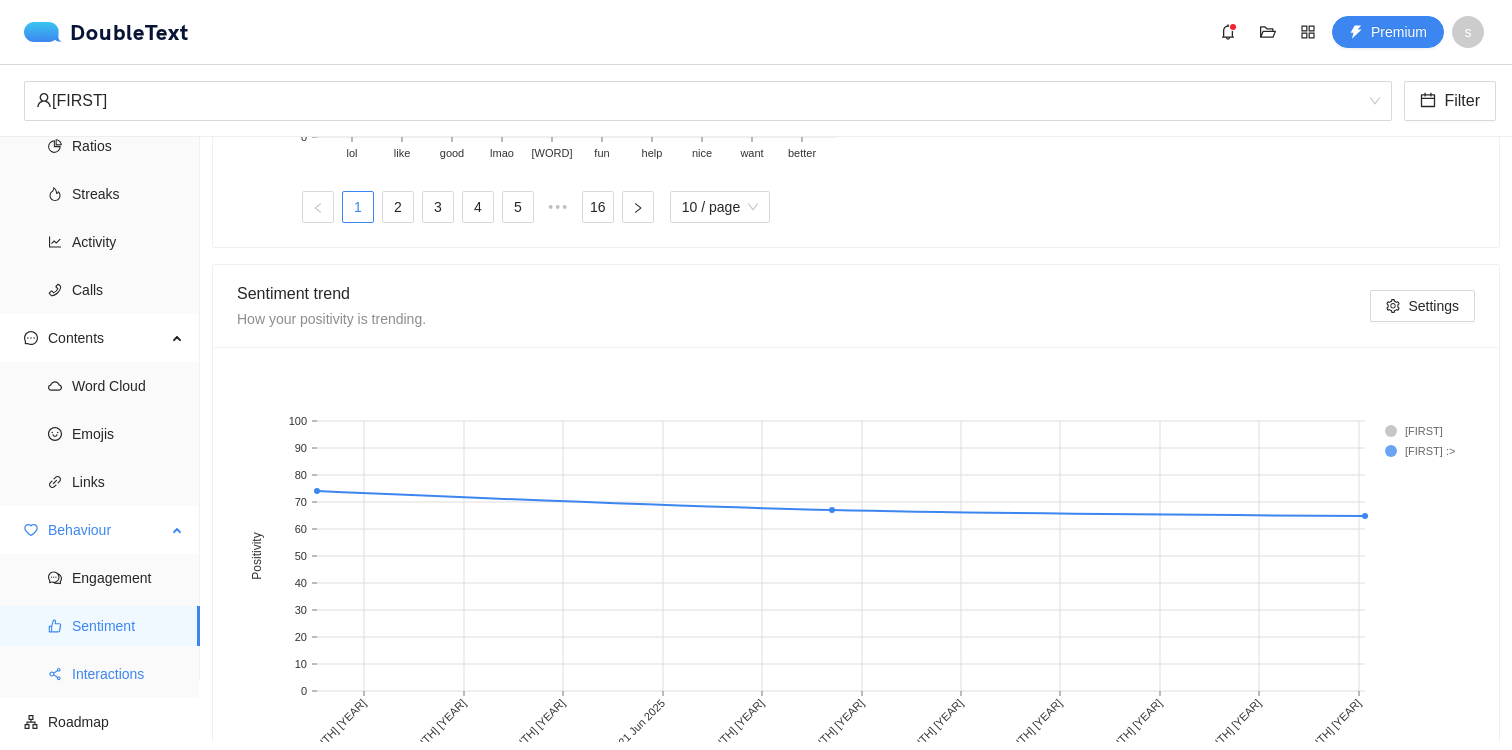 click on "Interactions" at bounding box center [100, 674] 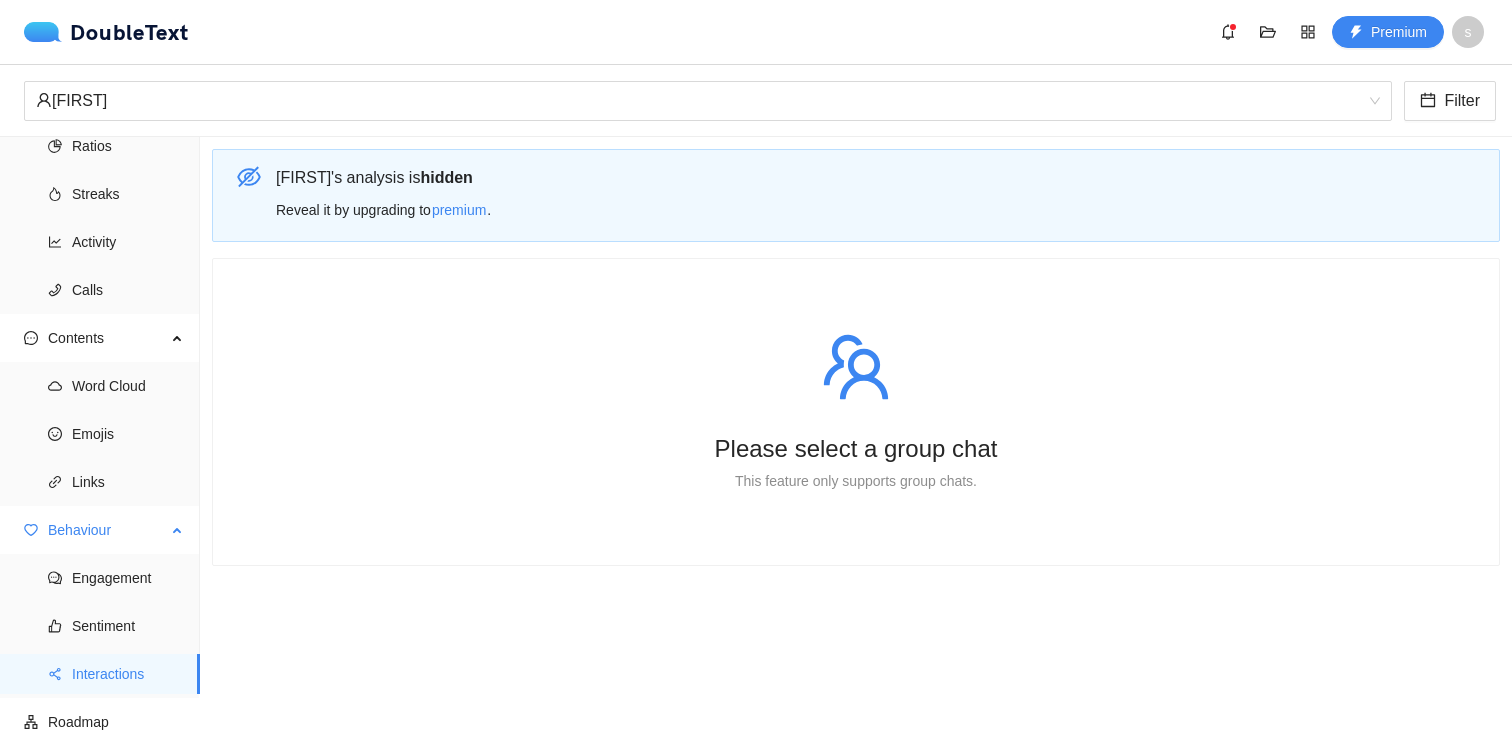 click on "Engagement Sentiment Interactions" at bounding box center (99, 626) 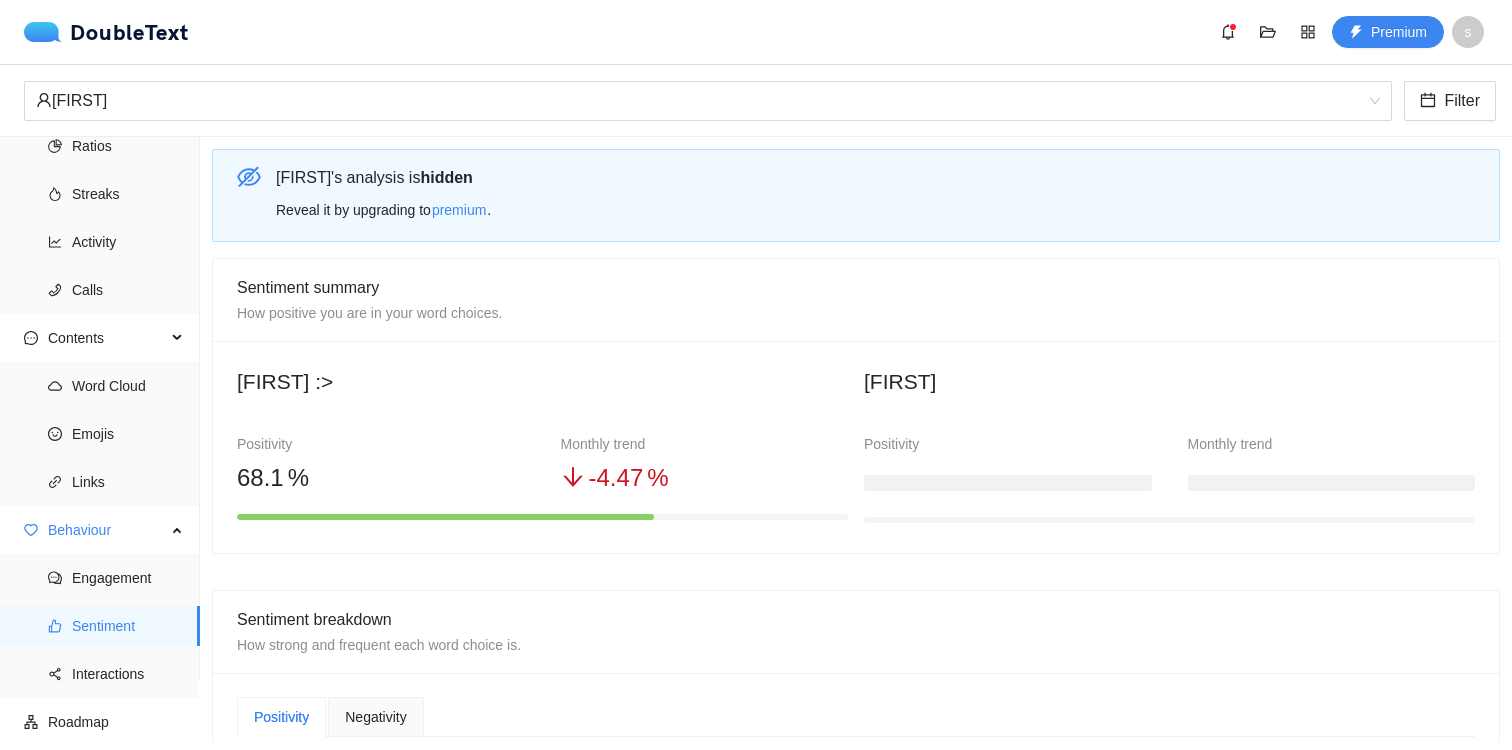 scroll, scrollTop: 0, scrollLeft: 0, axis: both 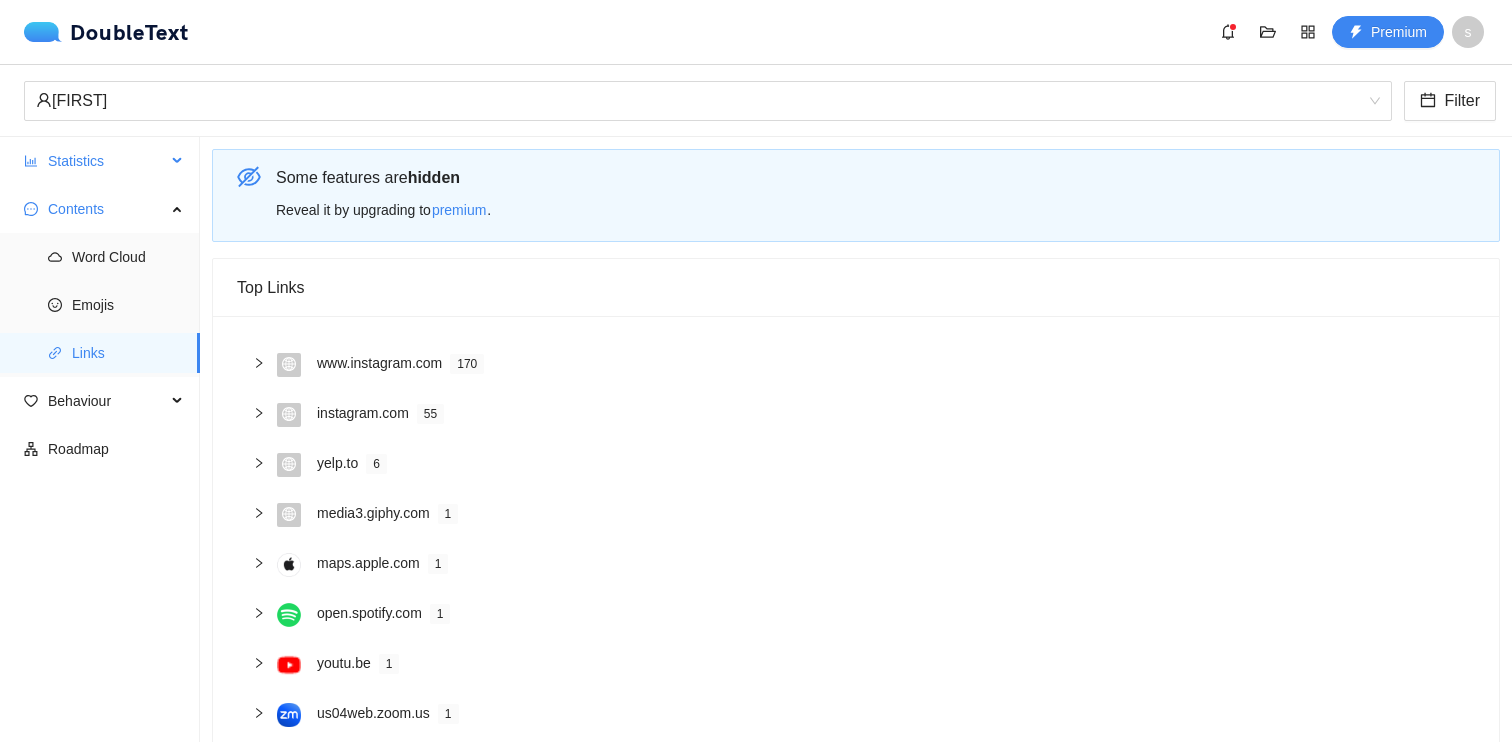 click on "Statistics" at bounding box center [107, 161] 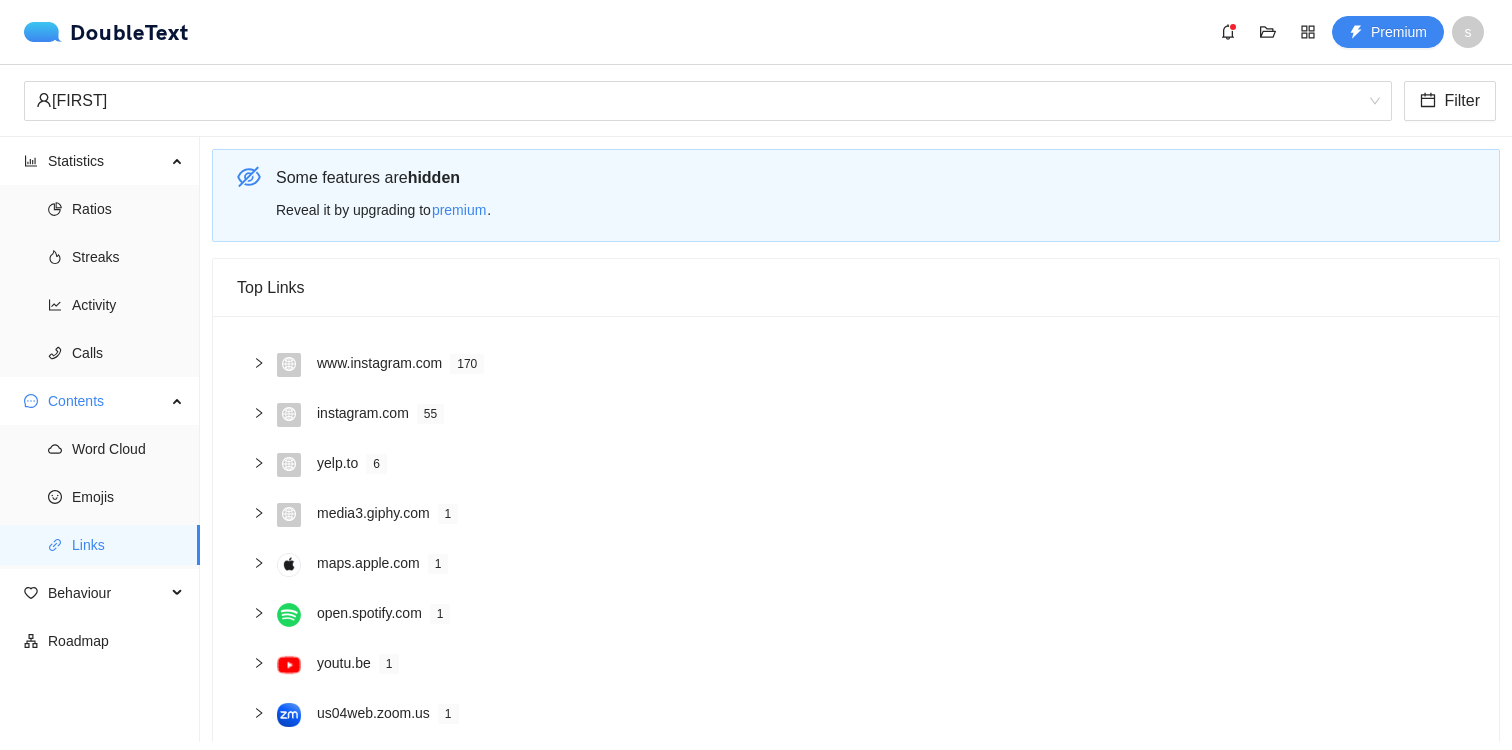 click on "[FIRST] Filter" at bounding box center [756, 101] 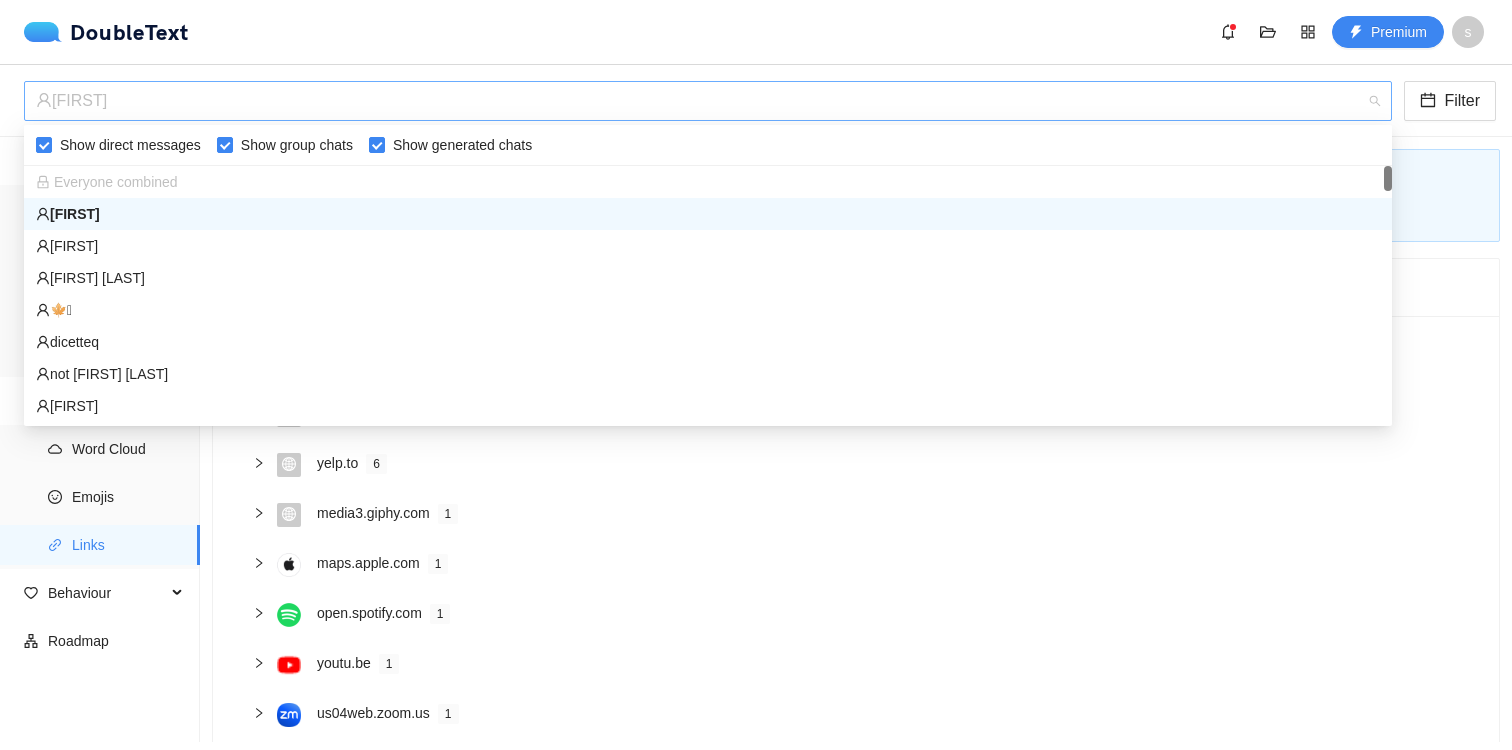 click on "[FIRST]" at bounding box center (699, 101) 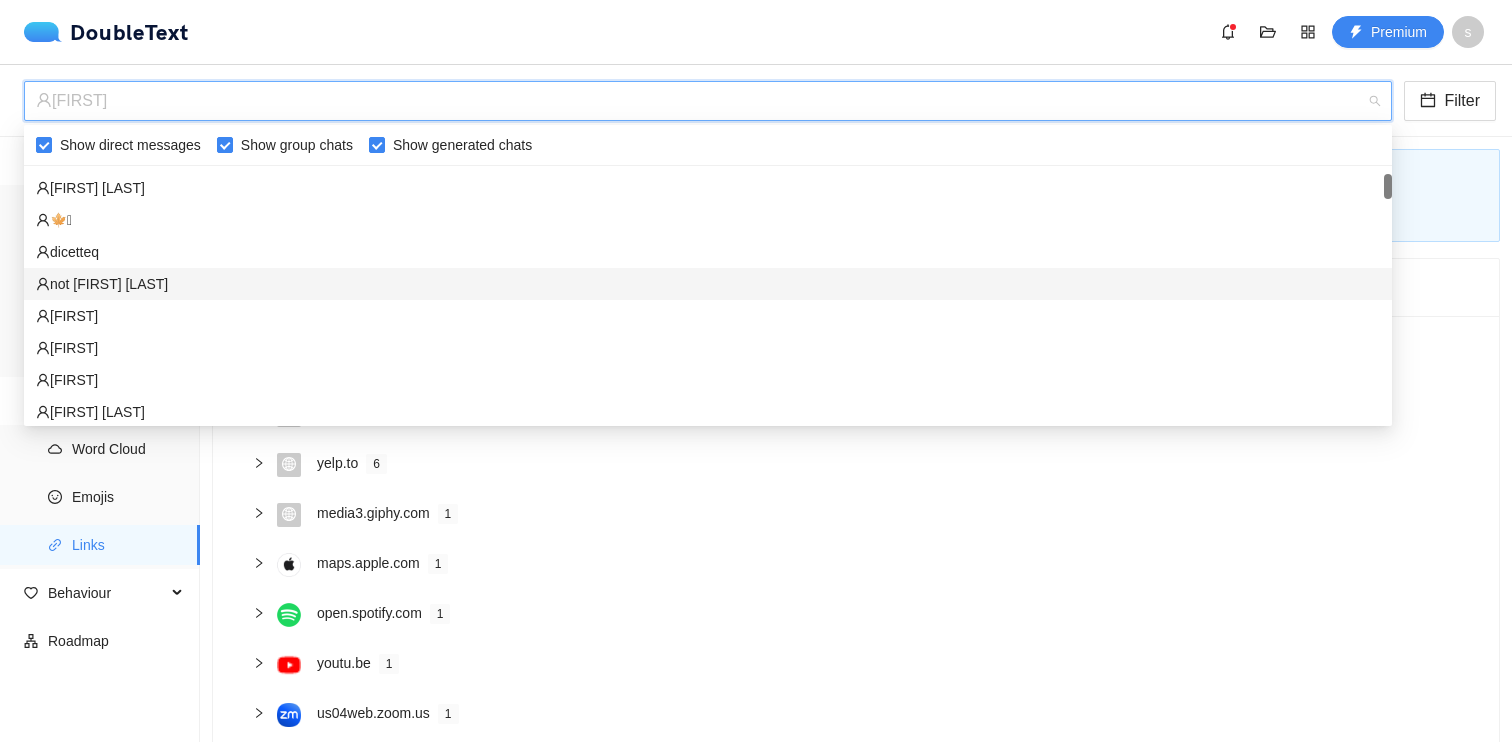 scroll, scrollTop: 96, scrollLeft: 0, axis: vertical 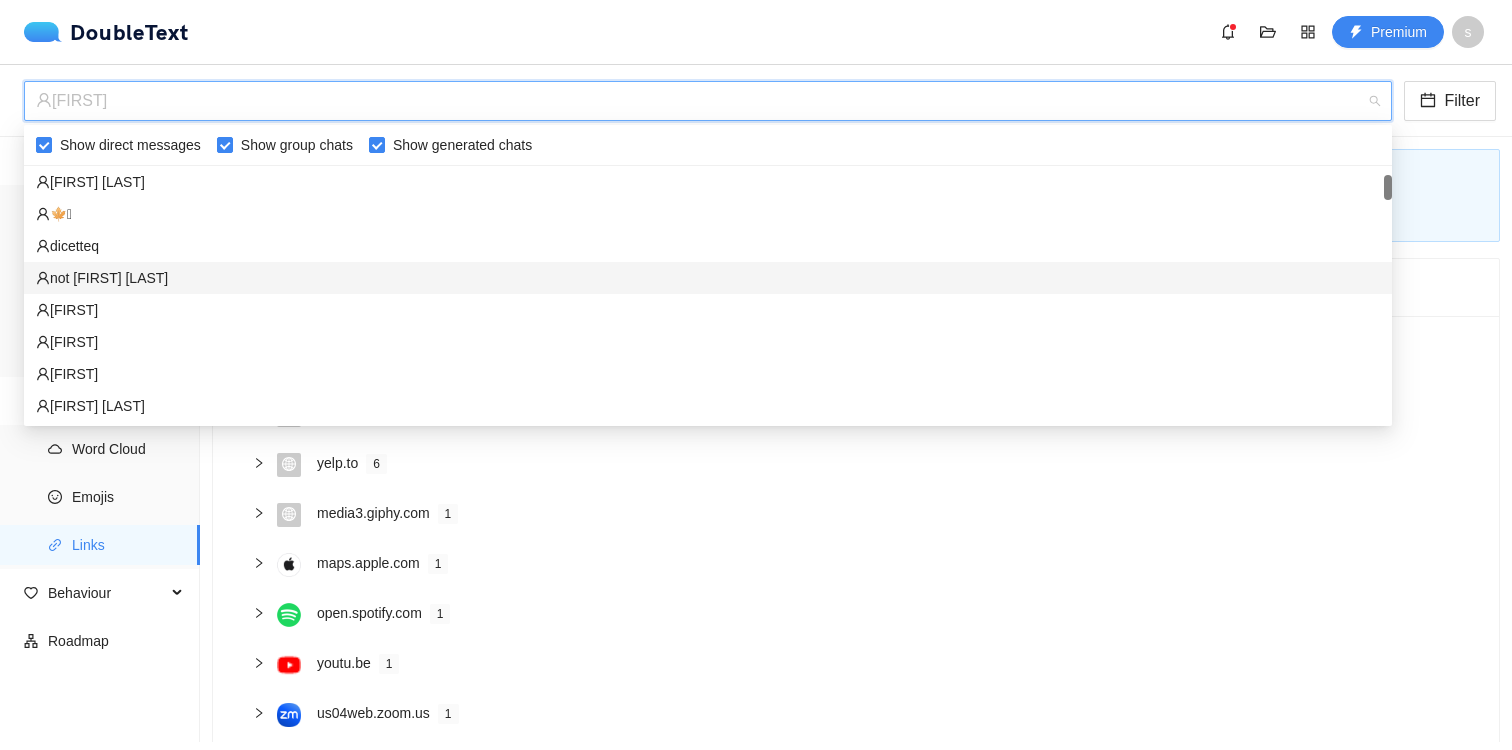 click on "not [FIRST] [LAST]" at bounding box center (708, 278) 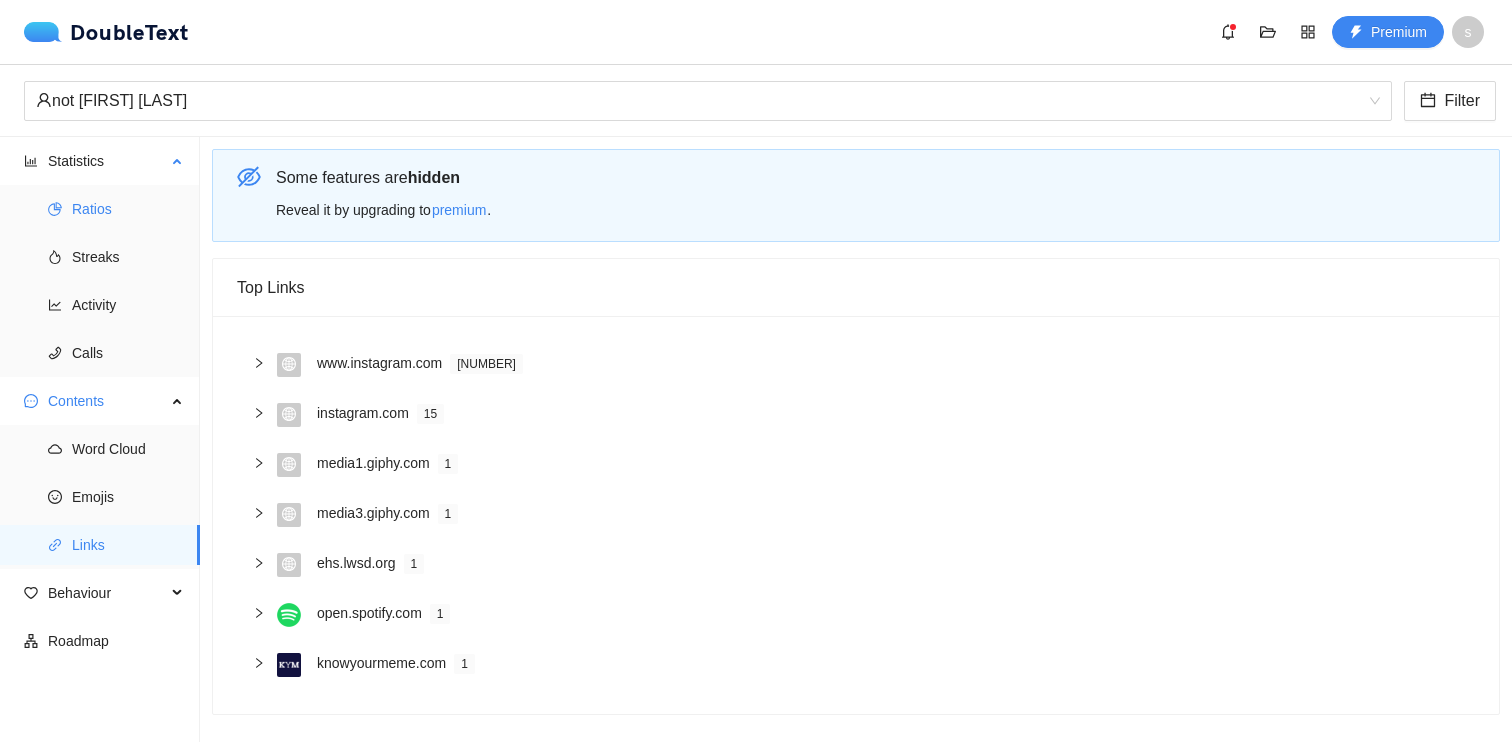 click on "Ratios" at bounding box center (128, 209) 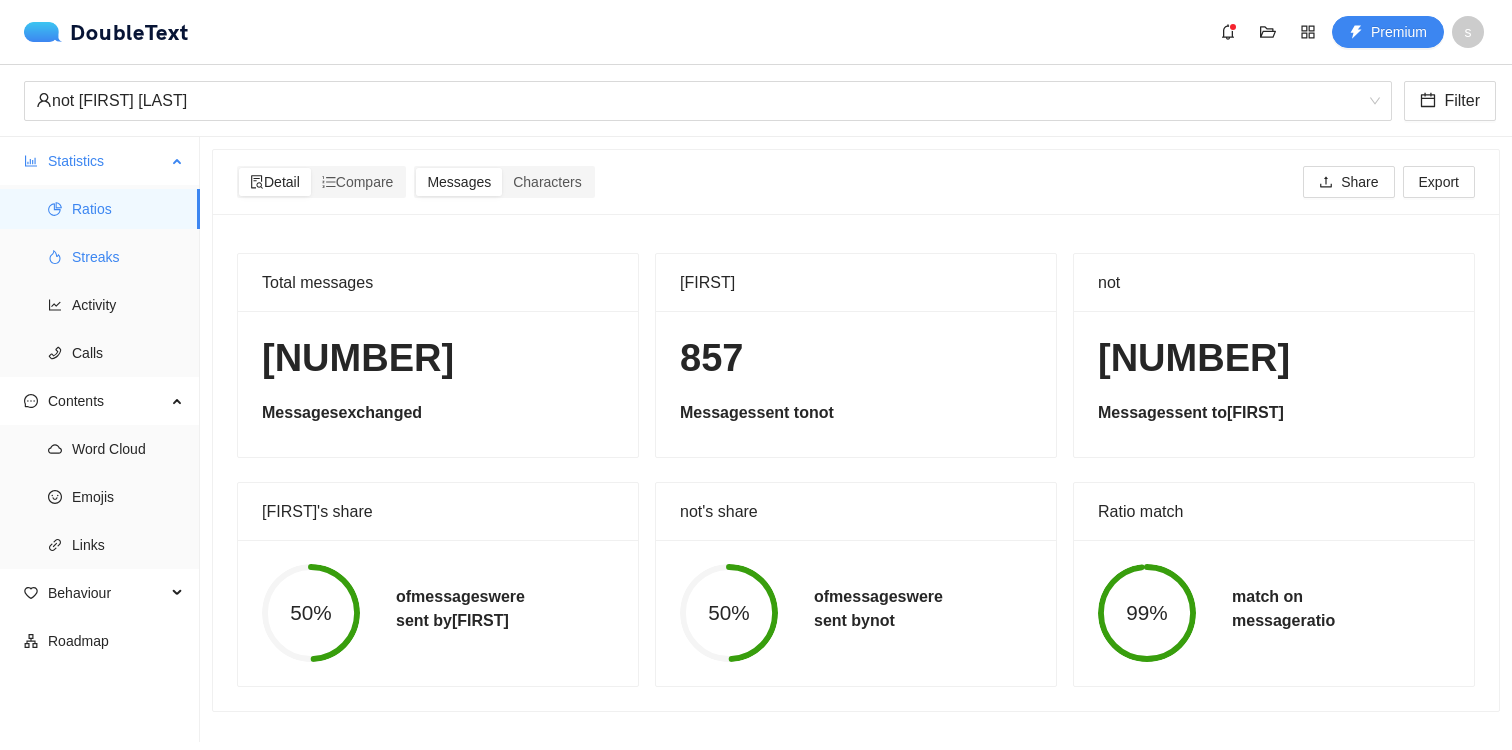 click on "Streaks" at bounding box center (128, 257) 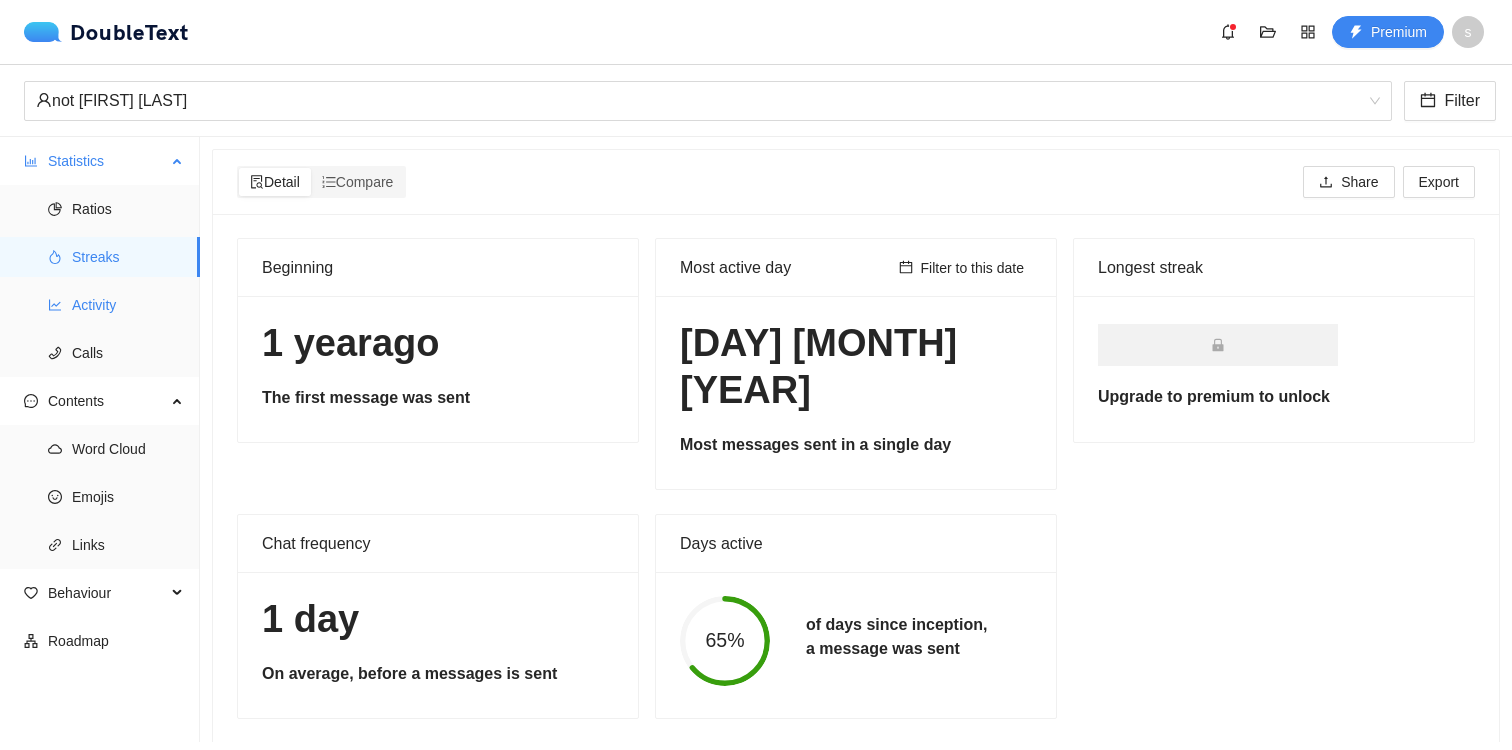 click on "Activity" at bounding box center (128, 305) 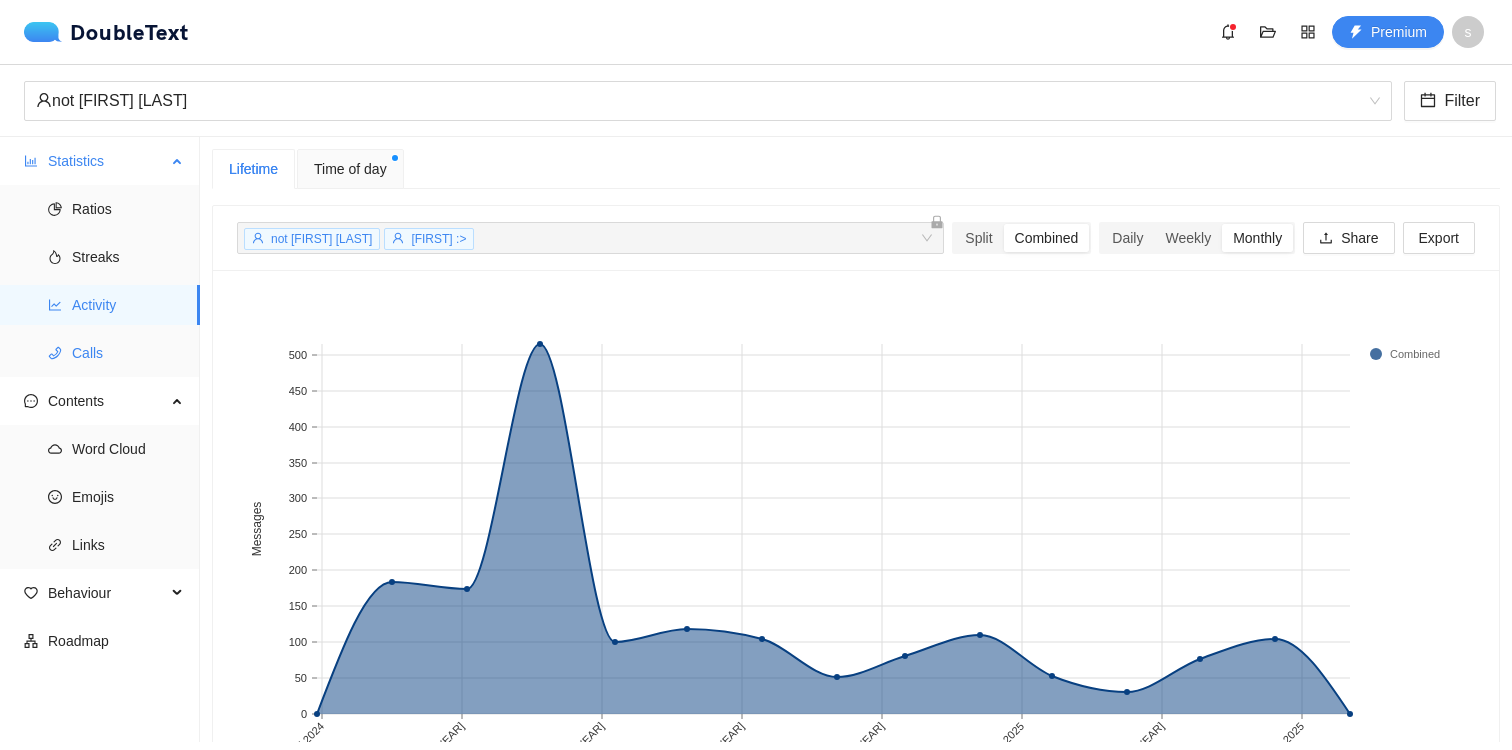 click on "Calls" at bounding box center (128, 353) 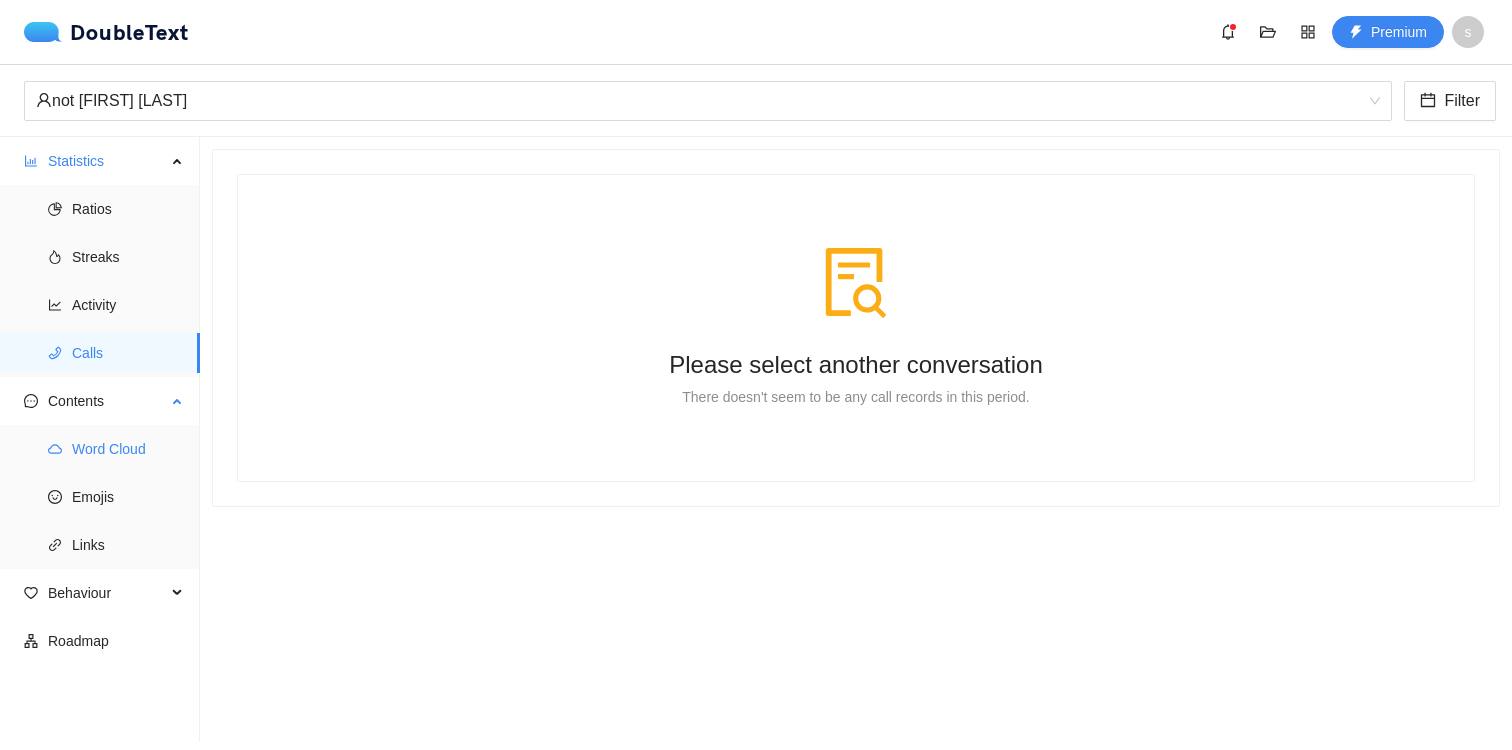 click on "Word Cloud" at bounding box center [128, 449] 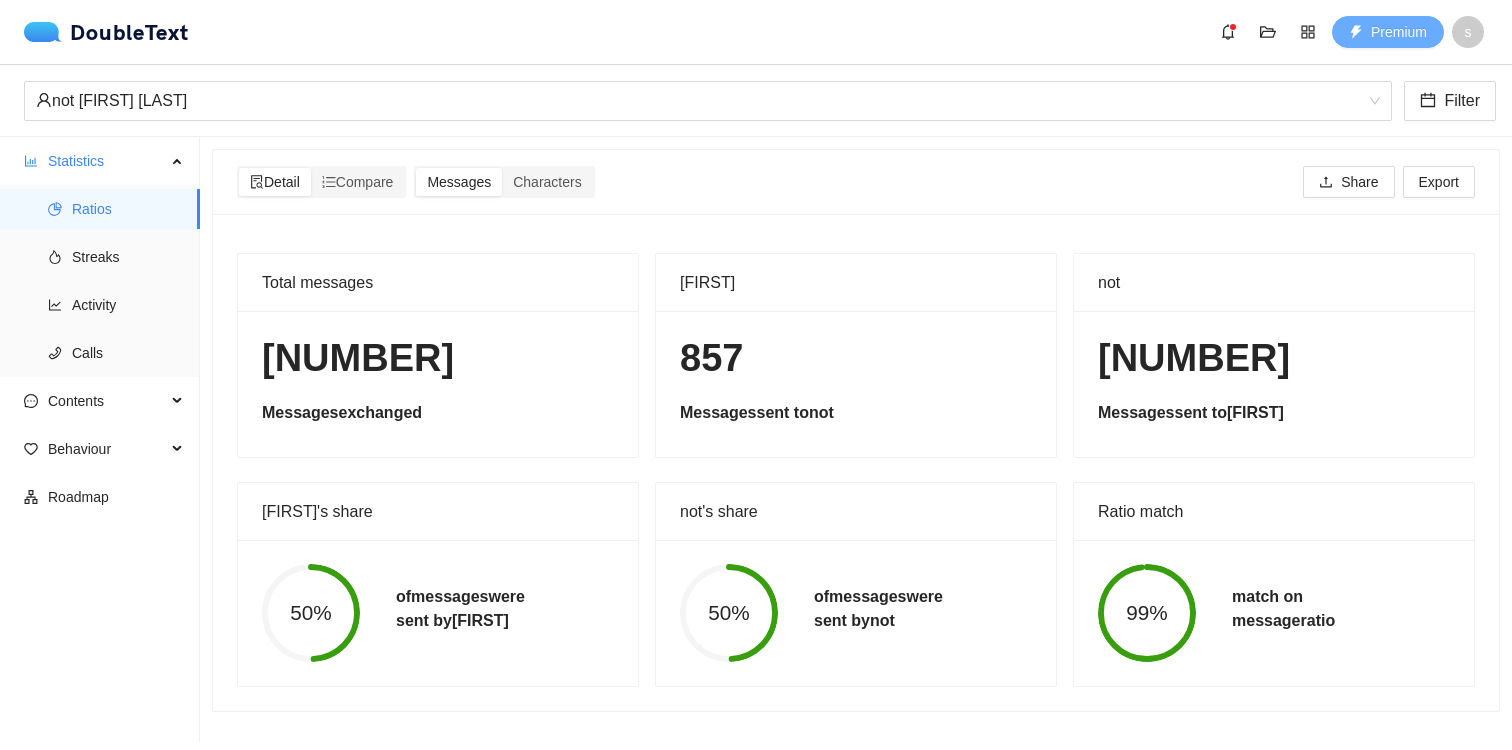 click on "Premium" at bounding box center (1388, 32) 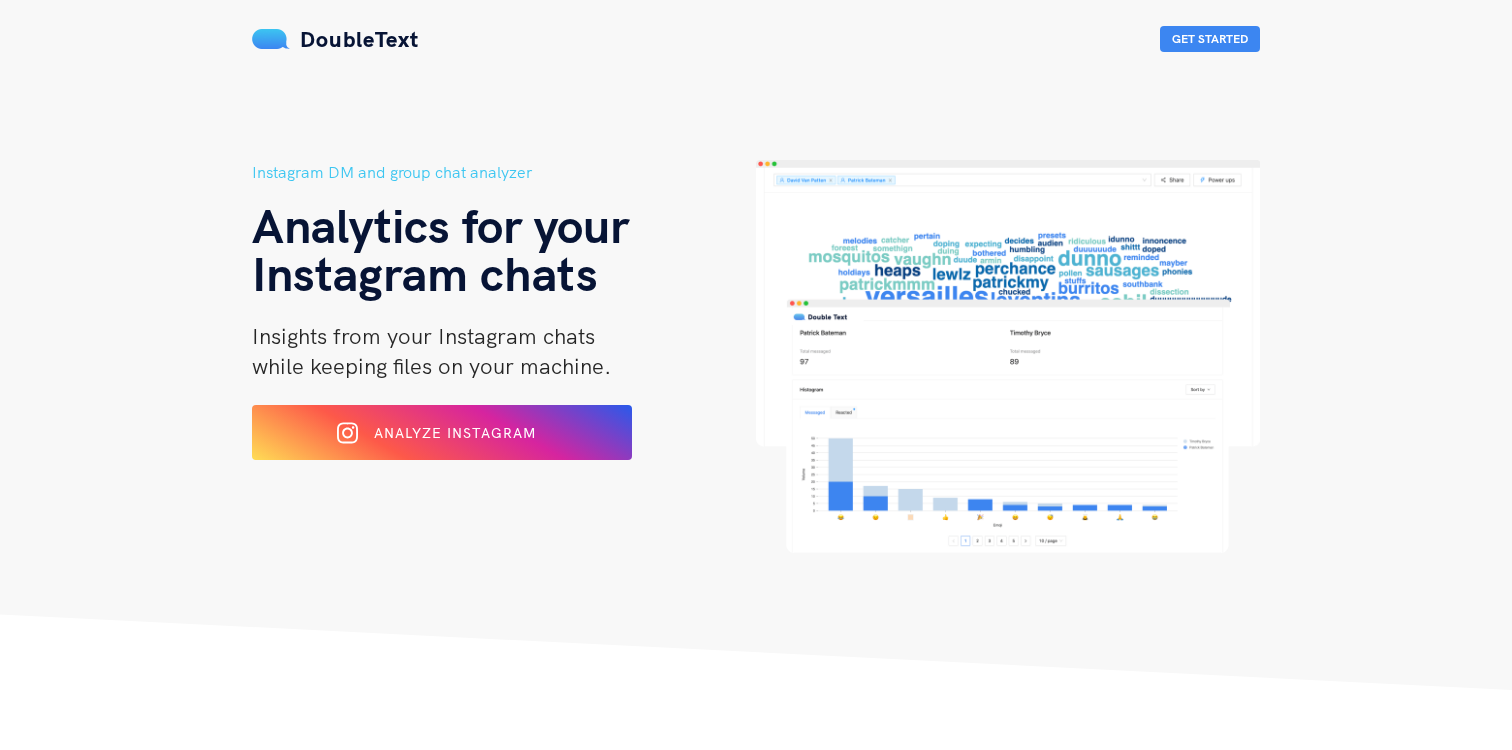 scroll, scrollTop: 0, scrollLeft: 0, axis: both 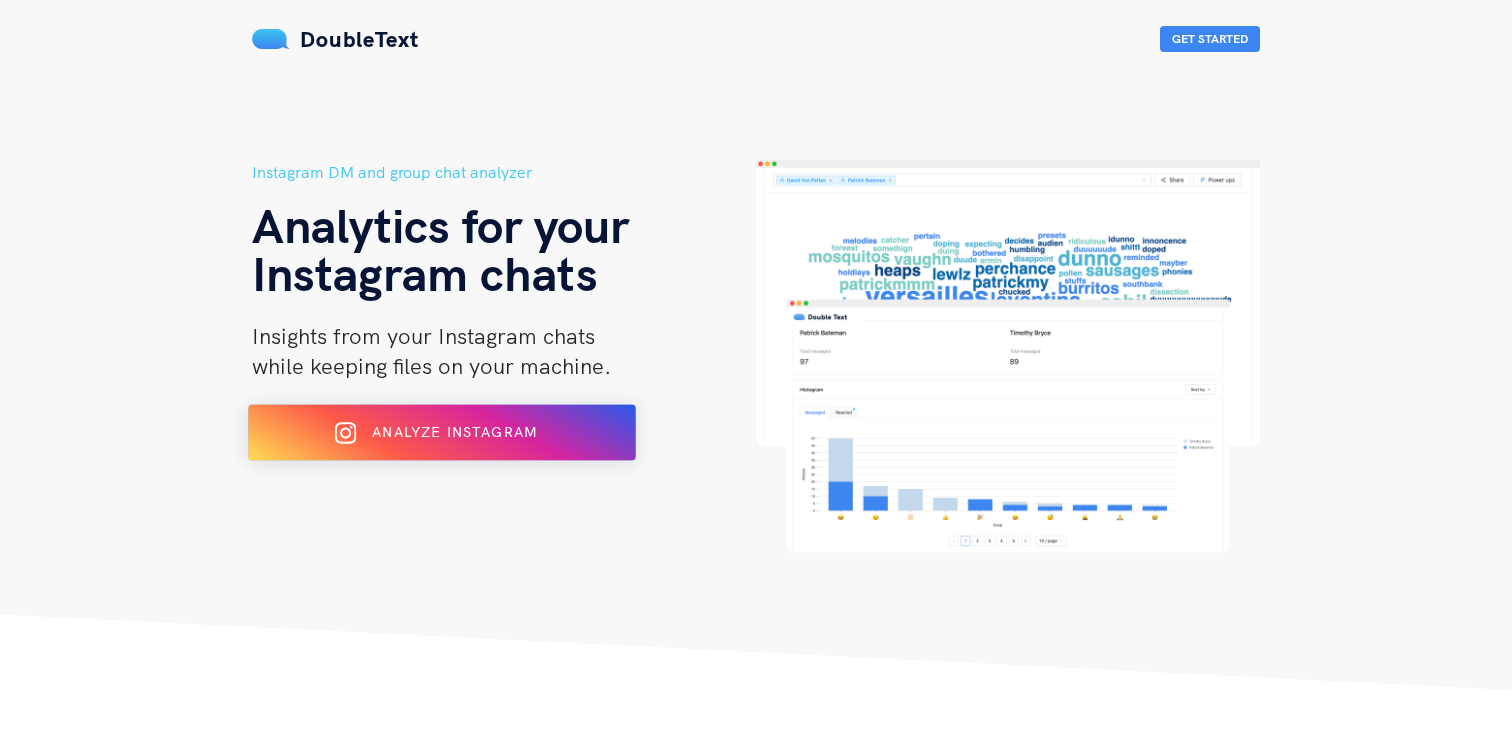 click on "Analyze Instagram" at bounding box center (454, 432) 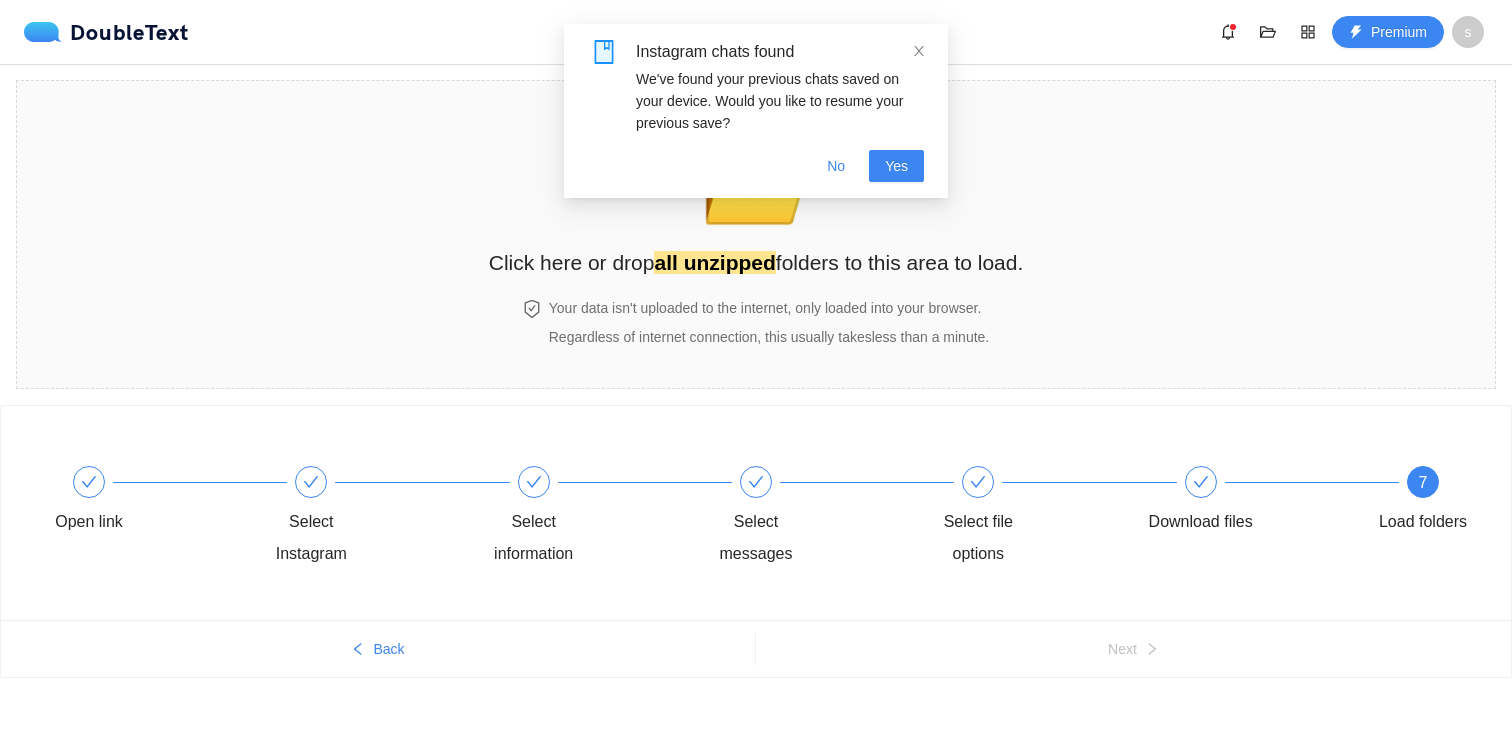 scroll, scrollTop: 0, scrollLeft: 0, axis: both 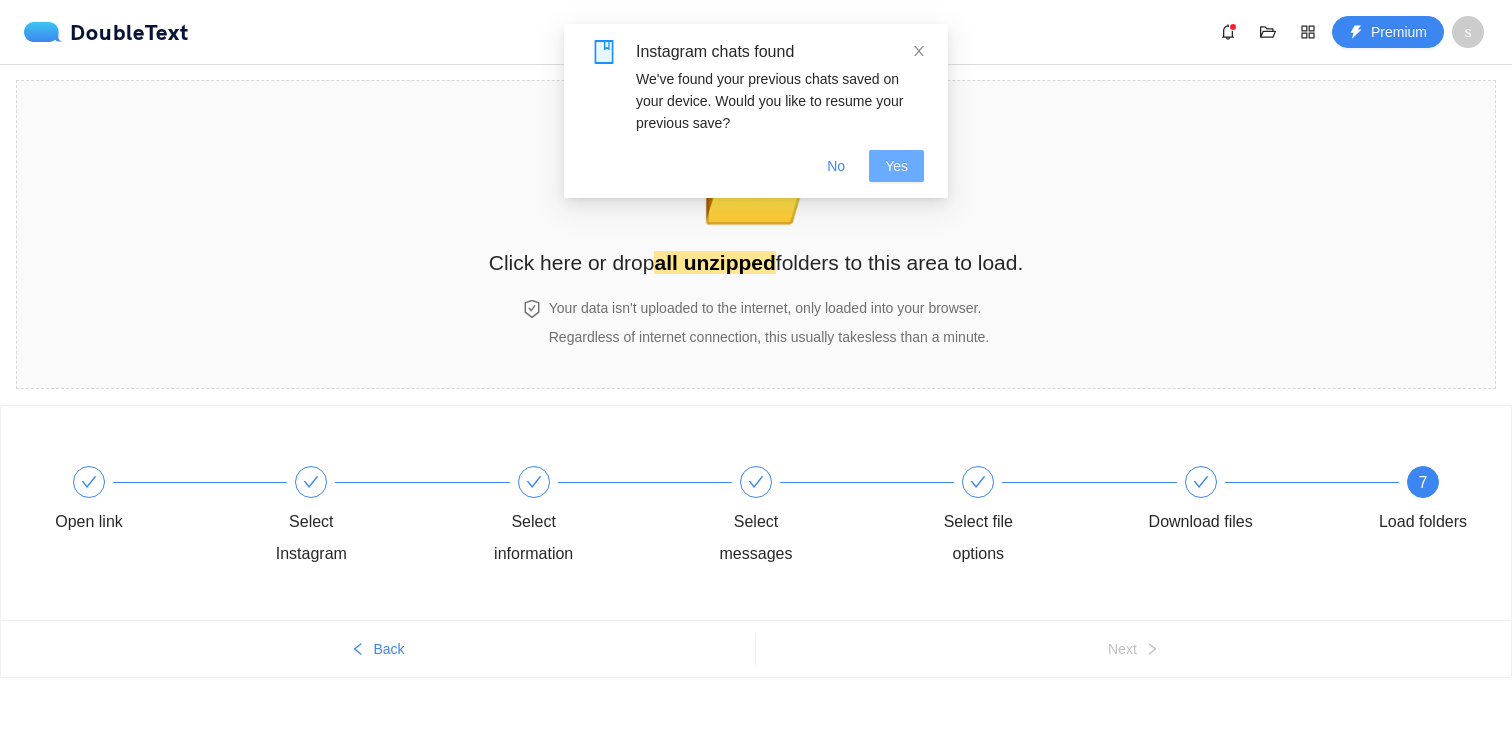 click on "Yes" at bounding box center [896, 166] 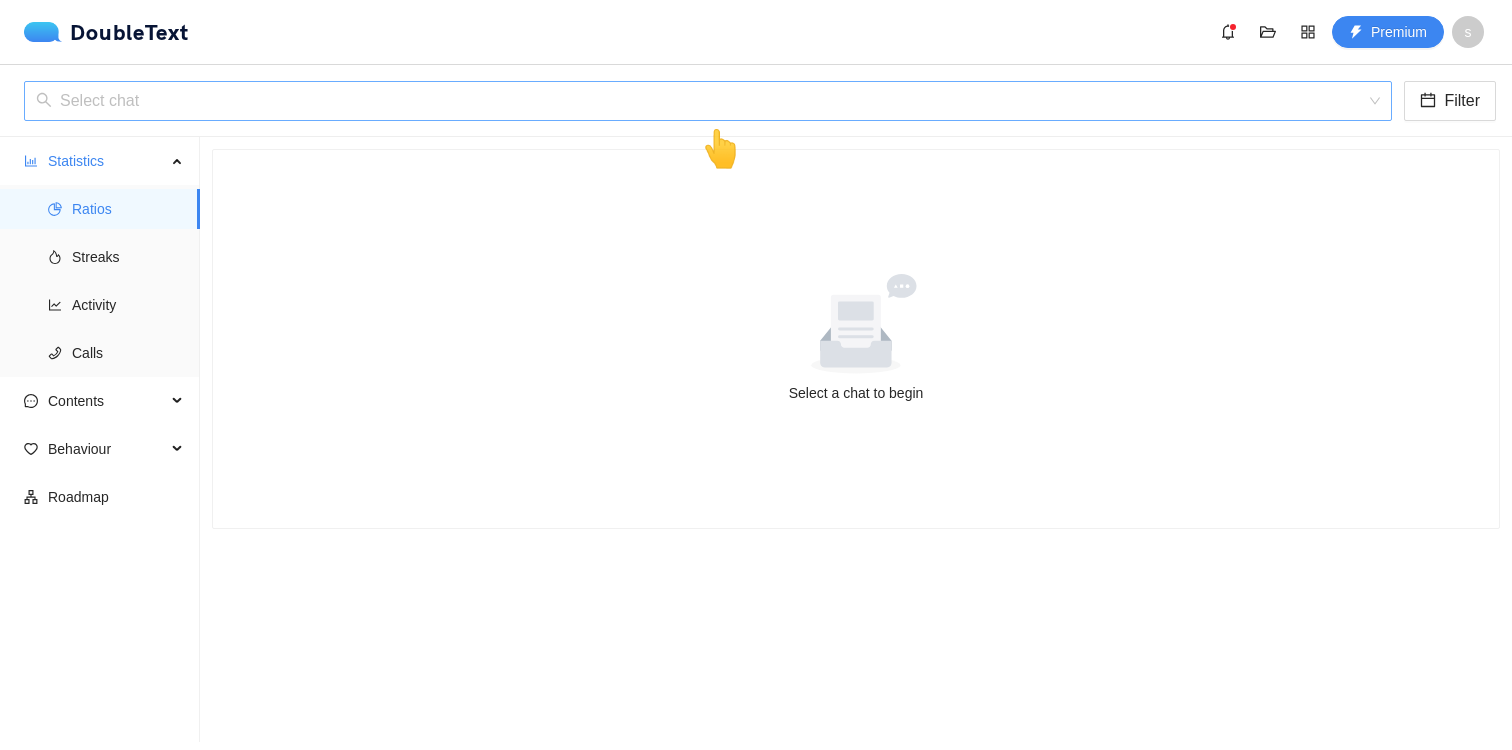 click at bounding box center (701, 101) 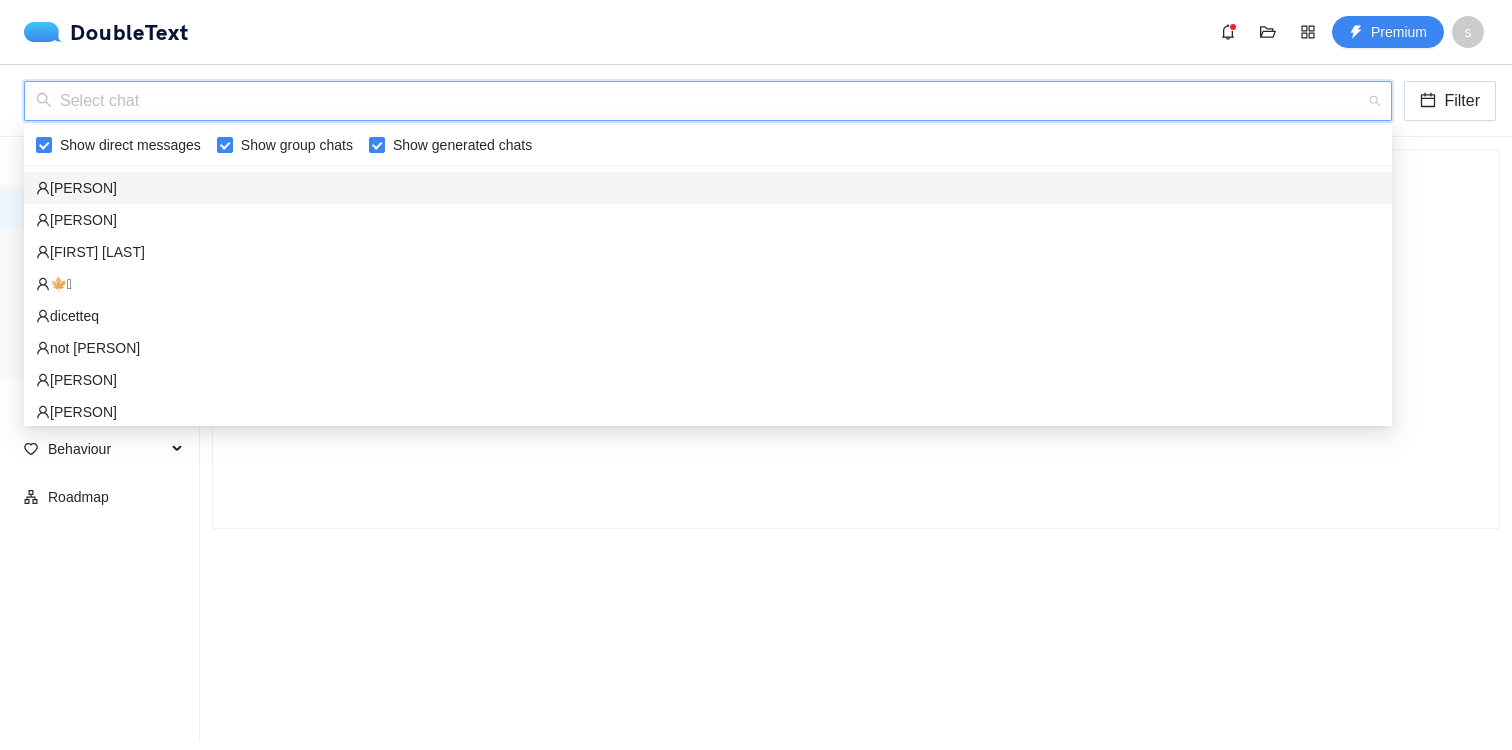 scroll, scrollTop: 0, scrollLeft: 0, axis: both 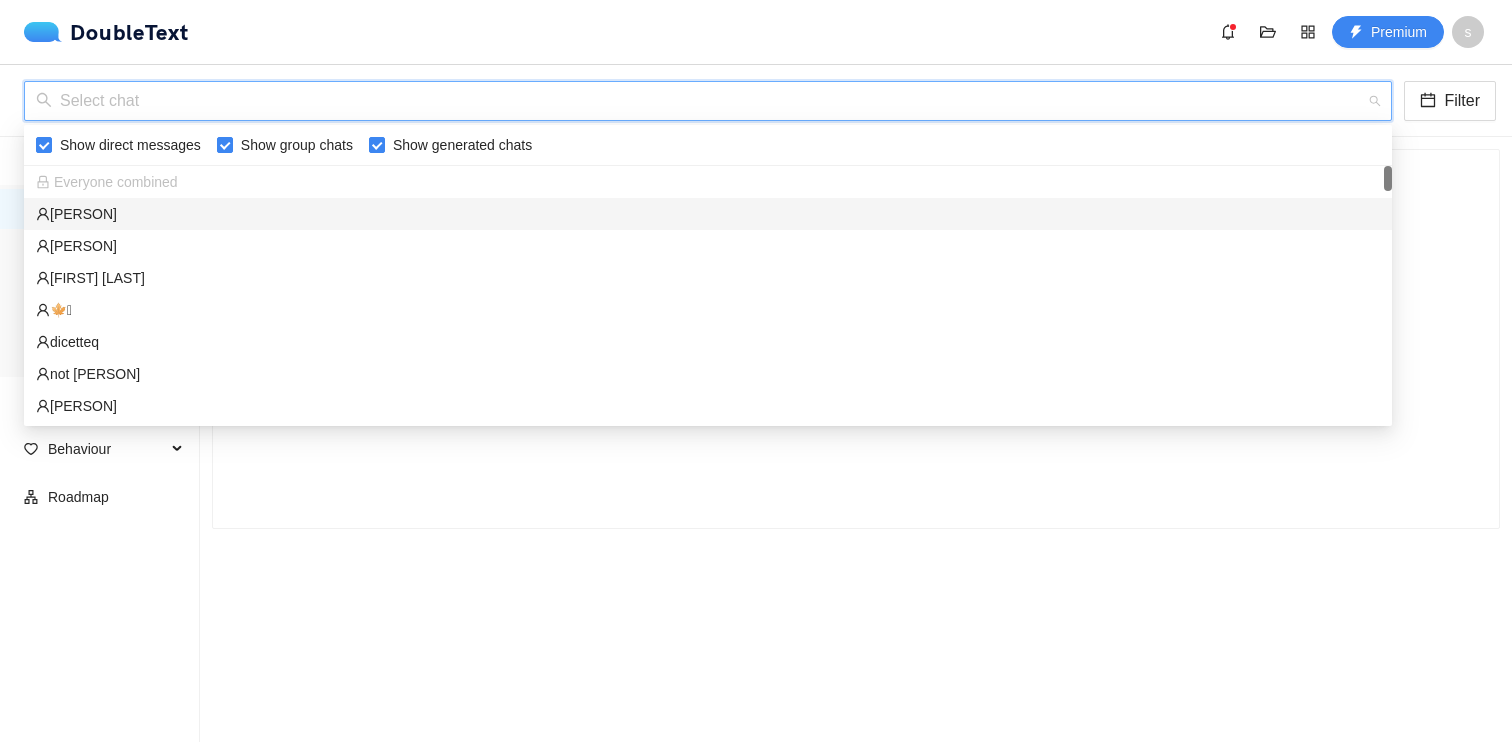 click on "Everyone combined" at bounding box center [708, 182] 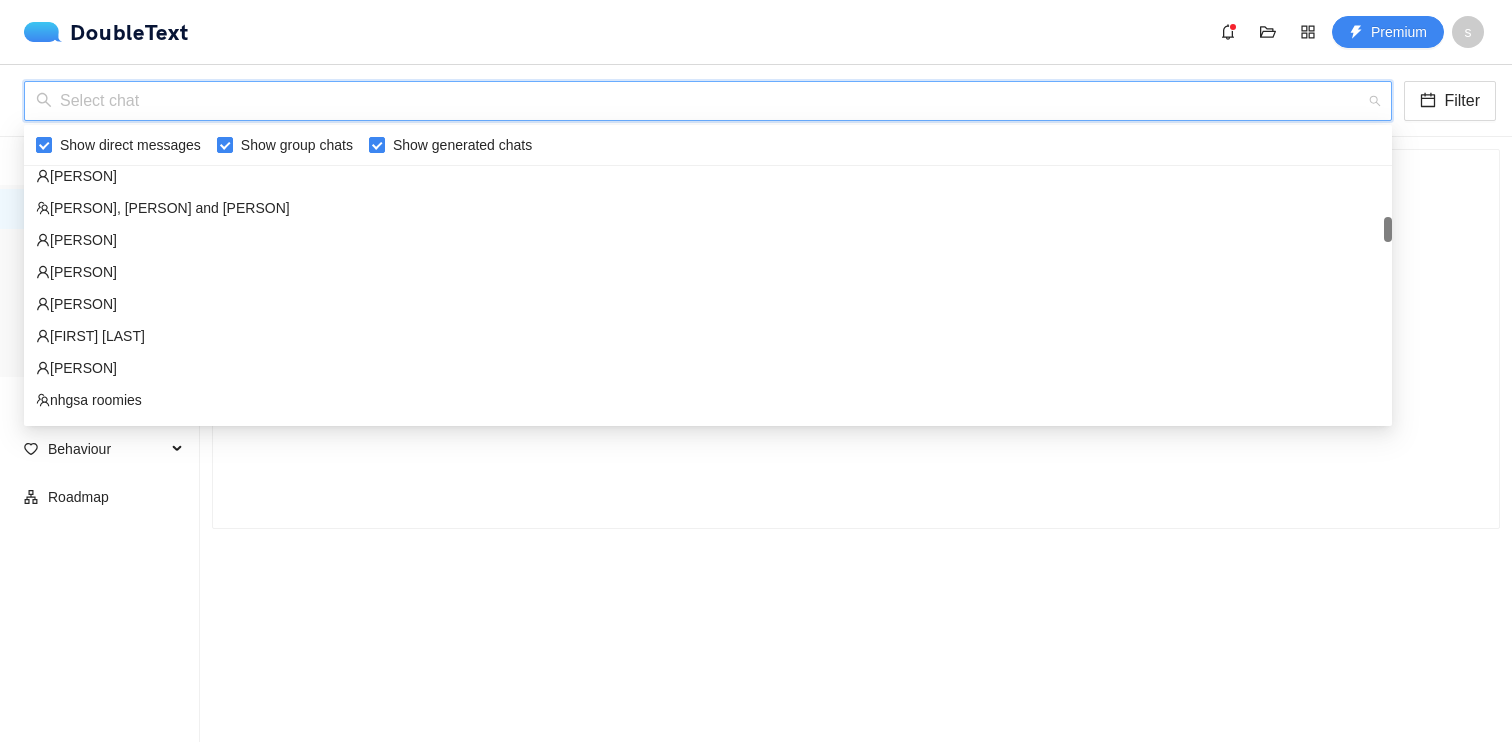 scroll, scrollTop: 606, scrollLeft: 0, axis: vertical 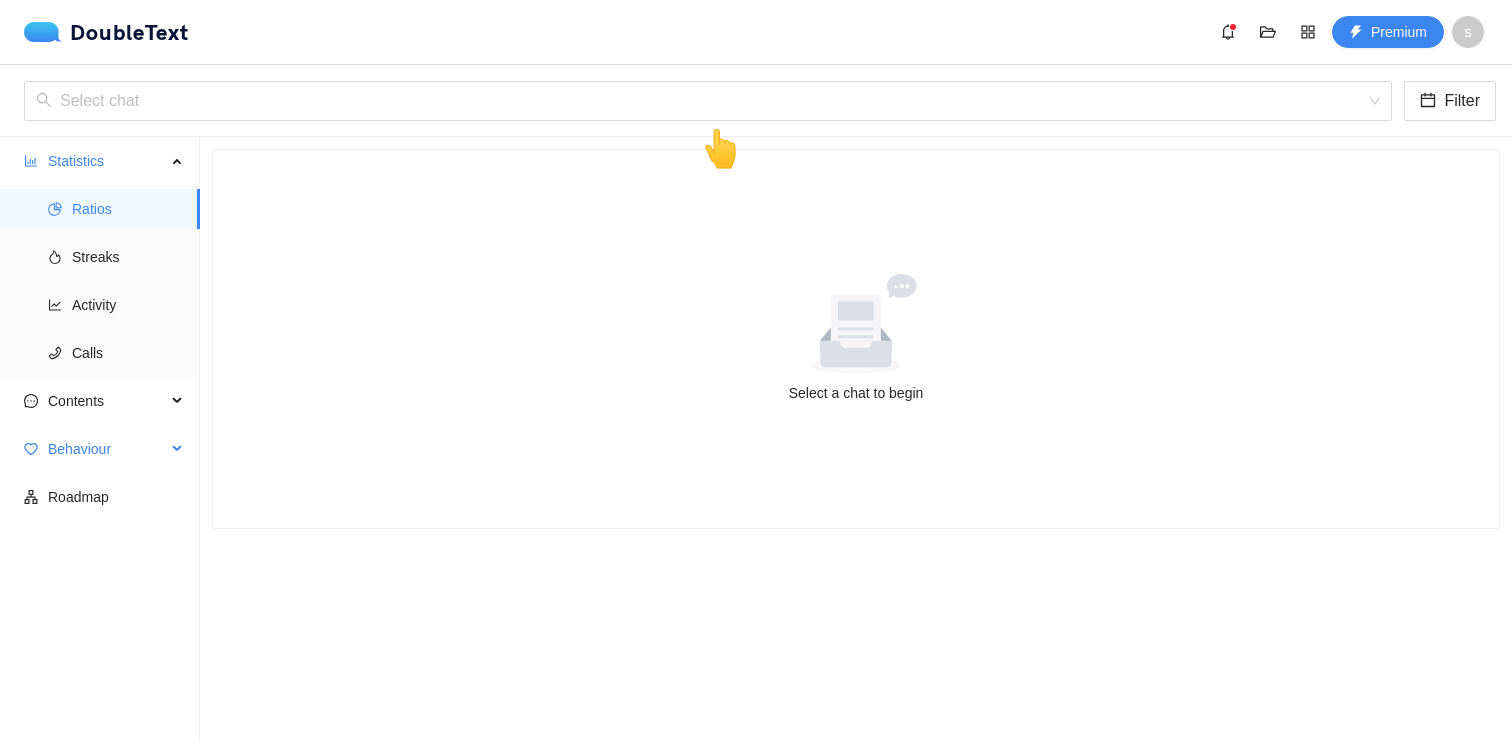 click on "Behaviour" at bounding box center [107, 449] 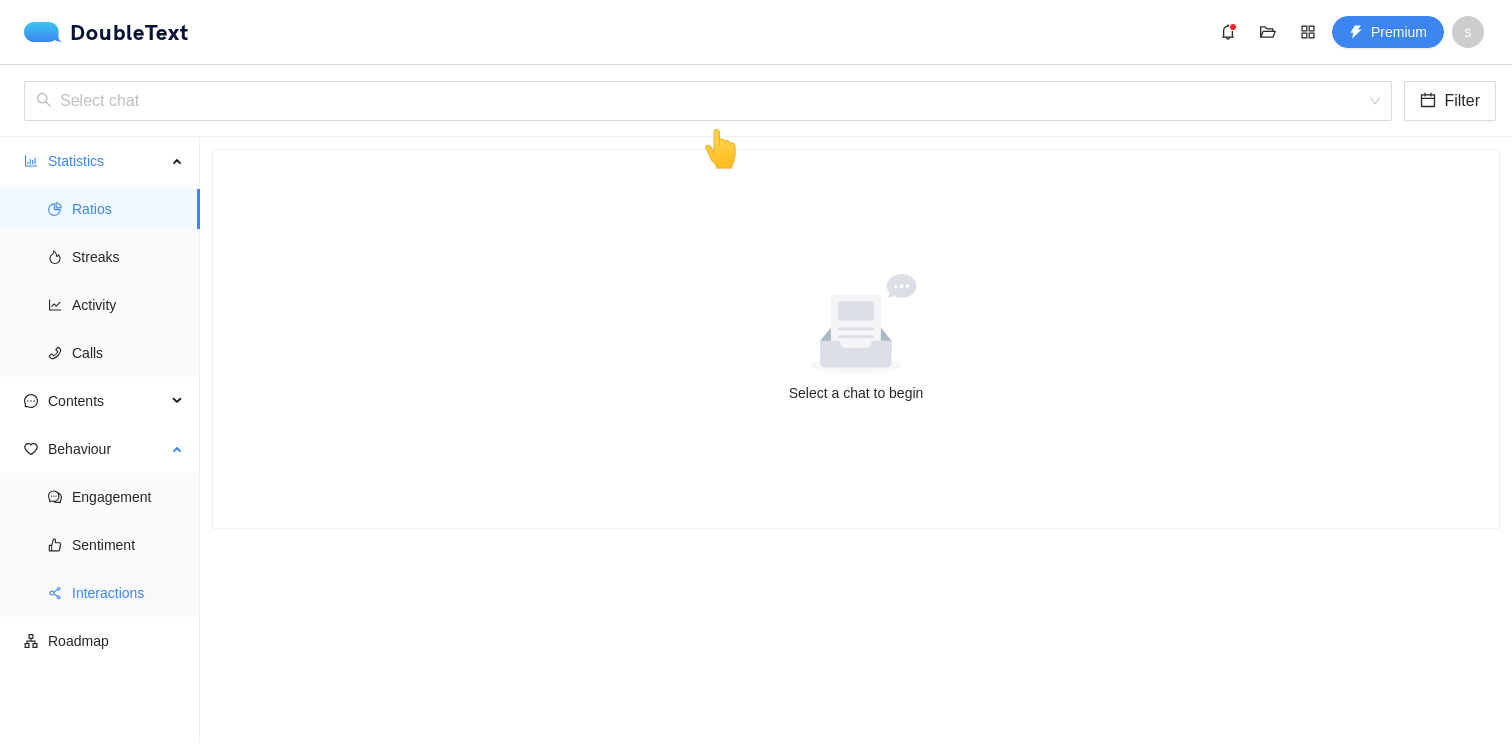 click on "Interactions" at bounding box center (128, 593) 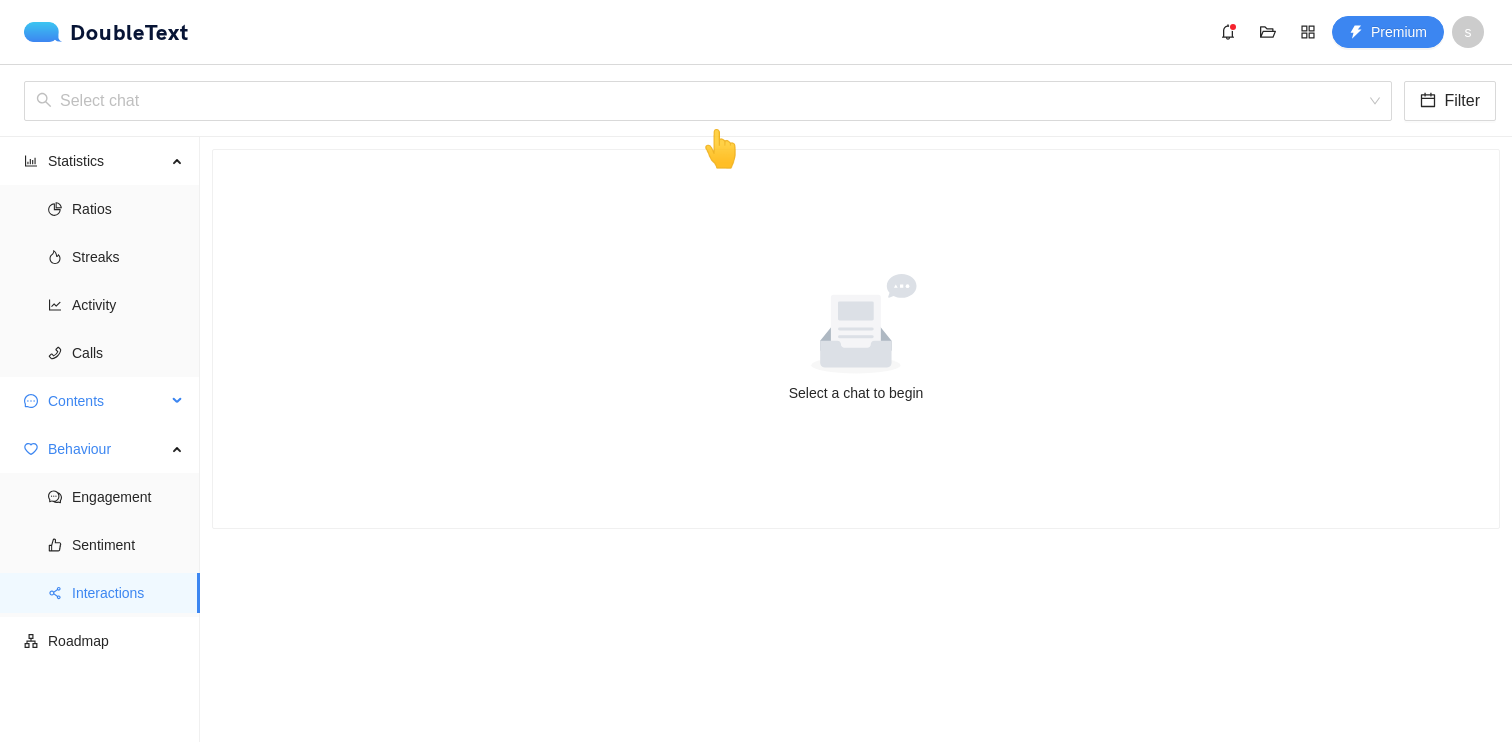 click on "Contents" at bounding box center [107, 401] 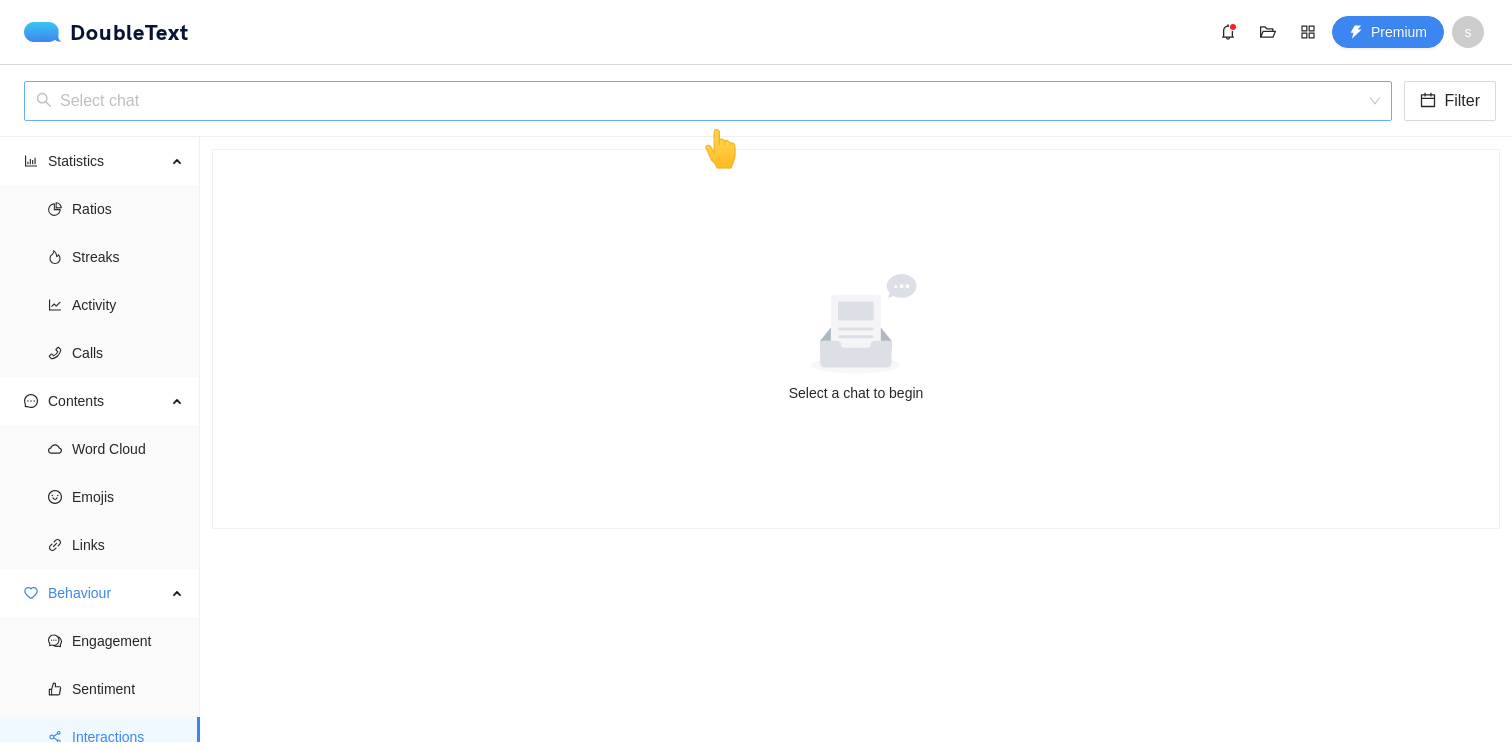 click at bounding box center (701, 101) 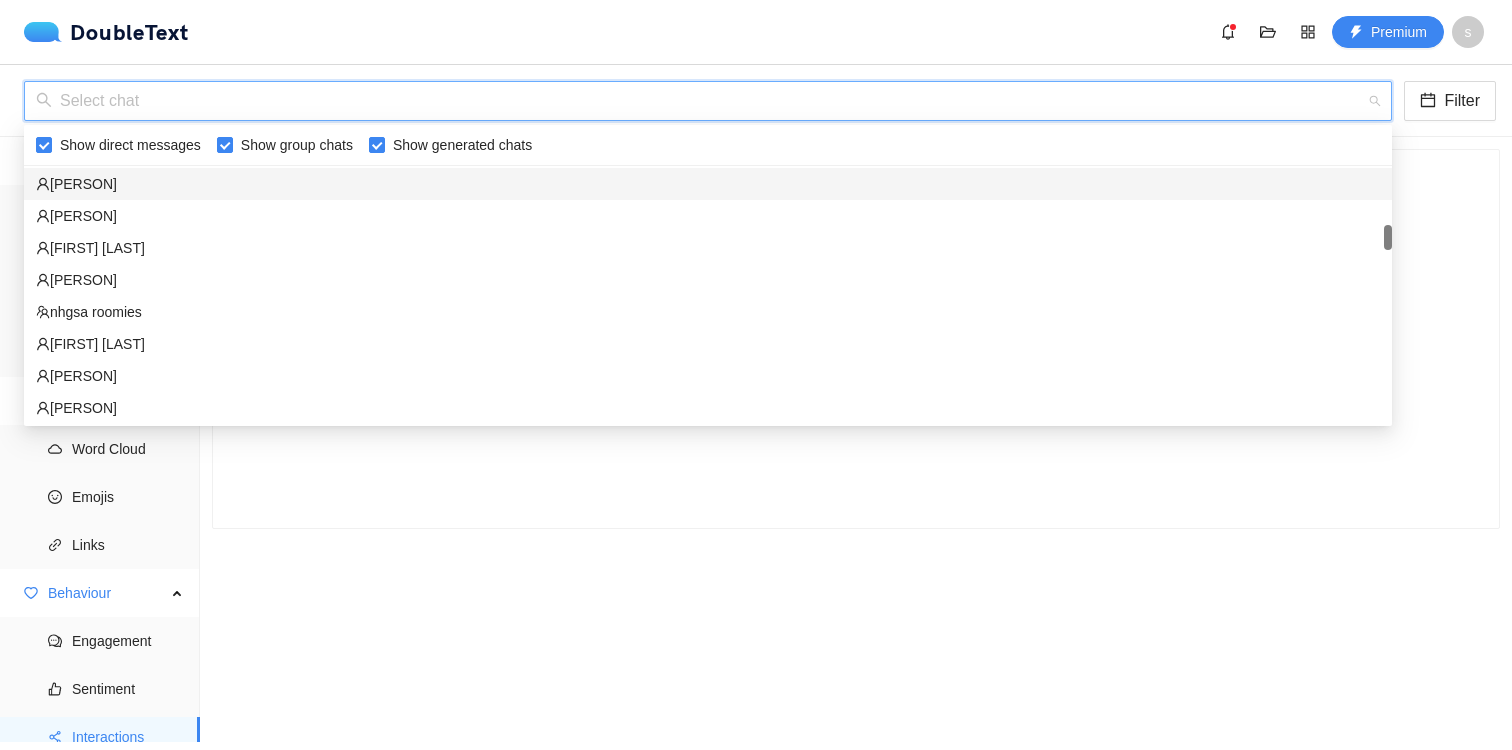 click on "[FIRST] [LAST]" at bounding box center [708, 184] 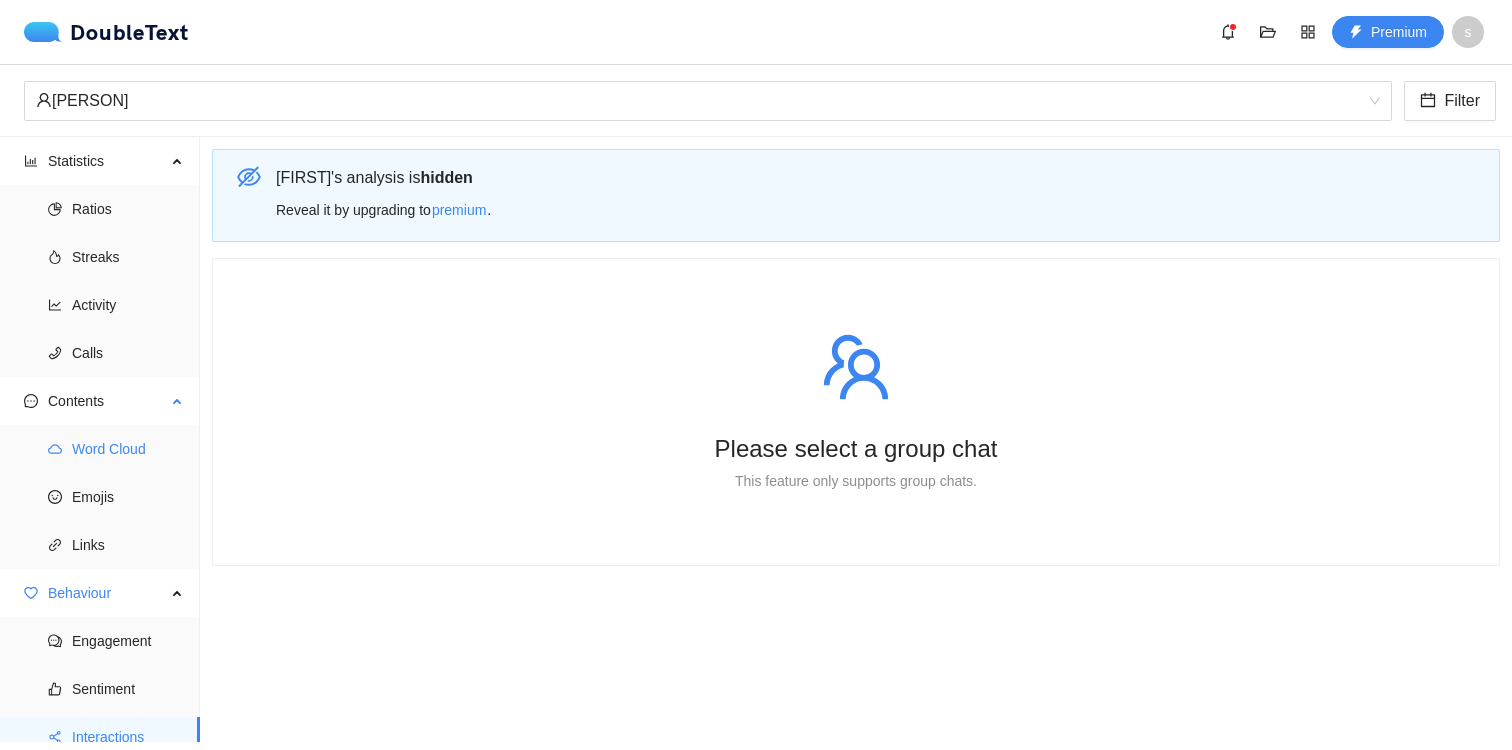 click on "Word Cloud" at bounding box center (128, 449) 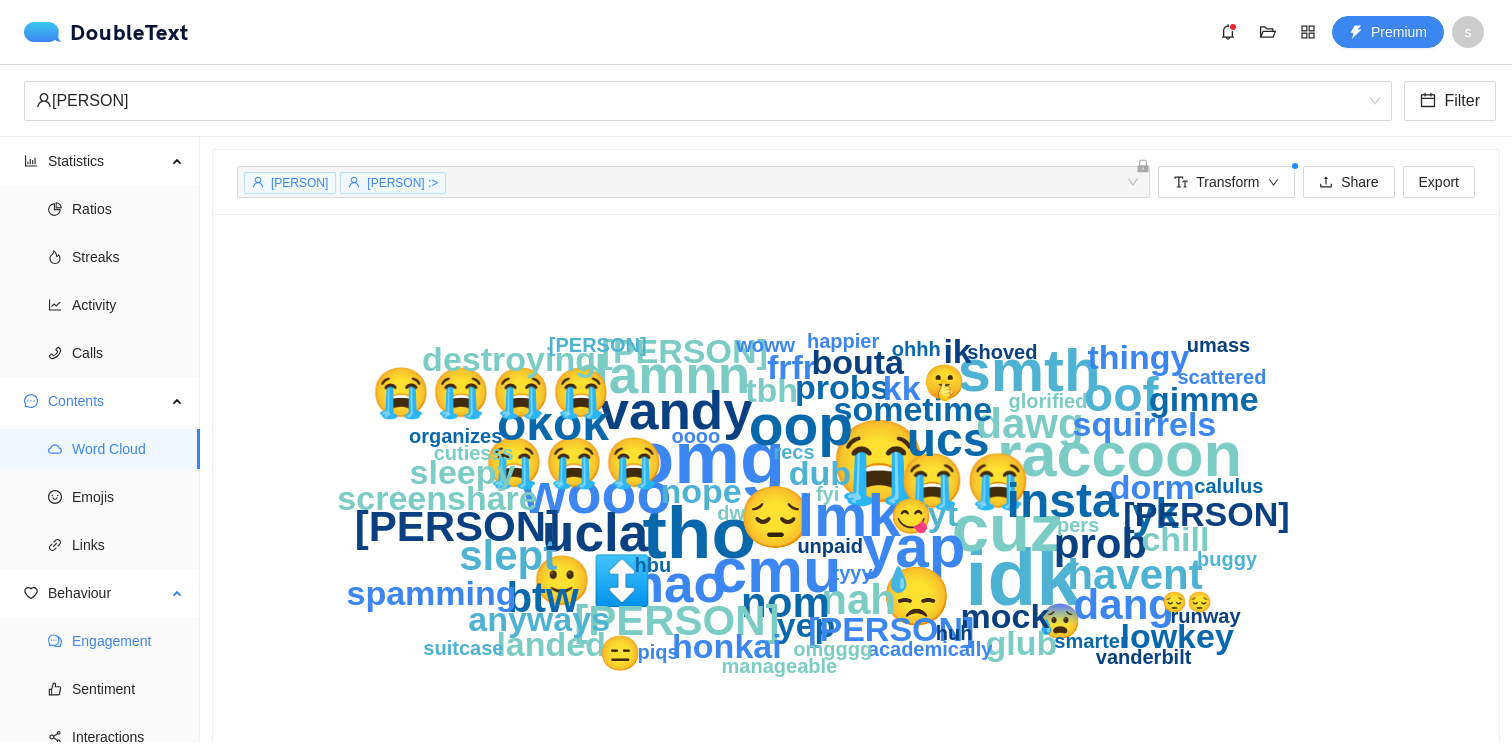 click on "Engagement" at bounding box center [128, 641] 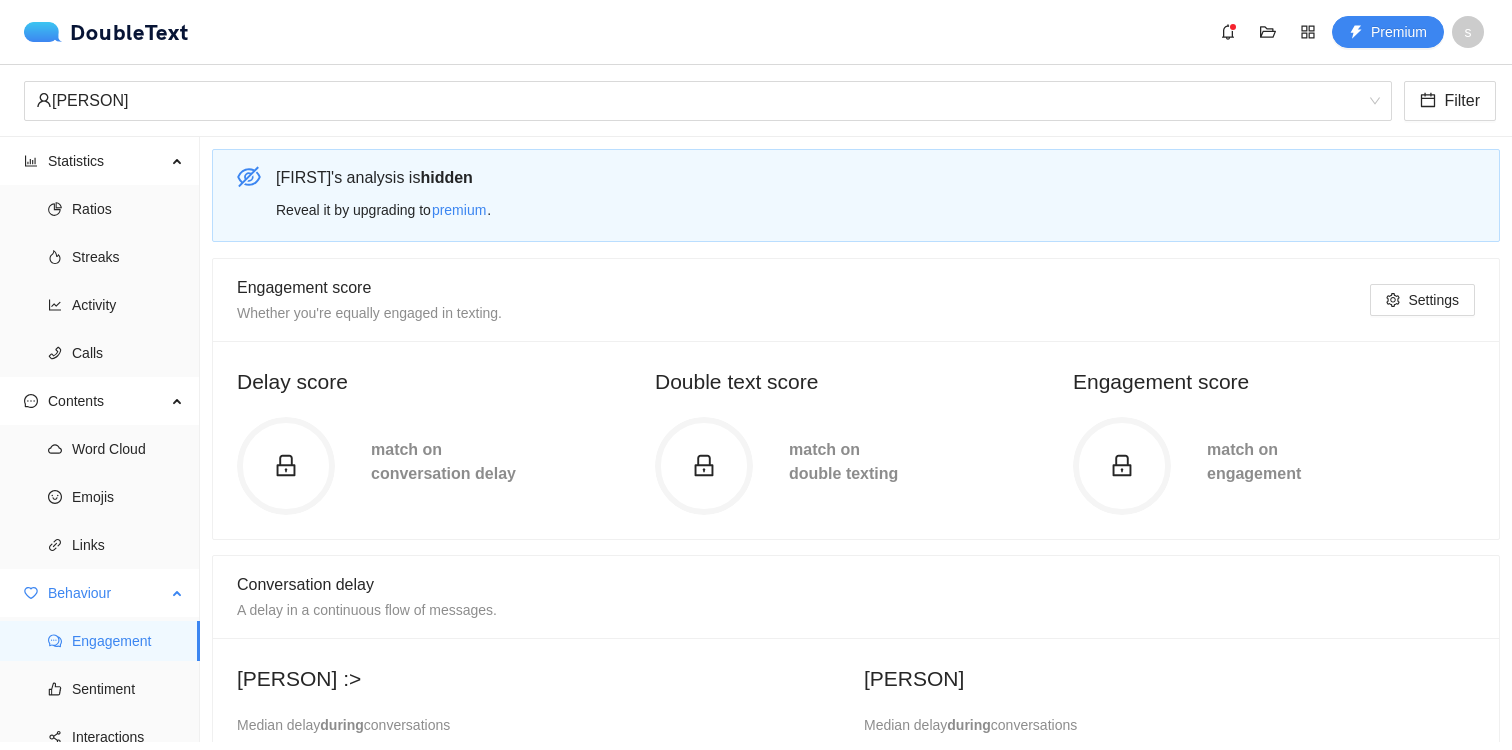 click on "Engagement" at bounding box center (128, 641) 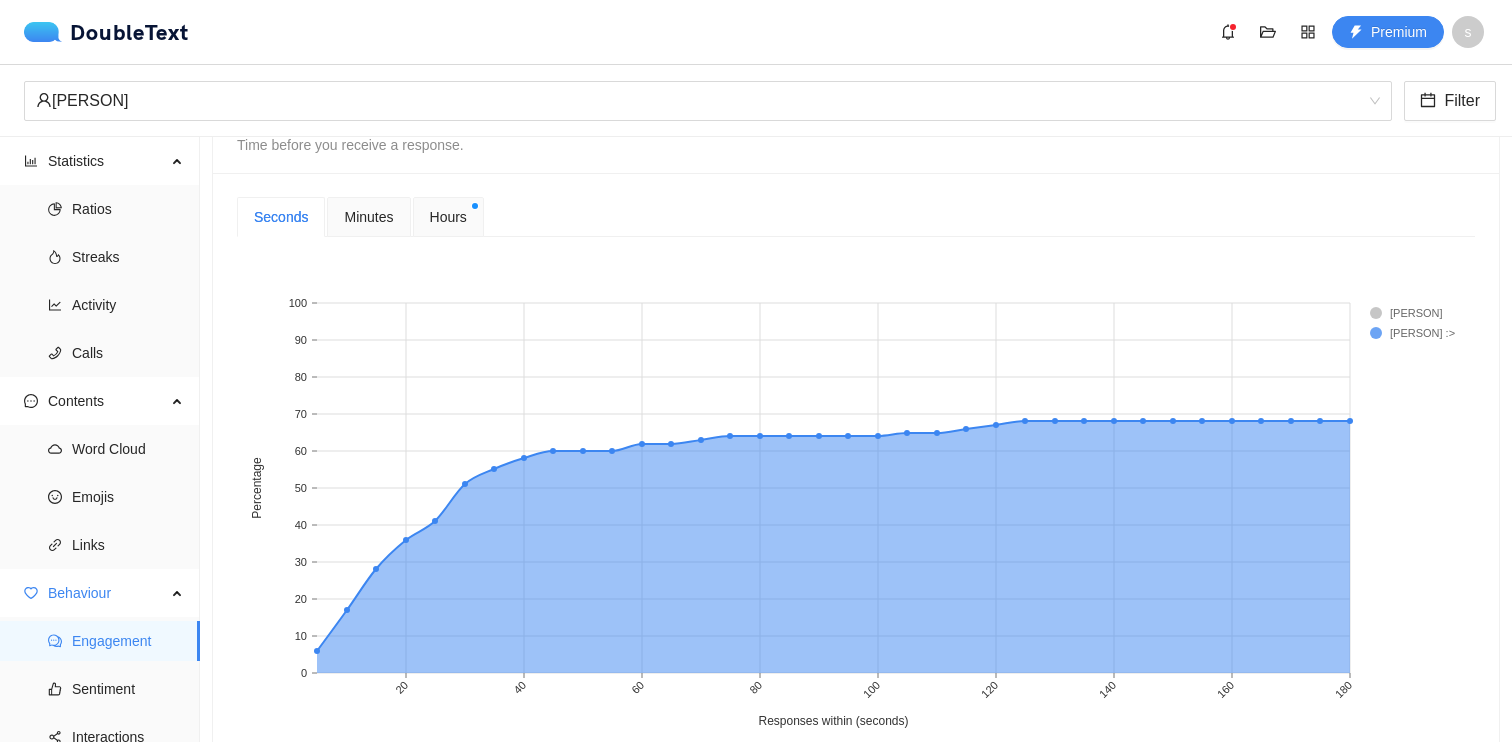 scroll, scrollTop: 809, scrollLeft: 0, axis: vertical 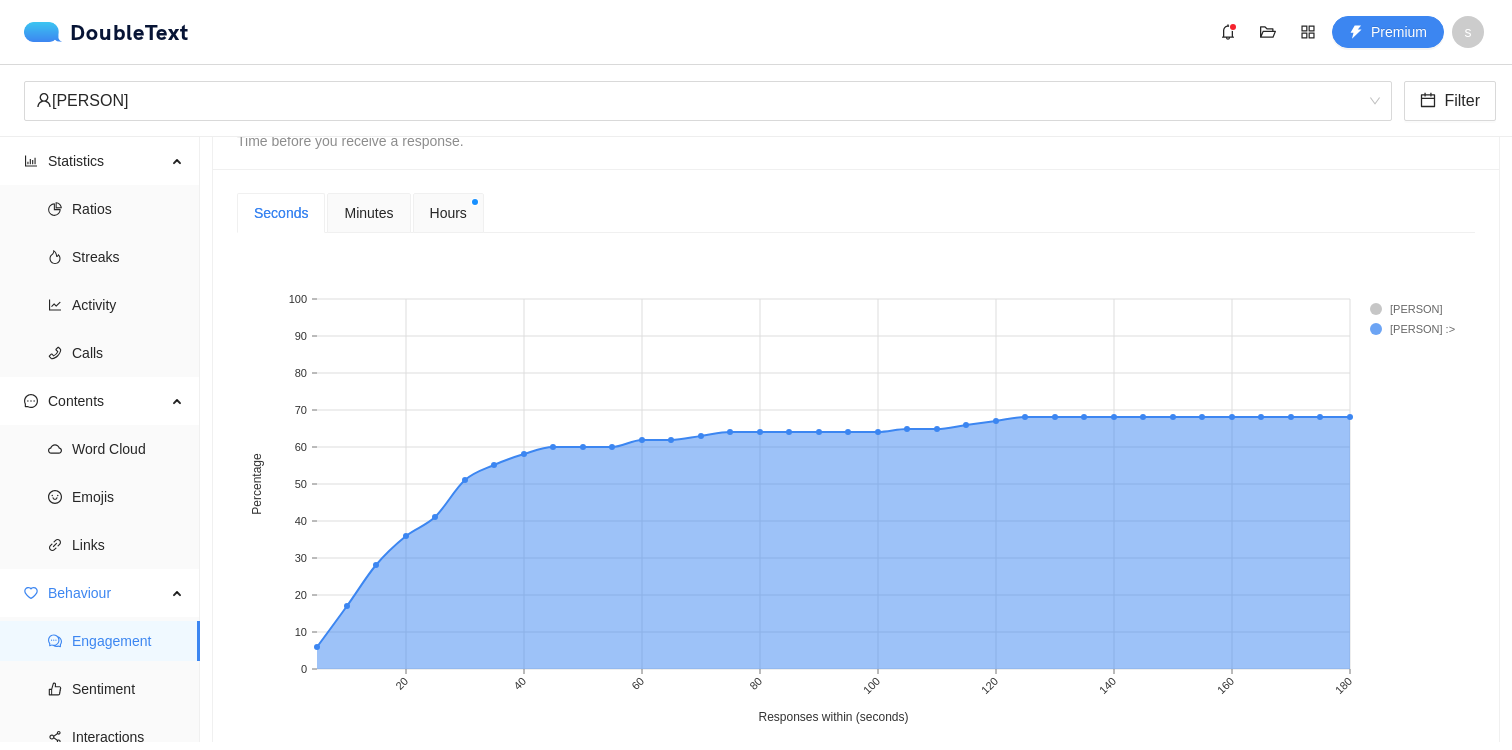 click on "Seconds Minutes Hours 20 40 60 80 100 120 140 160 180 Responses within (seconds) 0 10 20 30 40 50 60 70 80 90 100 Percentage Simon Mayer Stellenberg sherry :>" at bounding box center [856, 471] 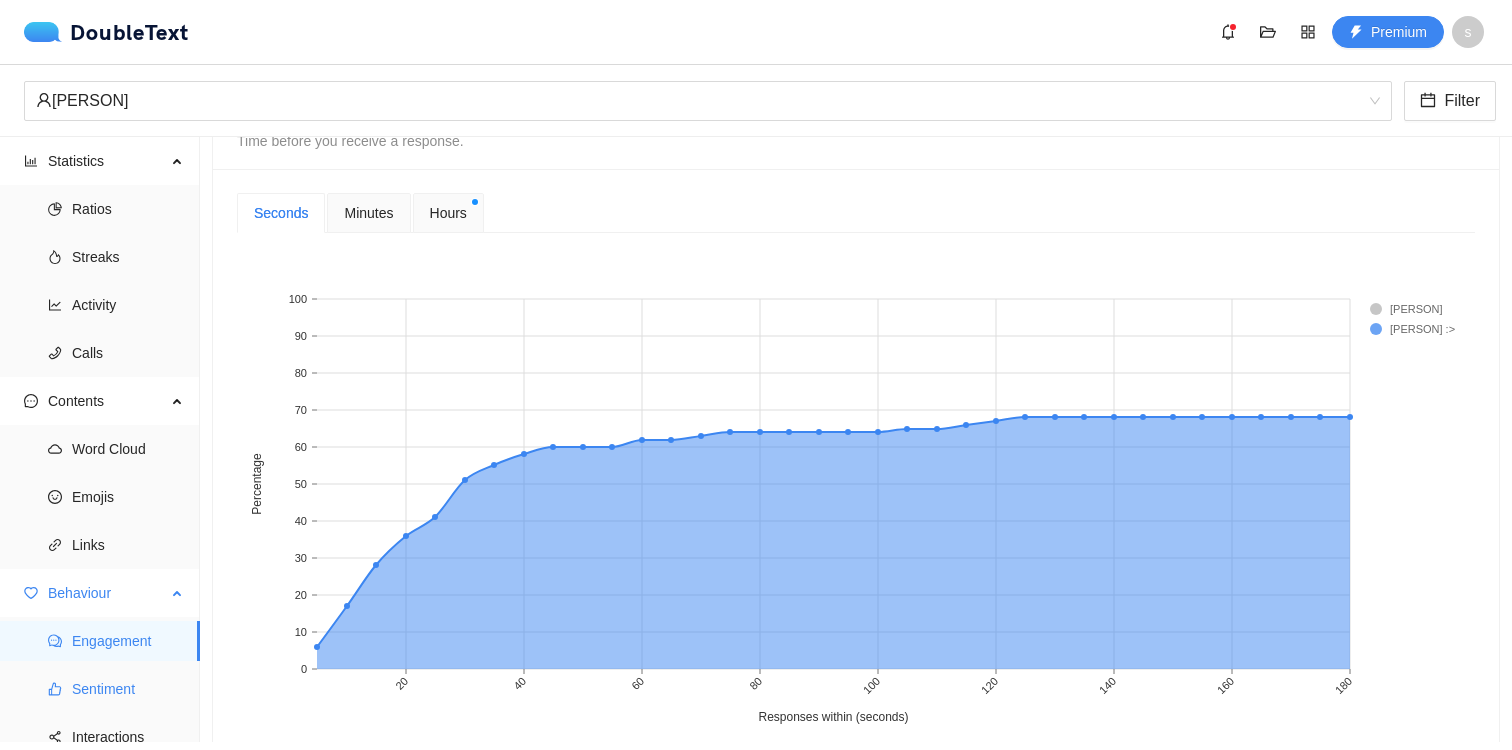click on "Sentiment" at bounding box center [128, 689] 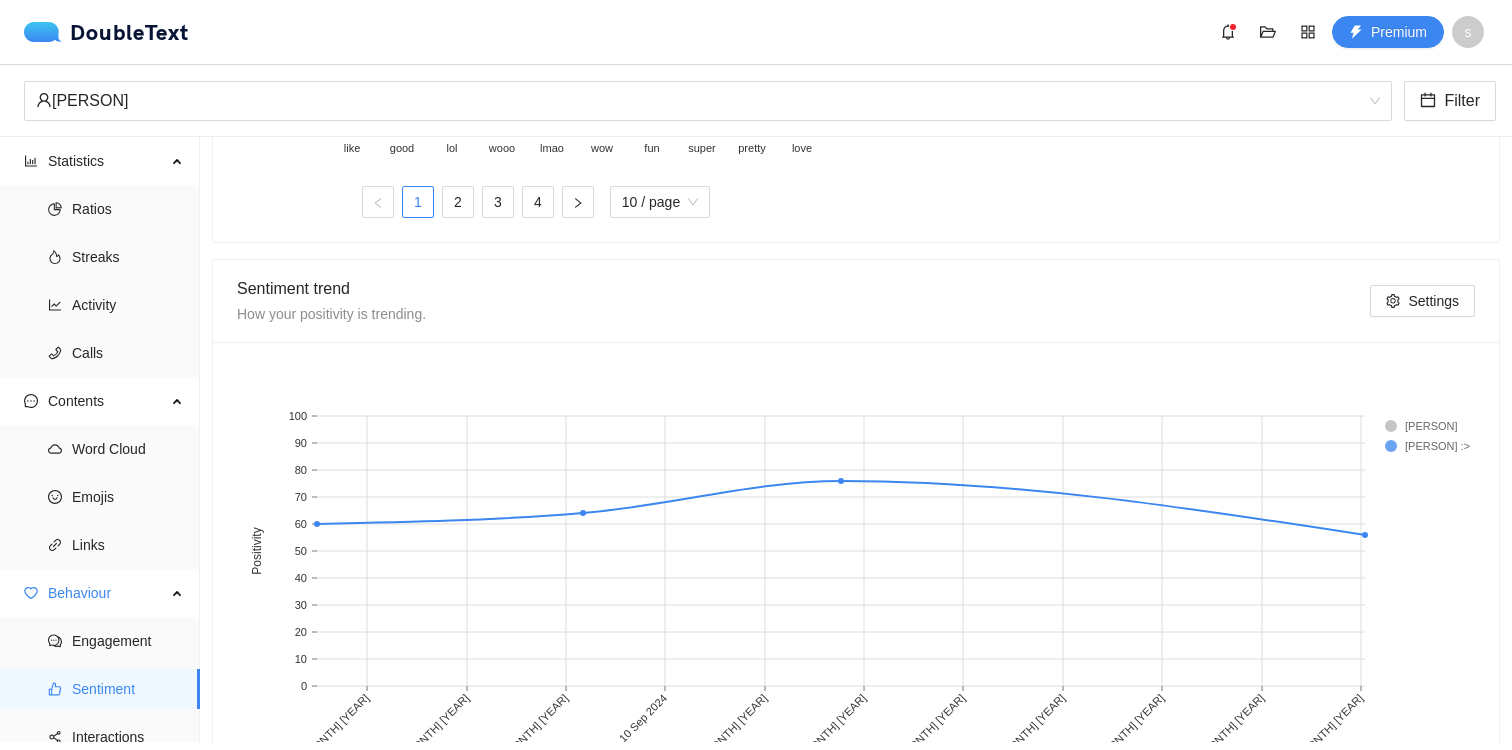 scroll, scrollTop: 1044, scrollLeft: 0, axis: vertical 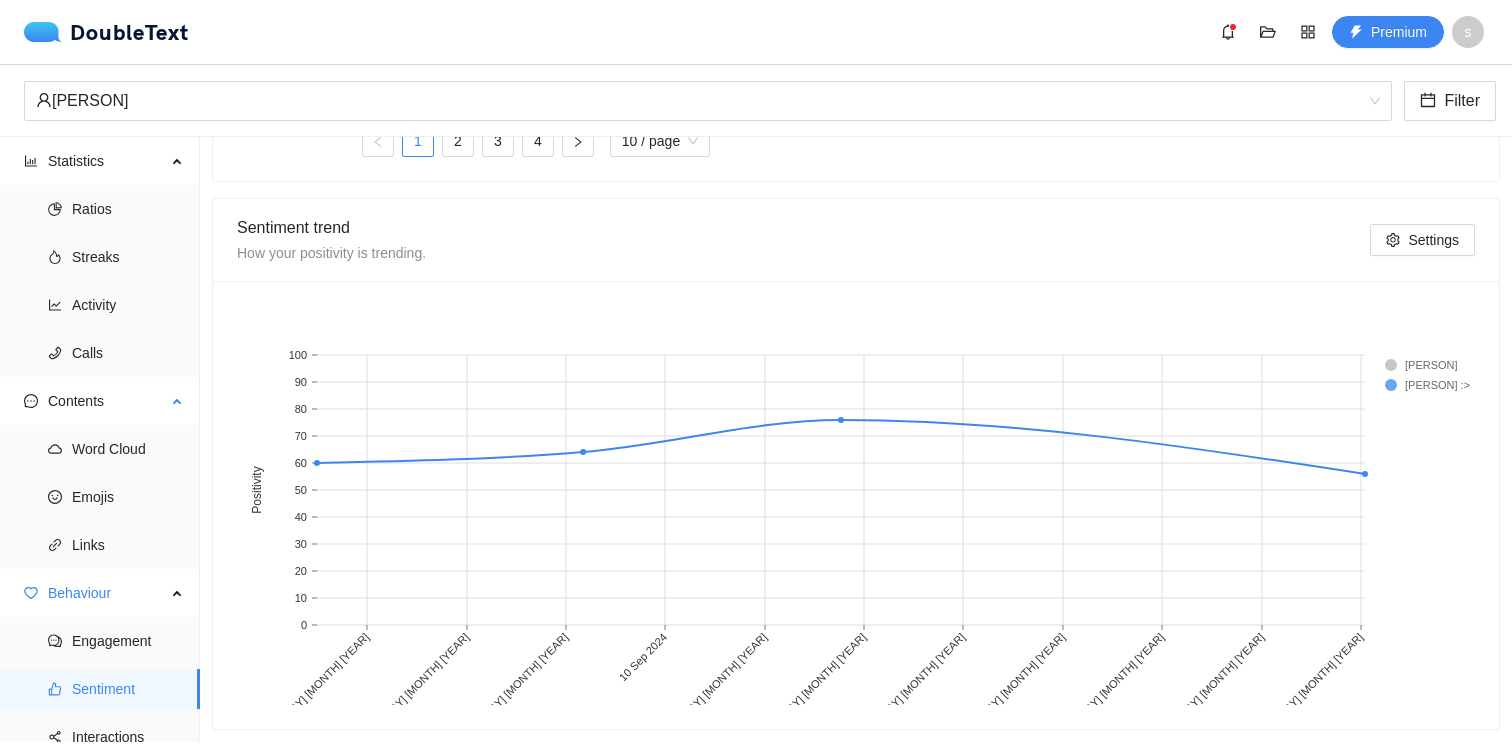 click on "Word Cloud Emojis Links" at bounding box center (99, 497) 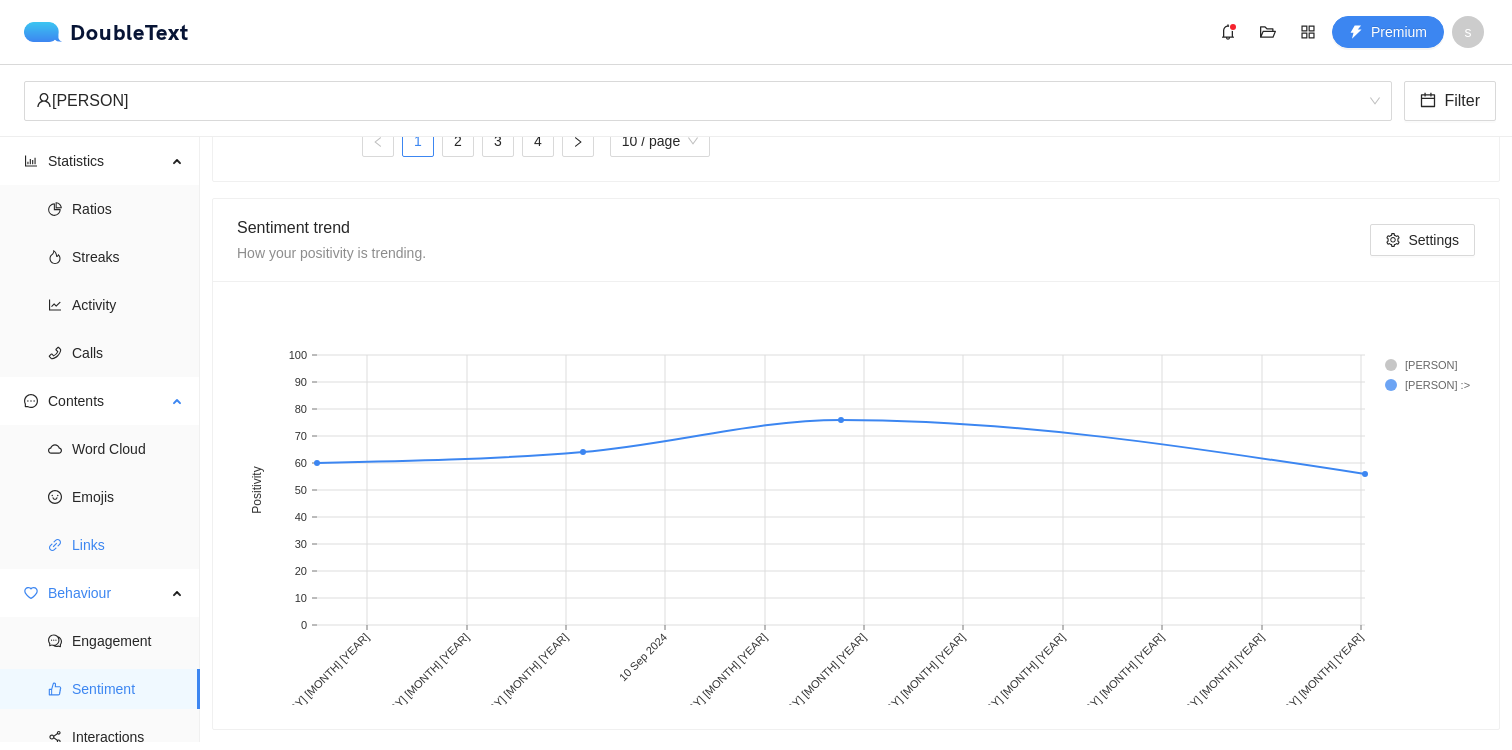 click on "Links" at bounding box center (128, 545) 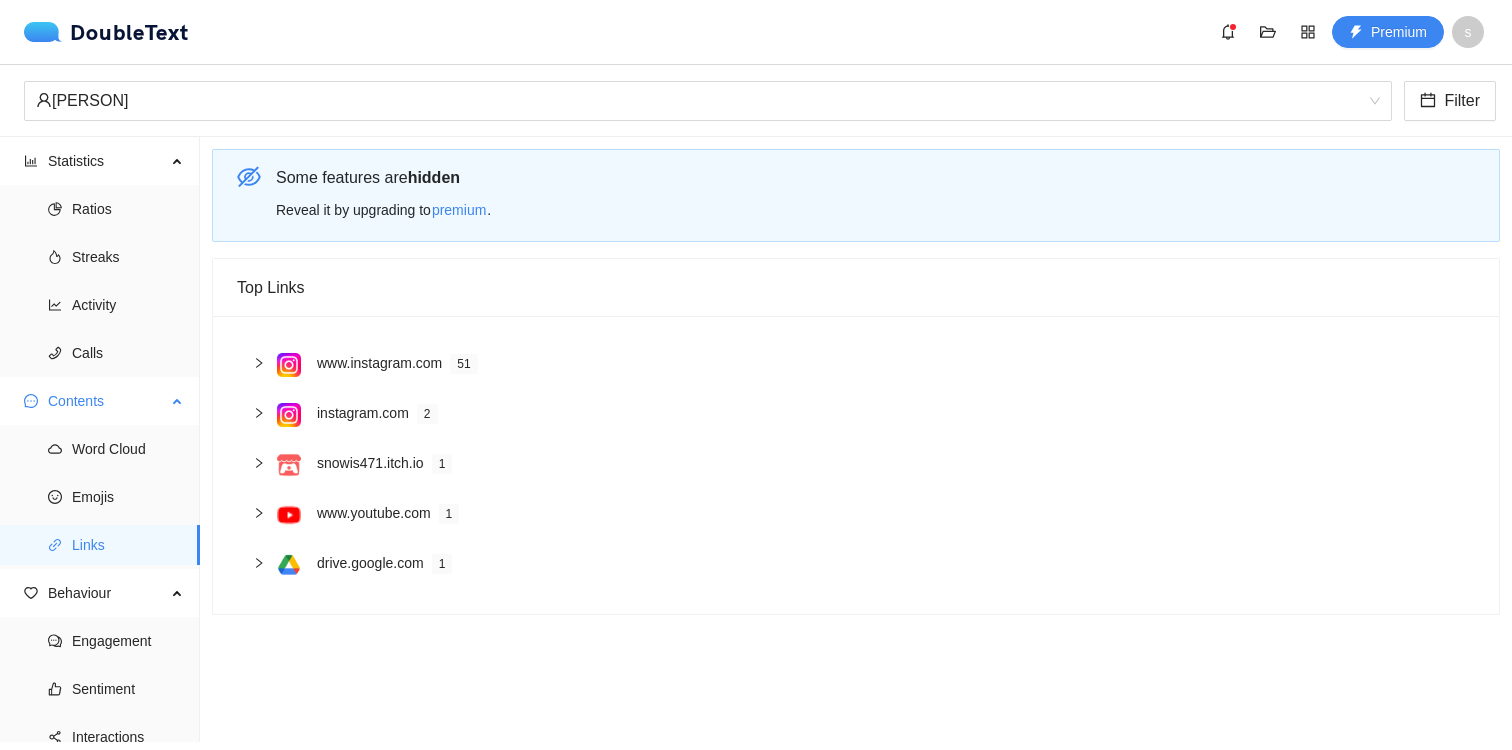 scroll, scrollTop: 0, scrollLeft: 0, axis: both 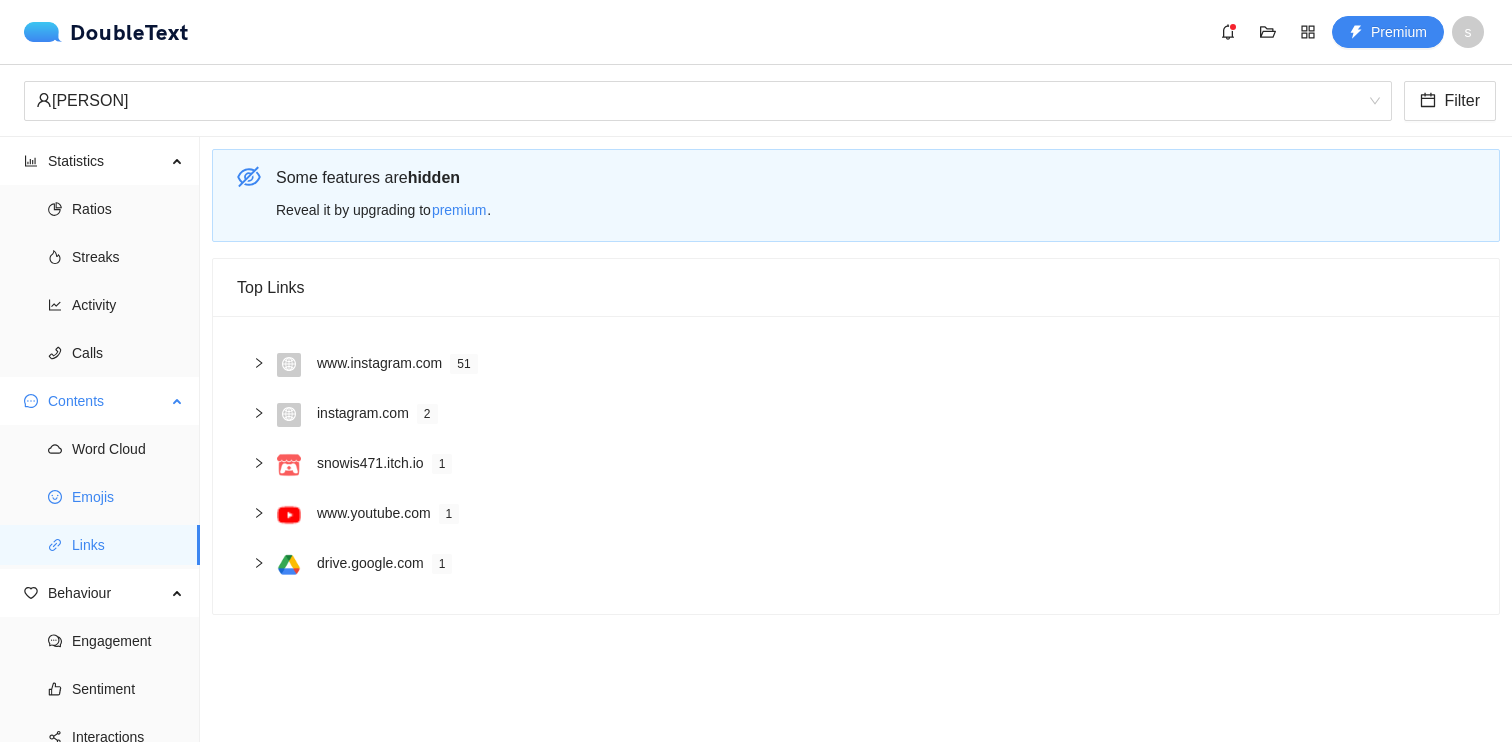 click on "Emojis" at bounding box center [128, 497] 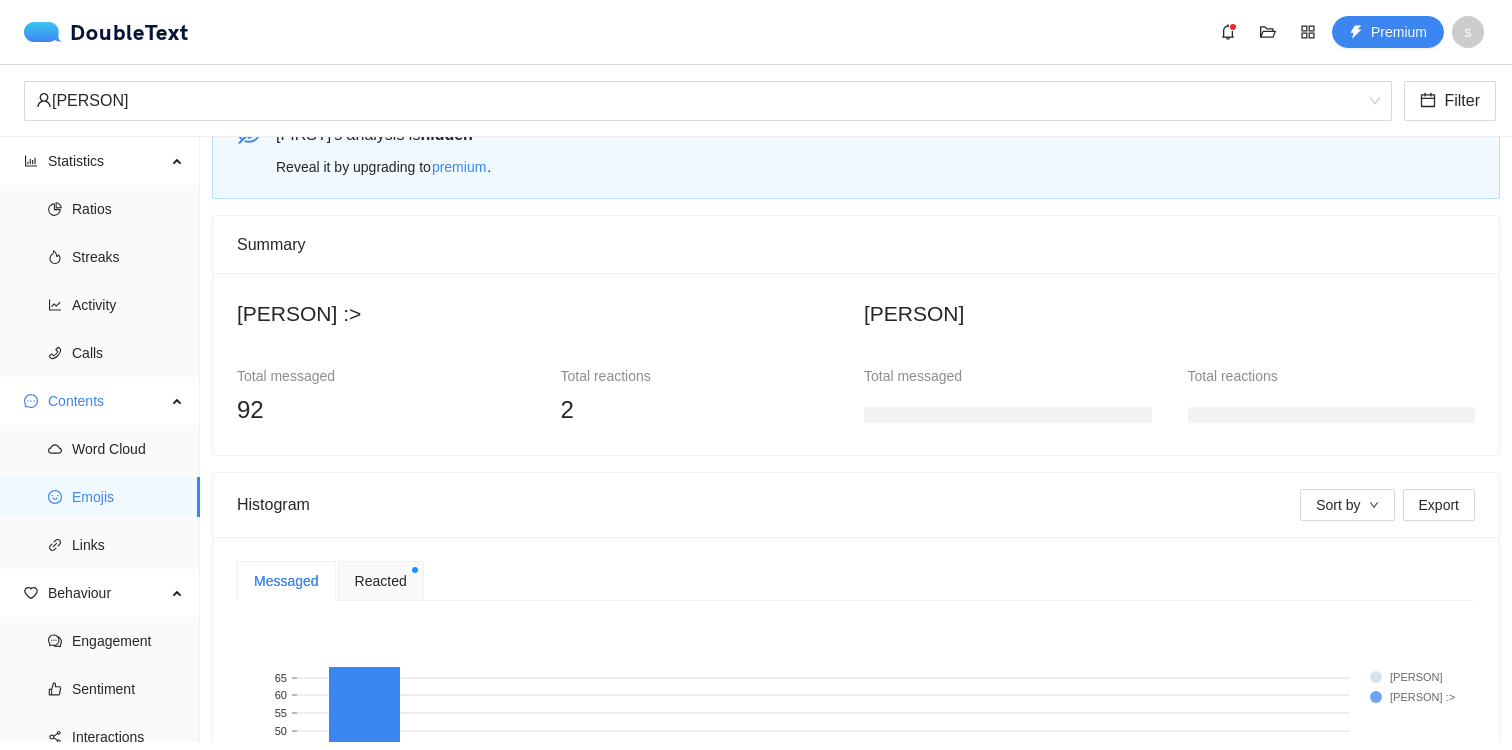 scroll, scrollTop: 0, scrollLeft: 0, axis: both 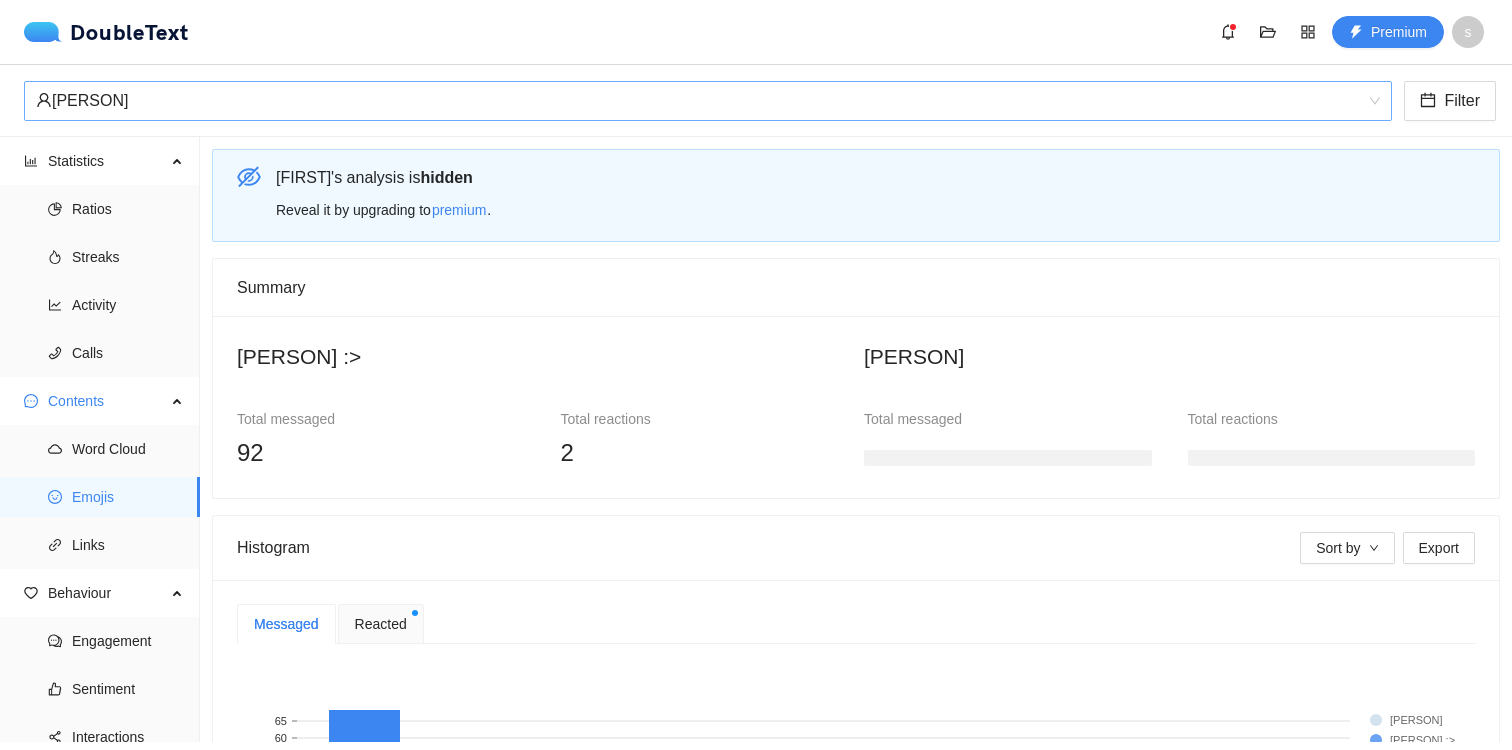 click on "[FIRST] [LAST]" at bounding box center (699, 101) 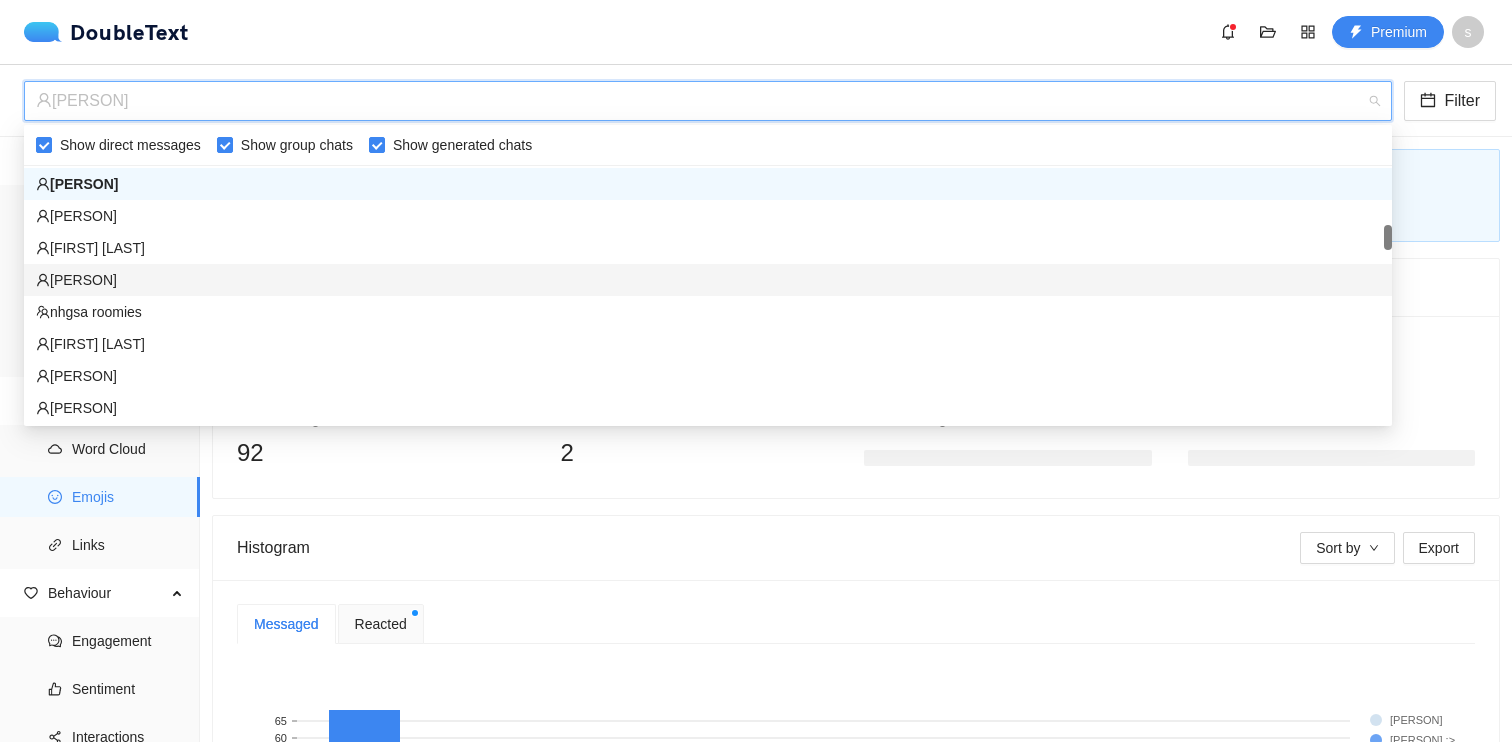 click on "[FIRST] [LAST]" at bounding box center [708, 280] 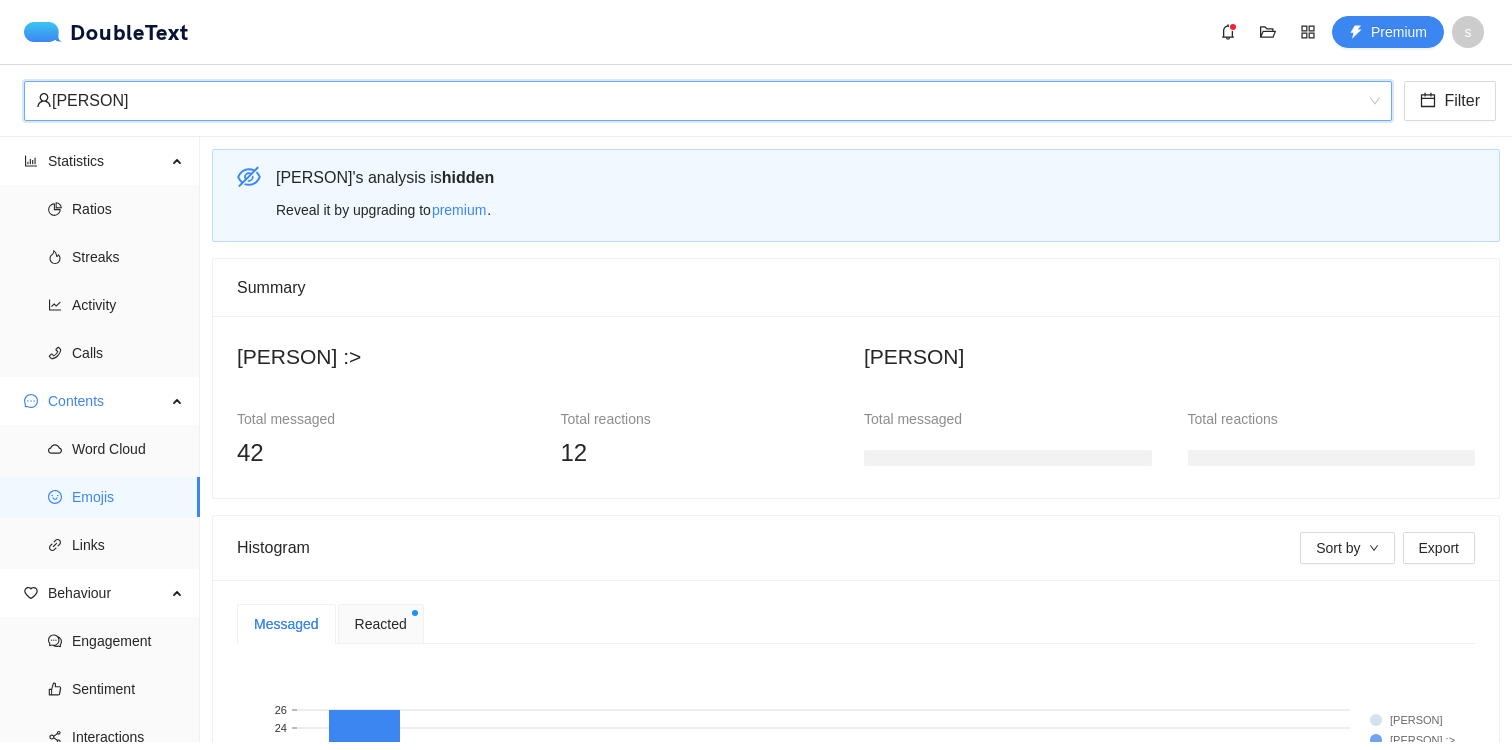click on "[FIRST] [LAST]" at bounding box center (699, 101) 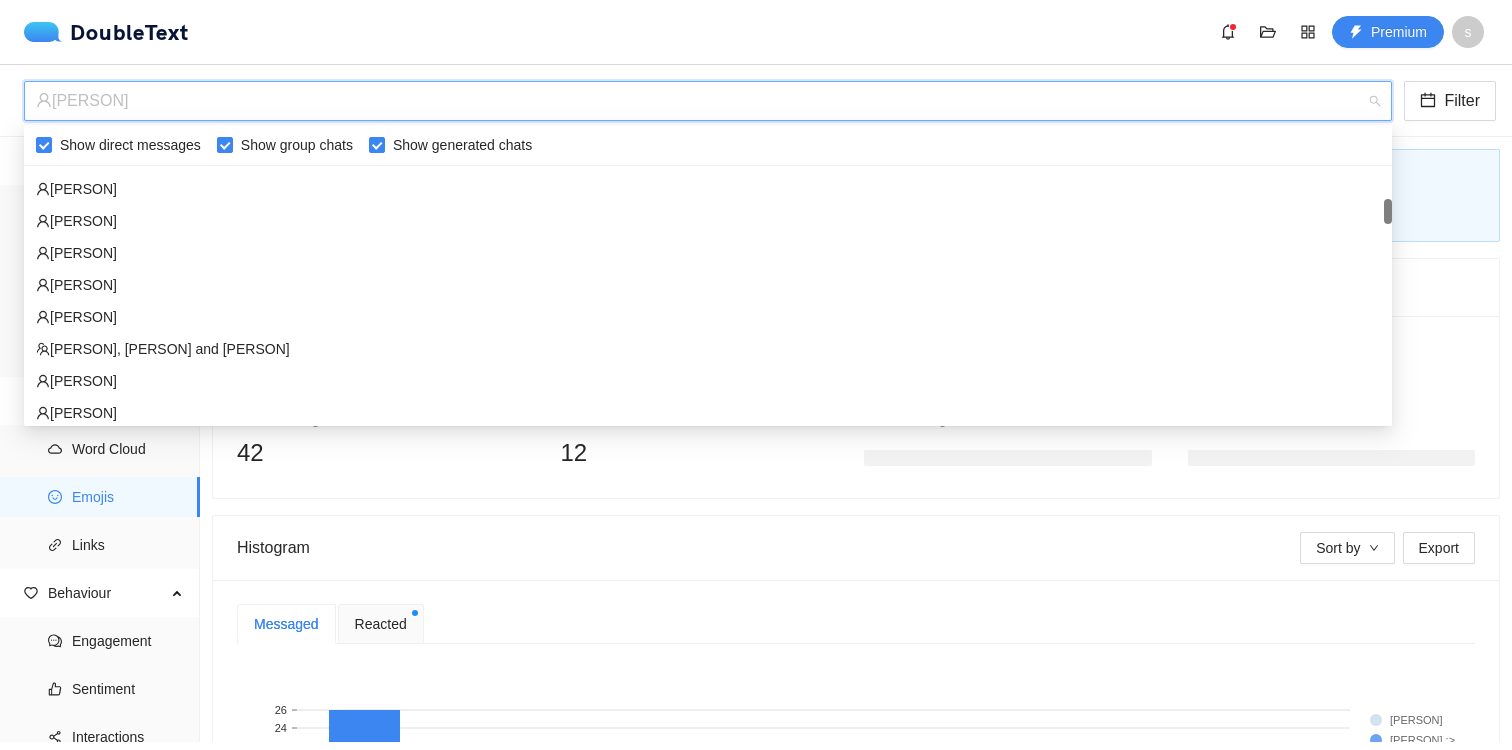 scroll, scrollTop: 383, scrollLeft: 0, axis: vertical 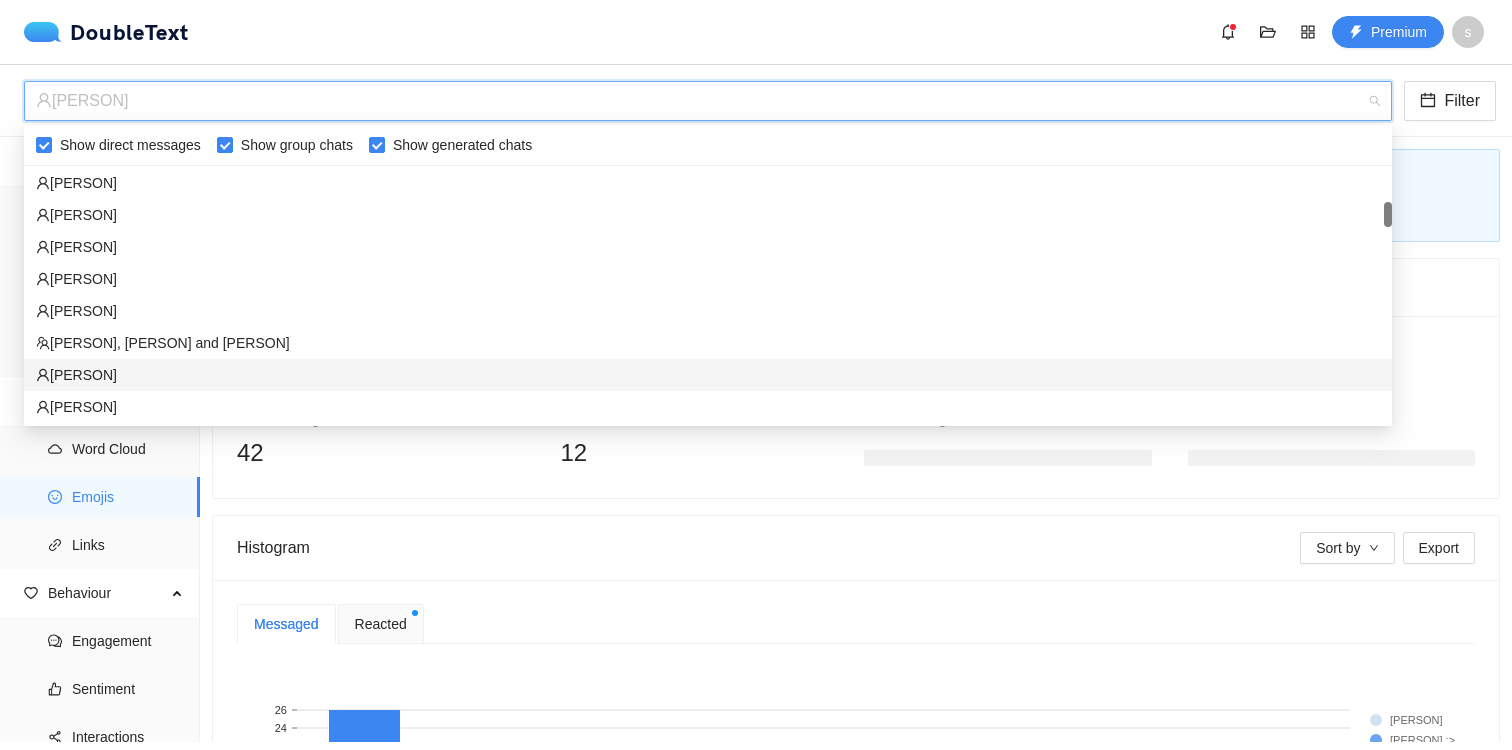 click on "[FIRST]" at bounding box center [708, 375] 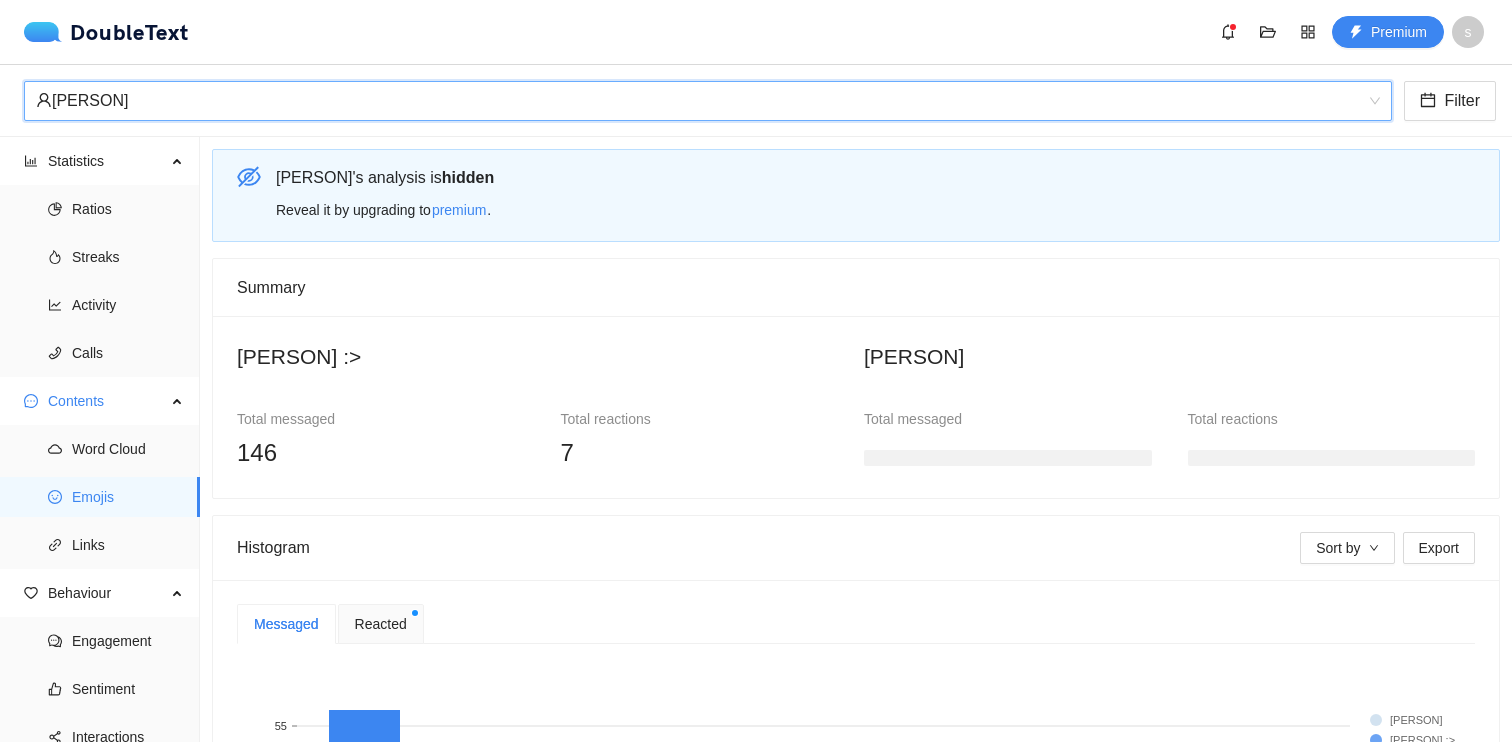 click on "[FIRST]" at bounding box center [699, 101] 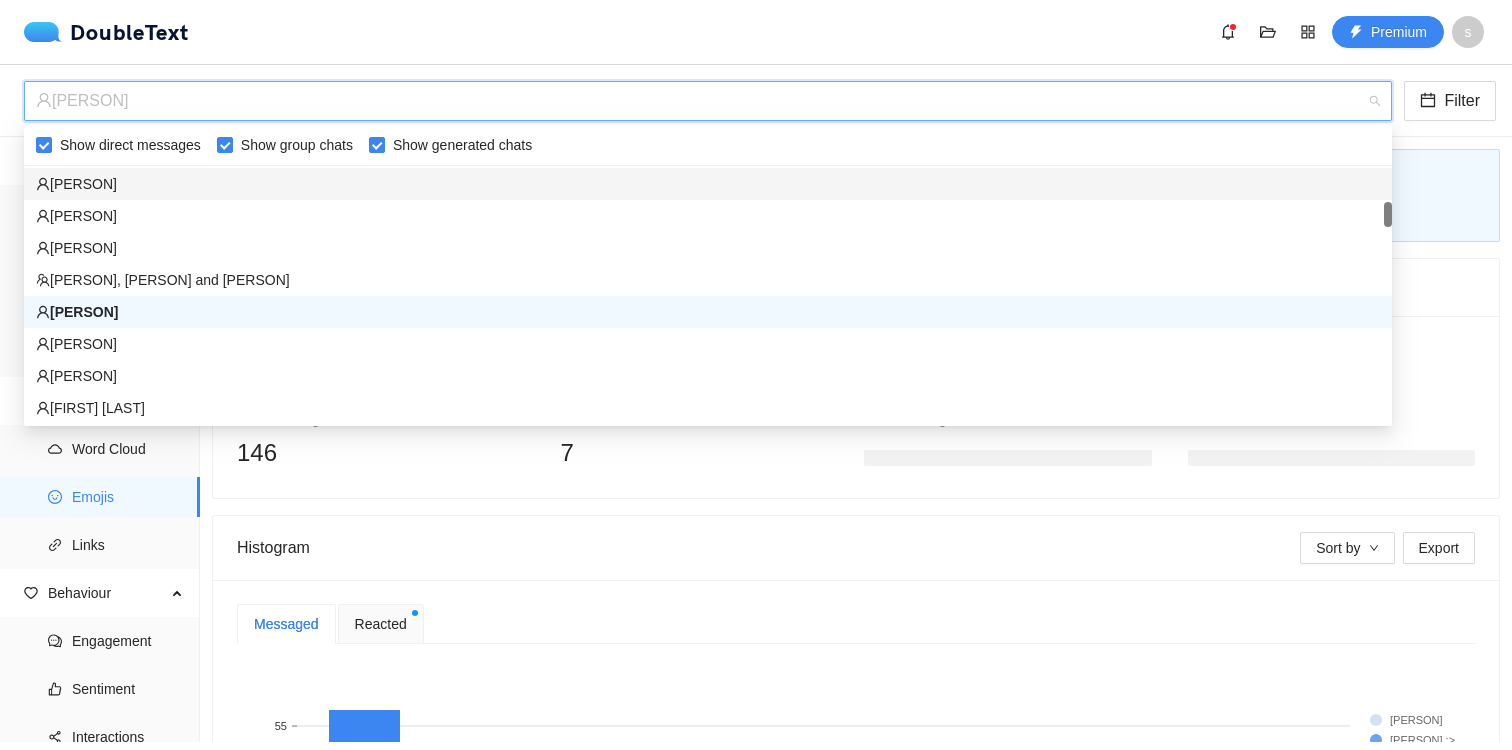 scroll, scrollTop: 449, scrollLeft: 0, axis: vertical 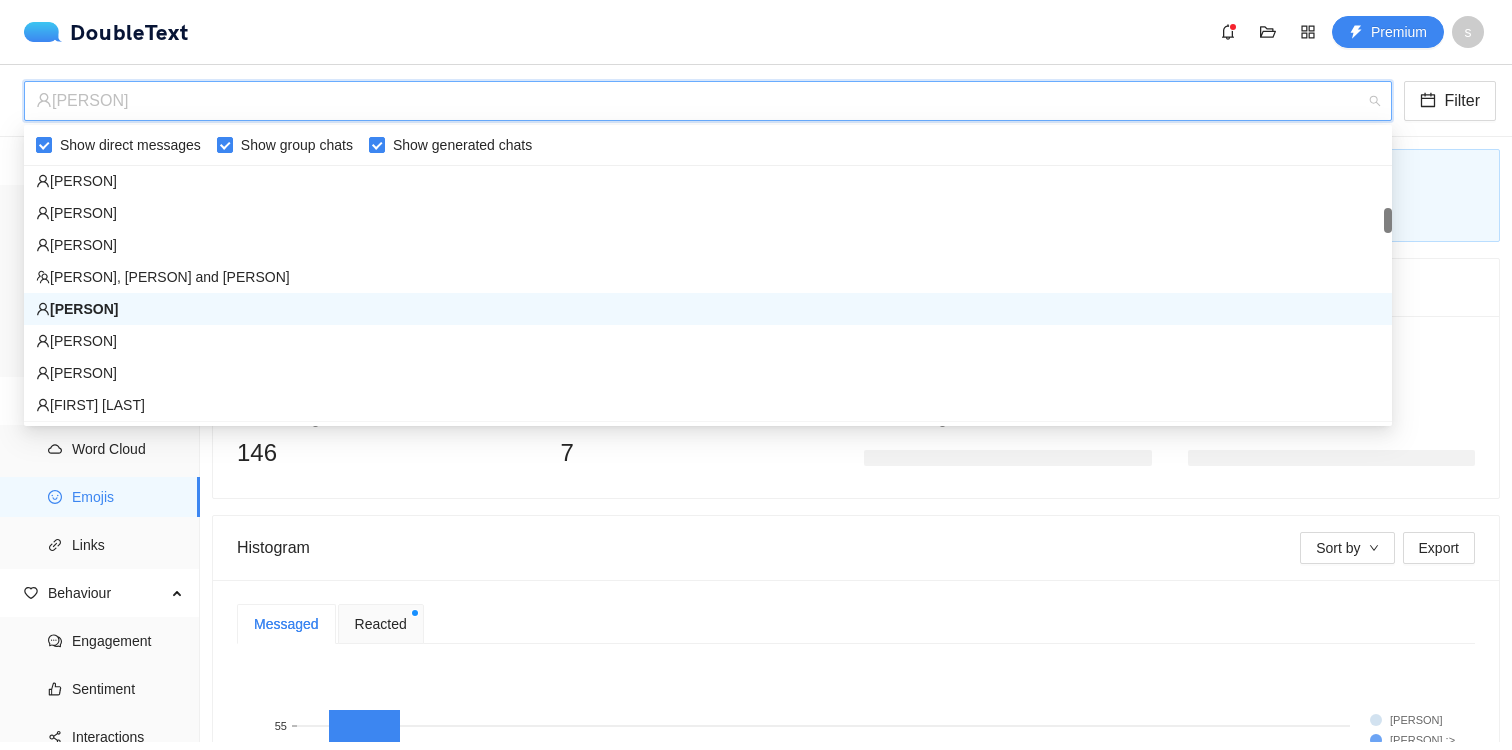 click on "146" at bounding box center (381, 453) 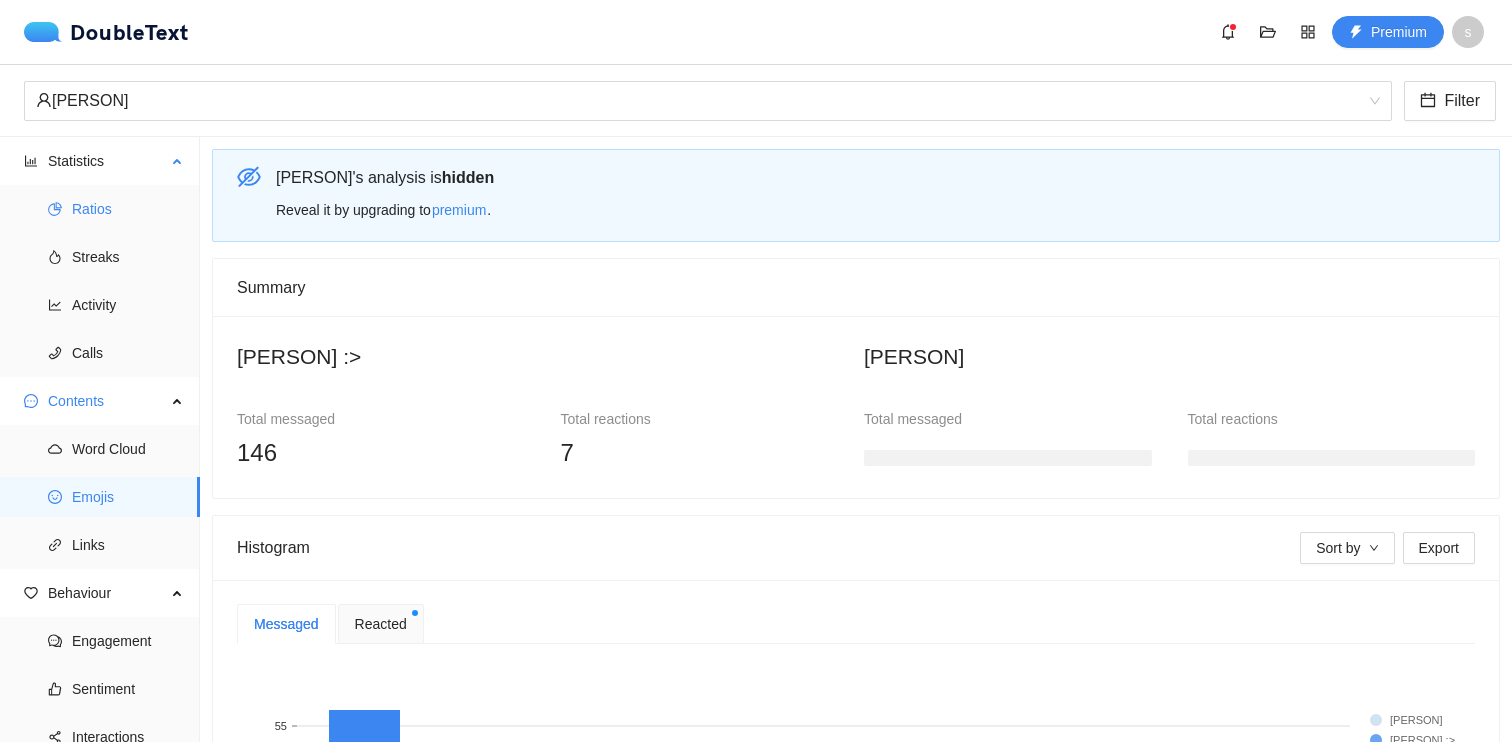 click on "Ratios" at bounding box center [100, 209] 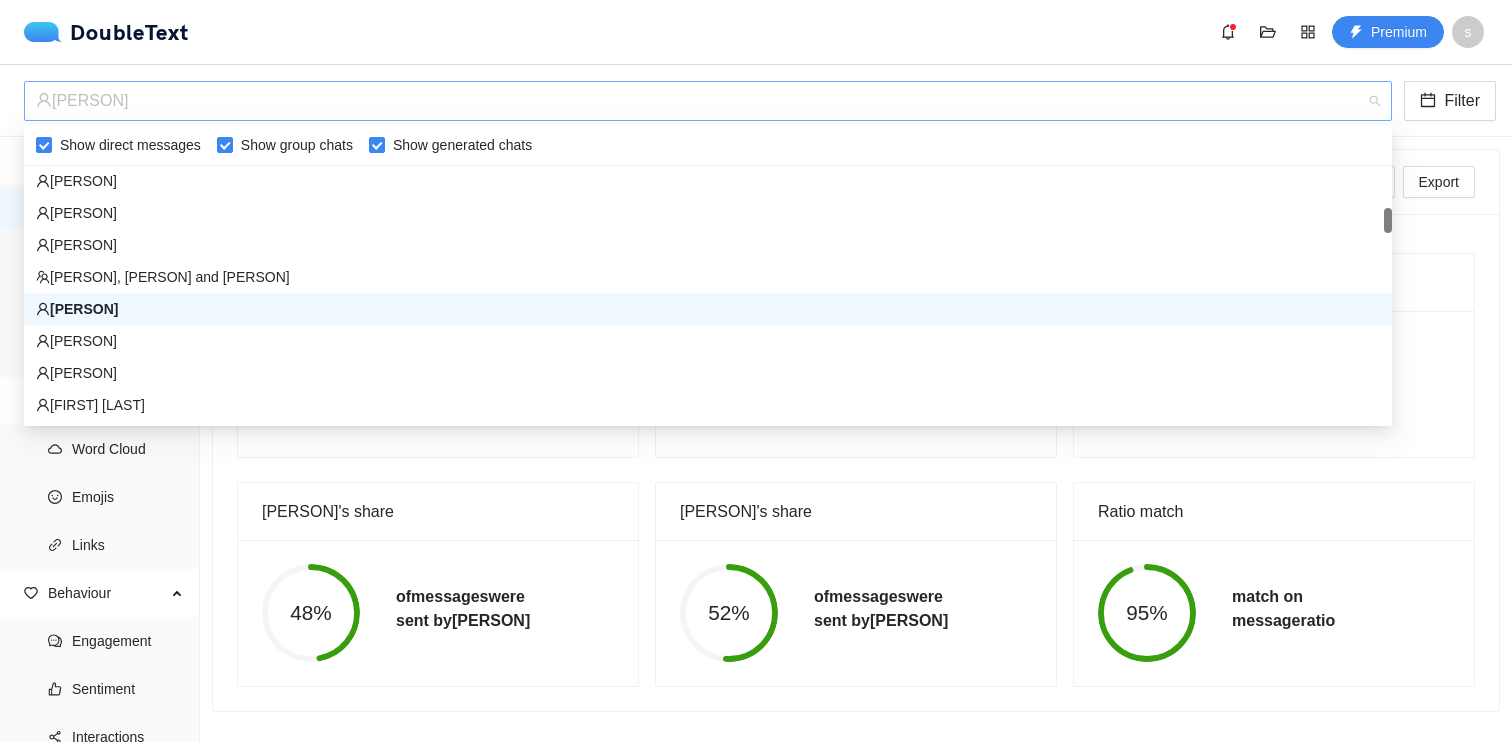 click on "[FIRST]" at bounding box center (699, 101) 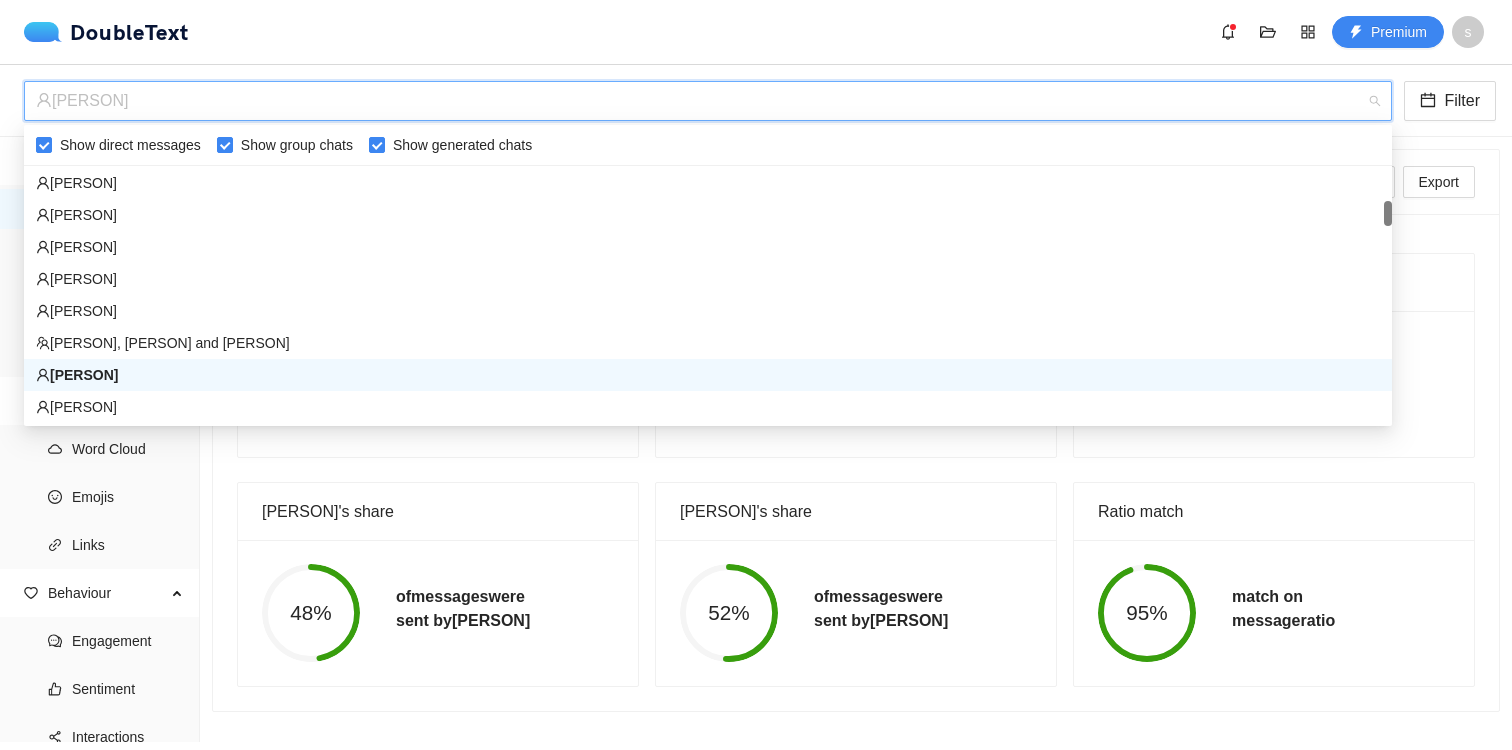 scroll, scrollTop: 377, scrollLeft: 0, axis: vertical 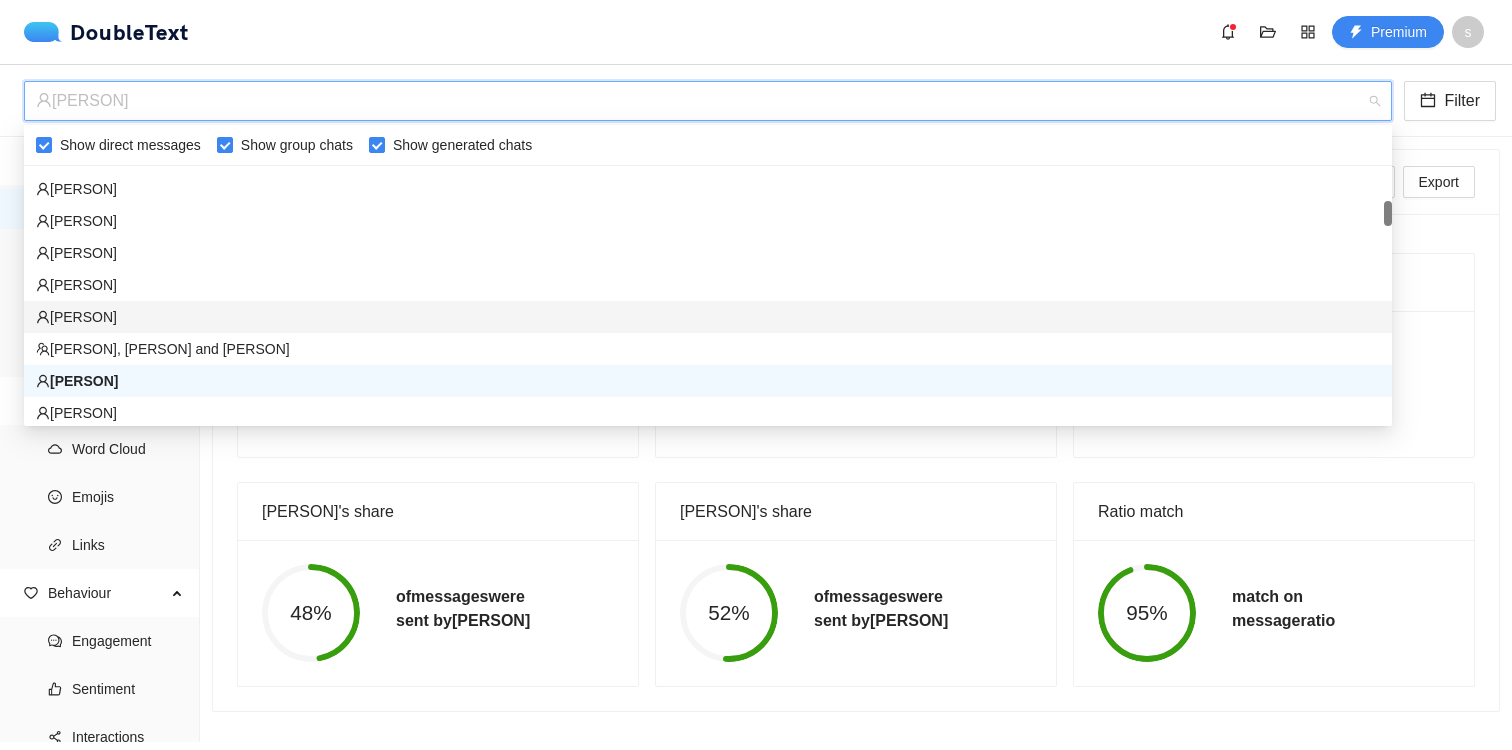 click on "[FIRST] [LAST]" at bounding box center (708, 317) 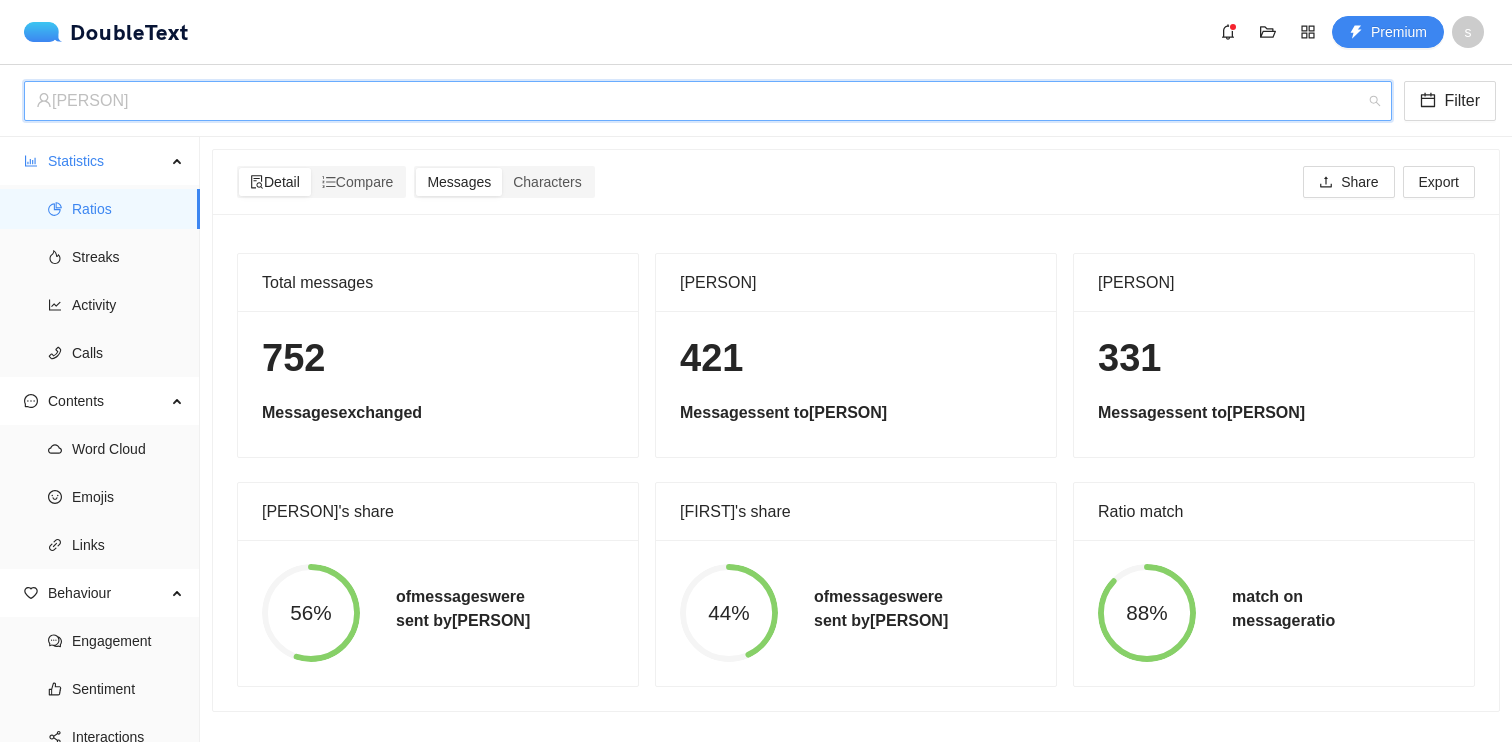 click on "[FIRST] [LAST]" at bounding box center [699, 101] 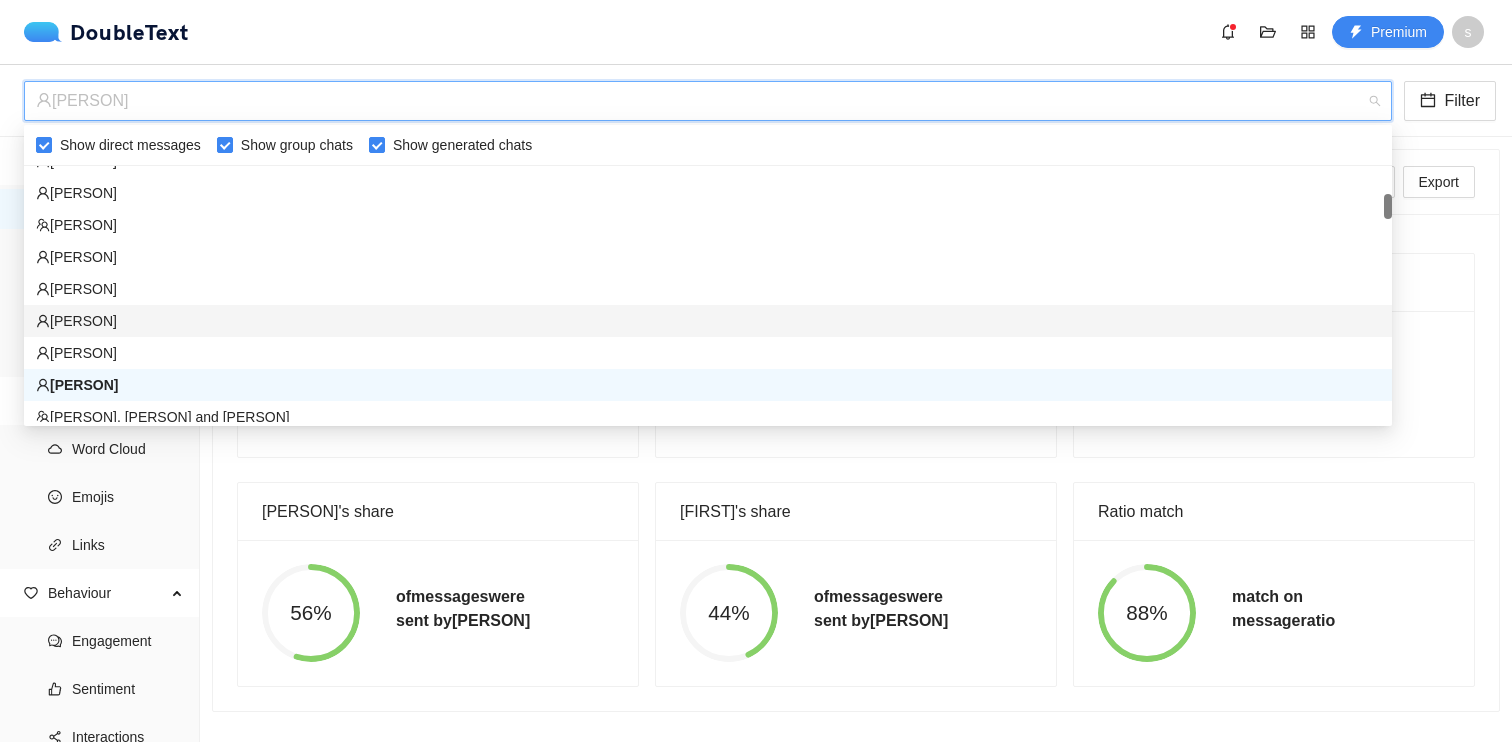 scroll, scrollTop: 281, scrollLeft: 0, axis: vertical 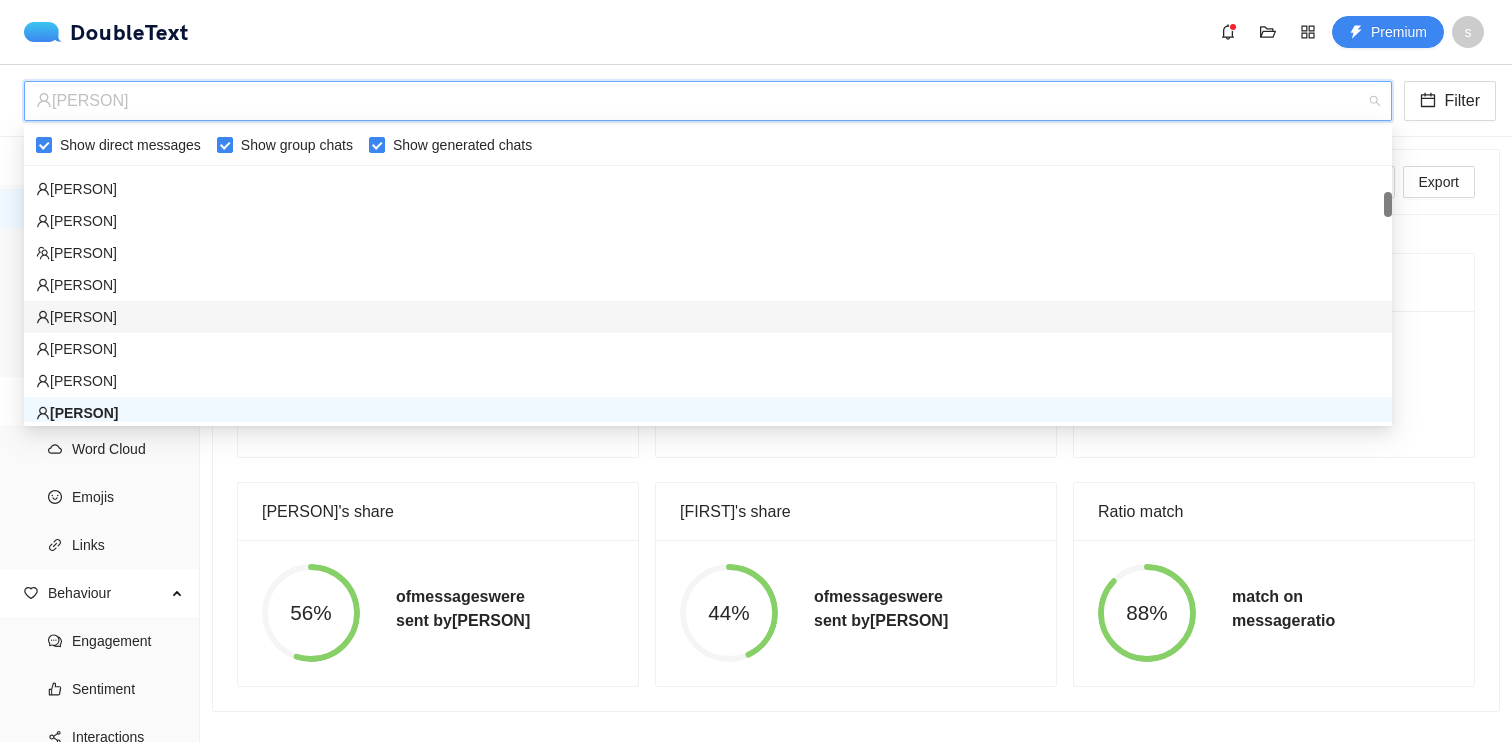 click on "[FIRST] [LAST] 🍩" at bounding box center [708, 317] 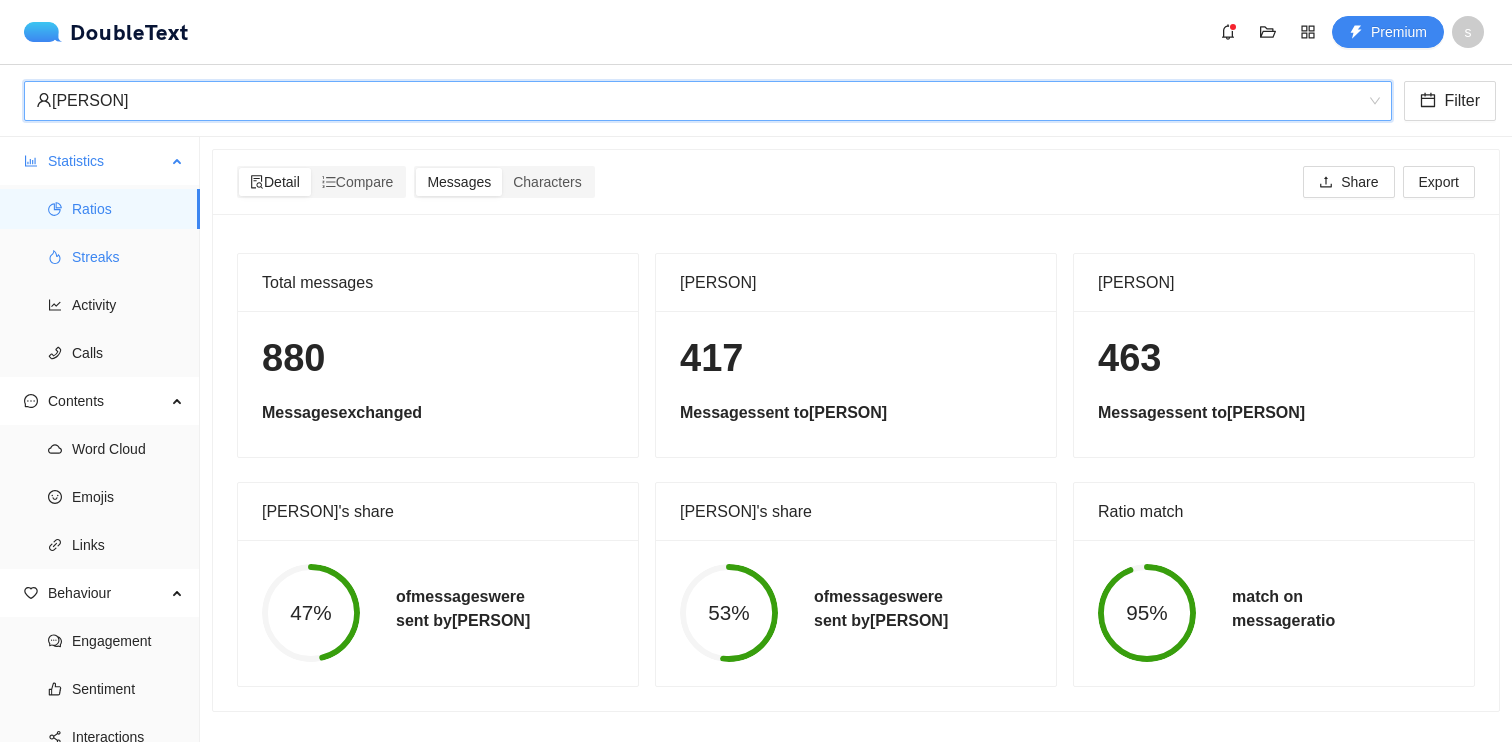 click on "Streaks" at bounding box center [128, 257] 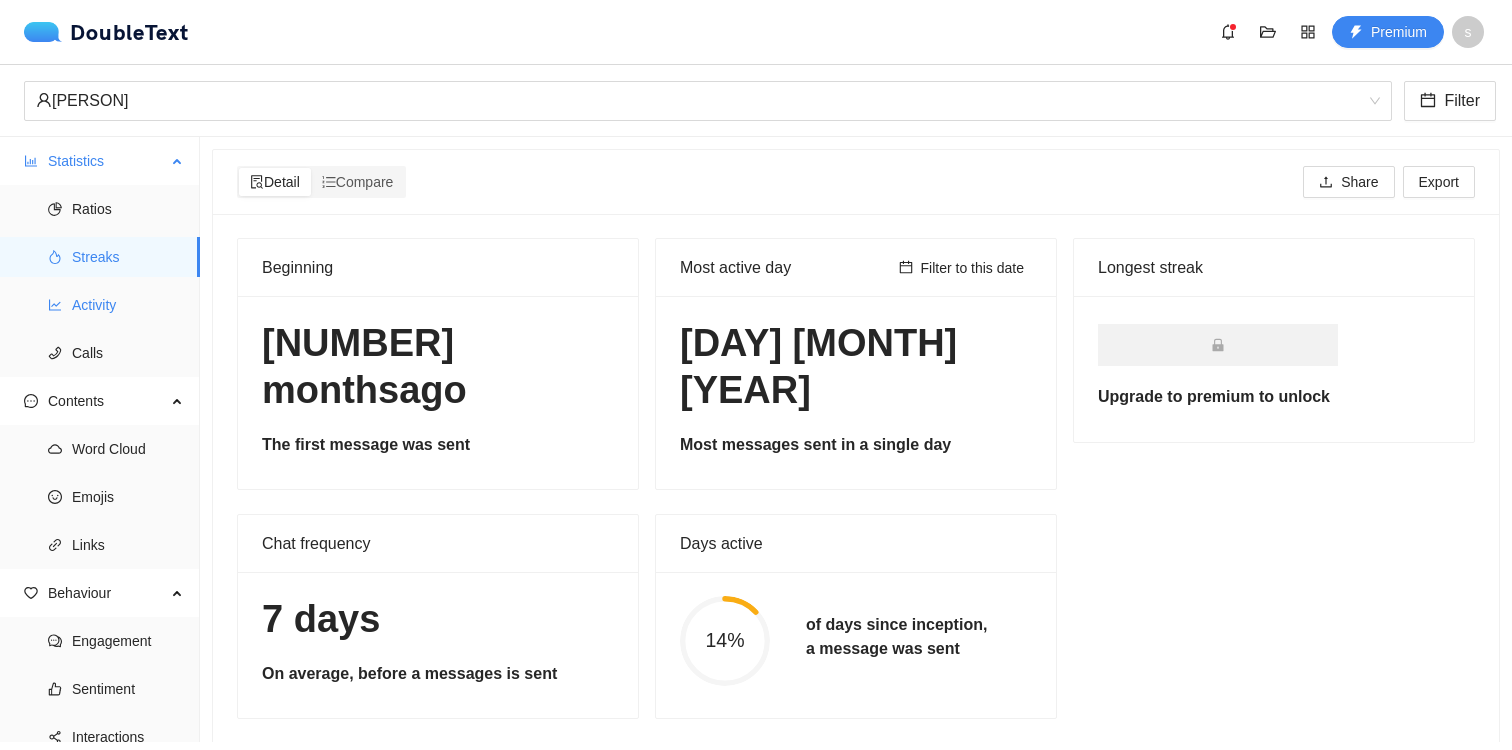 click on "Activity" at bounding box center [128, 305] 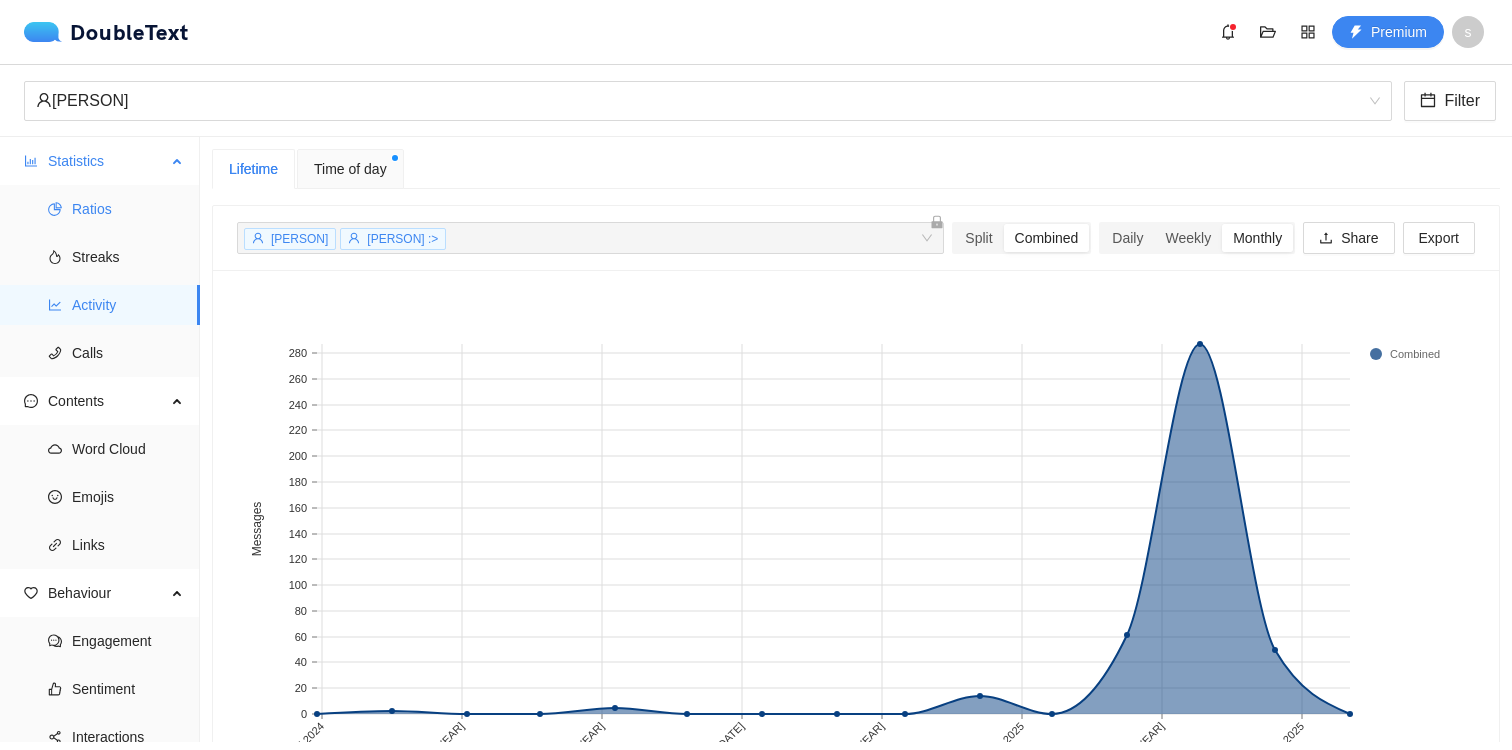 click on "Ratios" at bounding box center (128, 209) 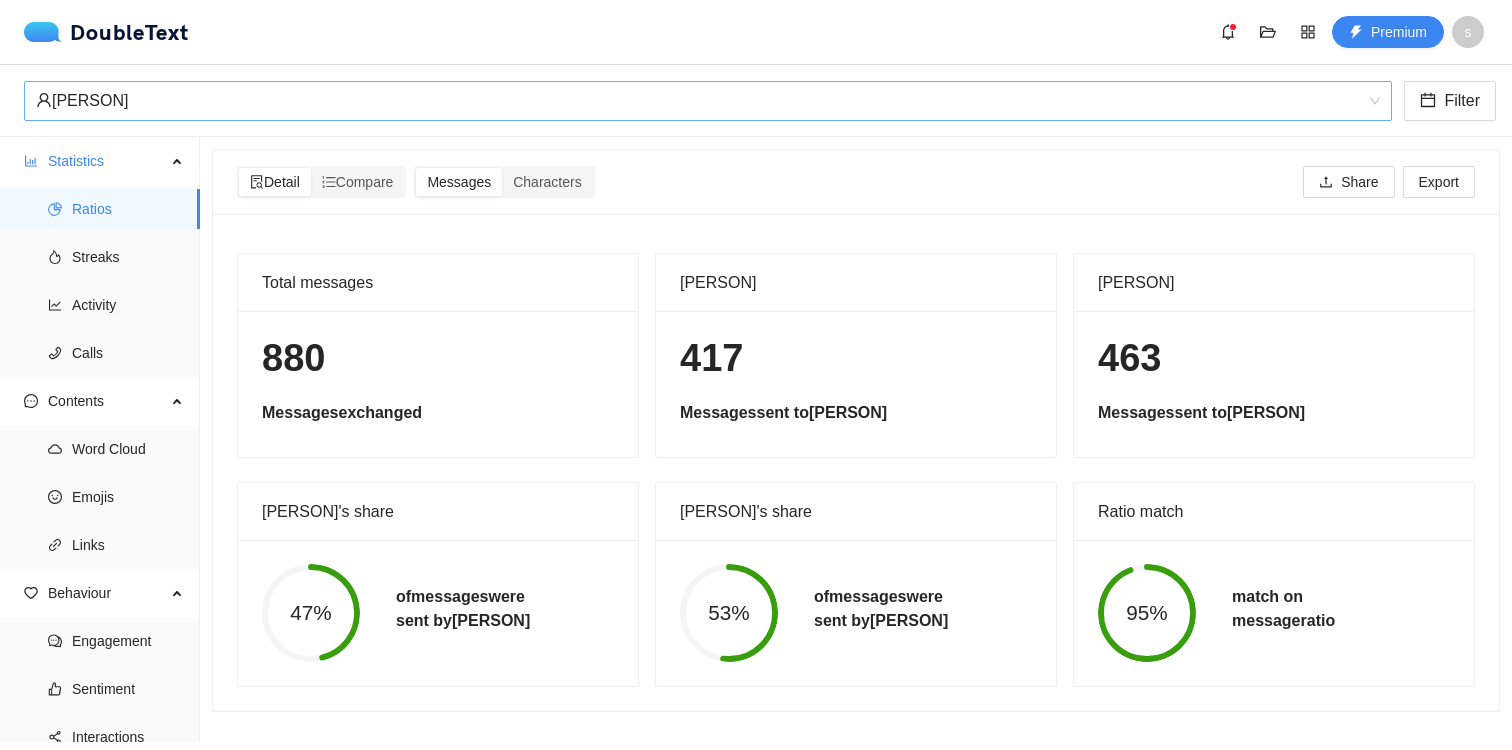 click on "[FIRST] [LAST] 🍩" at bounding box center [699, 101] 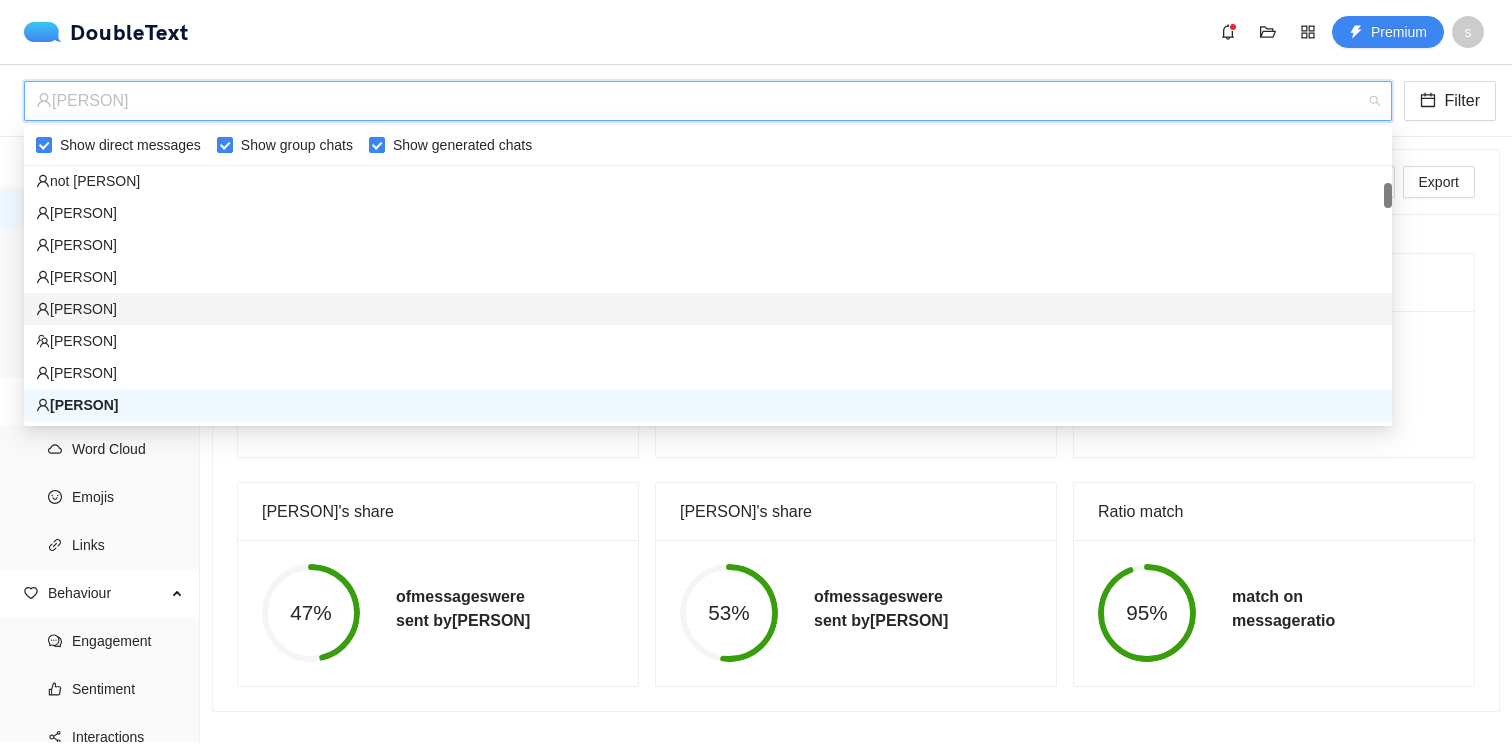 scroll, scrollTop: 178, scrollLeft: 0, axis: vertical 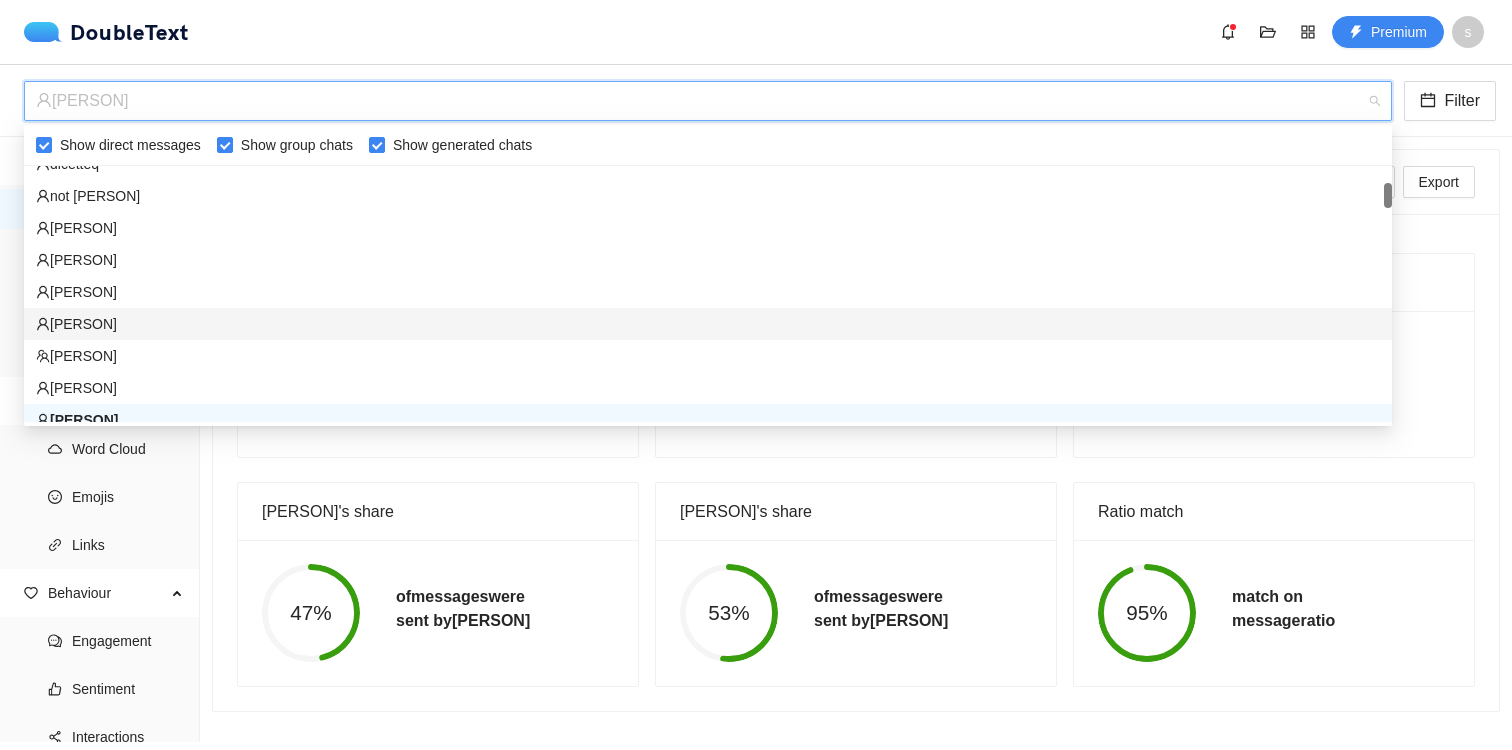 click on "[FIRST] [LAST]" at bounding box center [708, 324] 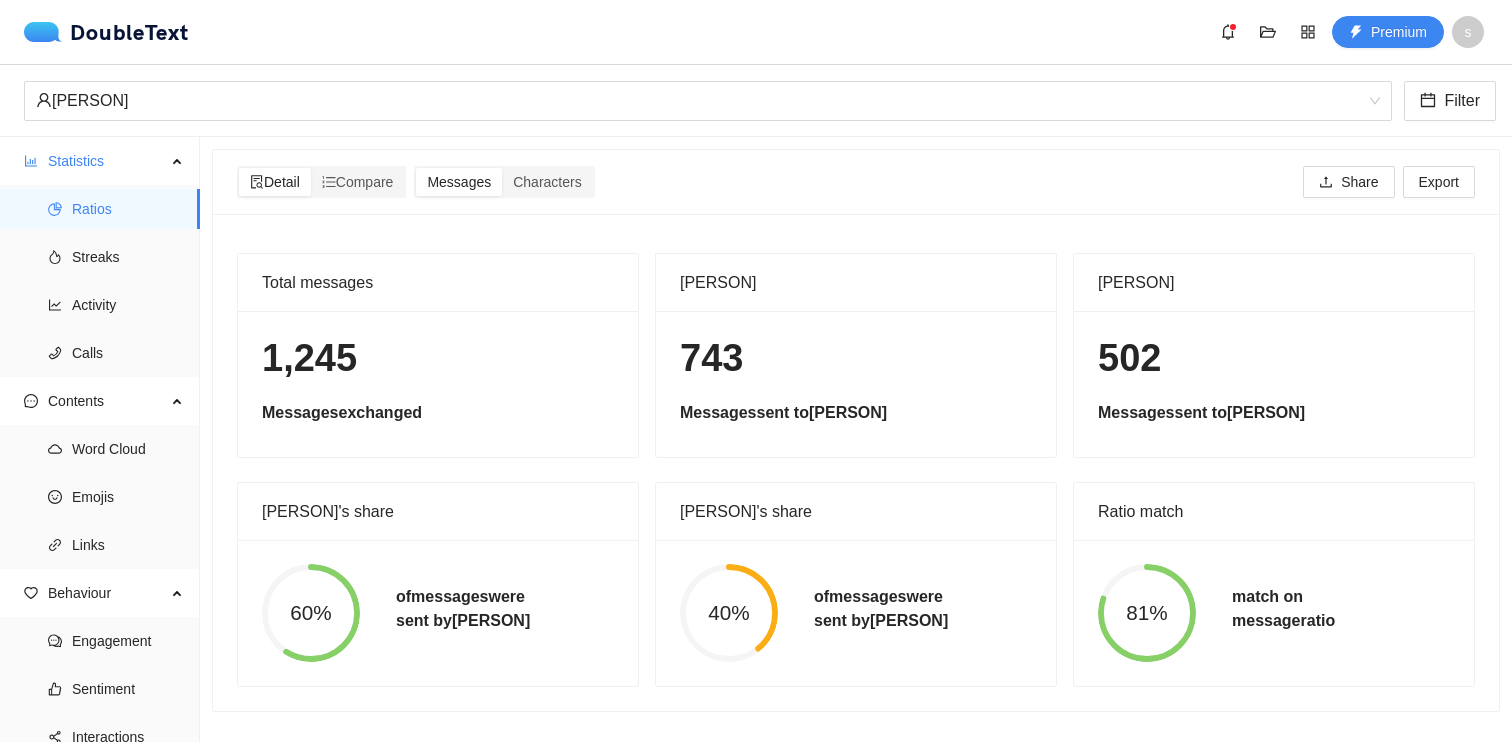click on "Detail  Compare Messages Characters Share Export Total messages 1,245 Messages  exchanged sherry 743 Messages  sent to  Kirah Kirah 502 Messages  sent to  sherry sherry's share 60% of  messages  were   sent by  sherry Kirah's share 40% of  messages  were   sent by  Kirah Ratio match 81% match on    message  ratio" at bounding box center [856, 439] 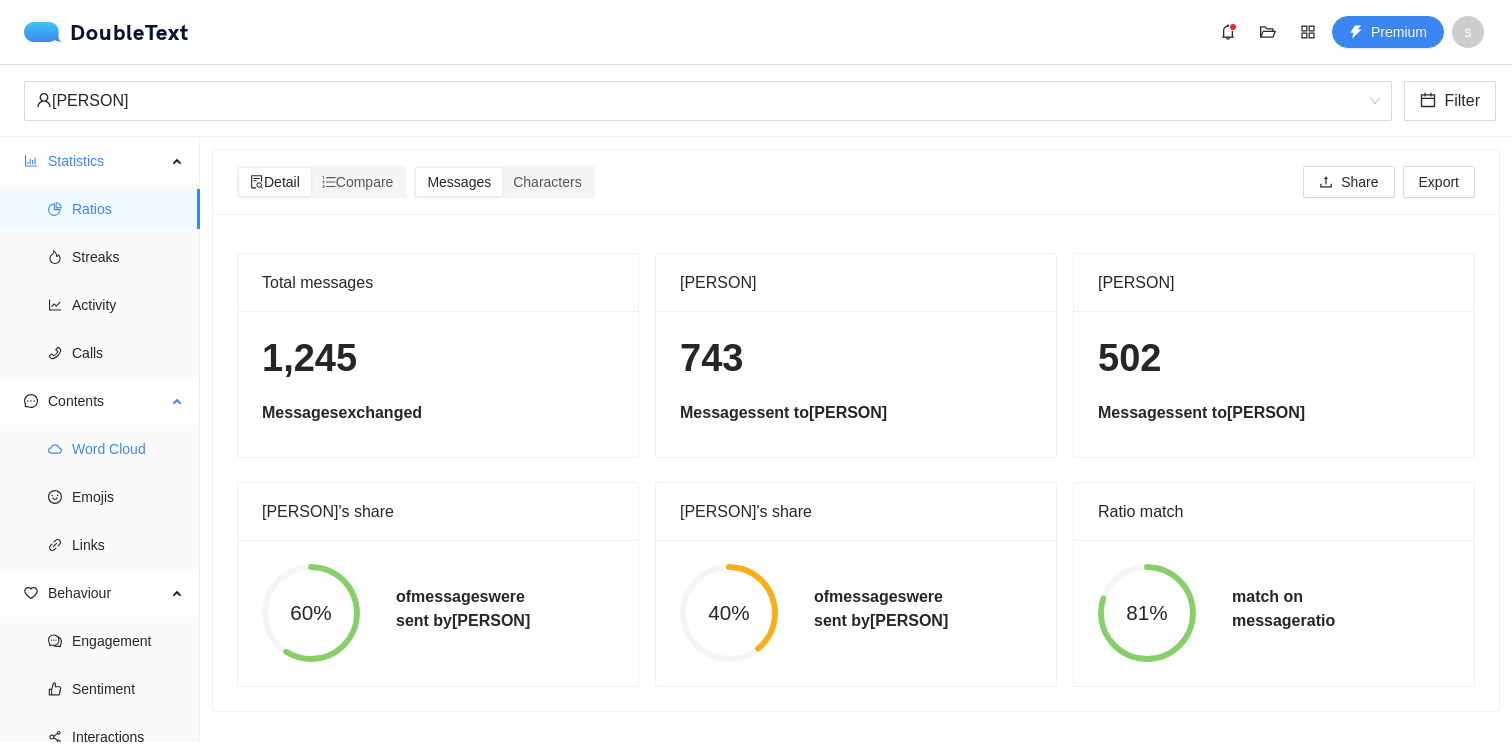 click on "Word Cloud" at bounding box center (128, 449) 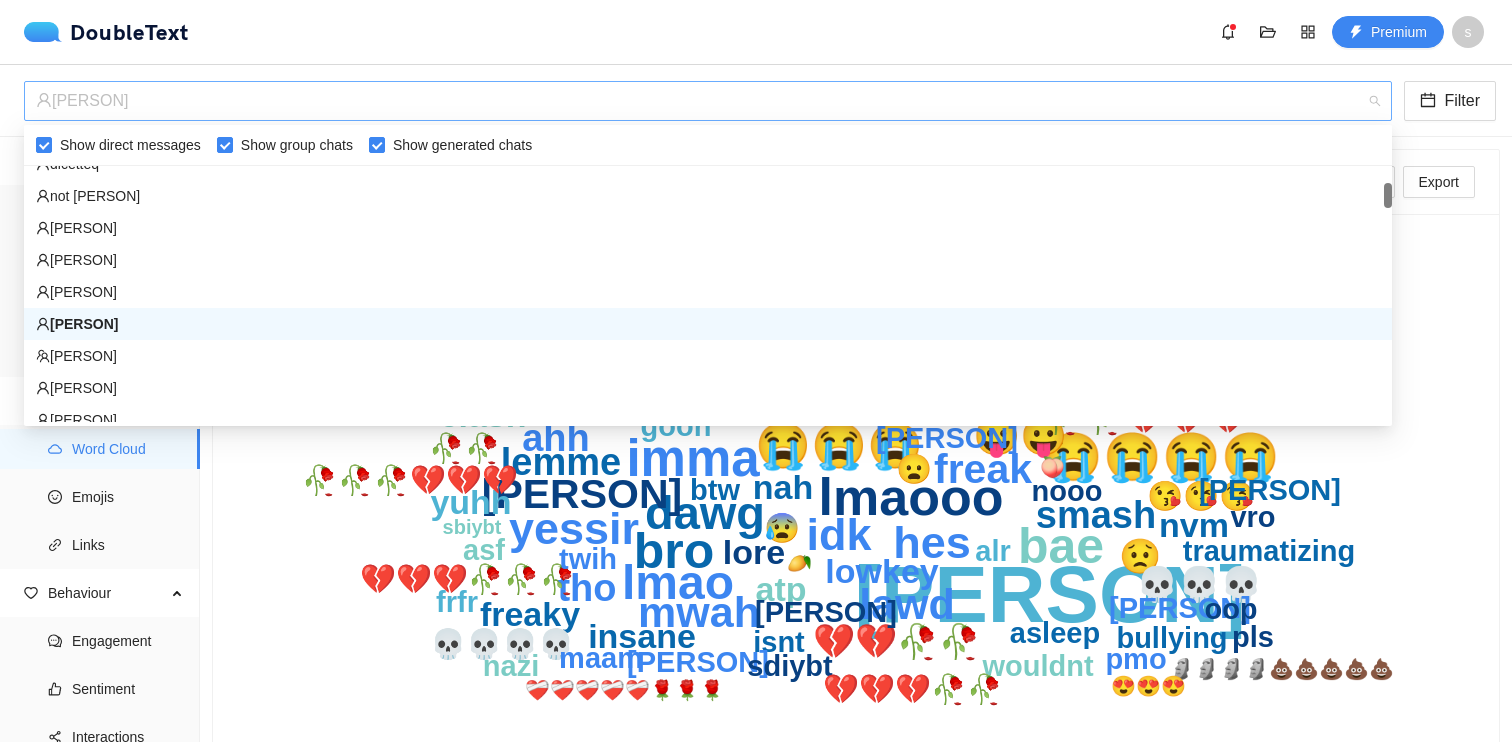 click on "[FIRST] [LAST]" at bounding box center (699, 101) 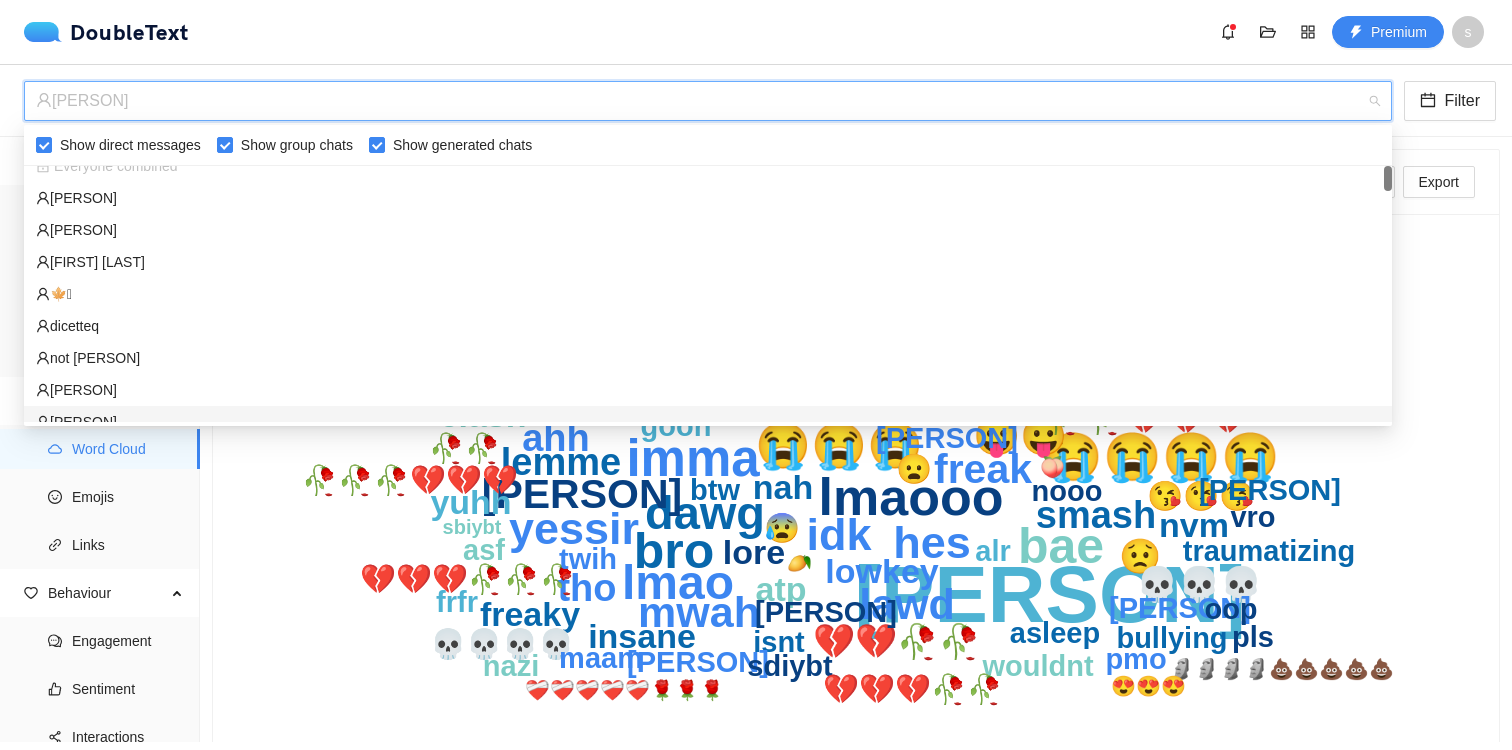 scroll, scrollTop: 0, scrollLeft: 0, axis: both 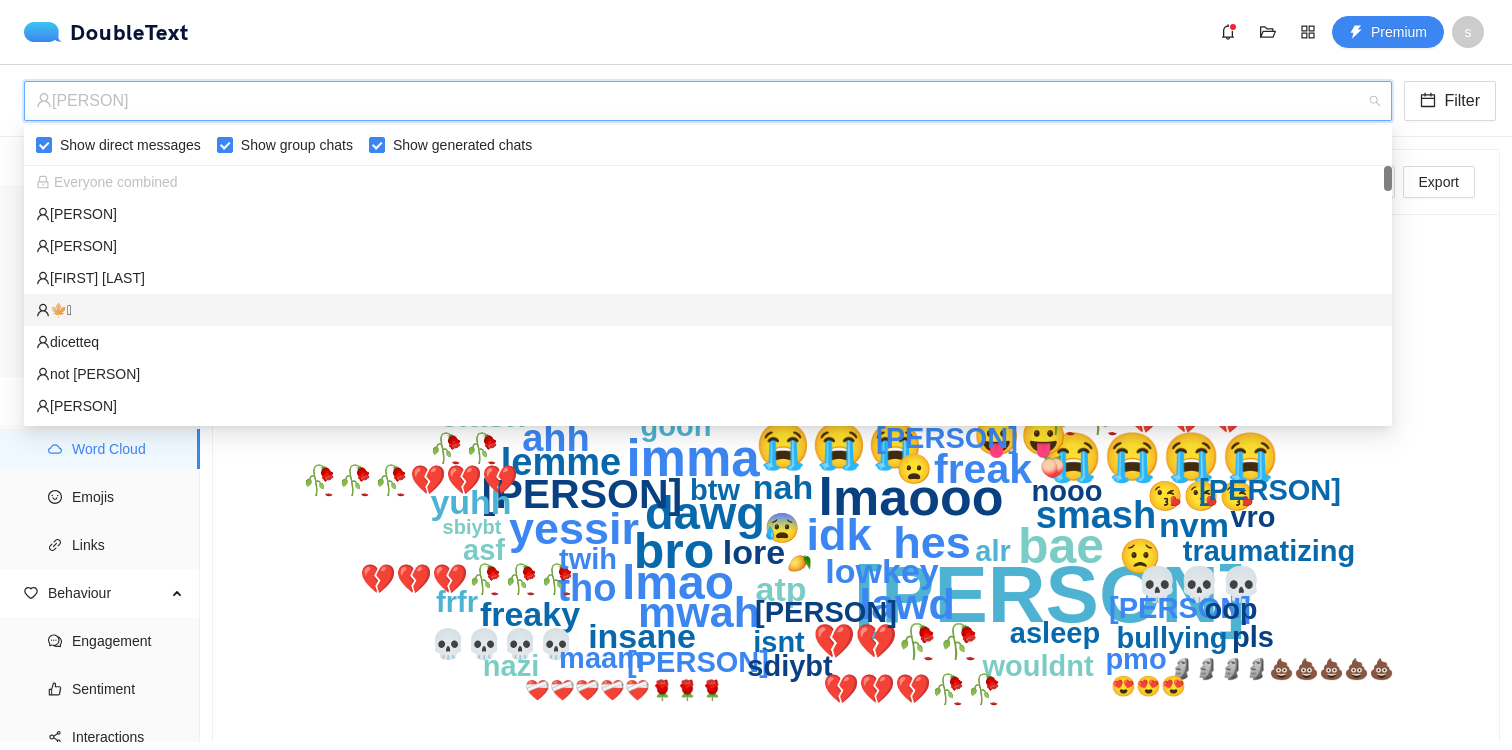 click on "🍁🪭" at bounding box center [708, 310] 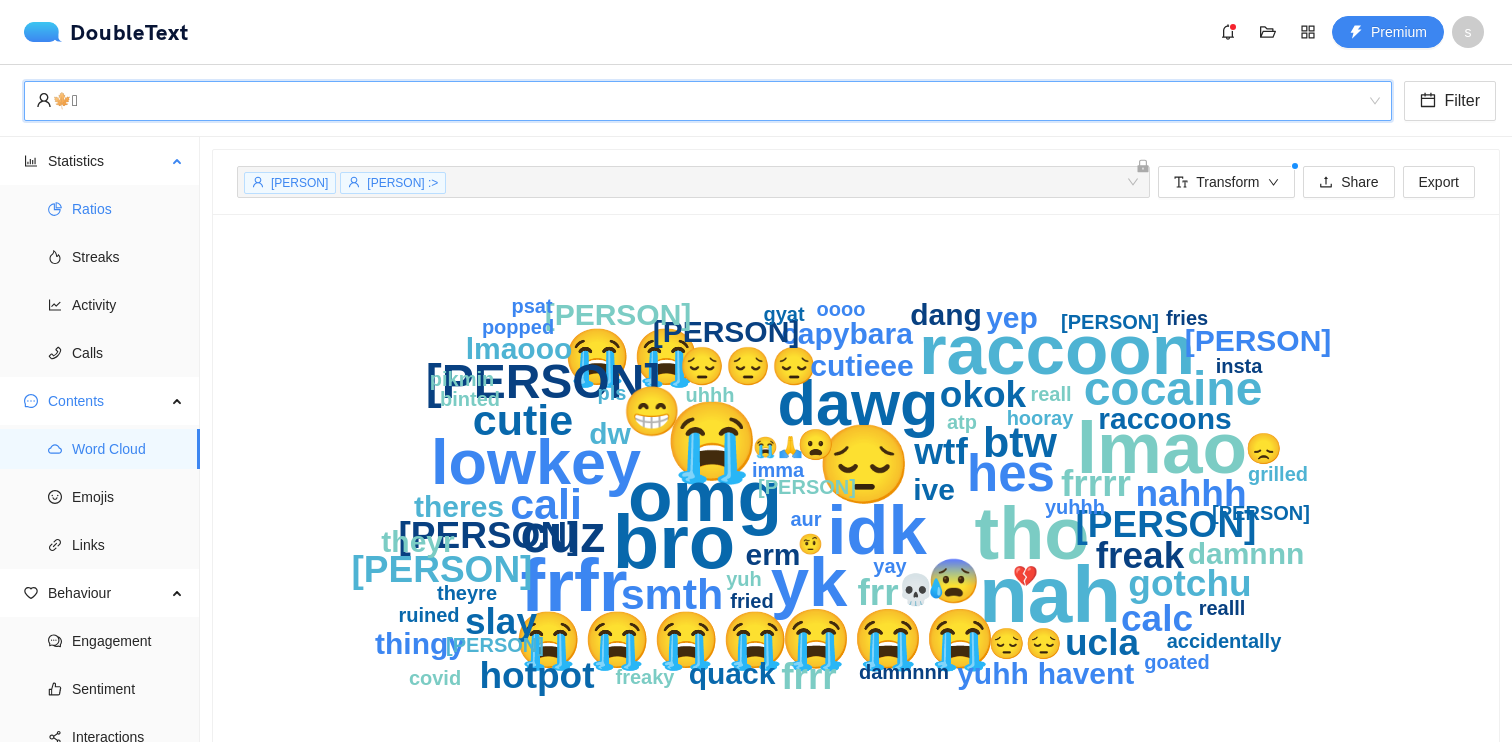 click on "Ratios" at bounding box center (128, 209) 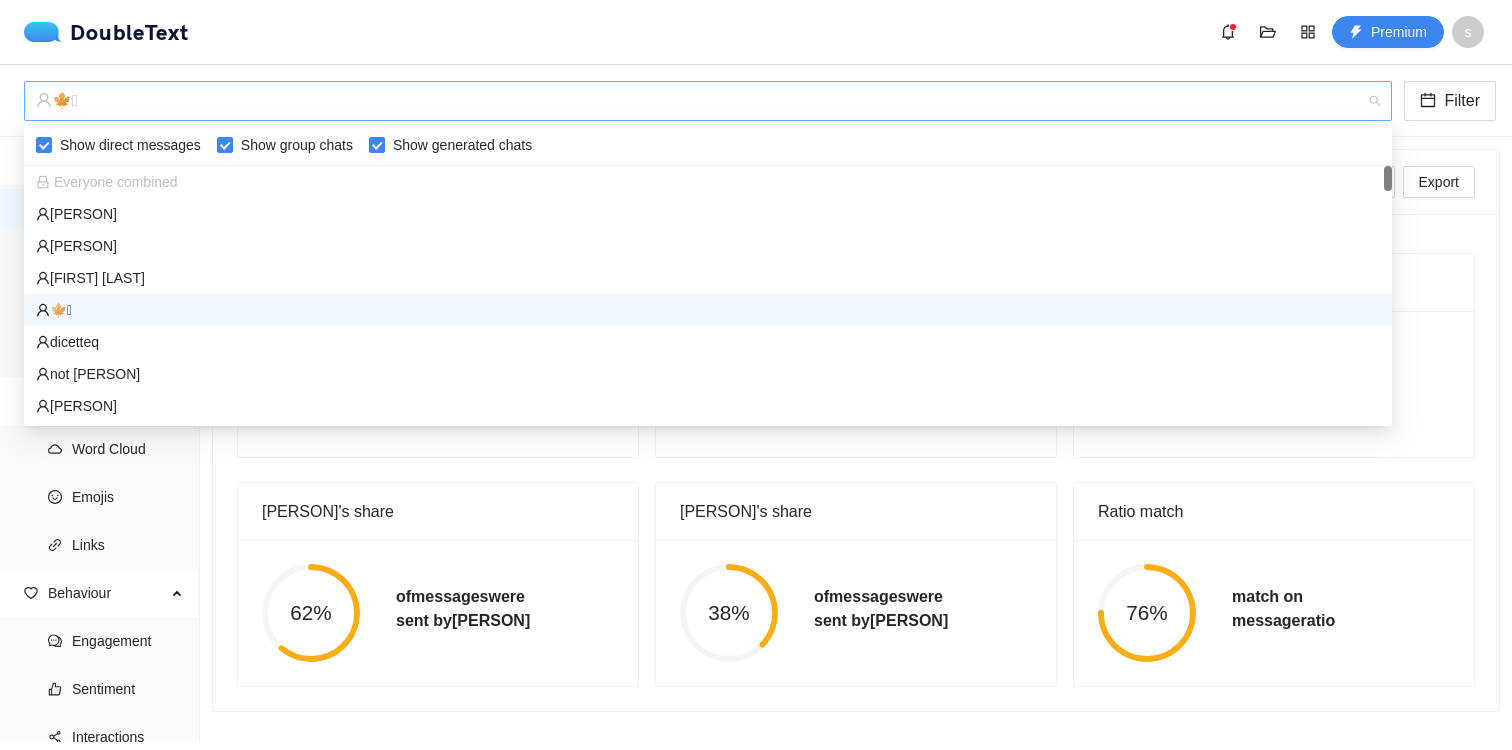 click on "🍁🪭" at bounding box center [699, 101] 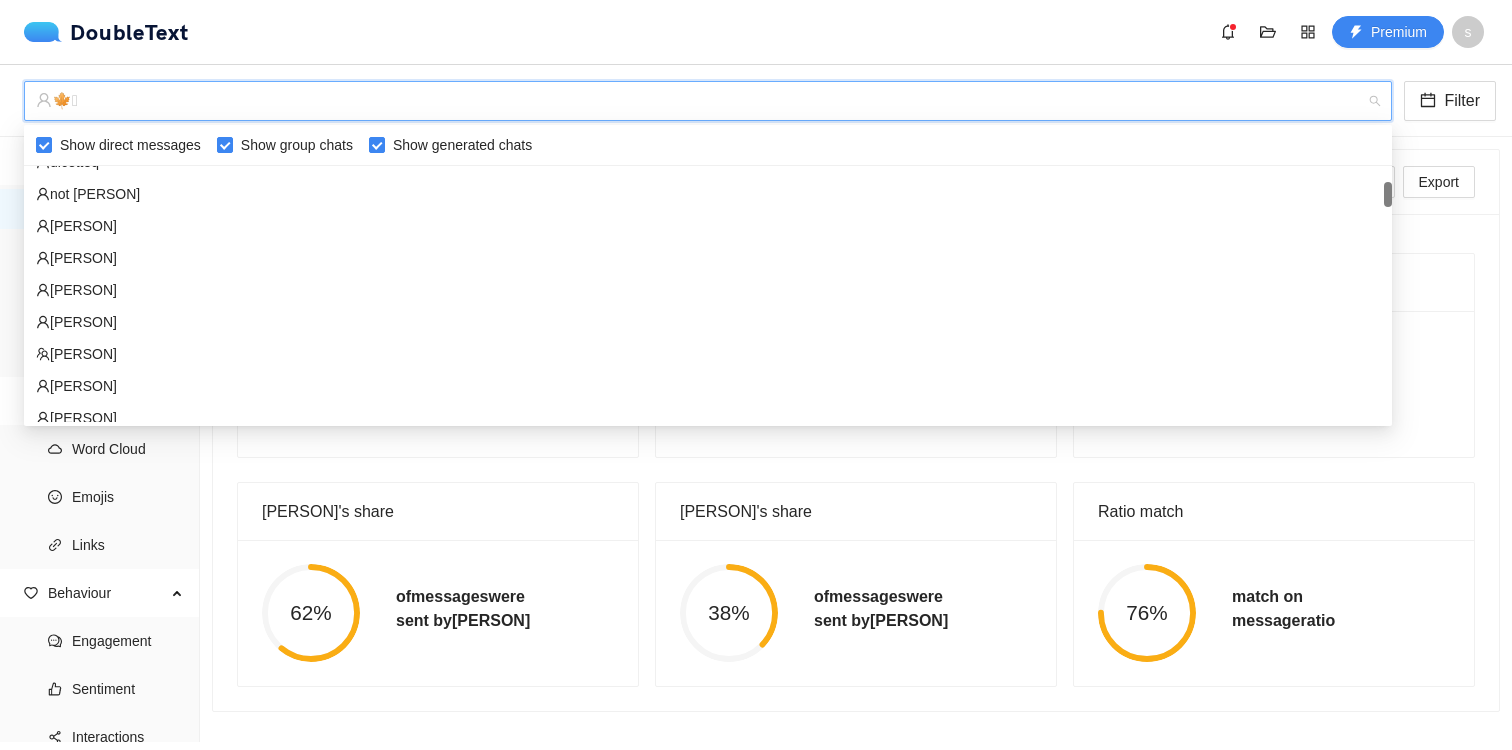 scroll, scrollTop: 184, scrollLeft: 0, axis: vertical 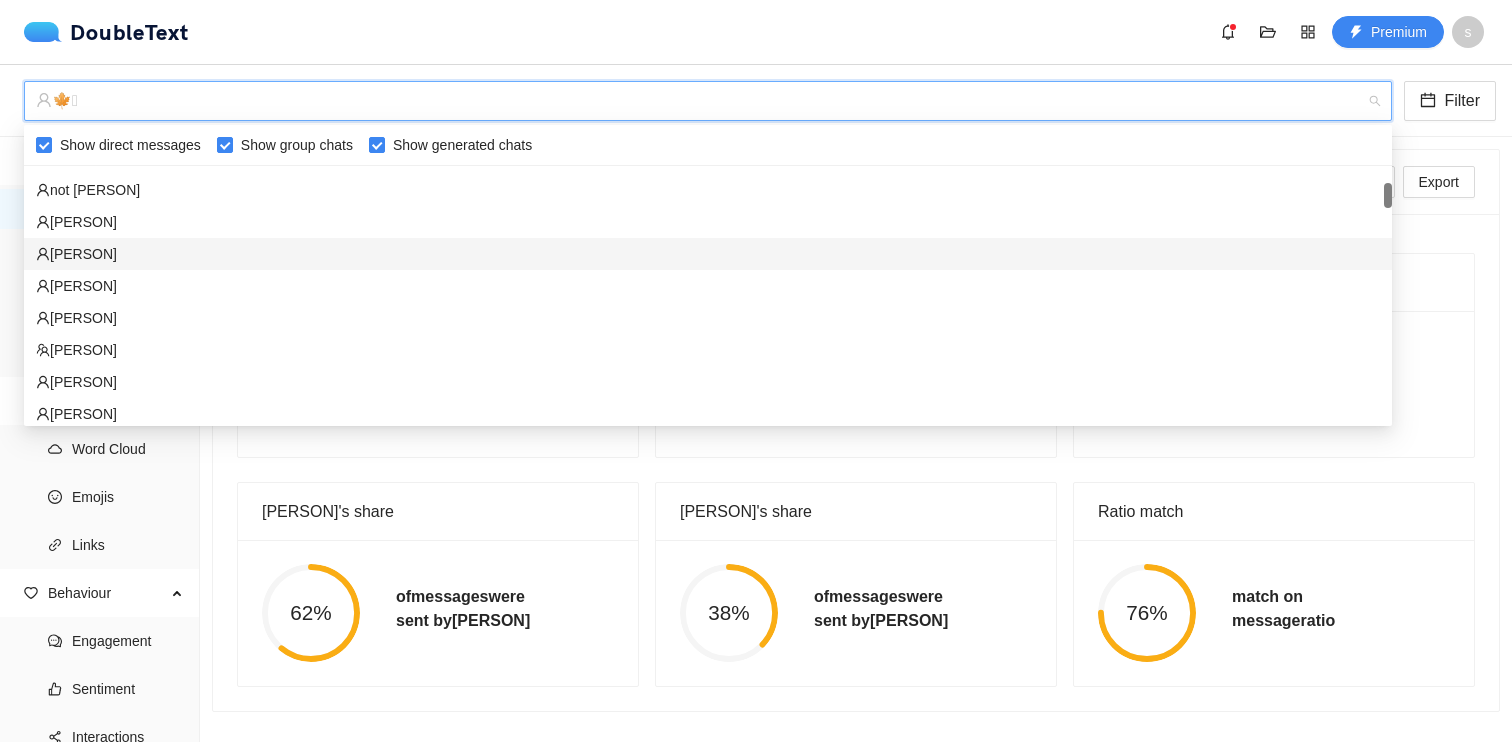 click on "[FIRST]" at bounding box center [708, 254] 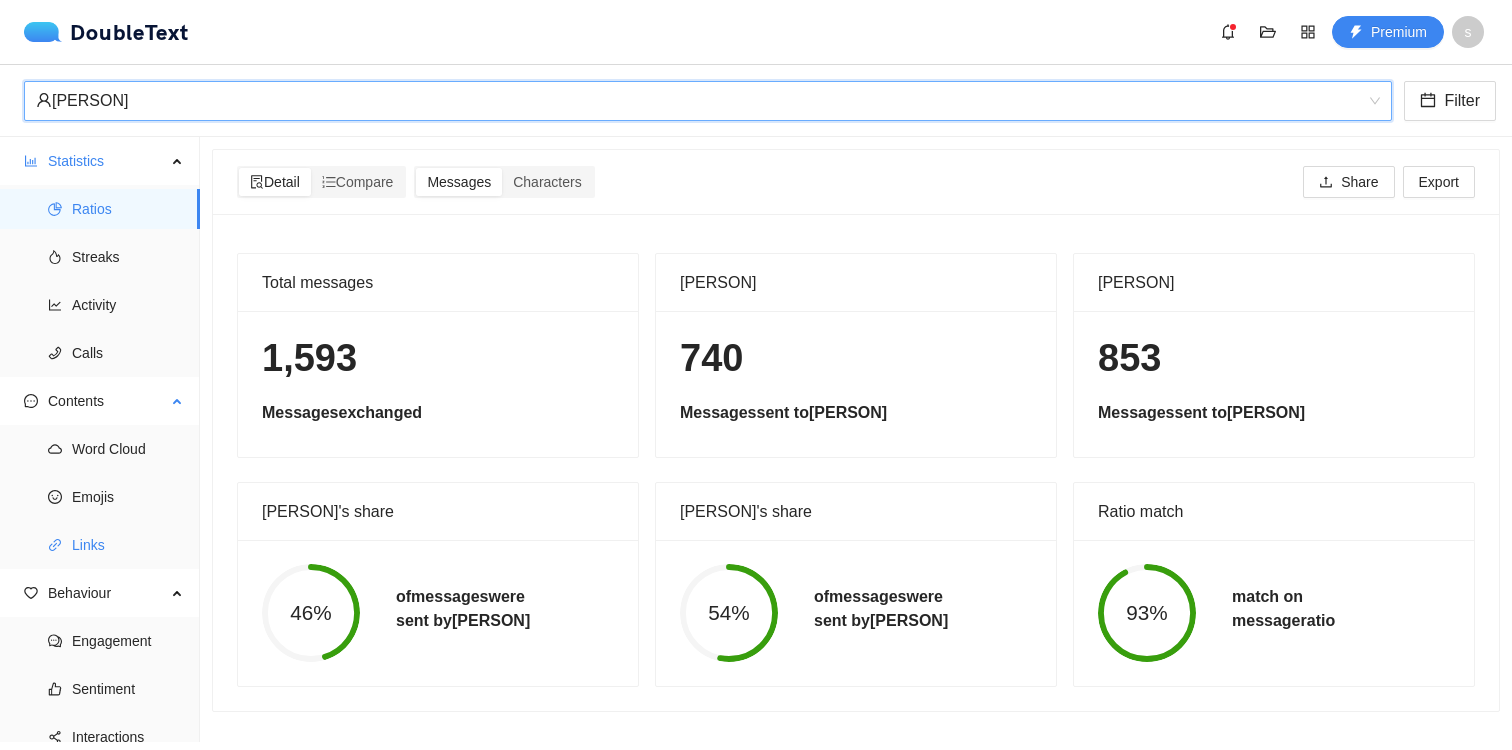 scroll, scrollTop: 63, scrollLeft: 0, axis: vertical 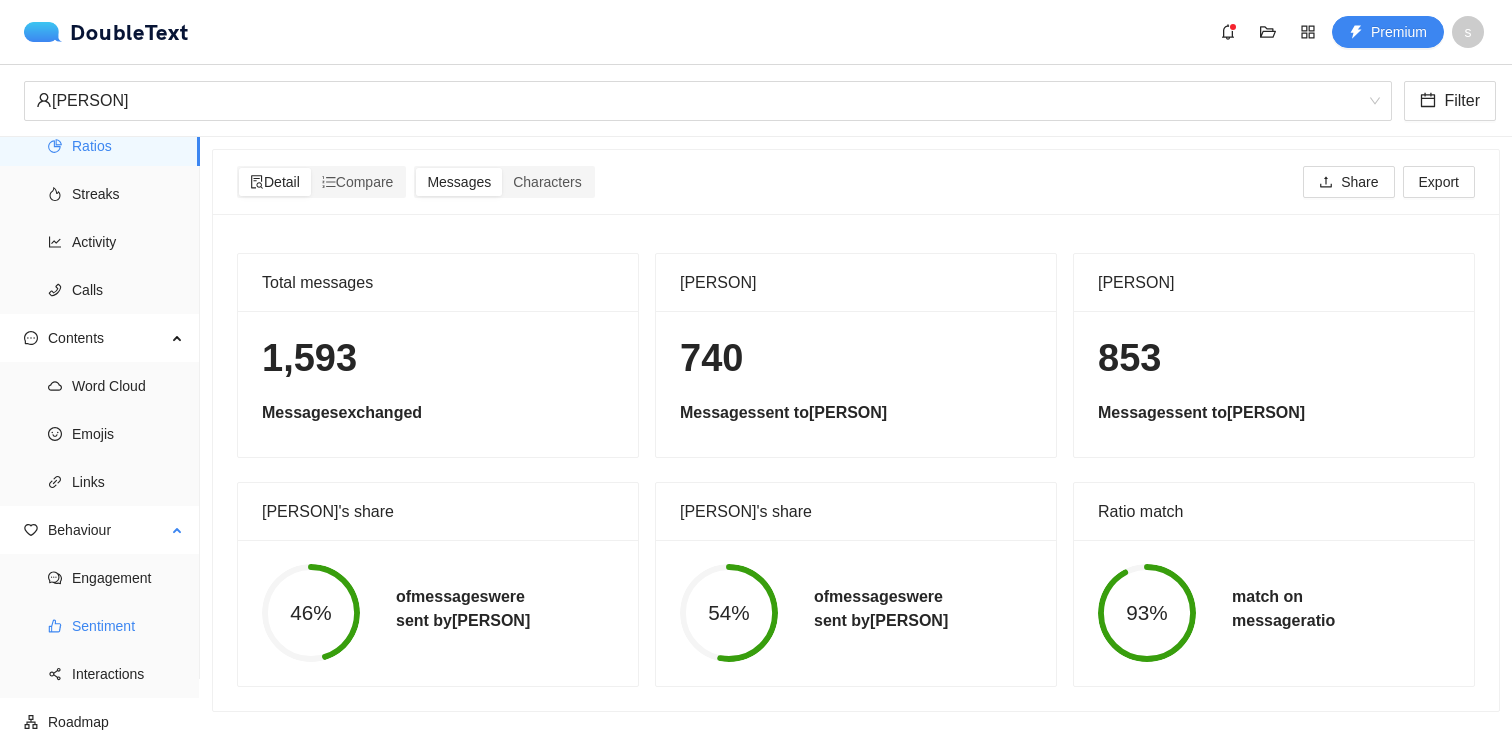 click on "Sentiment" at bounding box center [100, 626] 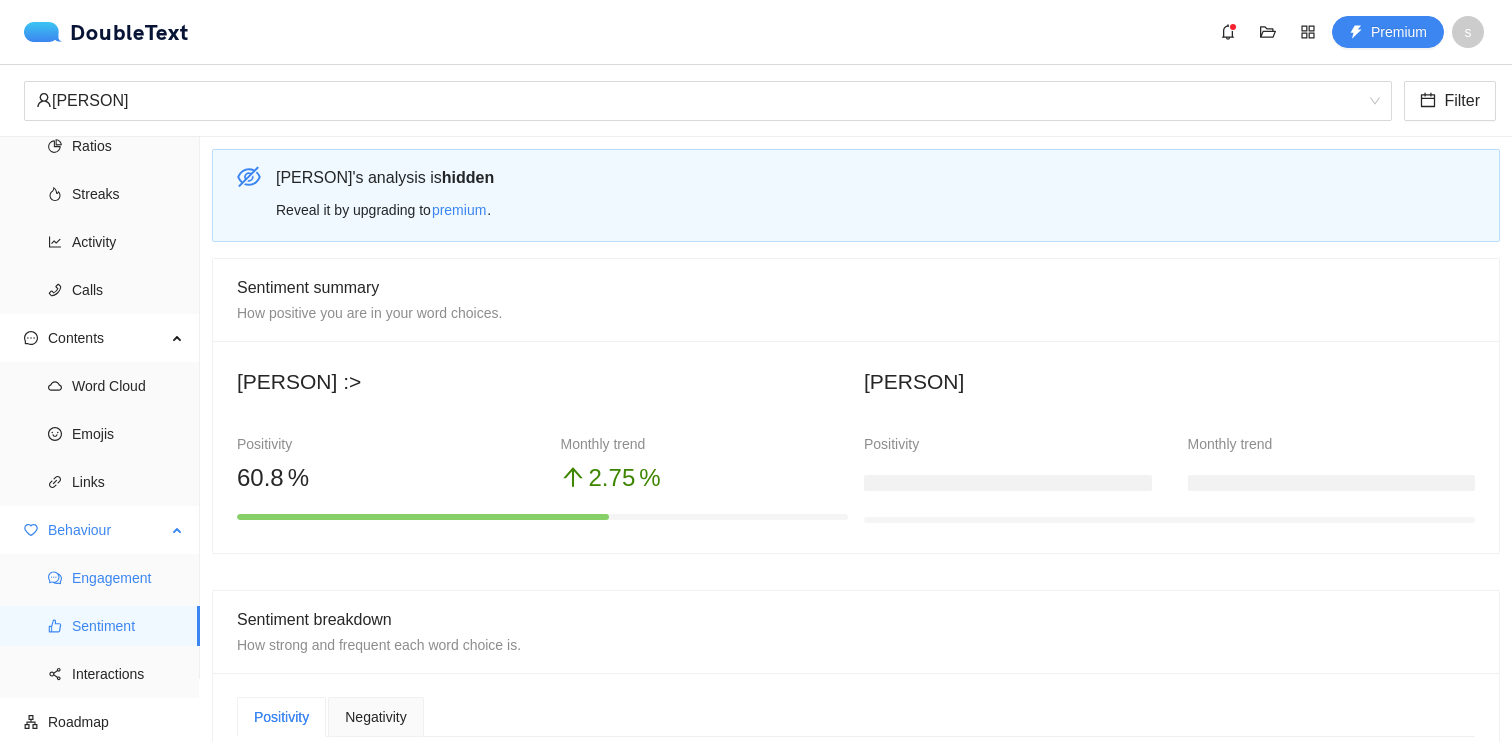 click 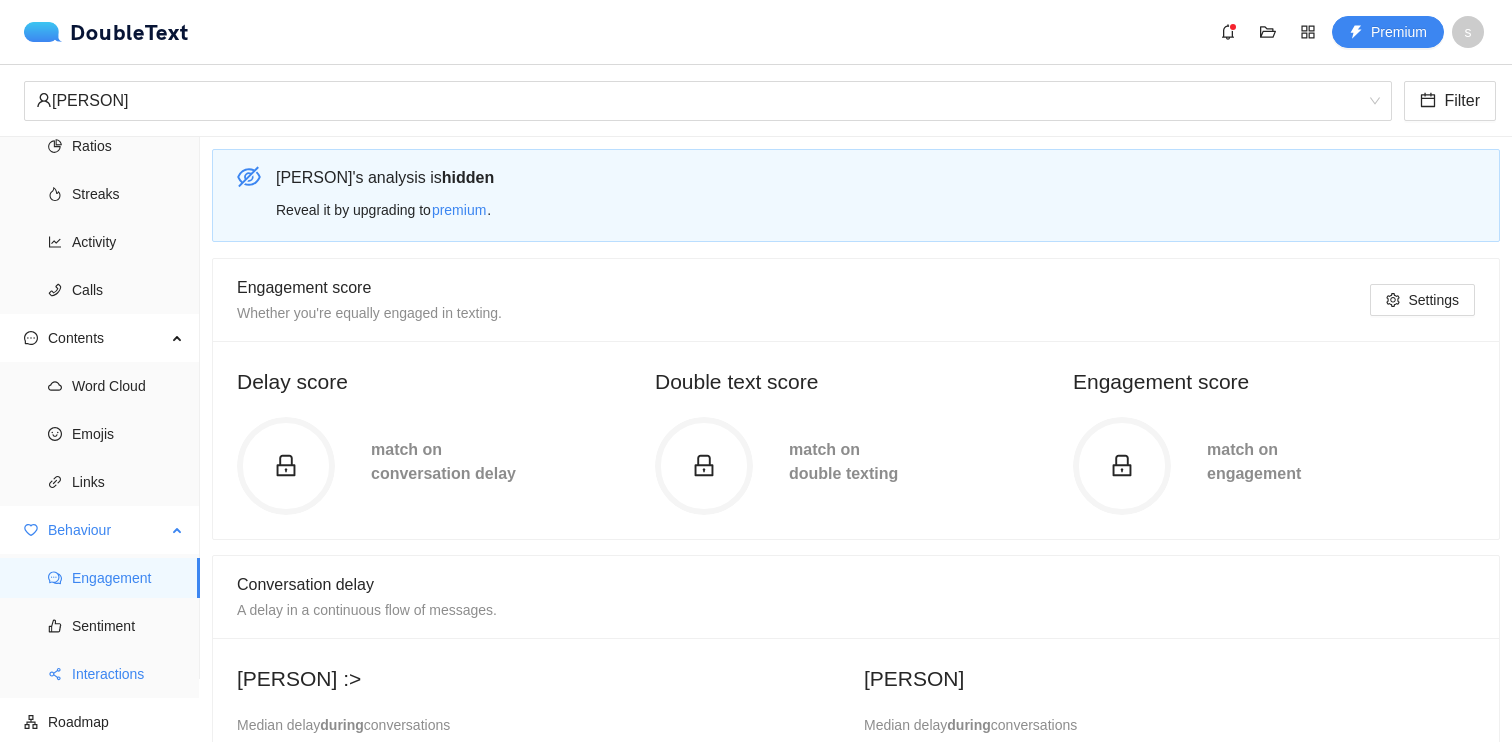 click on "Interactions" at bounding box center [128, 674] 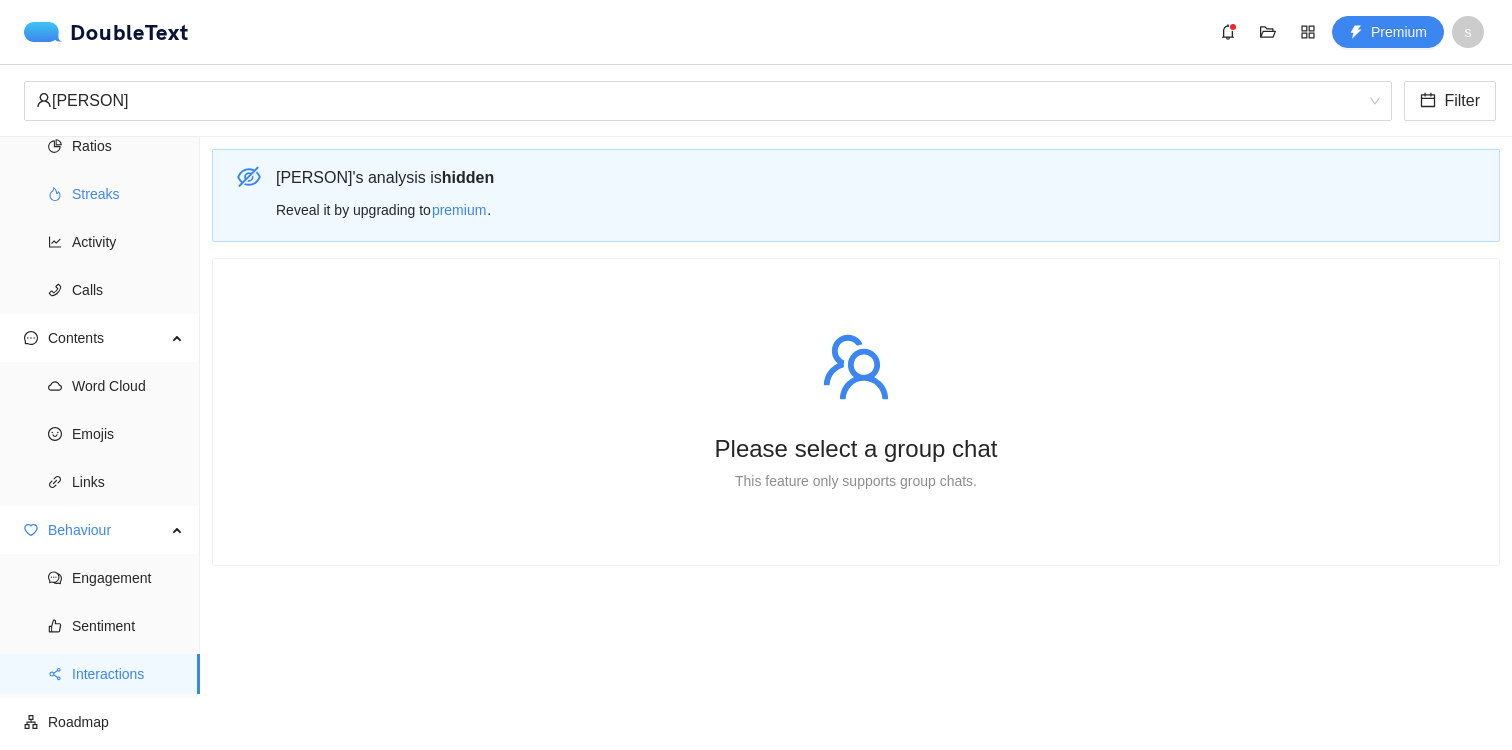 scroll, scrollTop: 0, scrollLeft: 0, axis: both 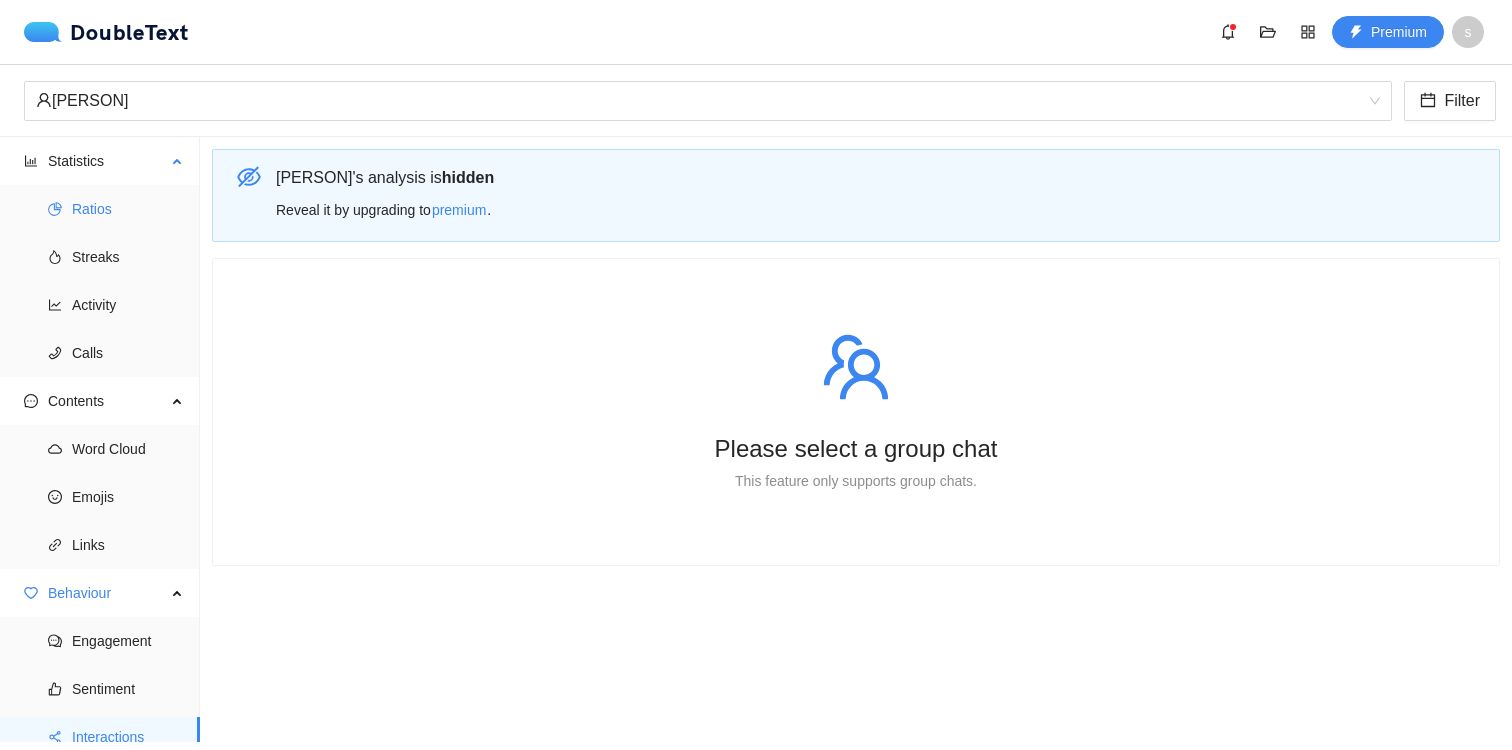 click on "Ratios" at bounding box center [128, 209] 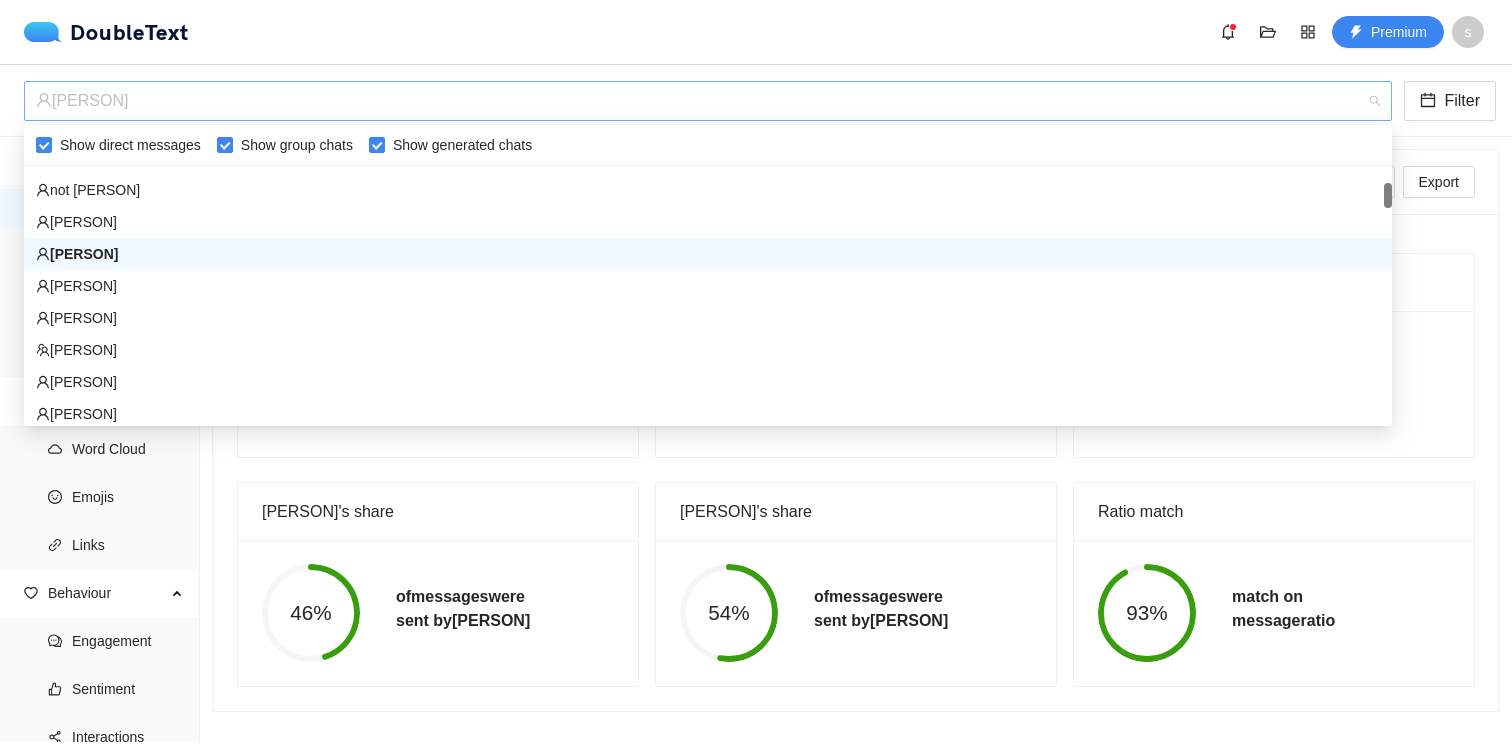 click on "[FIRST]" at bounding box center (699, 101) 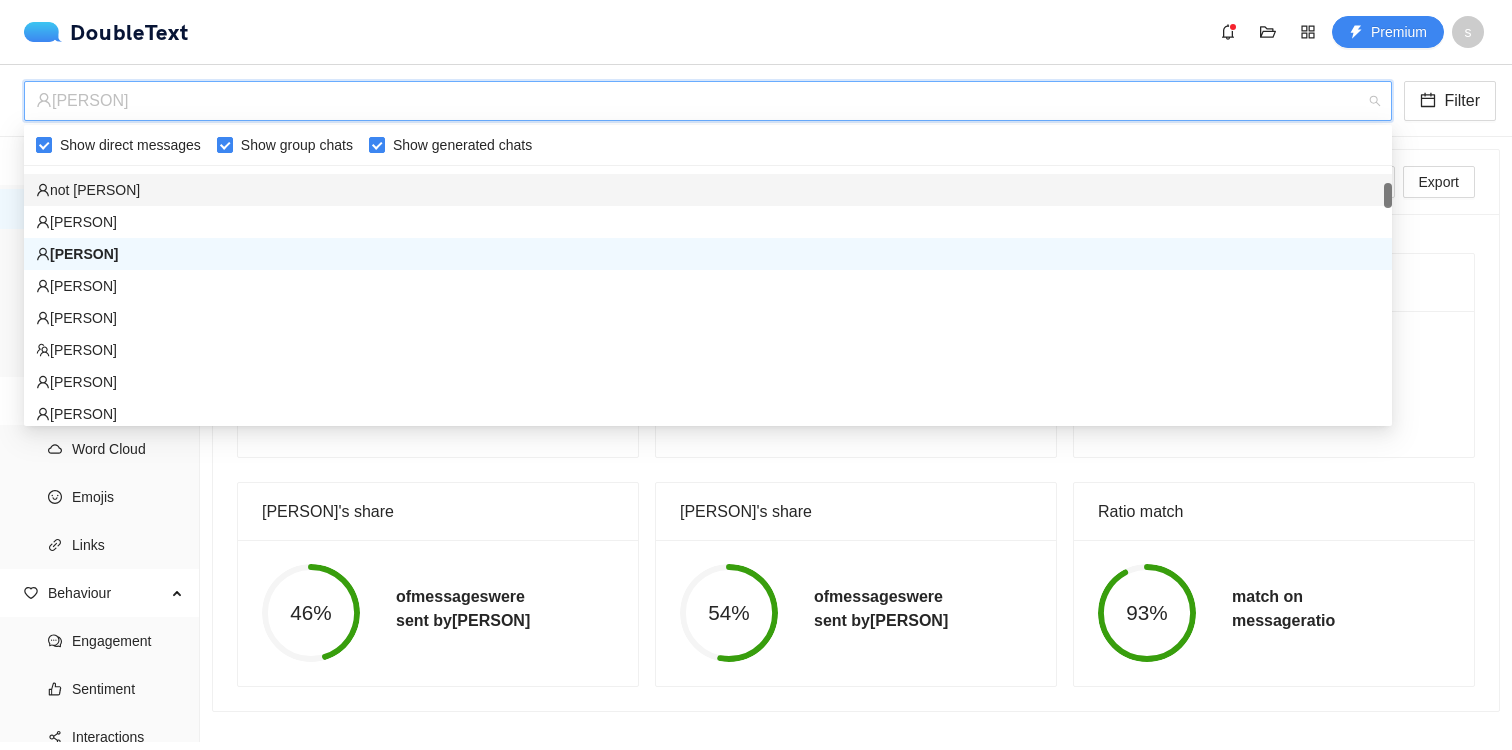 scroll, scrollTop: 0, scrollLeft: 0, axis: both 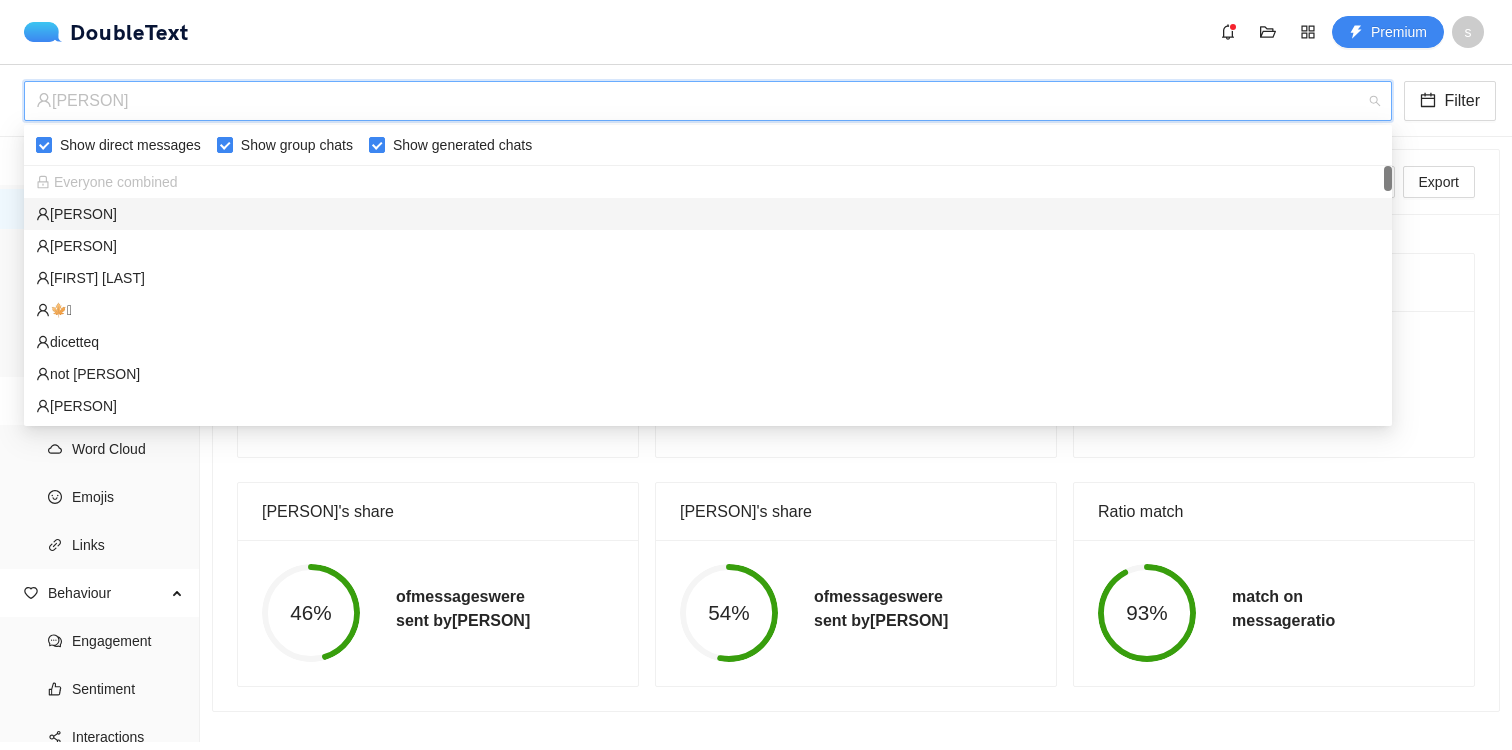 click on "[FIRST]" at bounding box center (708, 214) 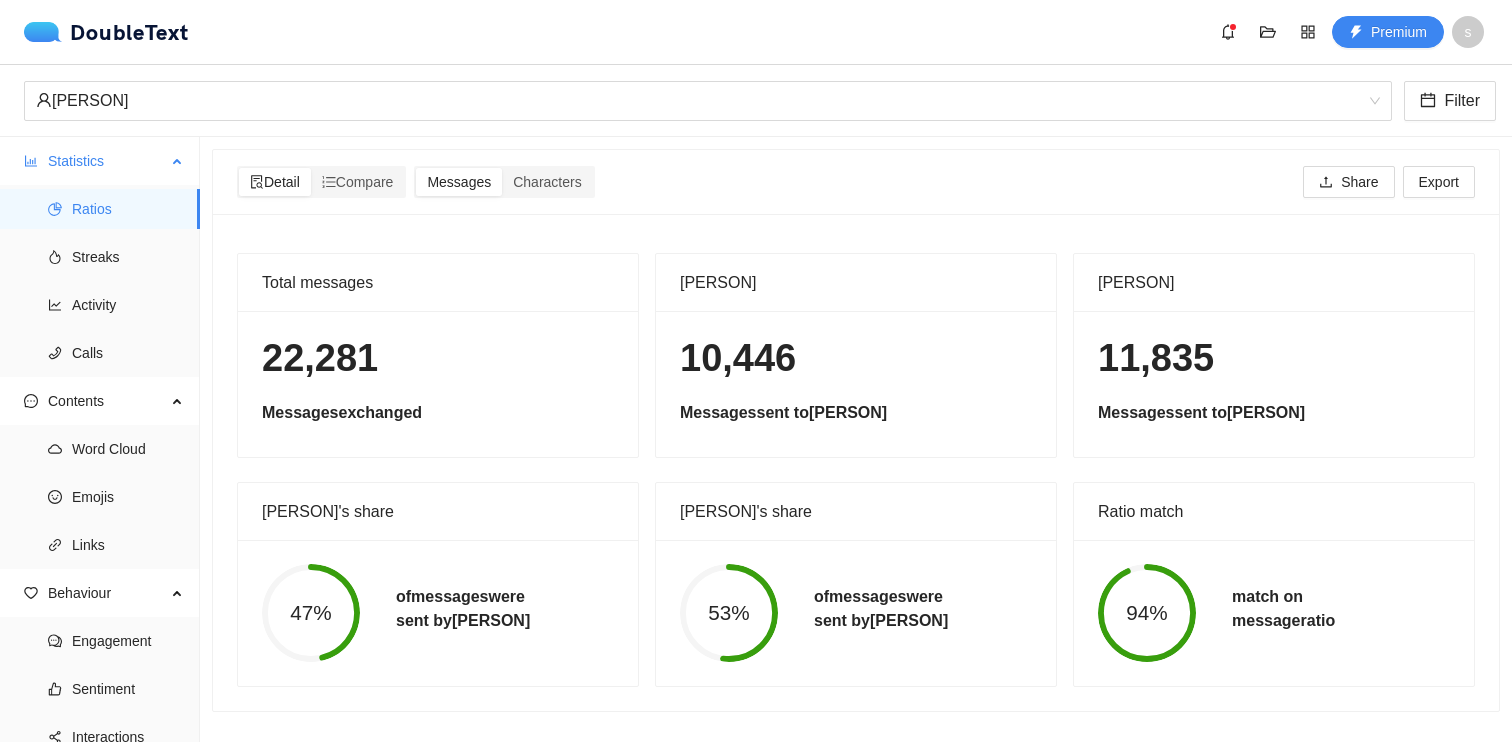 click on "Ratios Streaks Activity Calls" at bounding box center (99, 281) 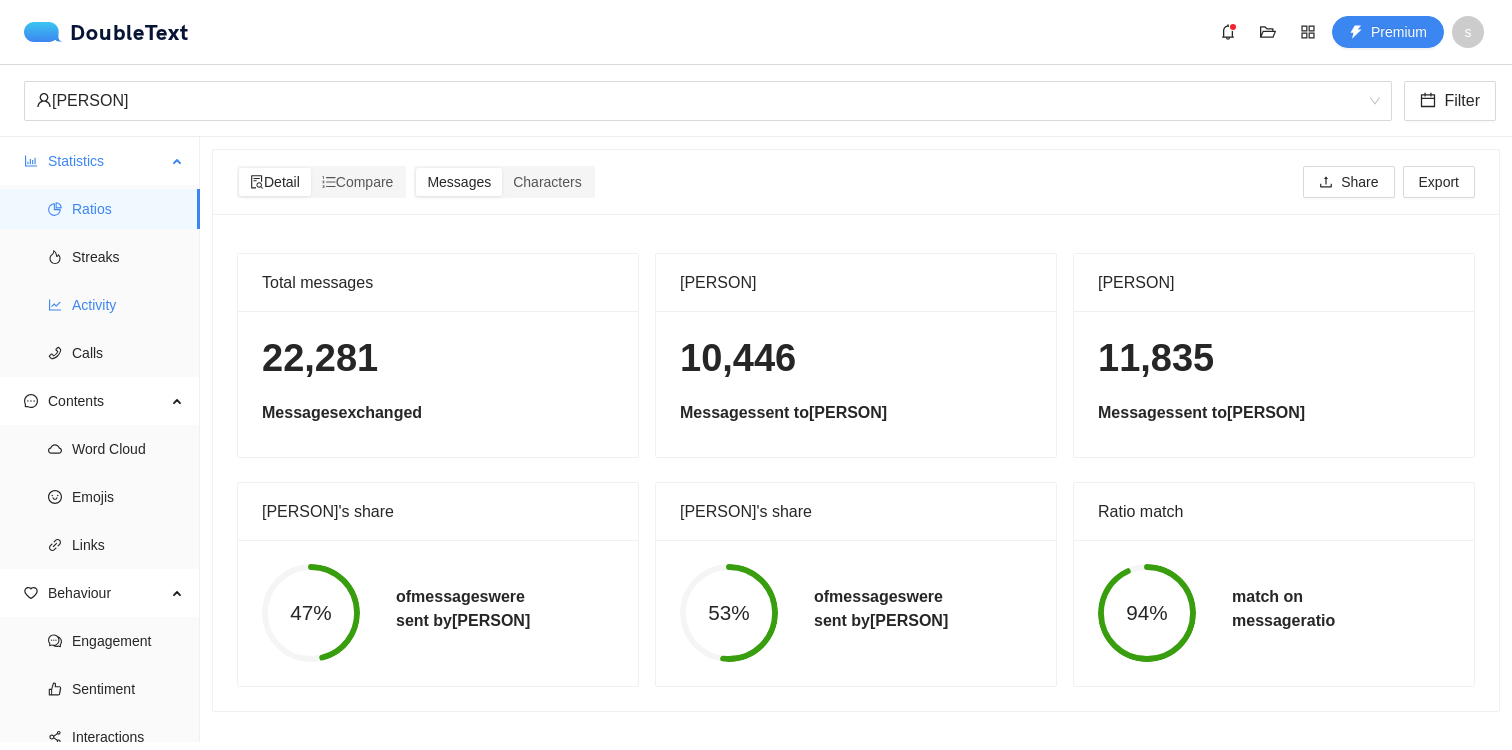 click on "Activity" at bounding box center [128, 305] 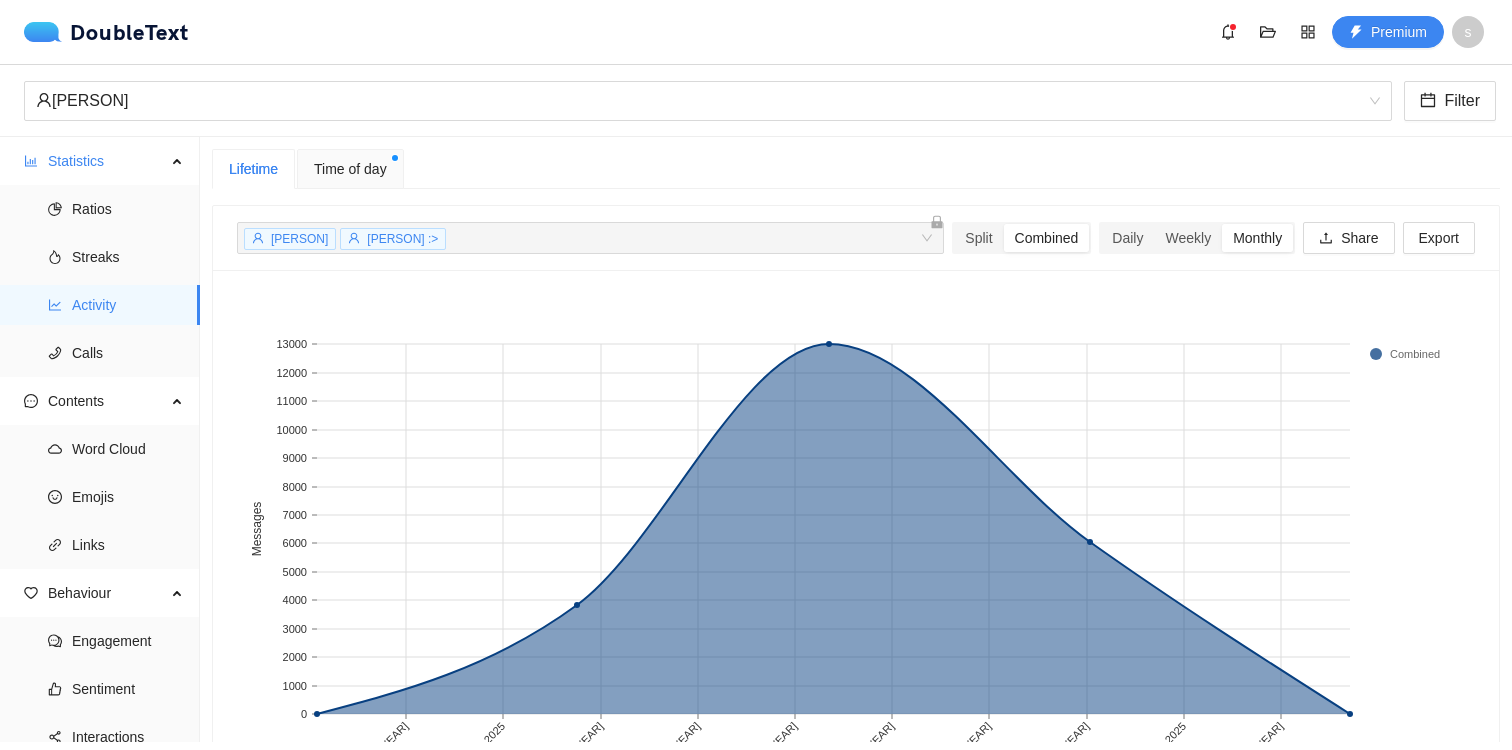 click on "Time of day" at bounding box center (350, 169) 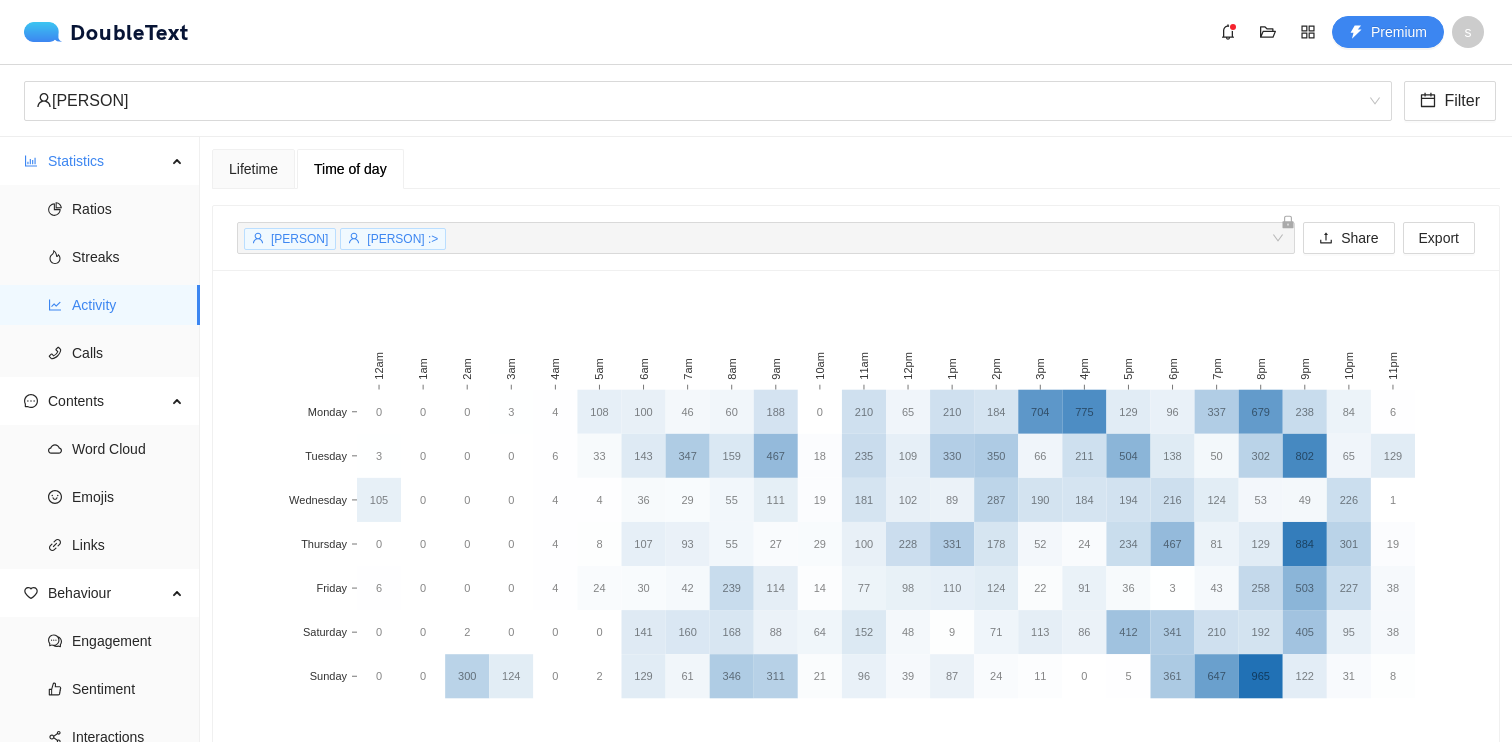 click on "[FIRST] :>" at bounding box center (402, 239) 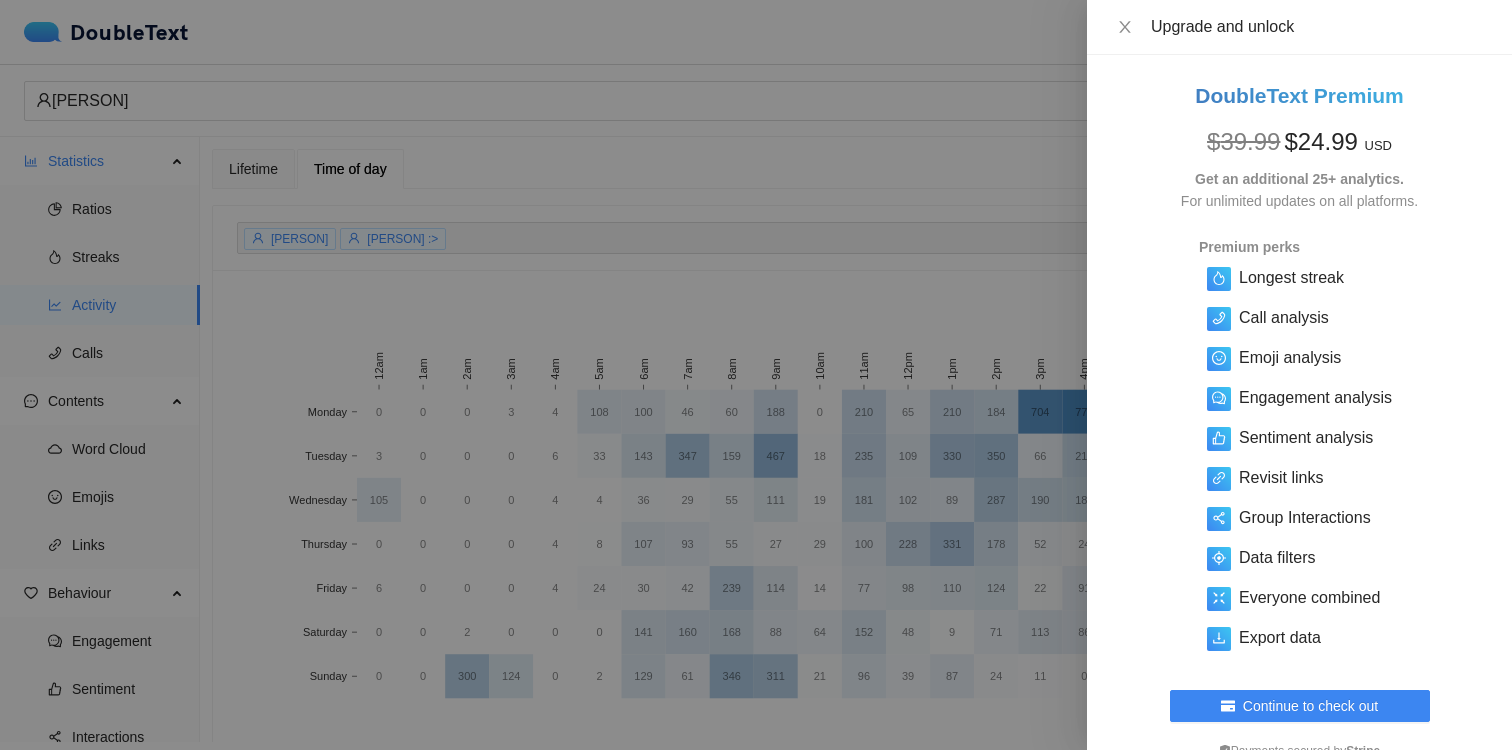 click at bounding box center [756, 375] 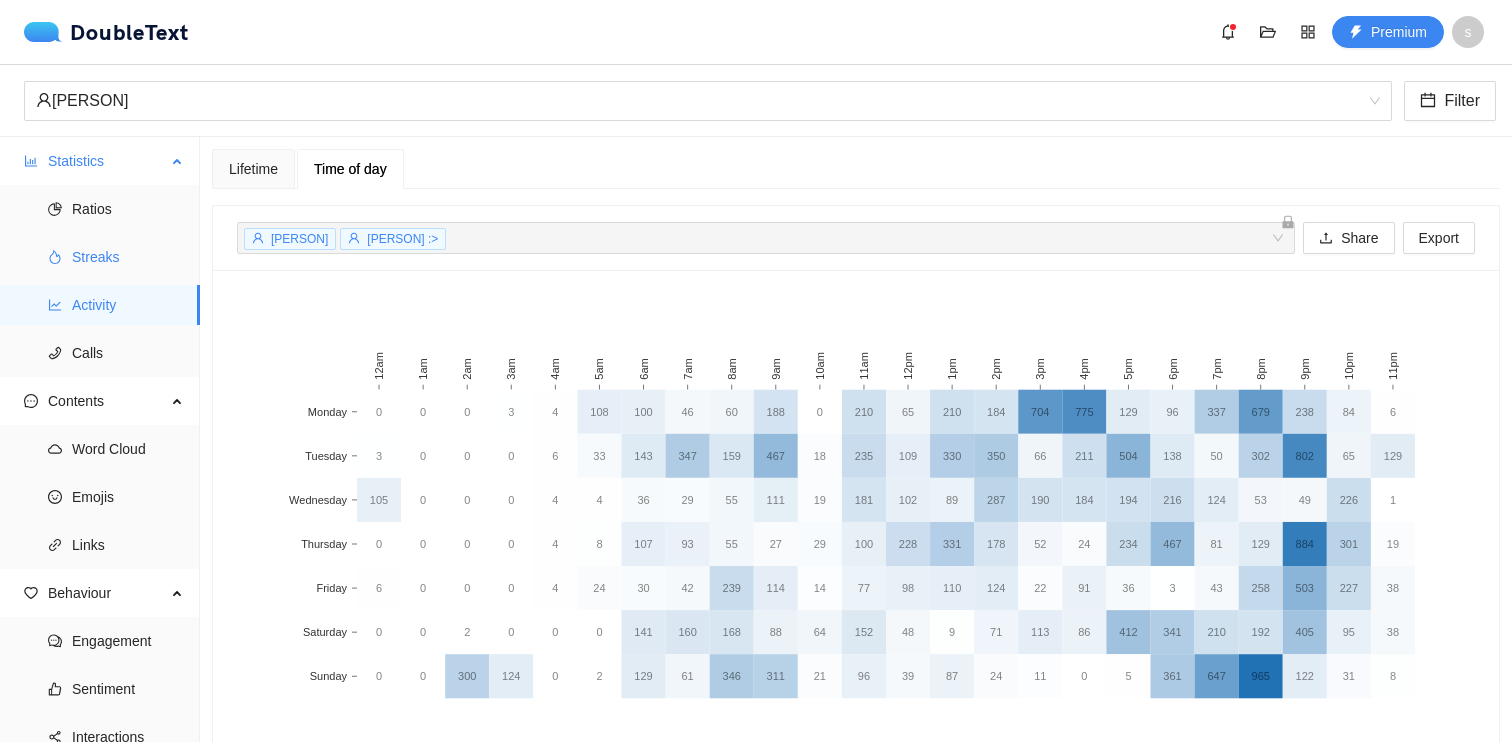 click on "Streaks" at bounding box center (128, 257) 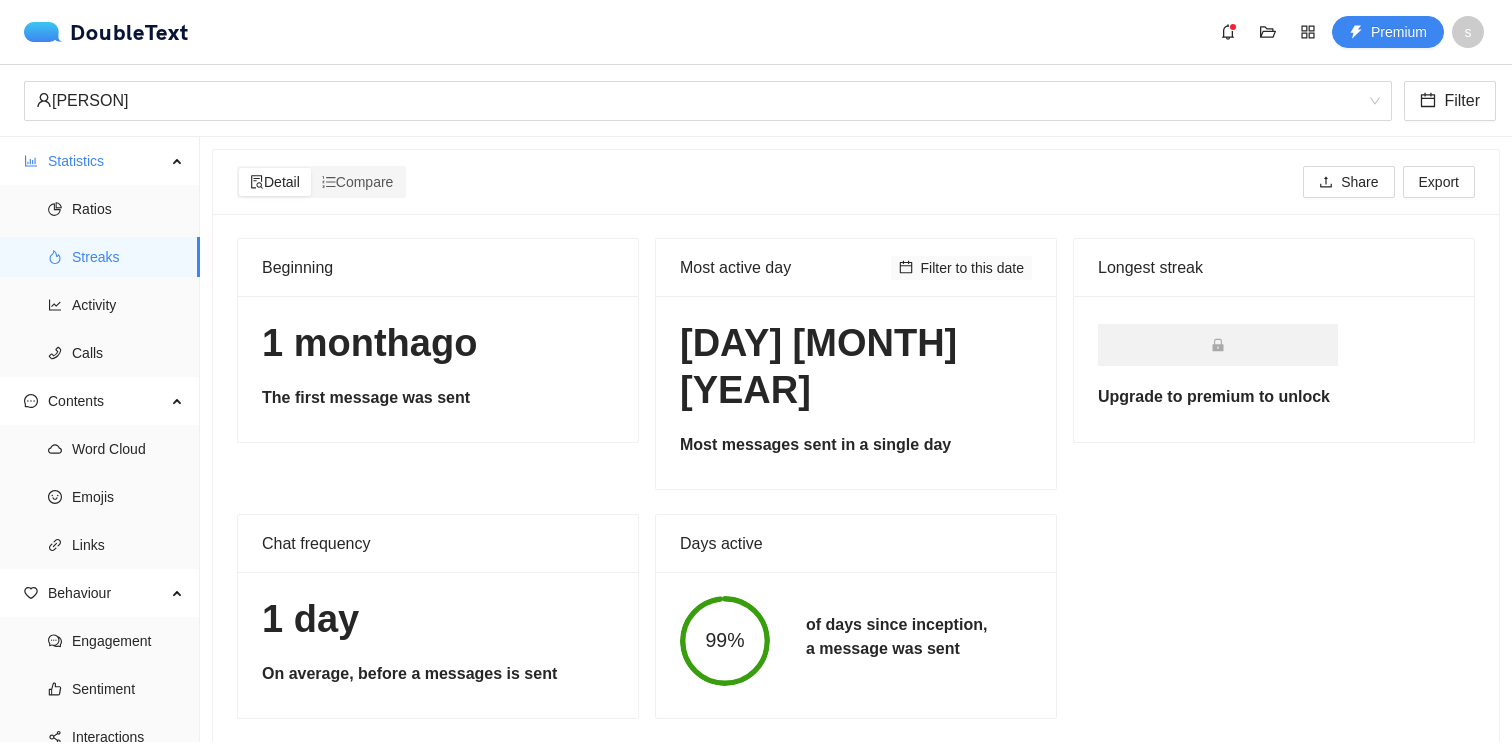 click on "Filter to this date" at bounding box center (973, 268) 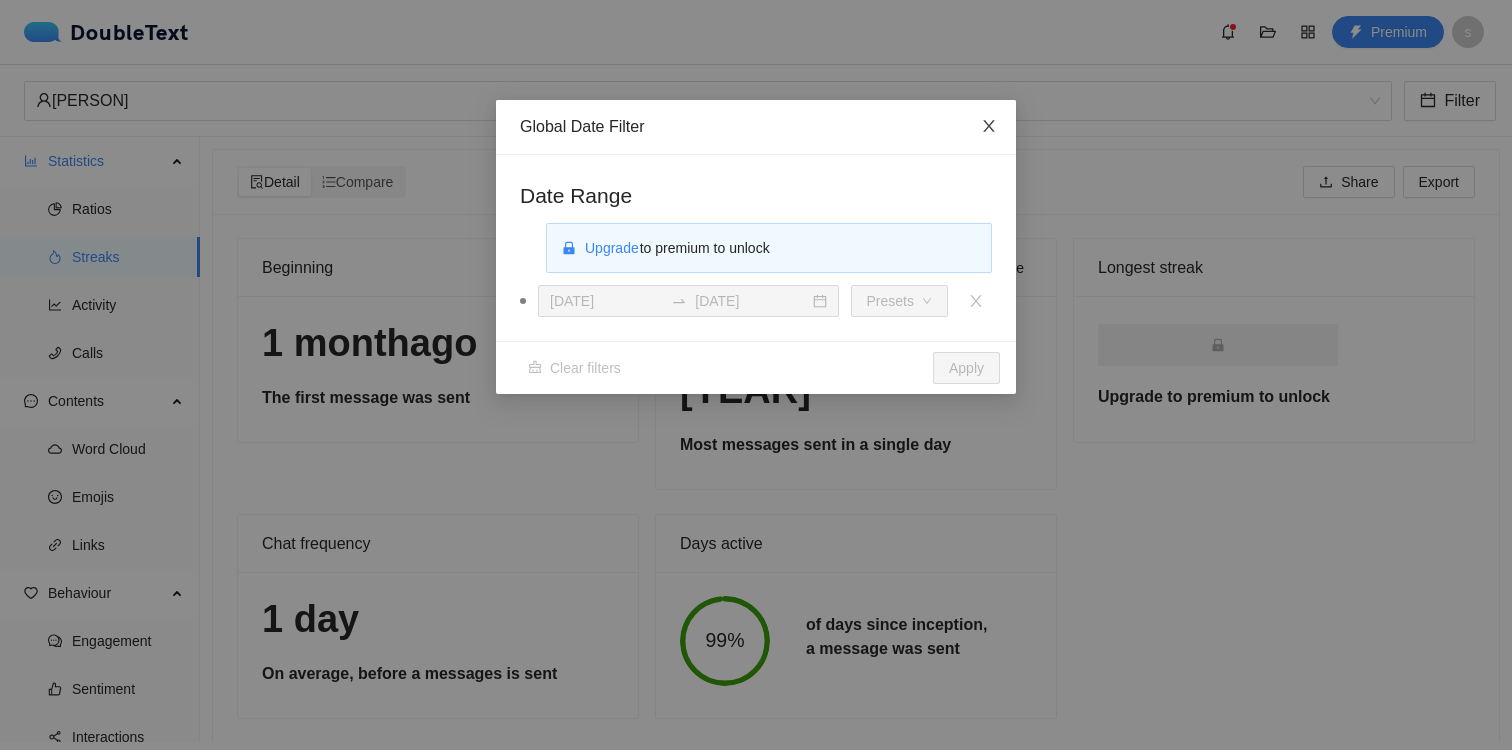 click at bounding box center (989, 127) 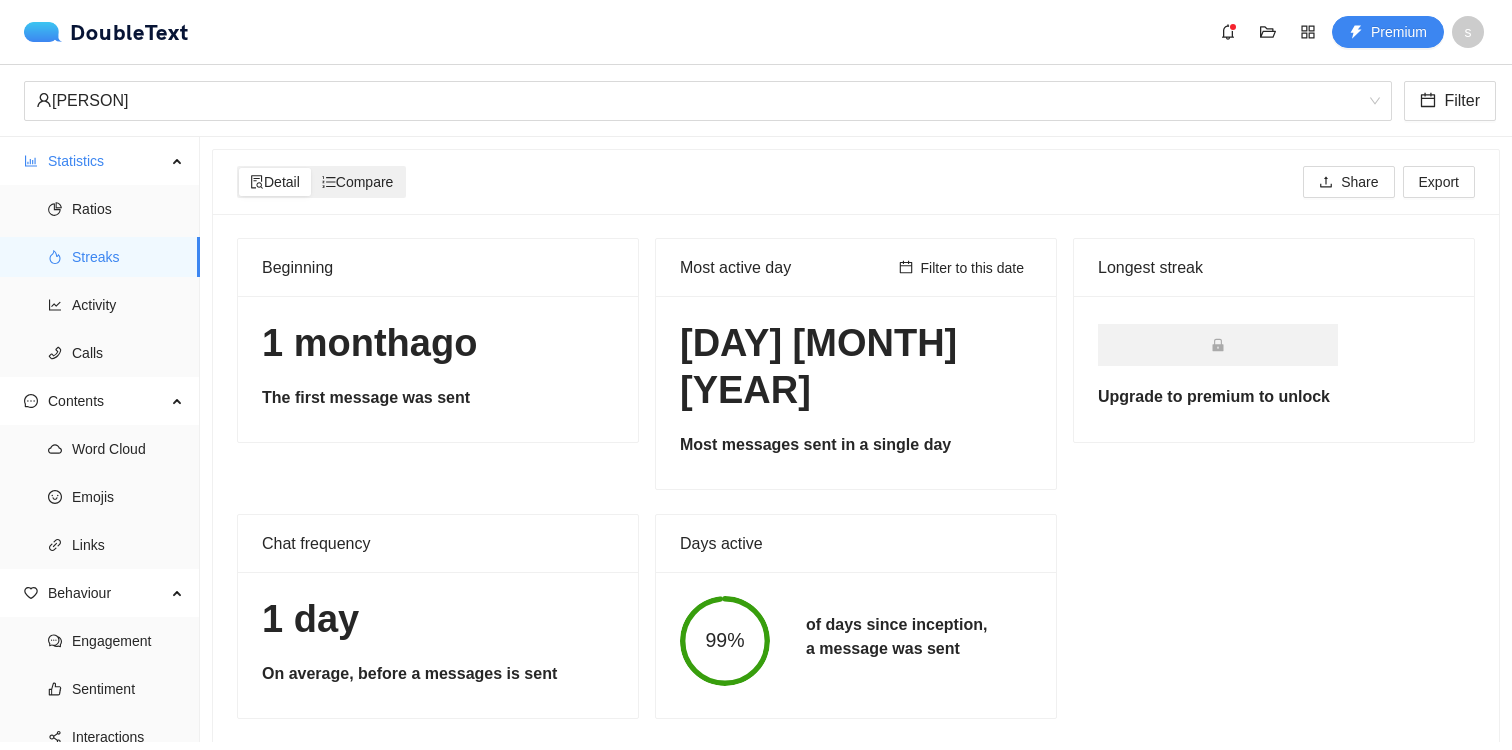 click on "Compare" at bounding box center (358, 182) 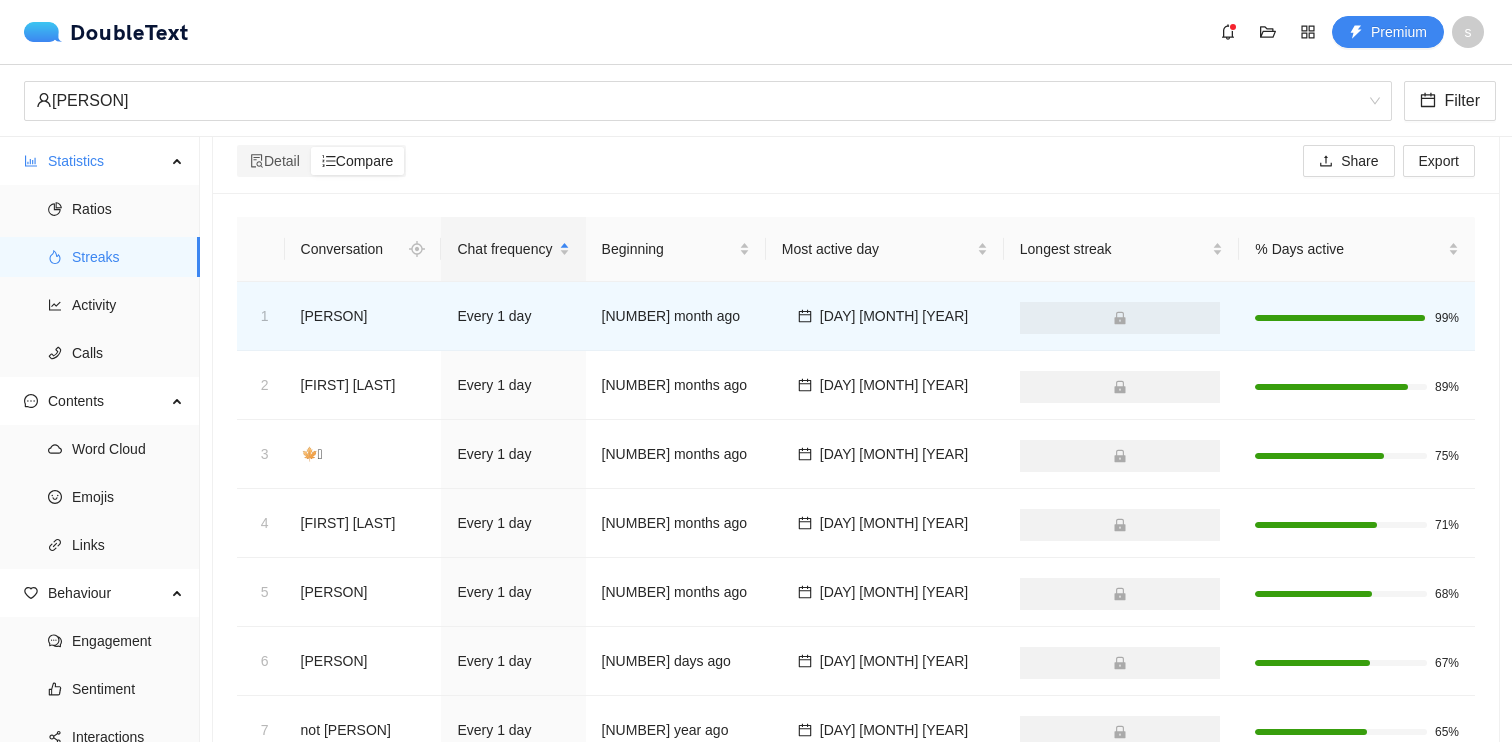 scroll, scrollTop: 33, scrollLeft: 0, axis: vertical 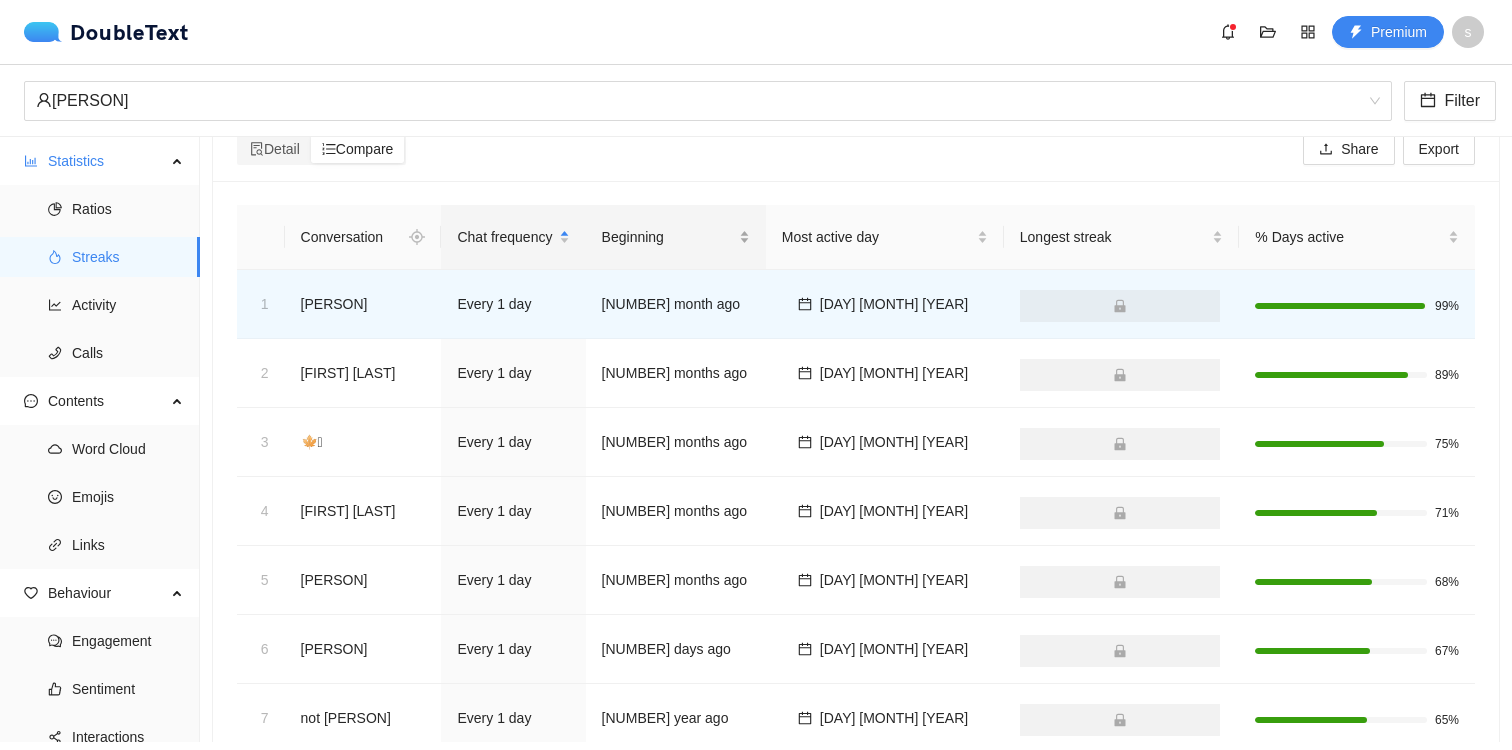 click on "Beginning" at bounding box center [668, 237] 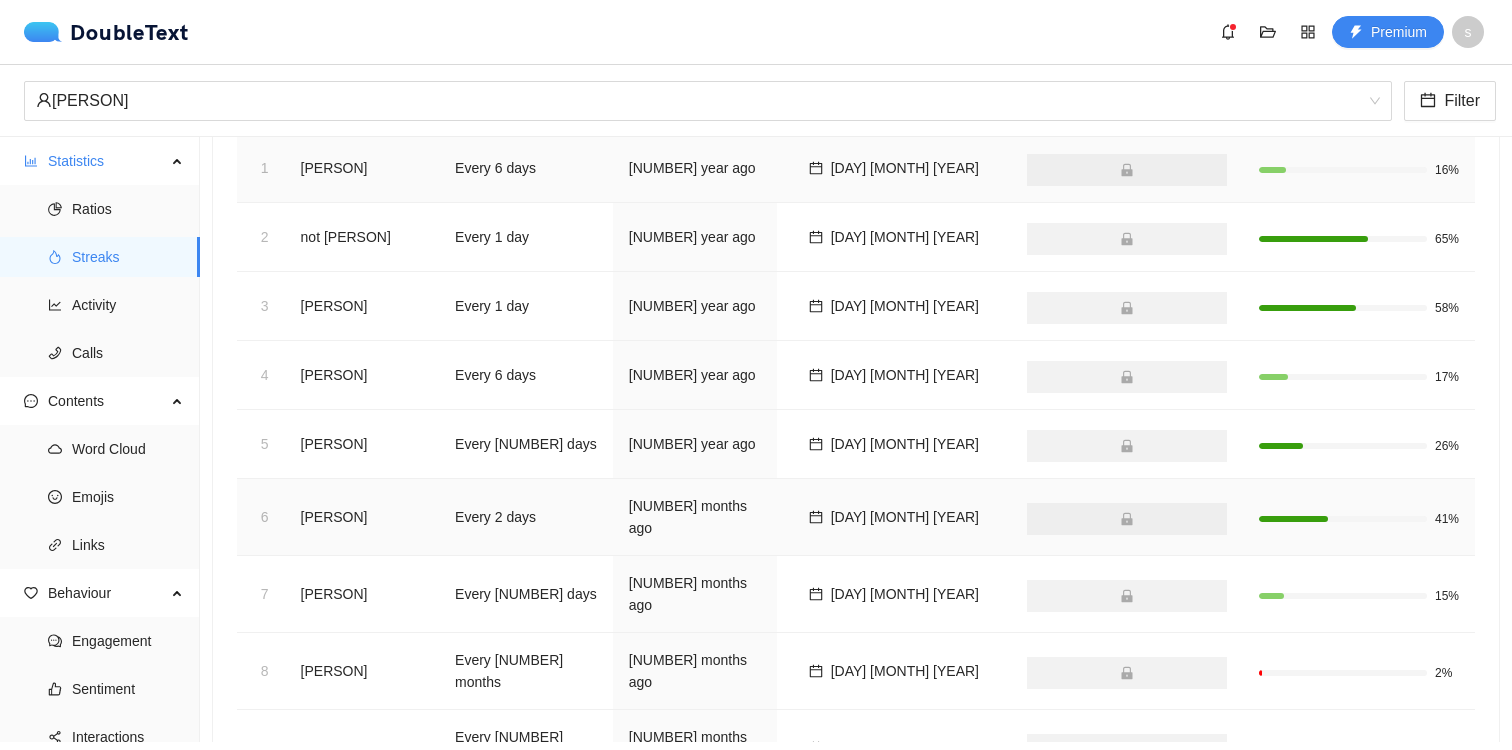 scroll, scrollTop: 0, scrollLeft: 0, axis: both 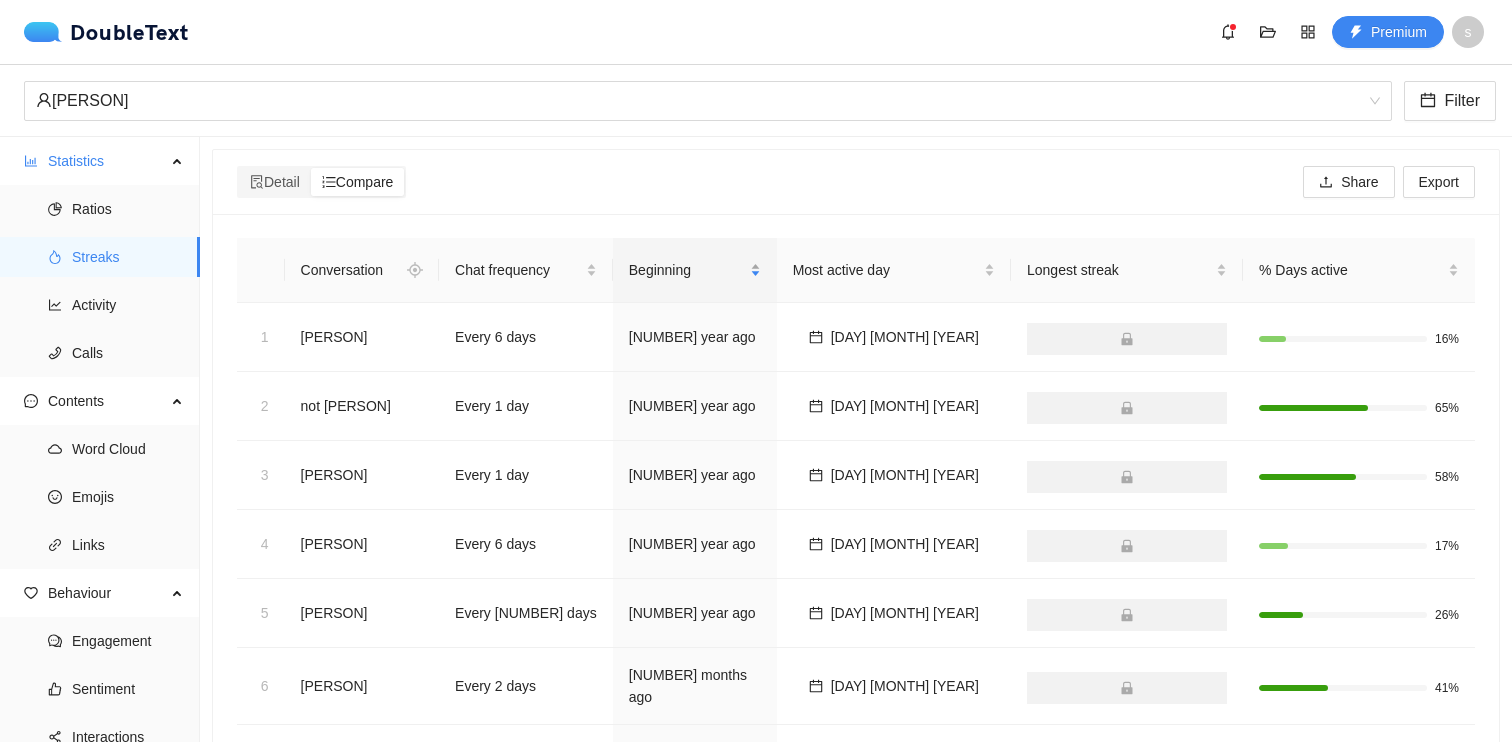 click on "Beginning" at bounding box center [687, 270] 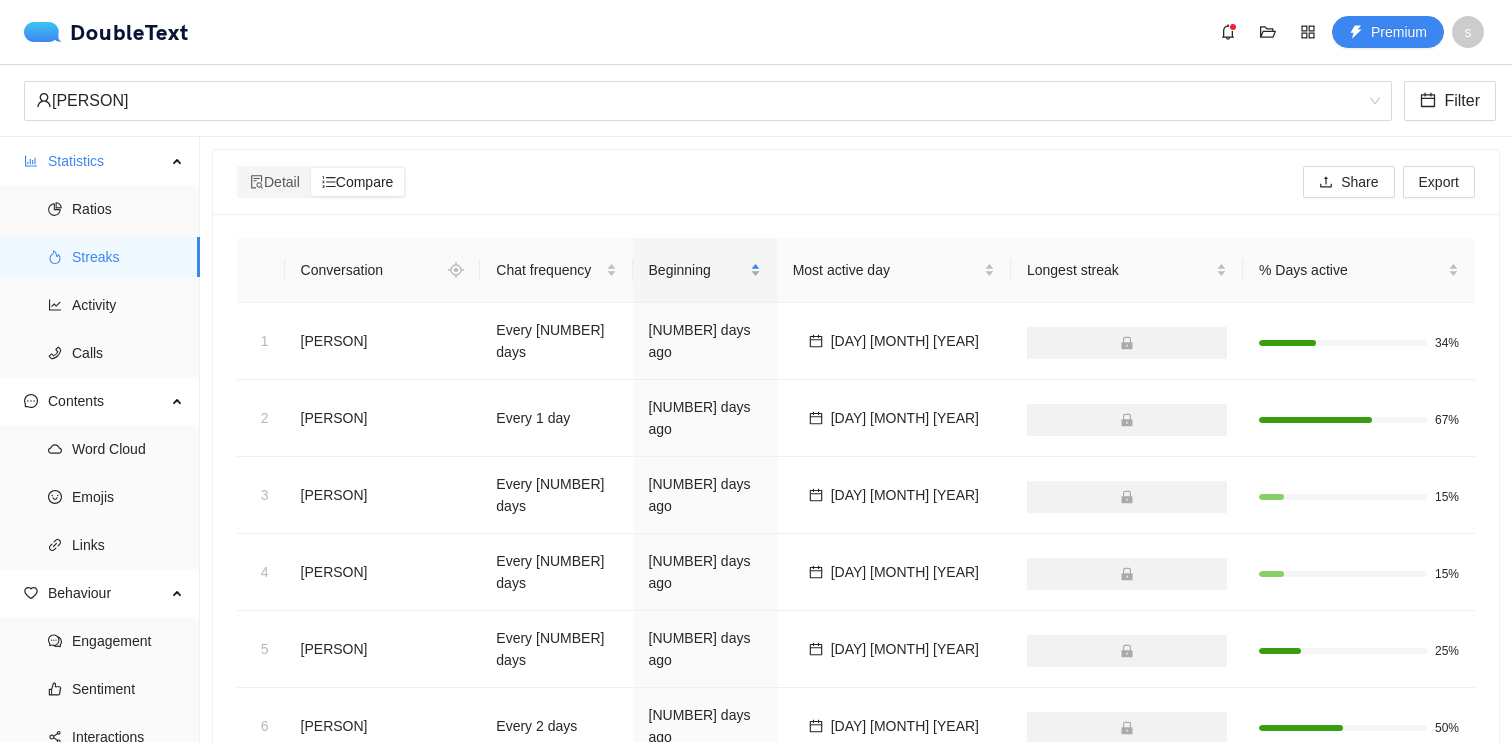 click on "Beginning" at bounding box center [697, 270] 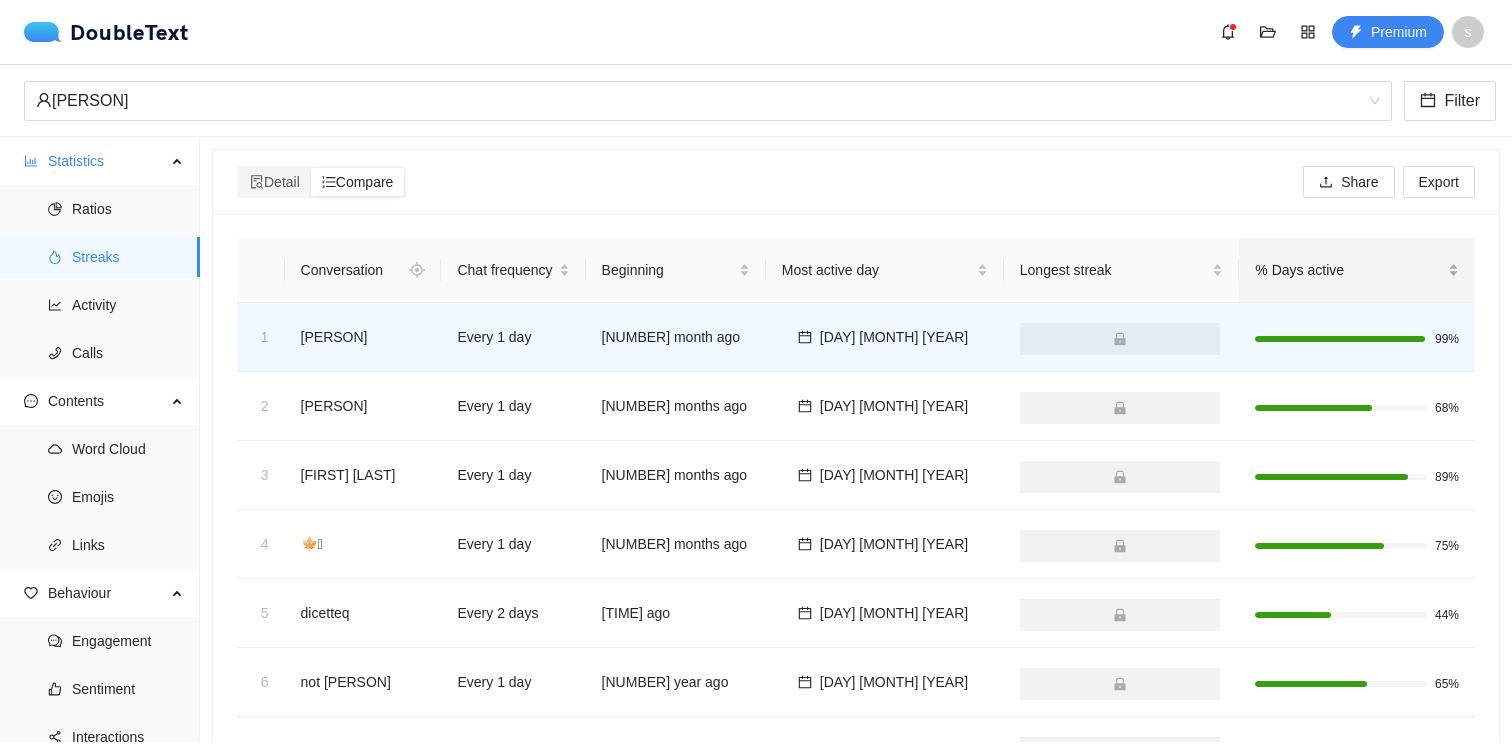 click on "% Days active" at bounding box center [1357, 270] 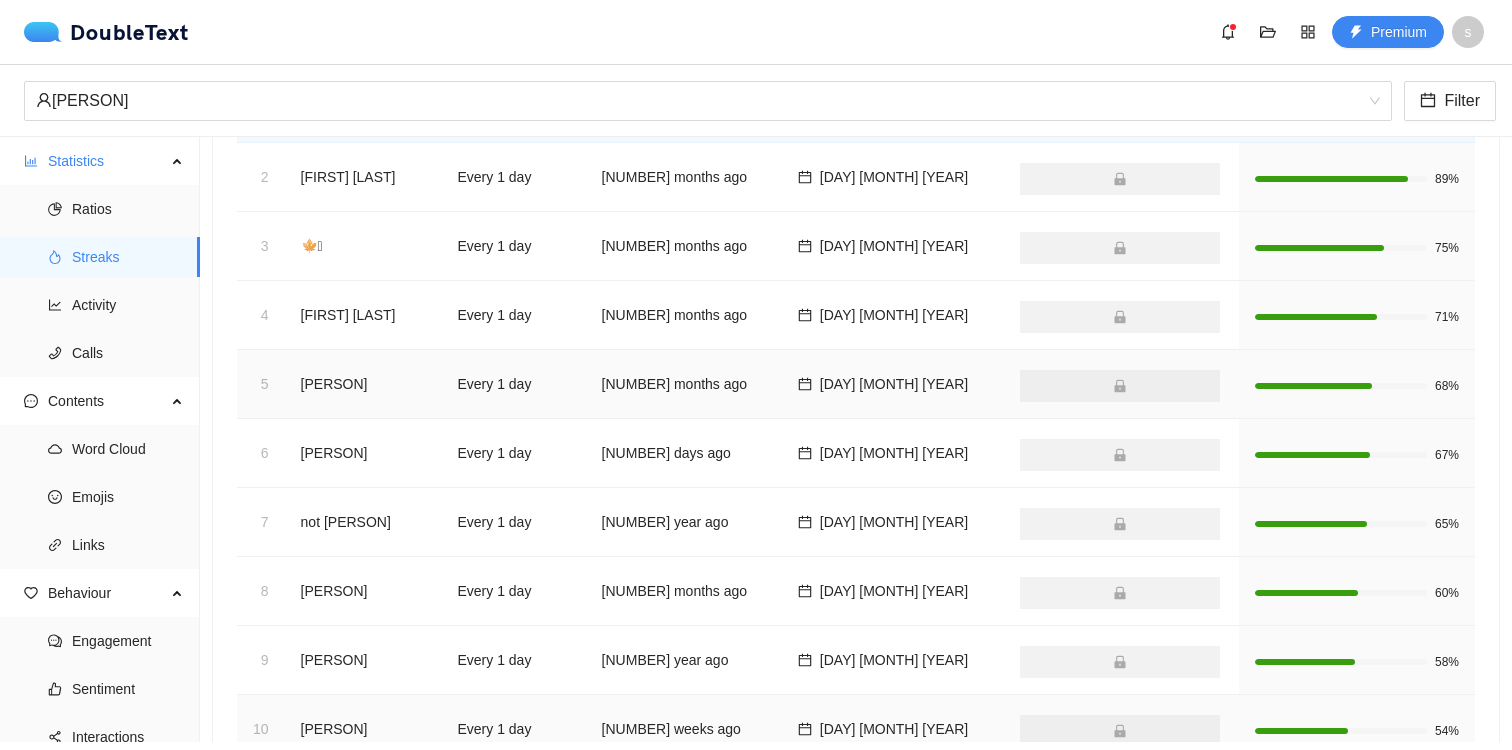 scroll, scrollTop: 0, scrollLeft: 0, axis: both 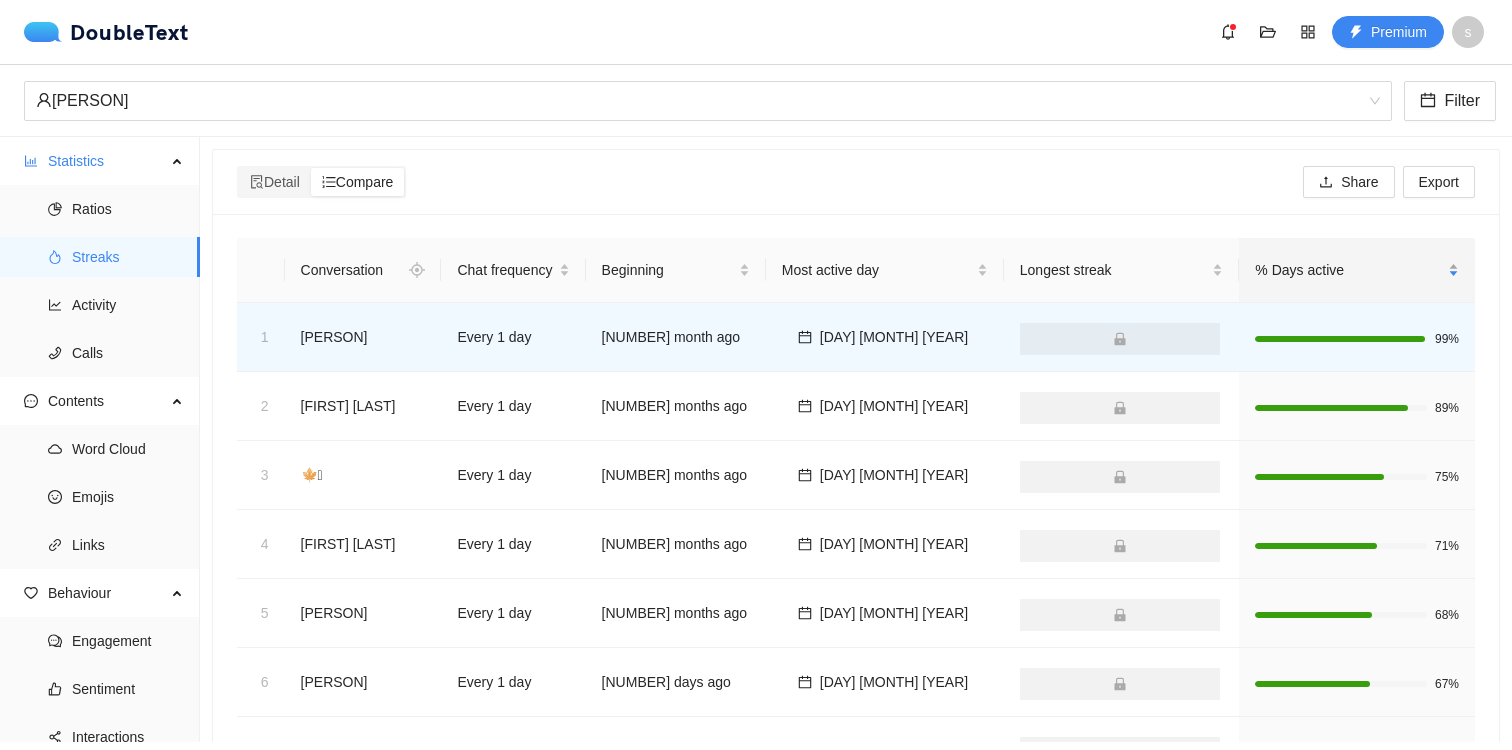 click on "% Days active" at bounding box center (1349, 270) 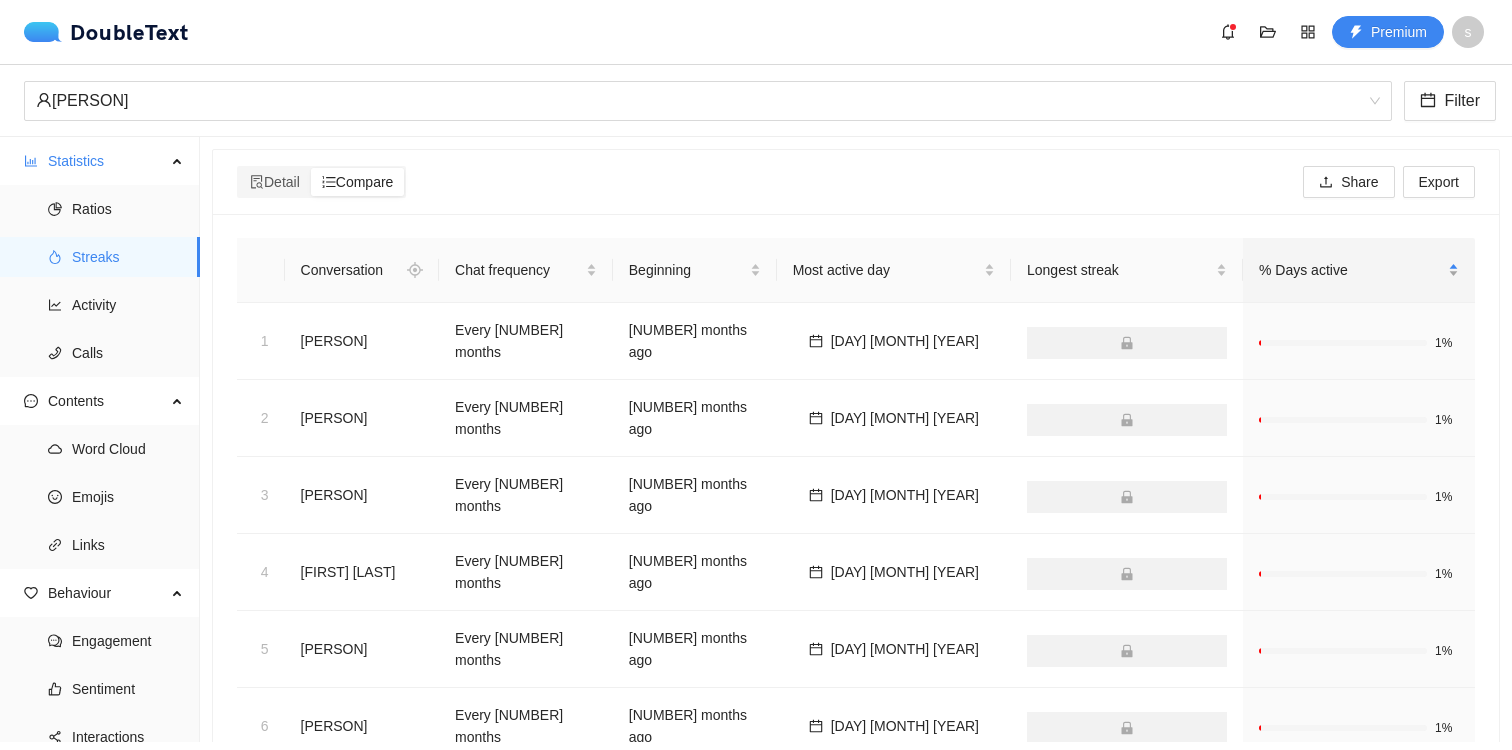 click on "% Days active" at bounding box center [1351, 270] 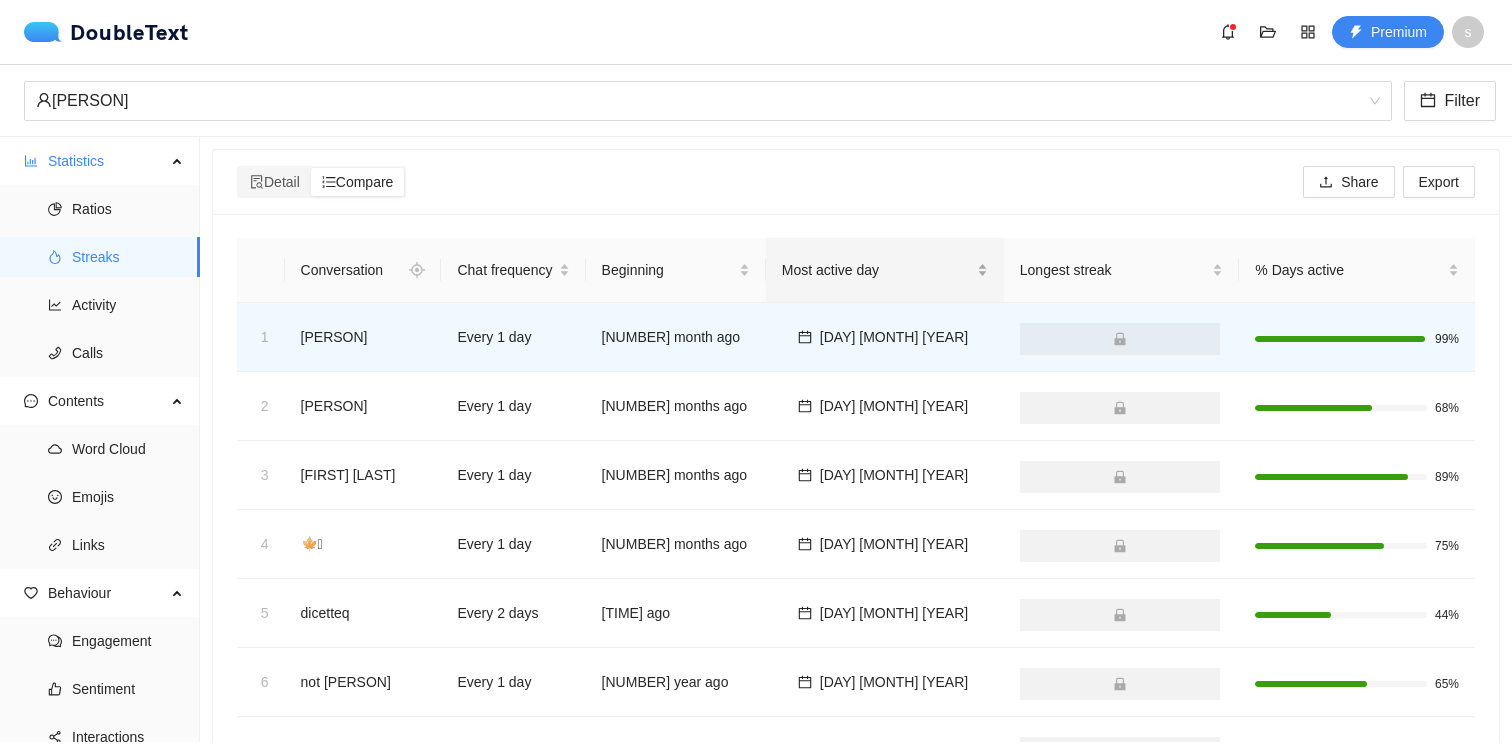 click on "Most active day" at bounding box center (885, 270) 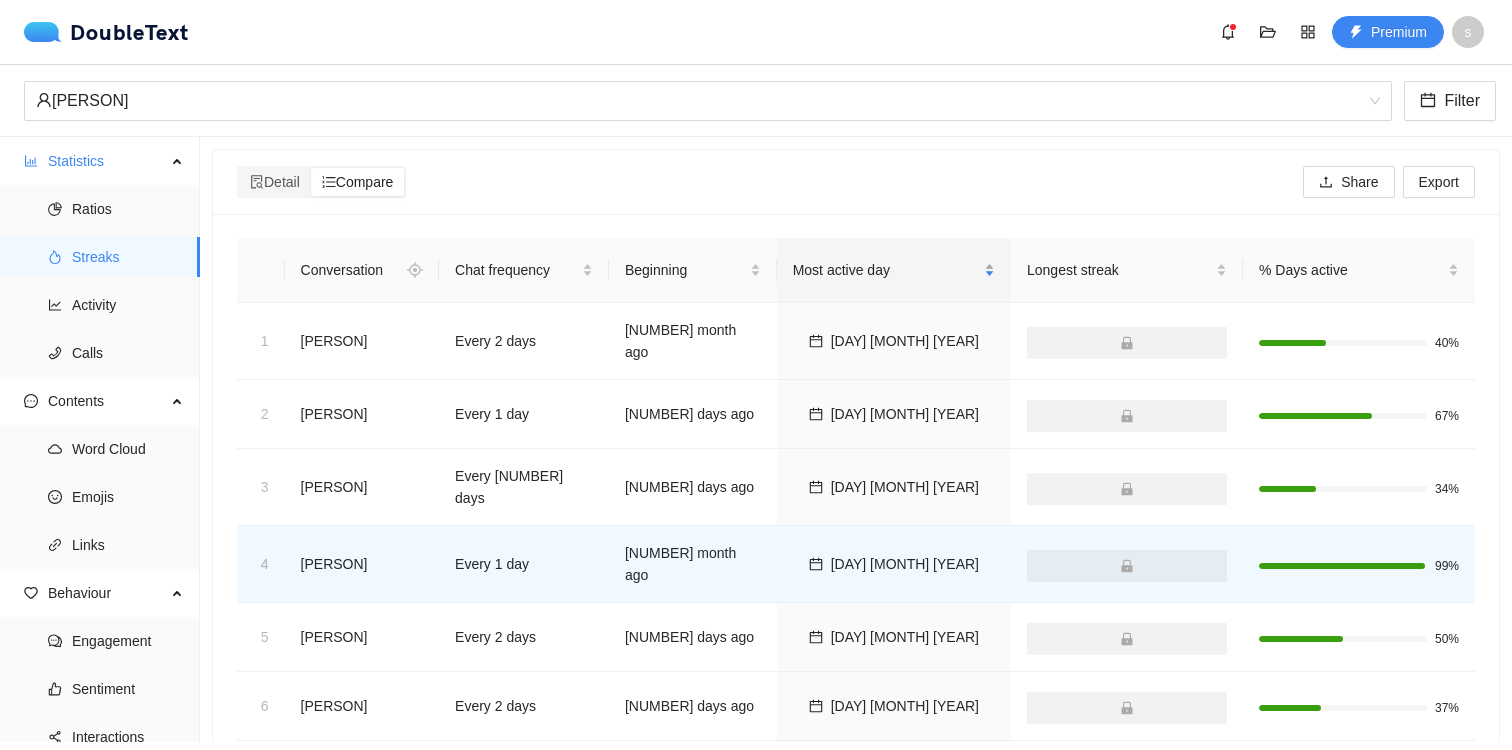 click on "Most active day" at bounding box center [886, 270] 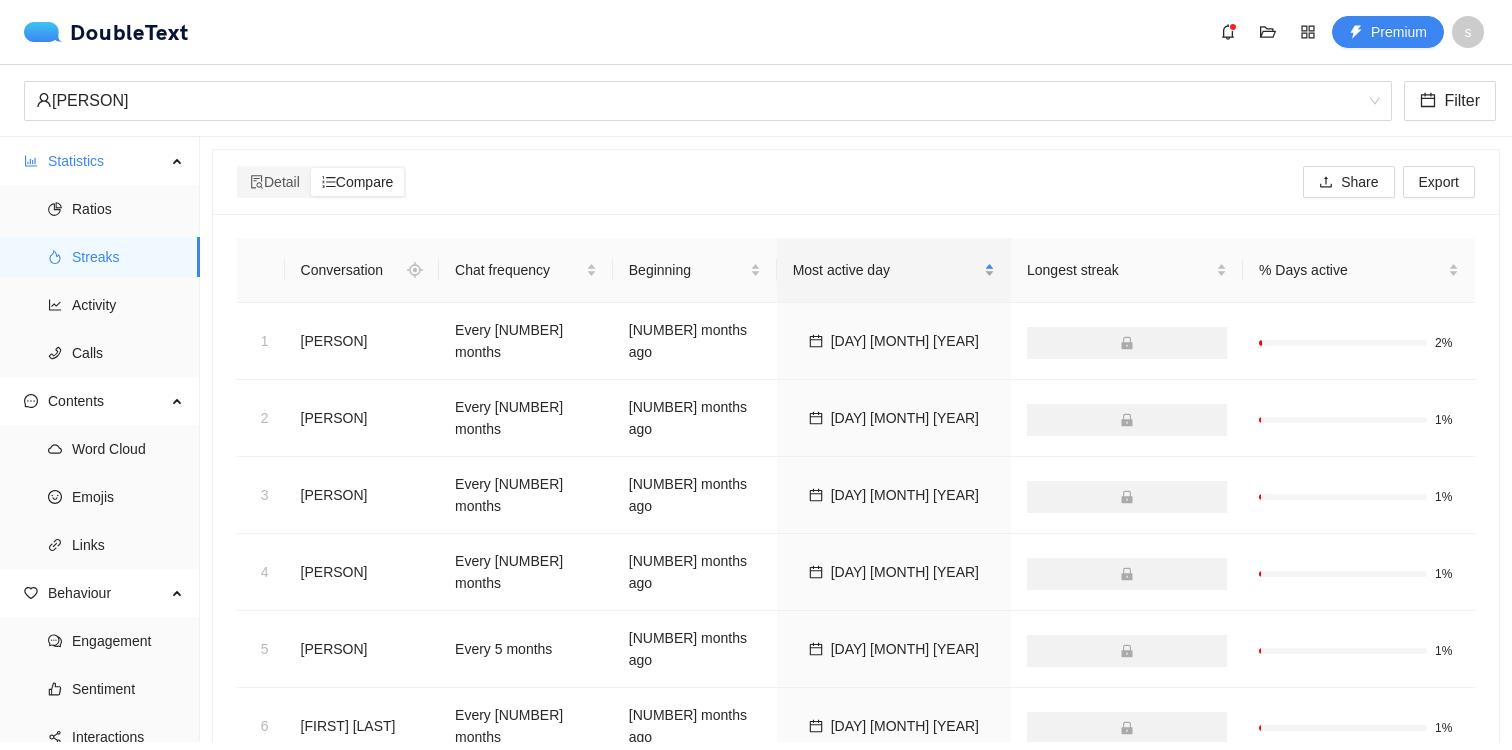 click on "Most active day" at bounding box center (886, 270) 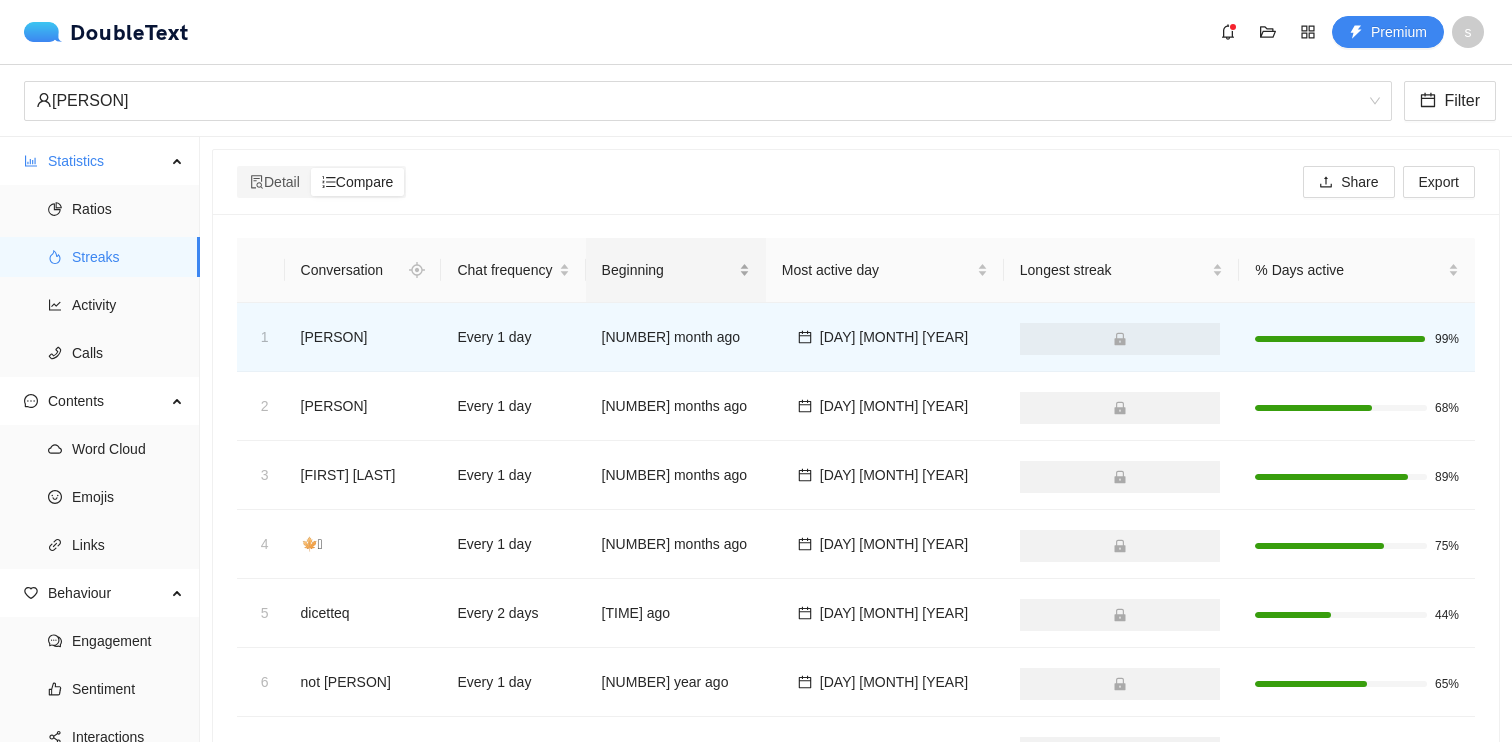 click on "Beginning" at bounding box center [668, 270] 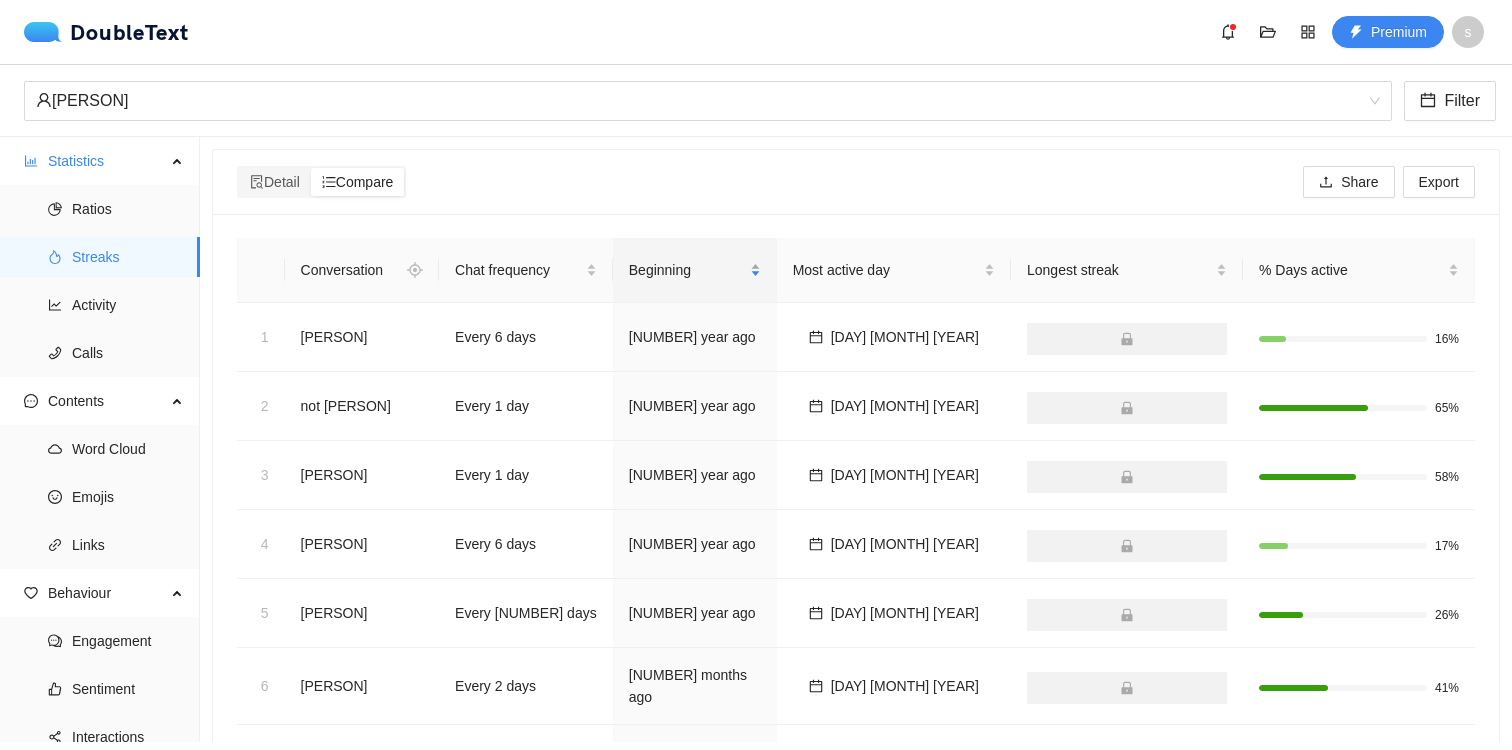 click on "Beginning" at bounding box center [687, 270] 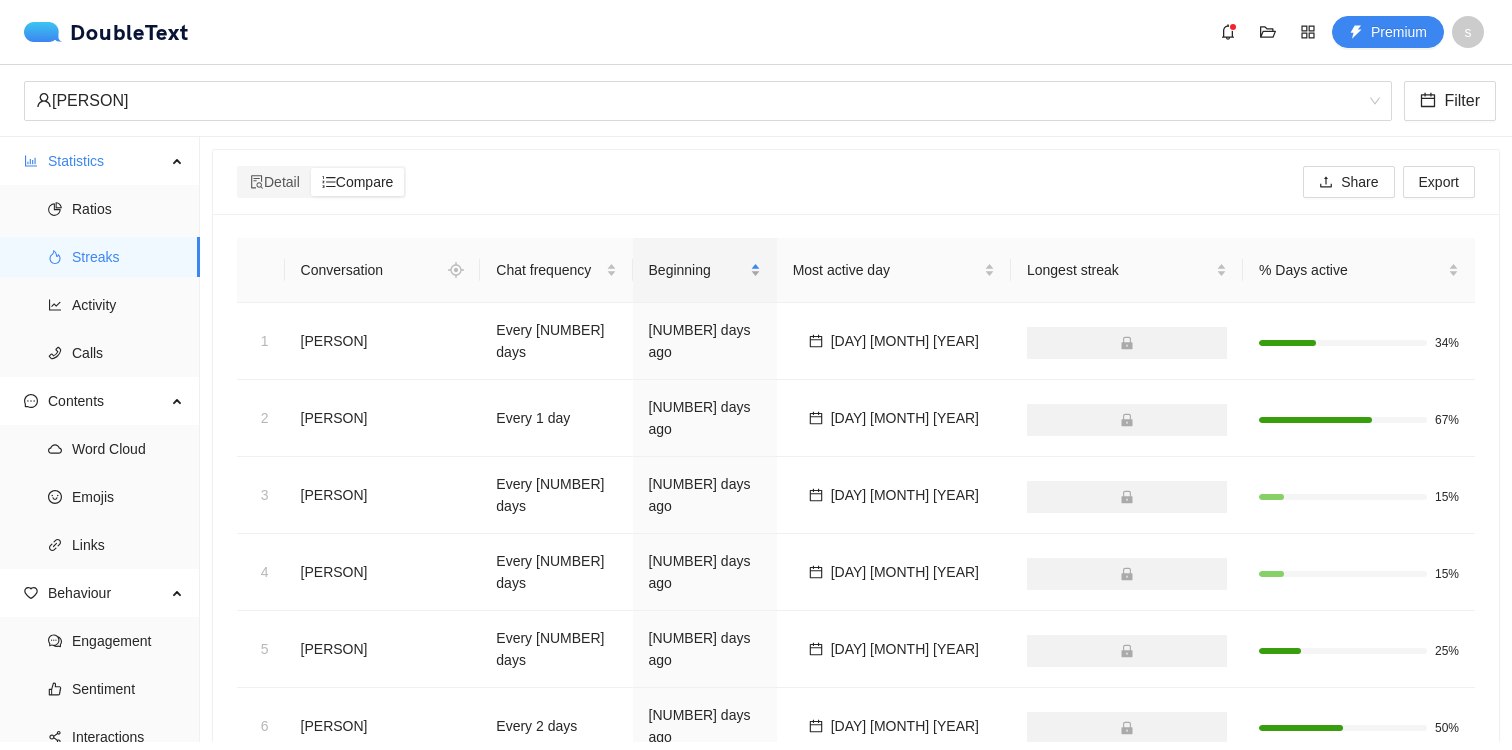 click on "Beginning" at bounding box center [697, 270] 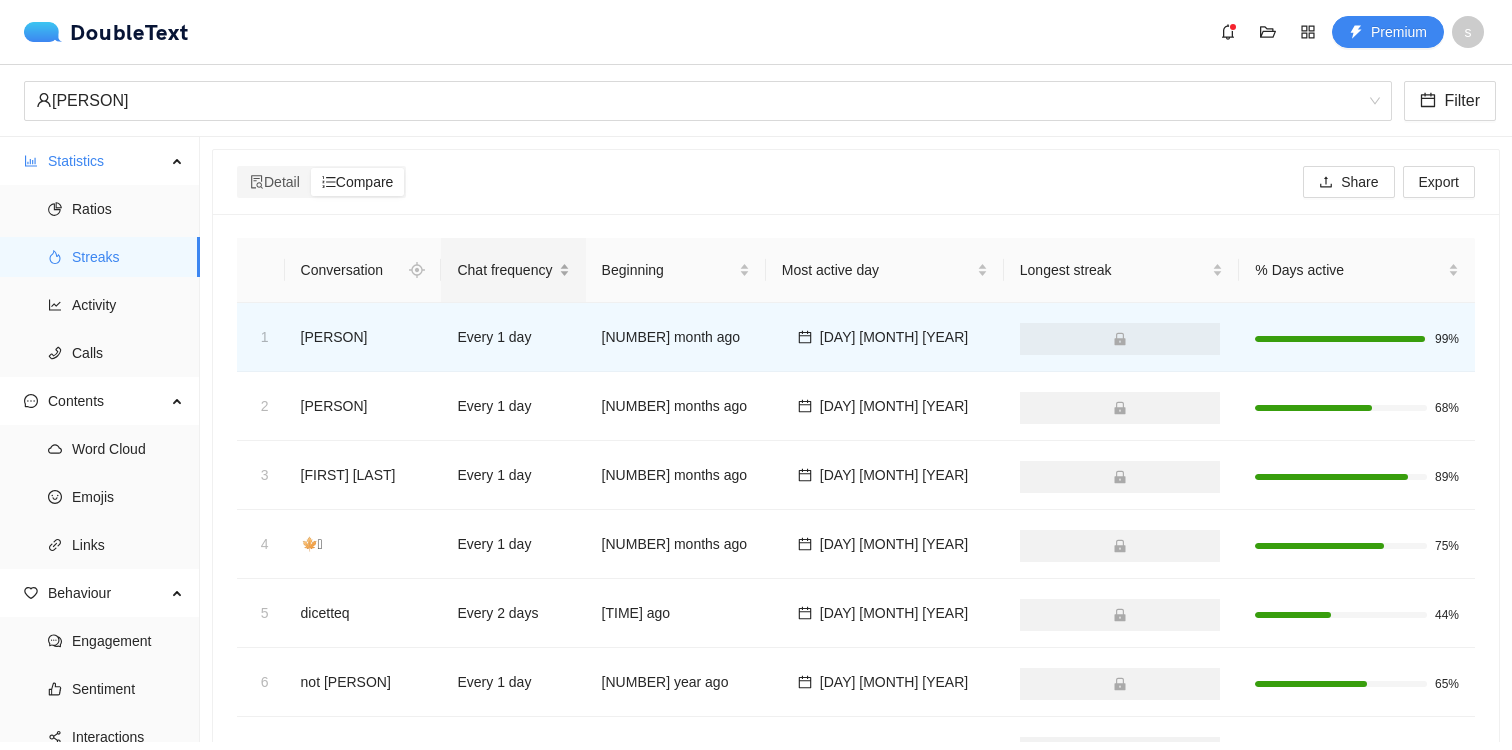 click on "Chat frequency" at bounding box center (505, 270) 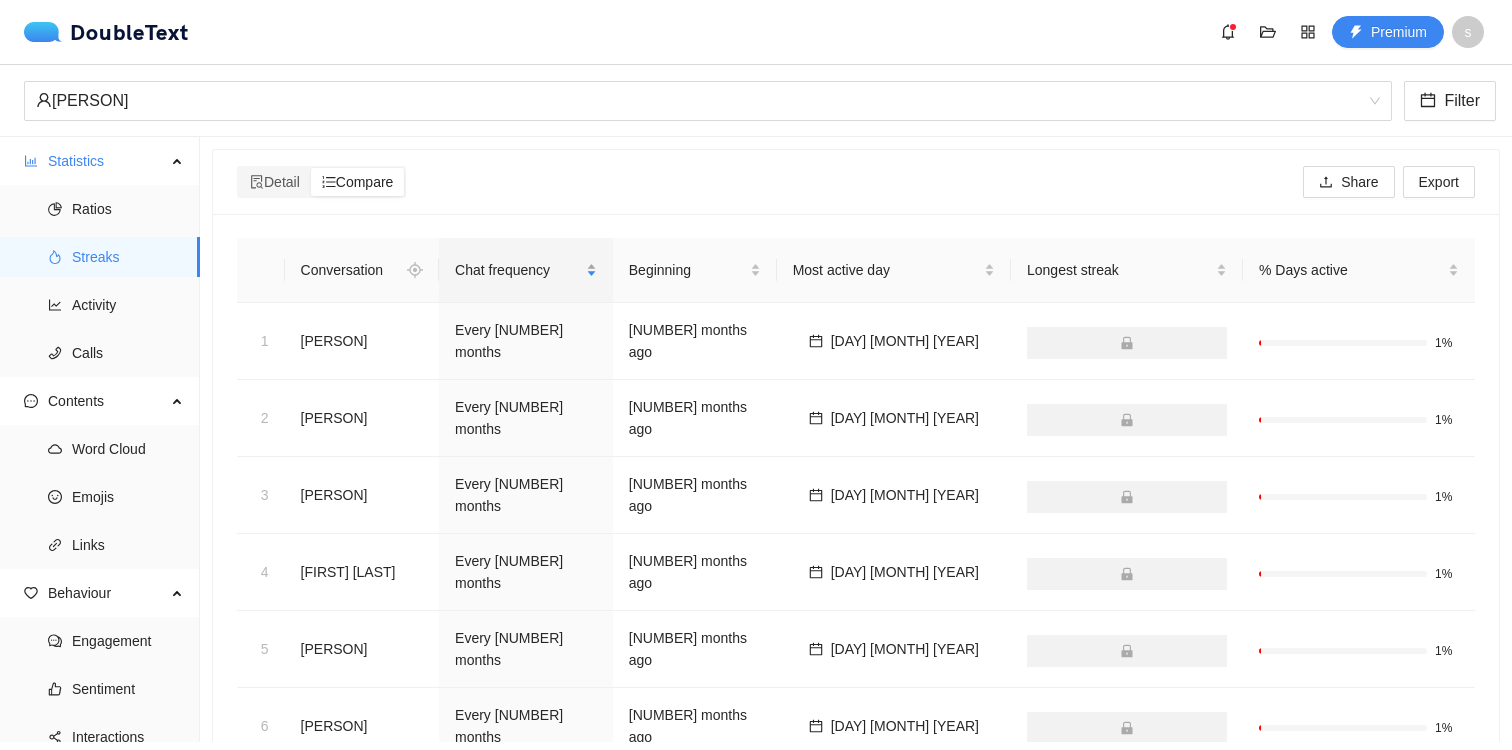 click on "Chat frequency" at bounding box center (518, 270) 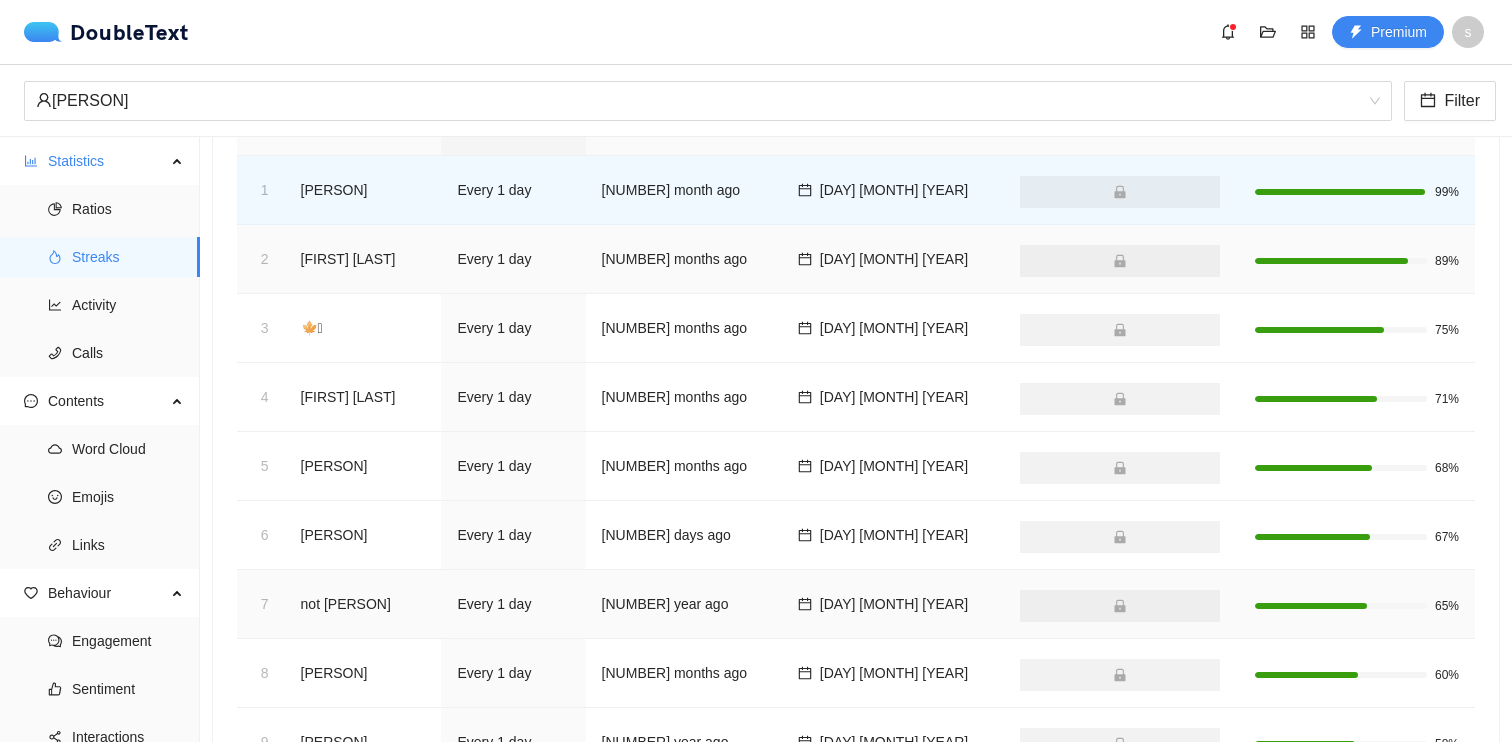 scroll, scrollTop: 0, scrollLeft: 0, axis: both 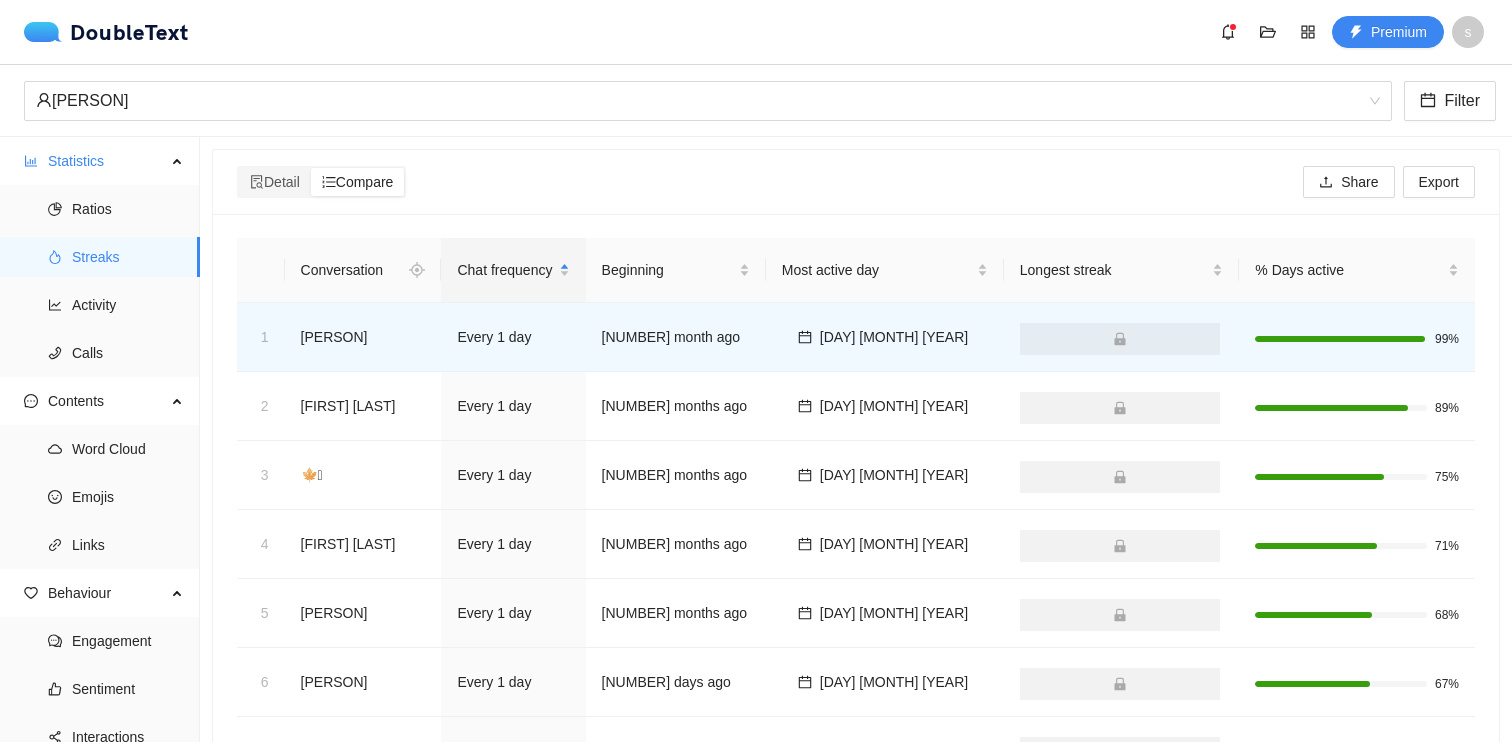 click on "Conversation" at bounding box center (347, 270) 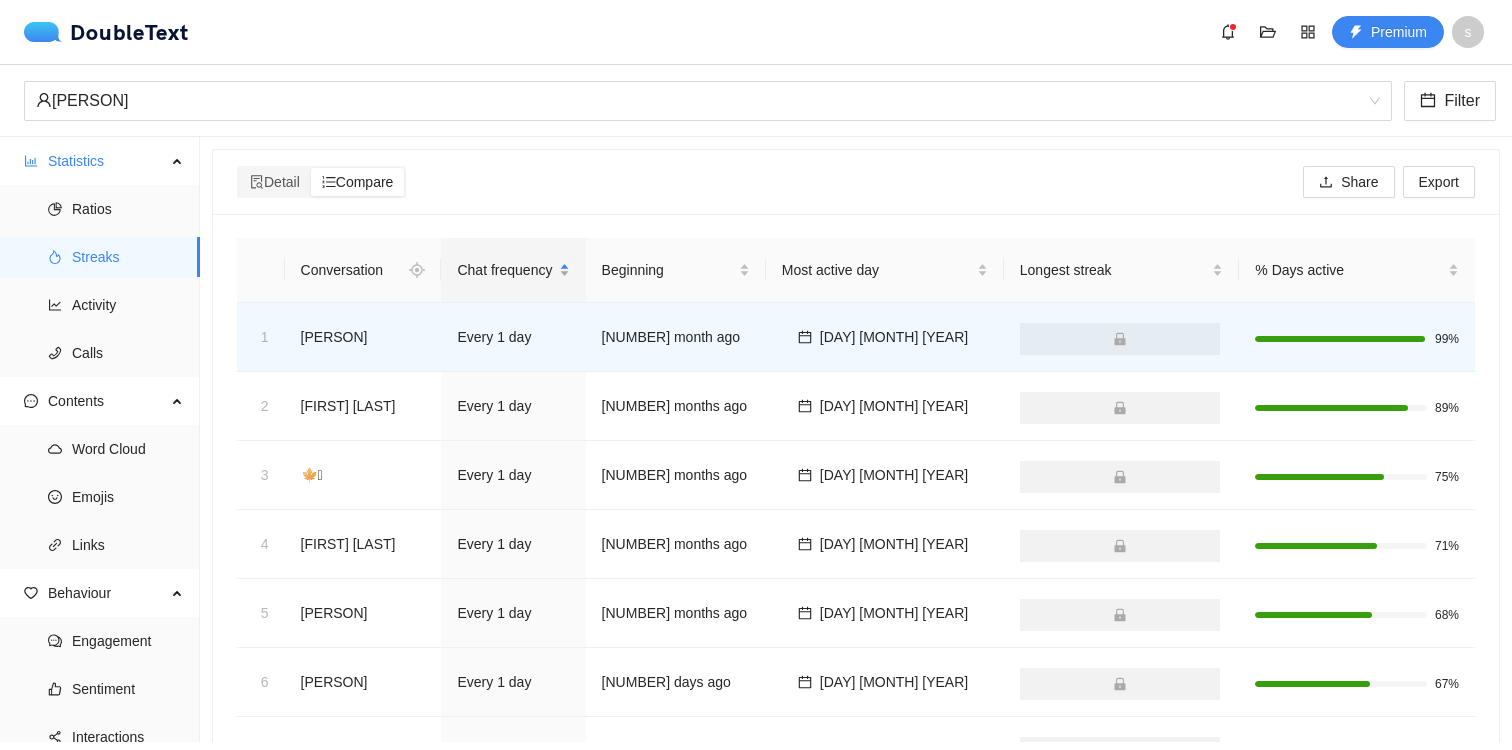 click on "Chat frequency" at bounding box center [505, 270] 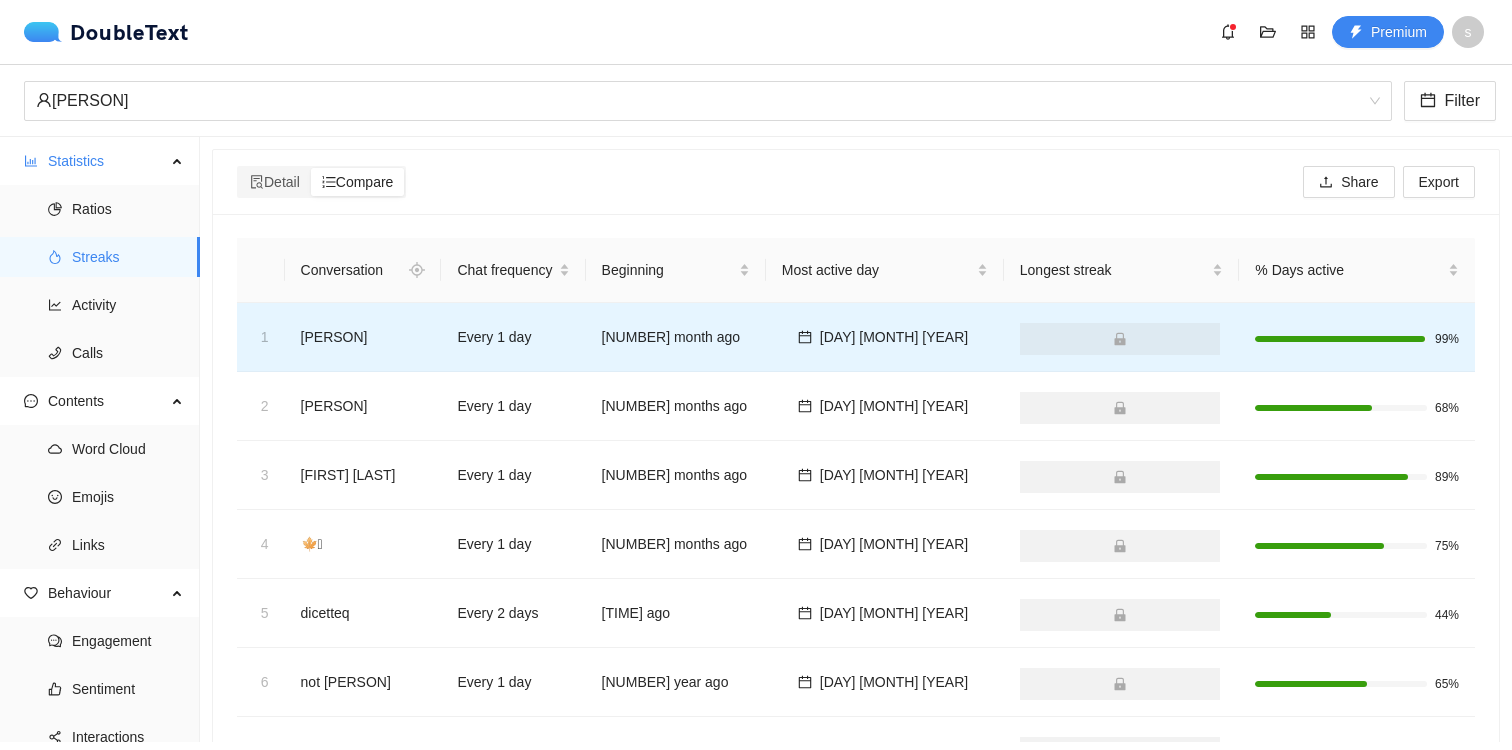 click on "[FIRST]" at bounding box center [363, 337] 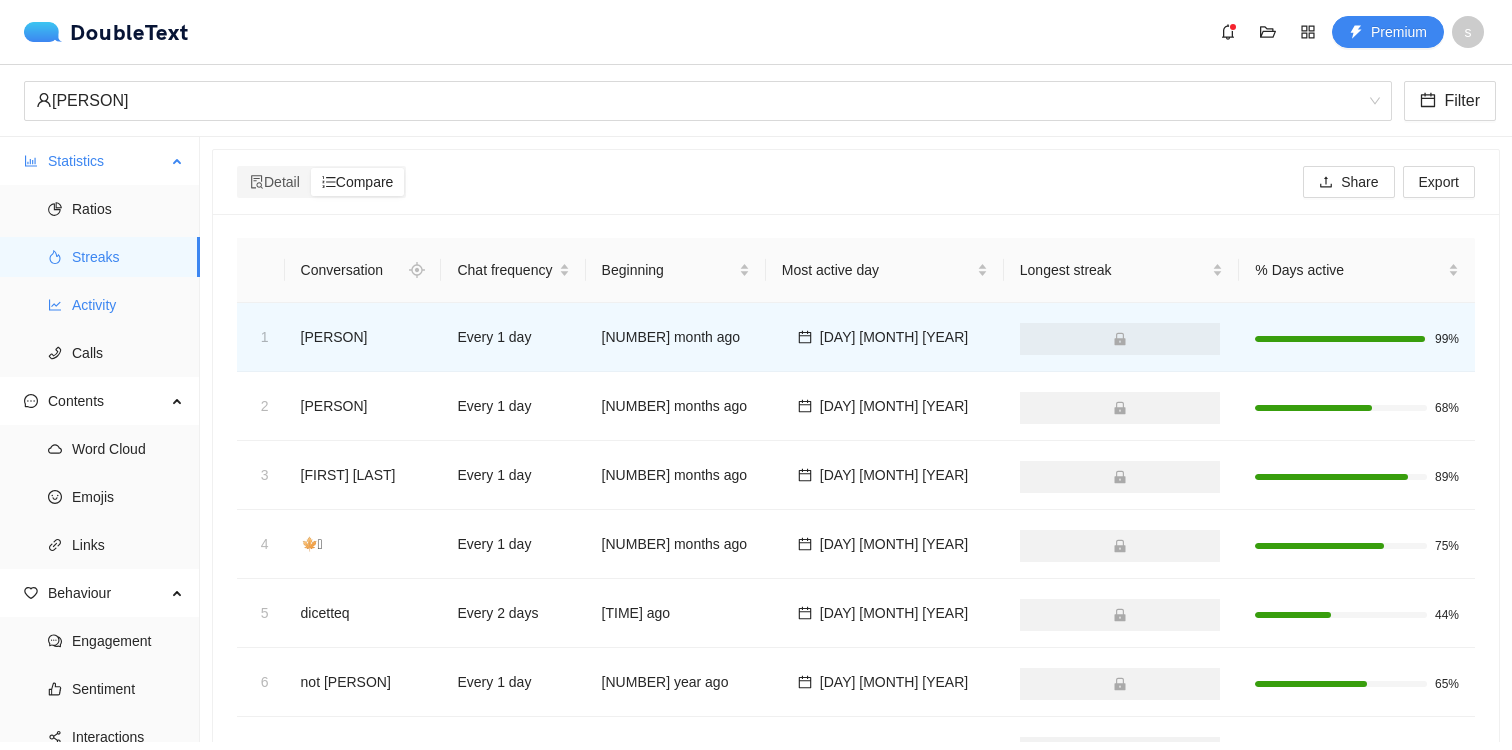 click on "Activity" at bounding box center [128, 305] 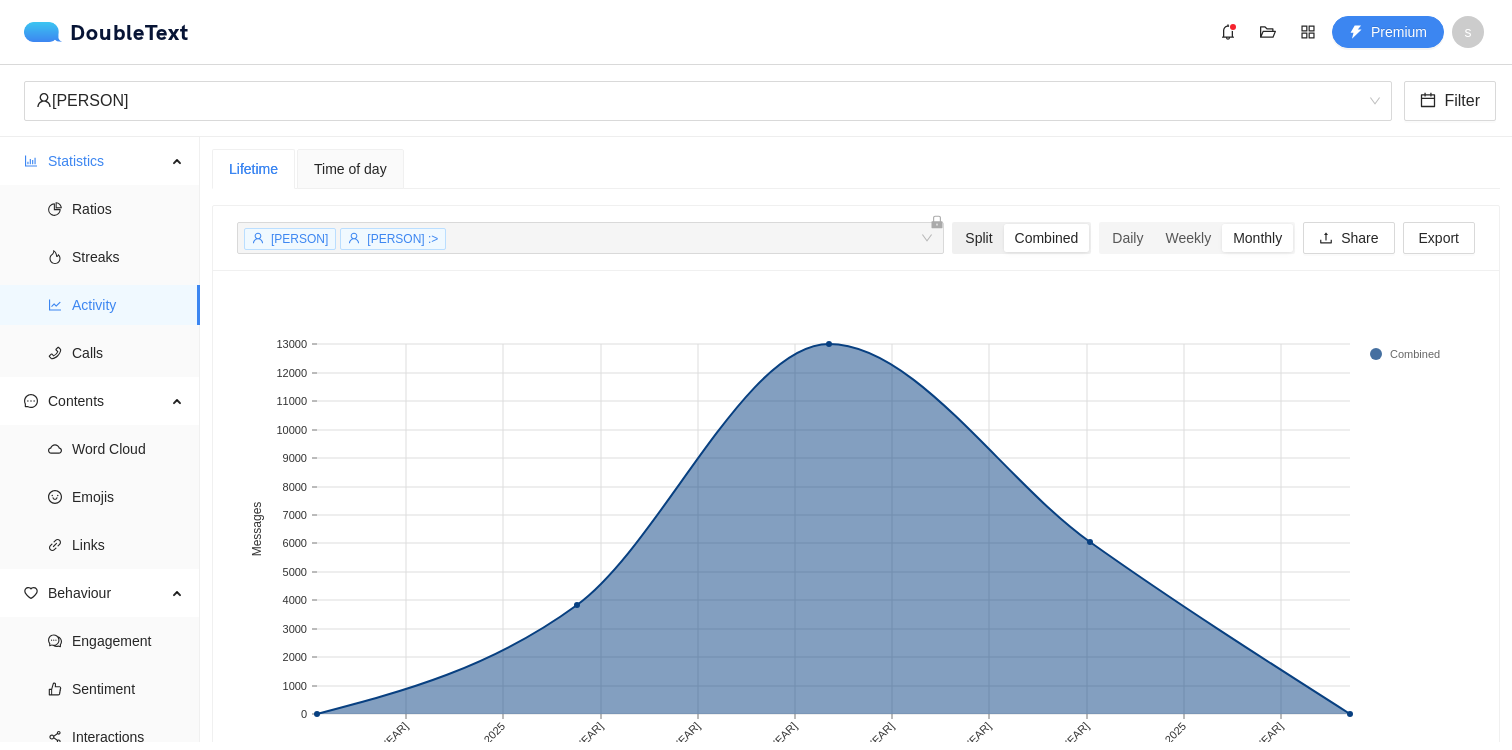 click on "Split Combined" at bounding box center (1021, 238) 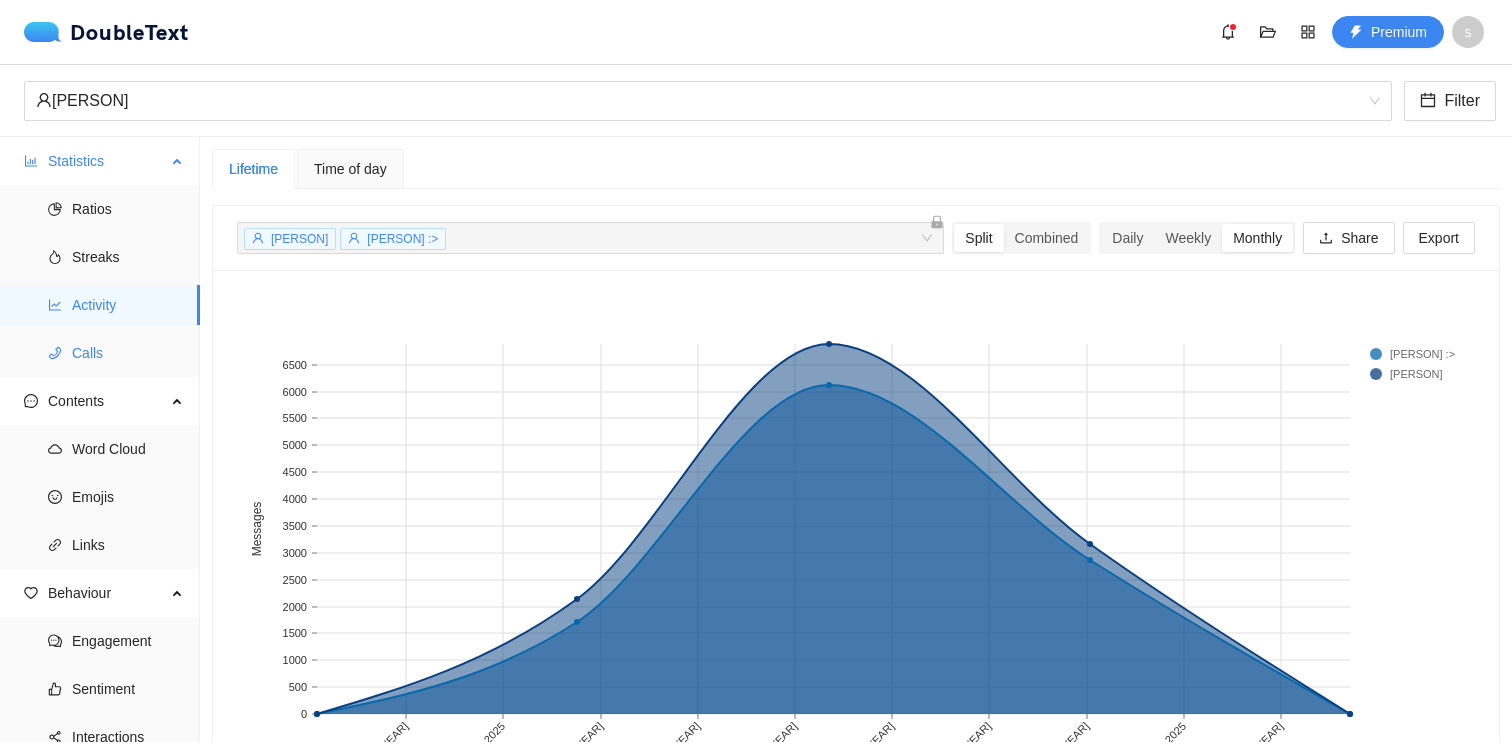 click on "Calls" at bounding box center (128, 353) 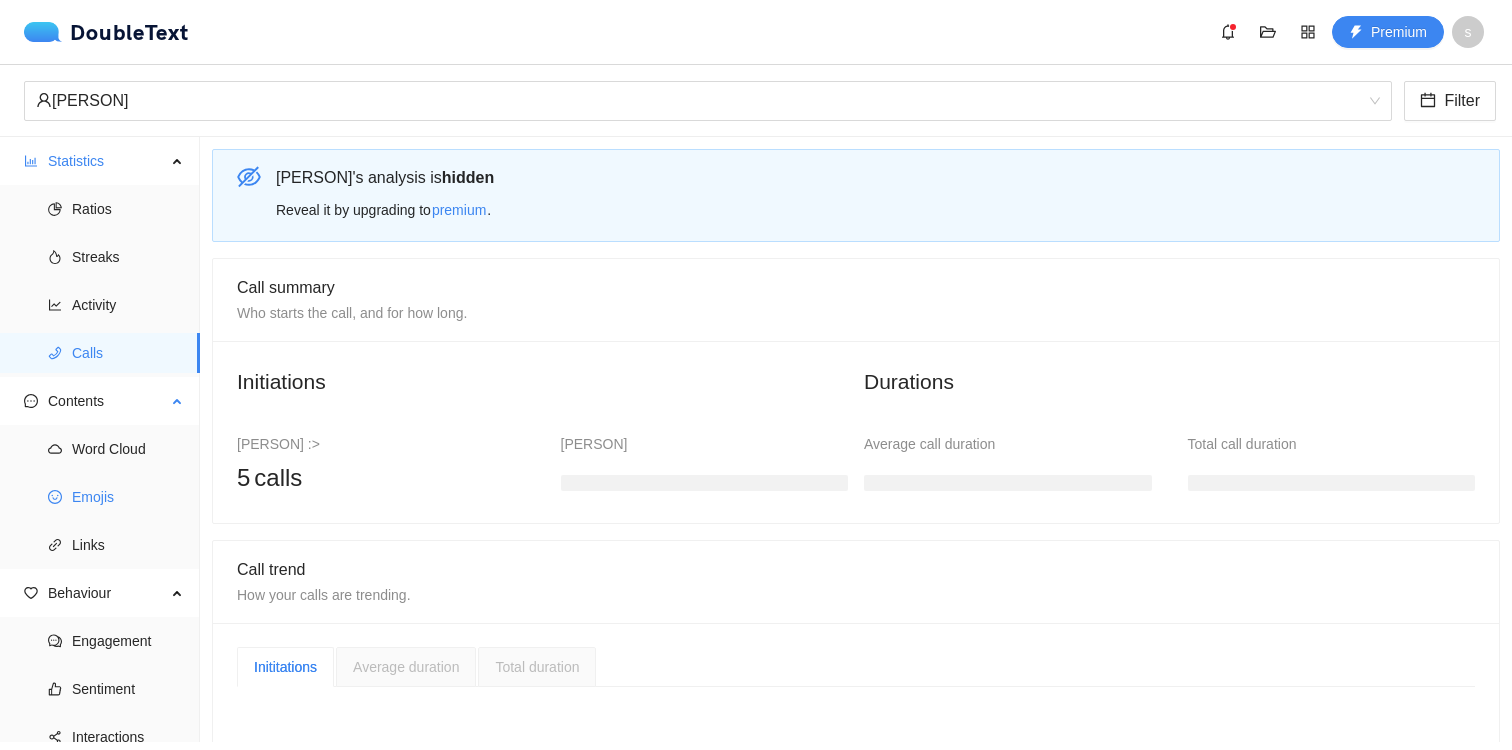 scroll, scrollTop: 63, scrollLeft: 0, axis: vertical 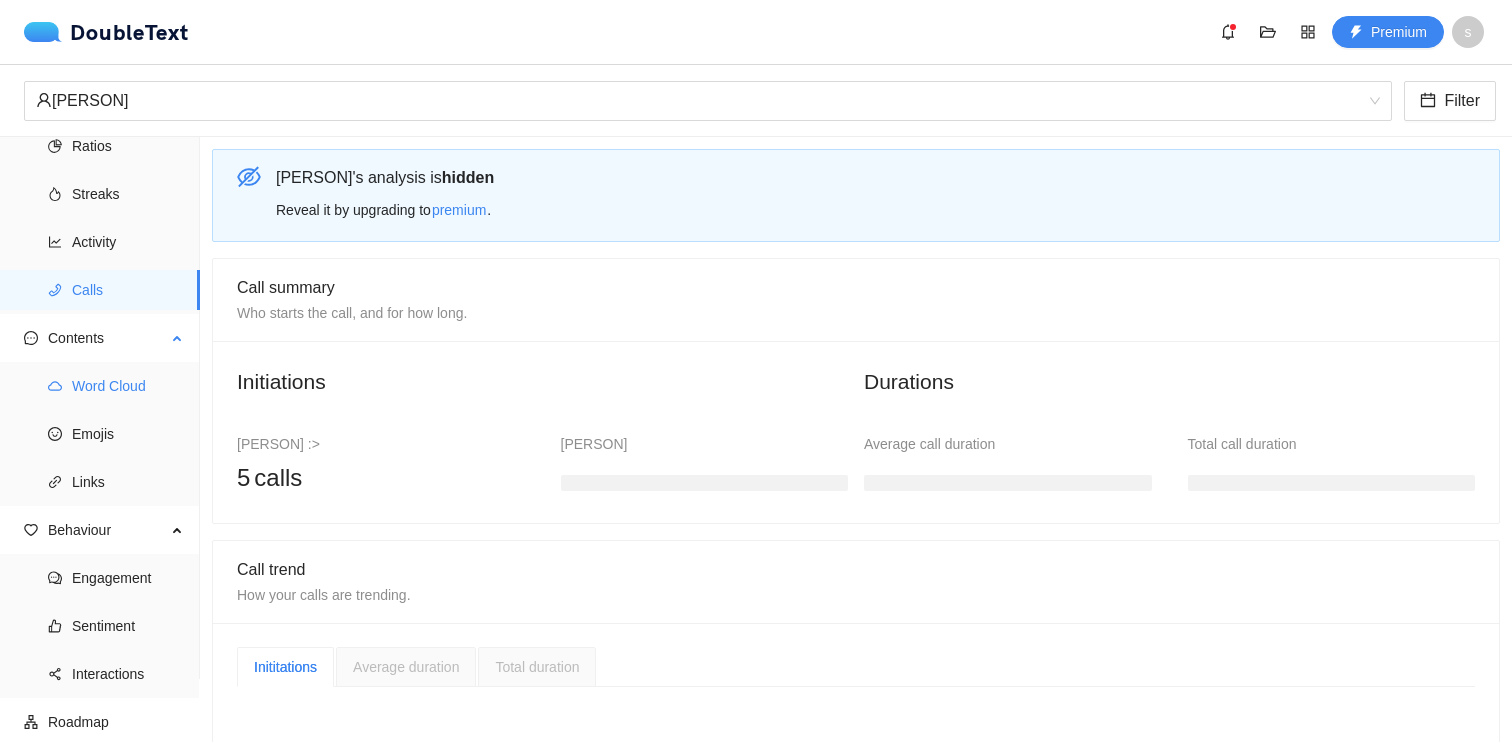 click on "Word Cloud" at bounding box center [128, 386] 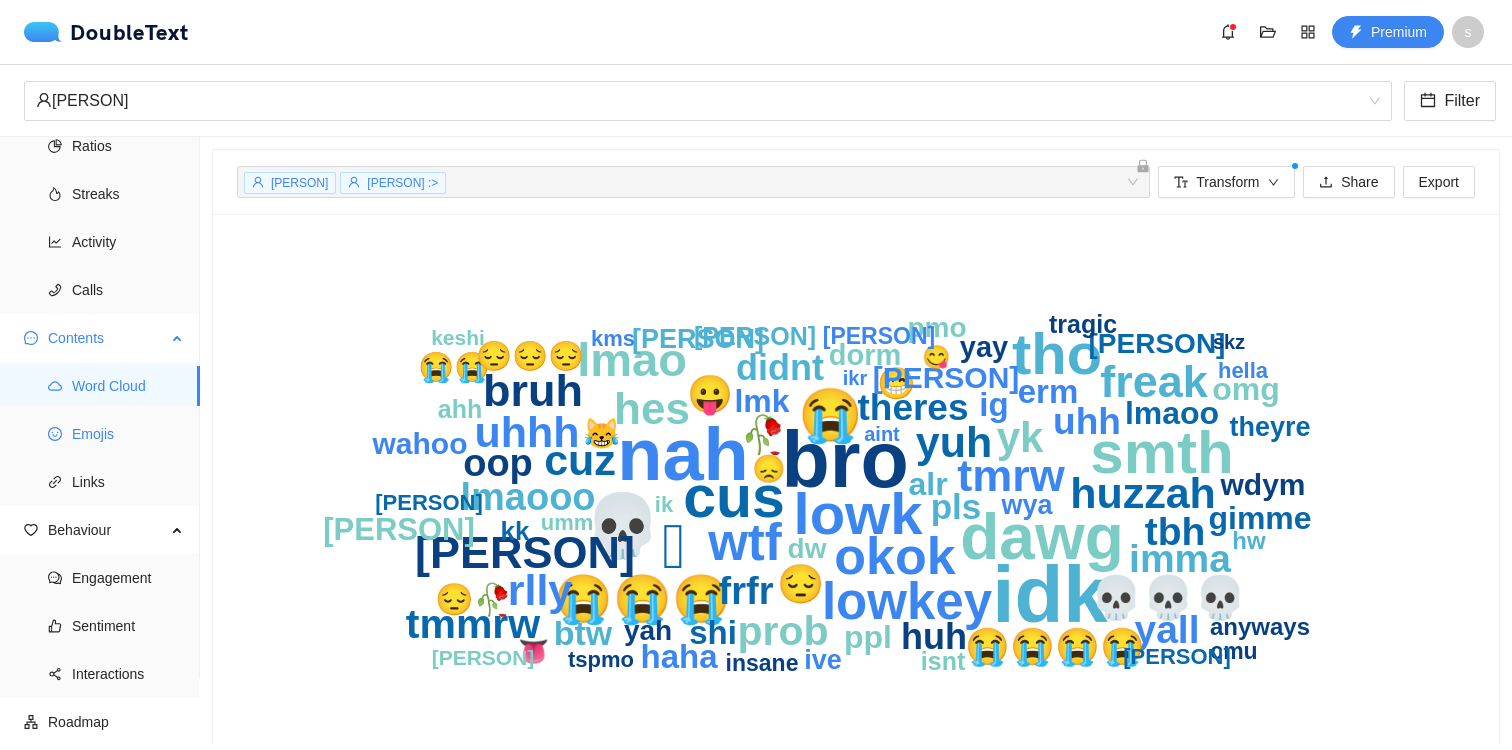 click on "Emojis" at bounding box center (128, 434) 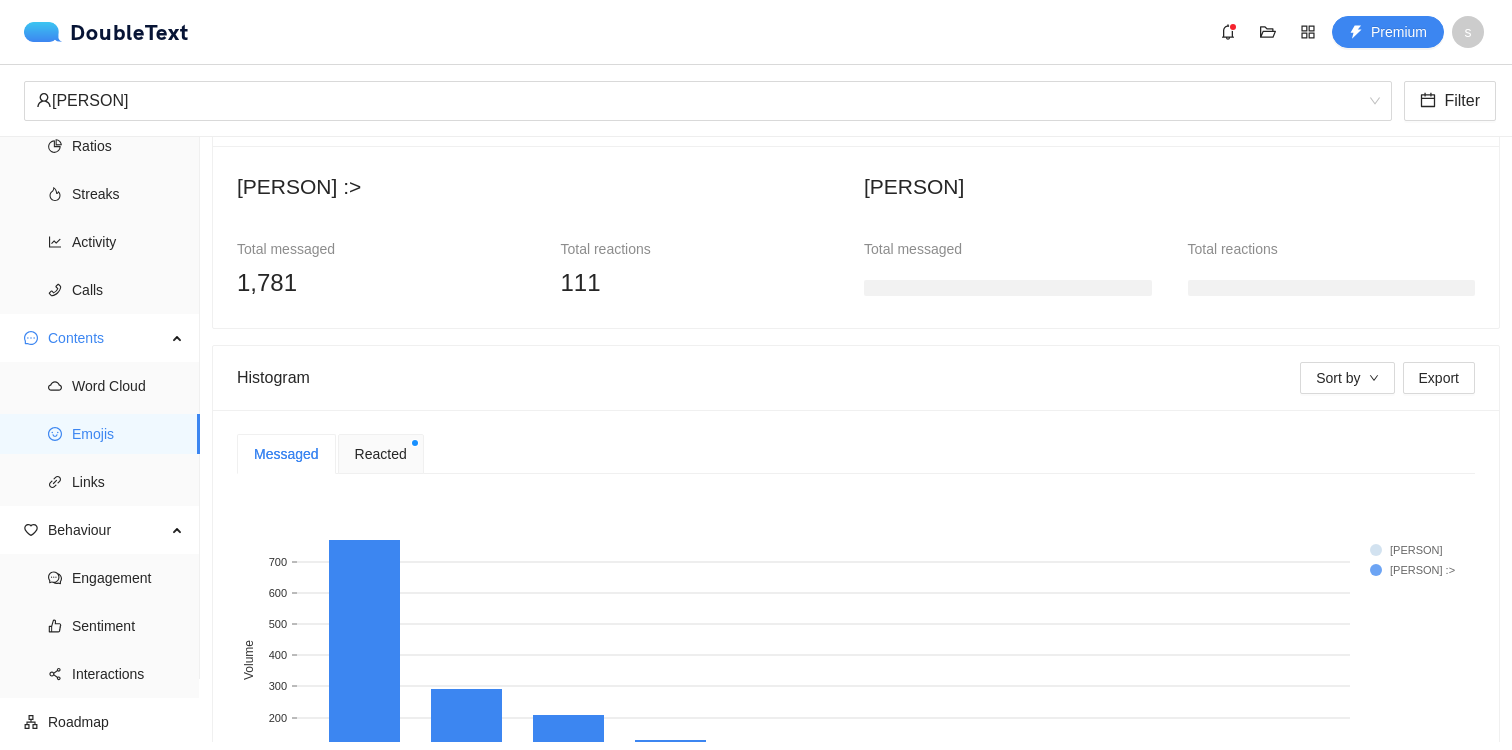 scroll, scrollTop: 324, scrollLeft: 0, axis: vertical 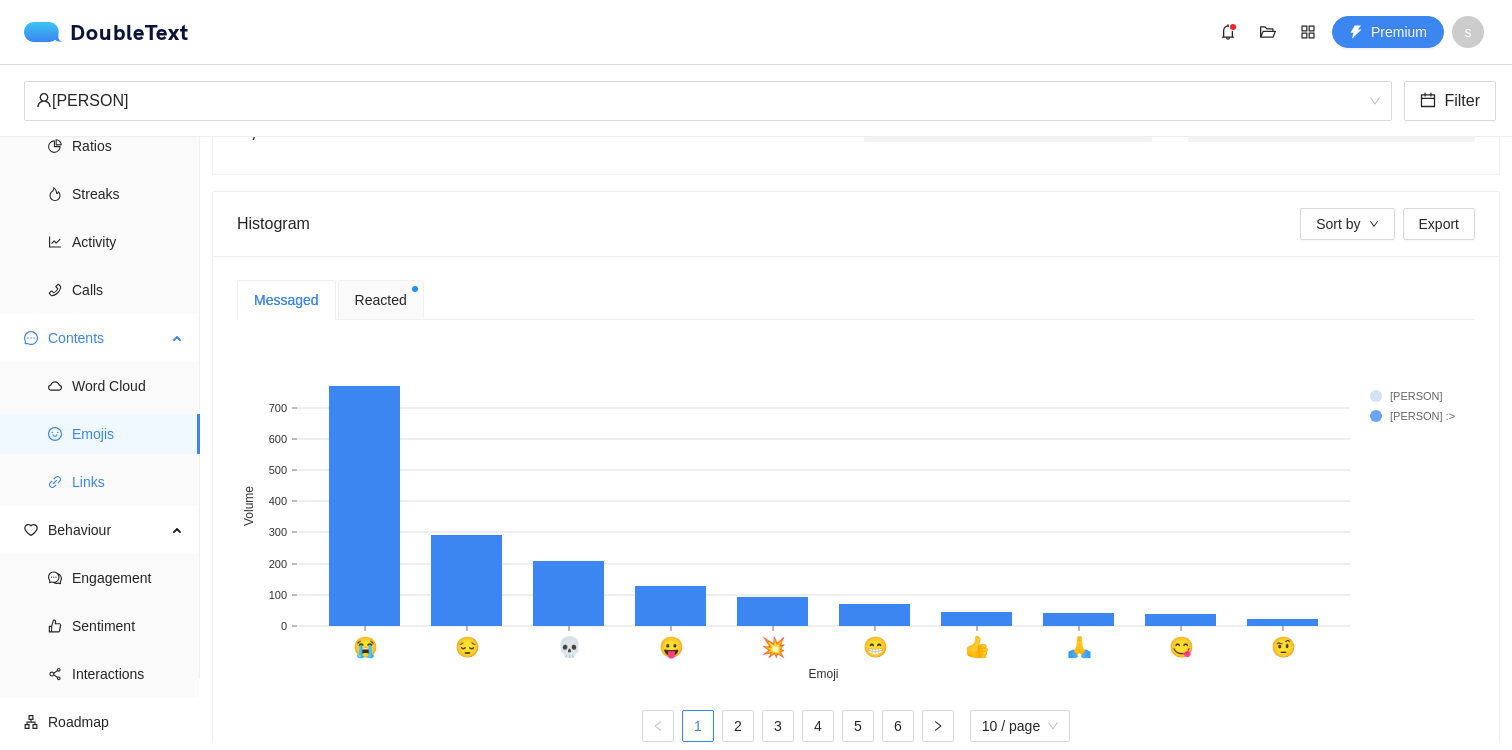 click on "Links" at bounding box center (128, 482) 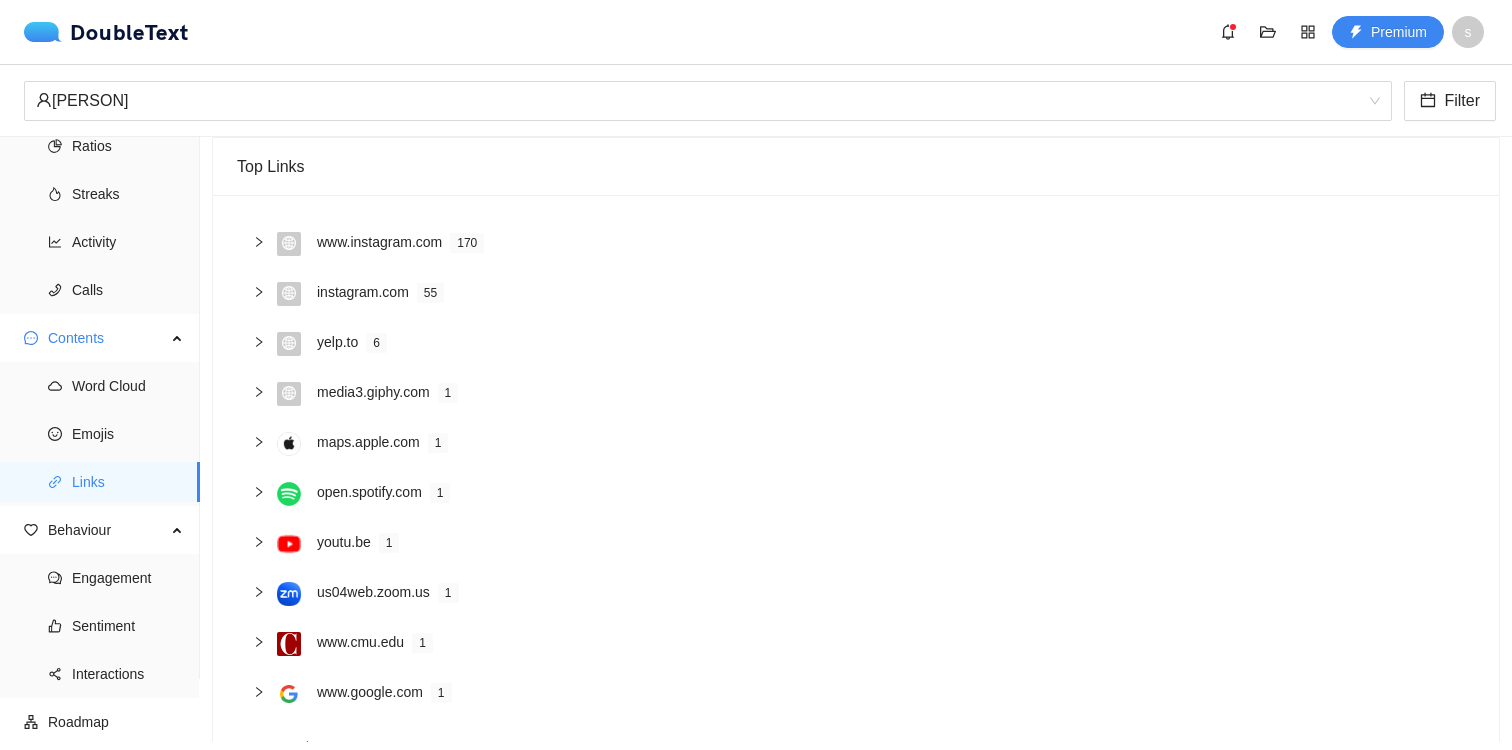 scroll, scrollTop: 179, scrollLeft: 0, axis: vertical 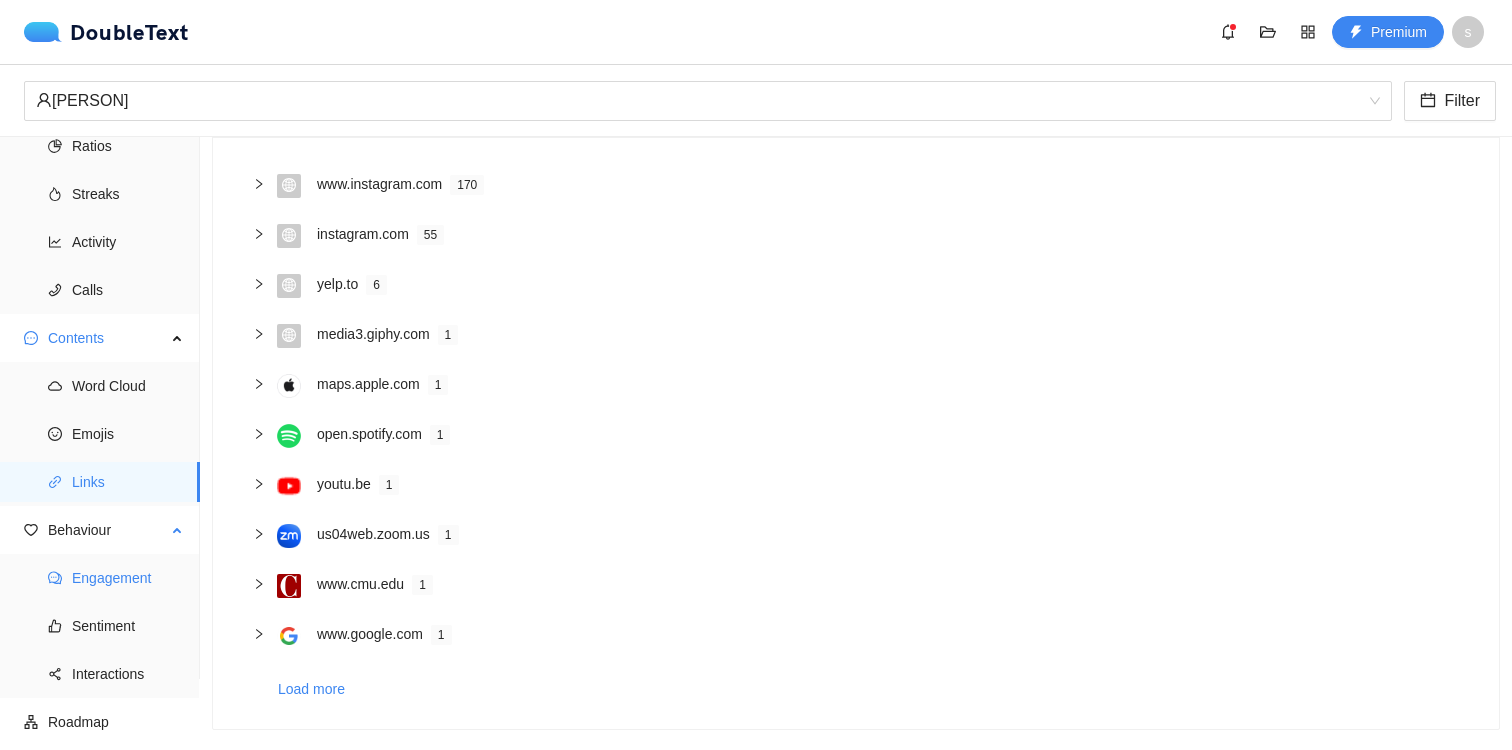 click on "Engagement" at bounding box center [128, 578] 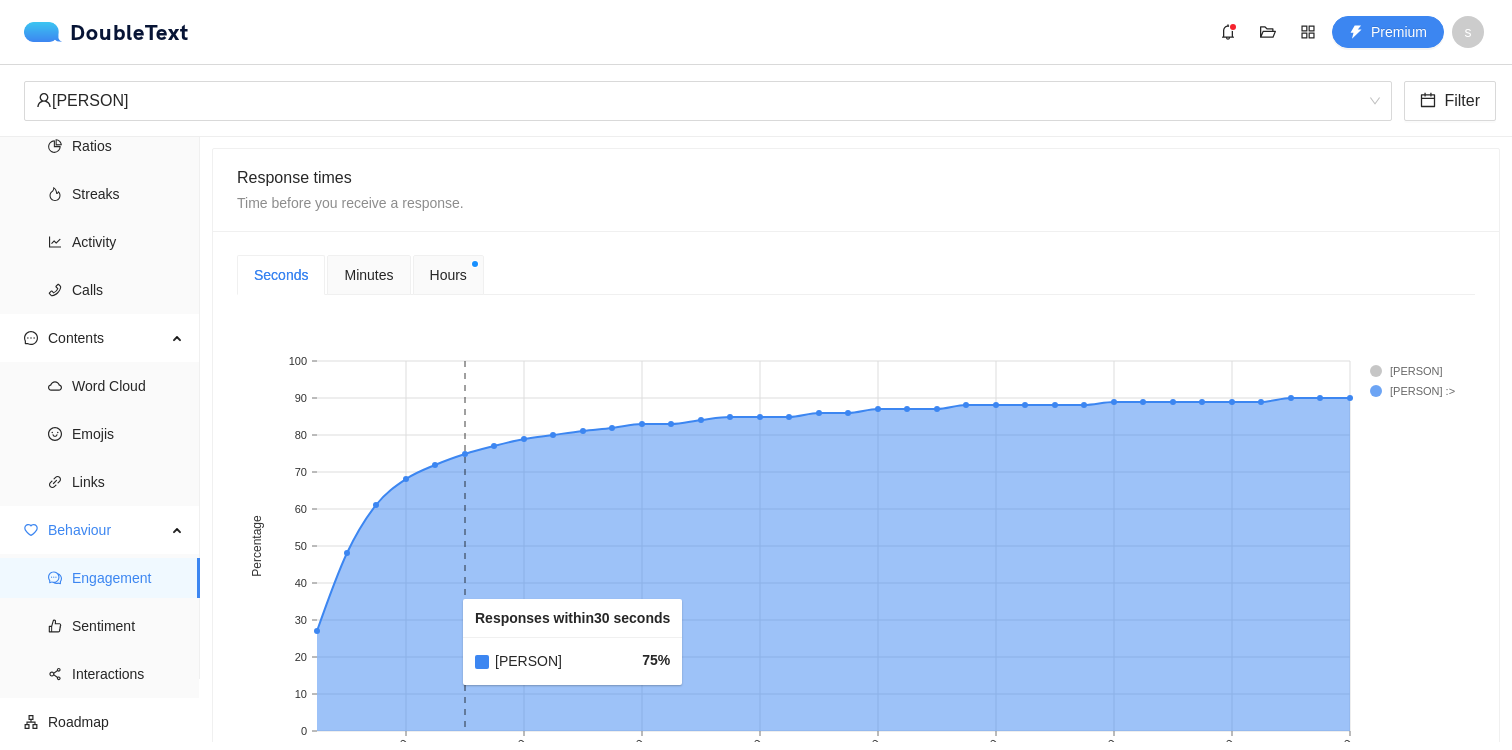 scroll, scrollTop: 749, scrollLeft: 0, axis: vertical 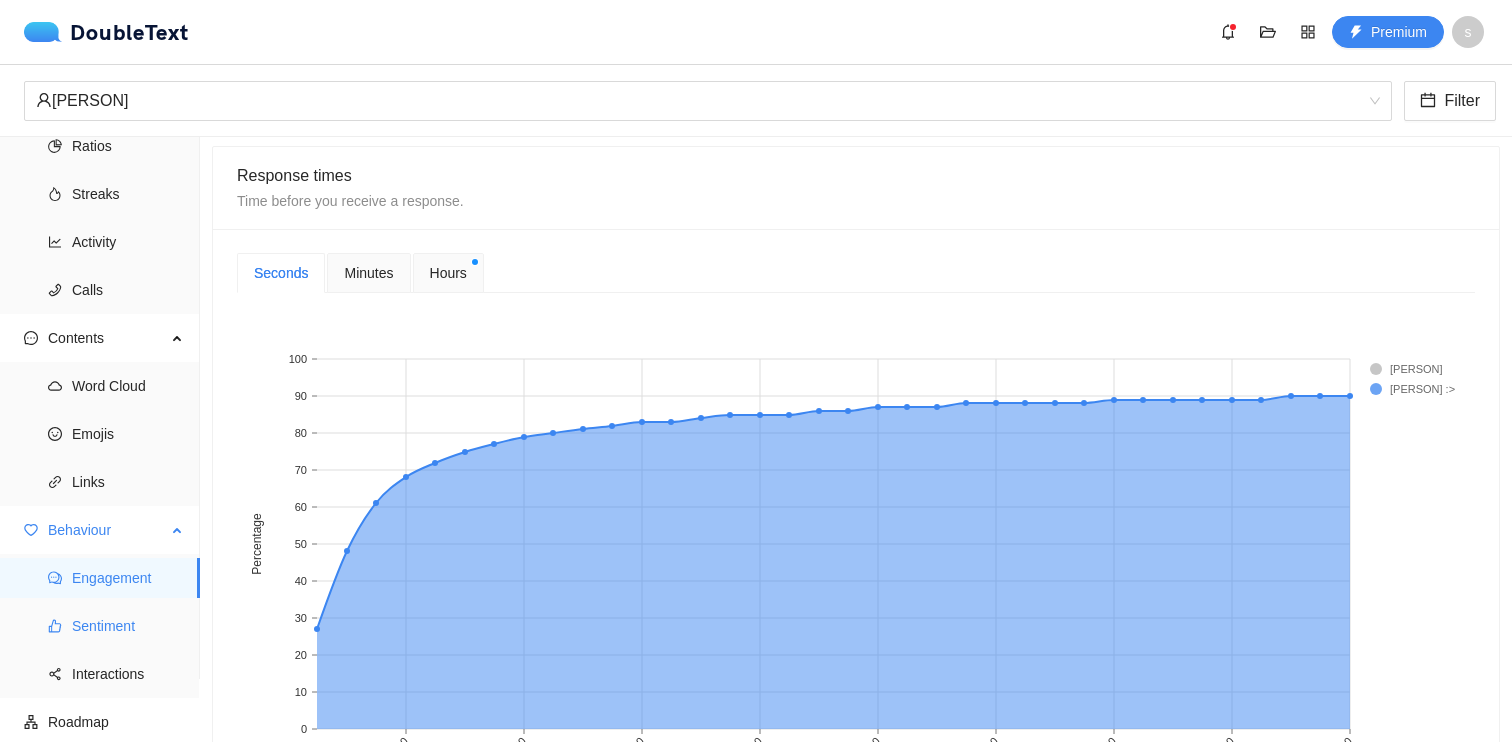 click on "Sentiment" at bounding box center [128, 626] 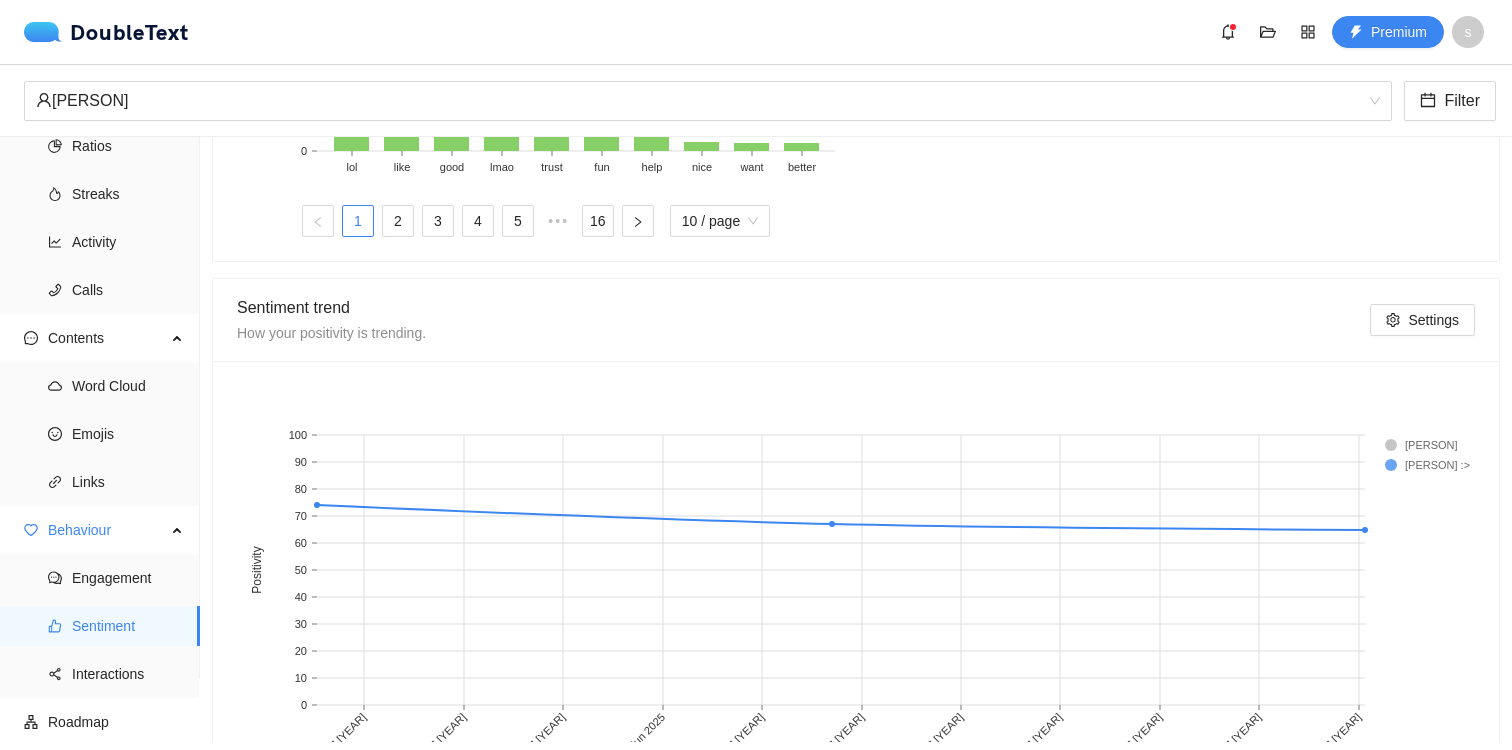 scroll, scrollTop: 1044, scrollLeft: 0, axis: vertical 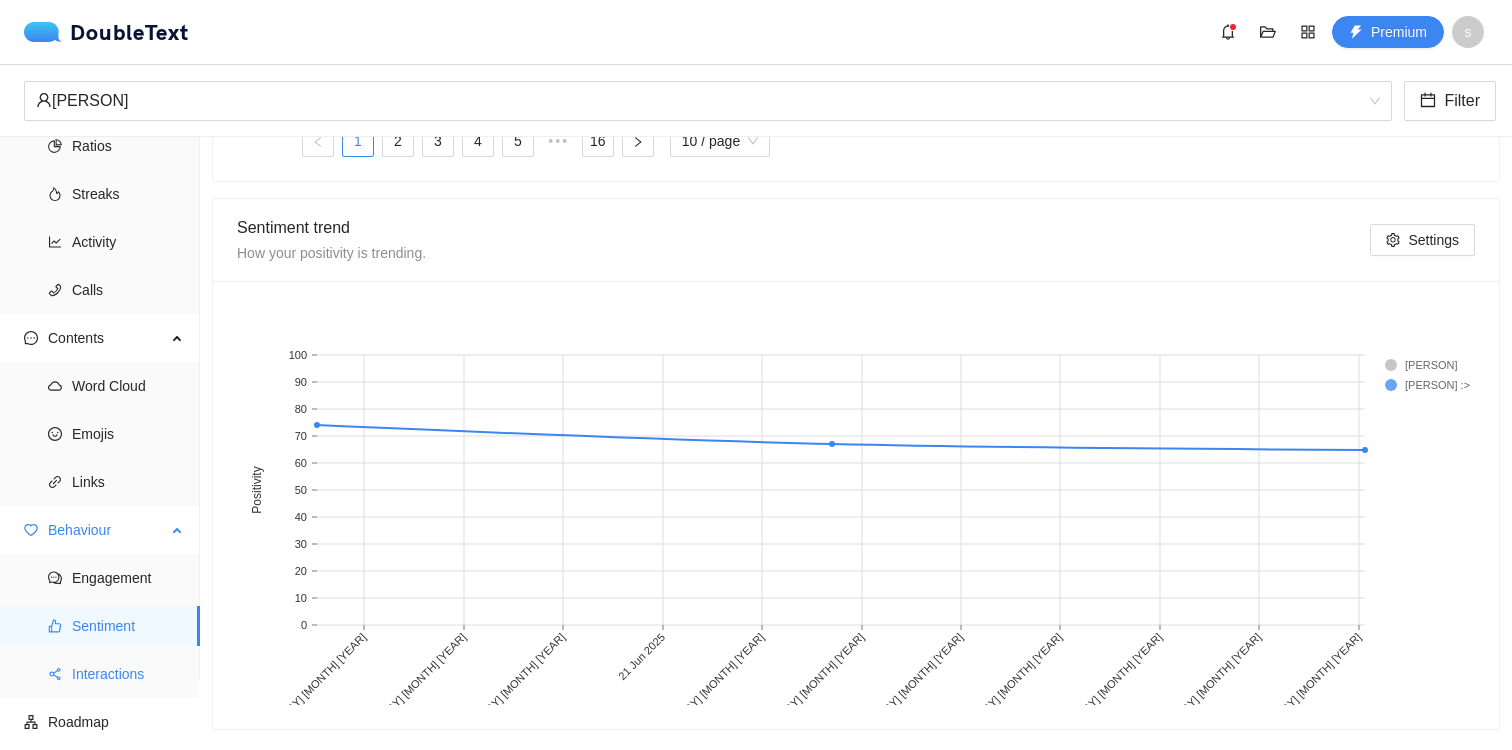 click on "Interactions" at bounding box center (128, 674) 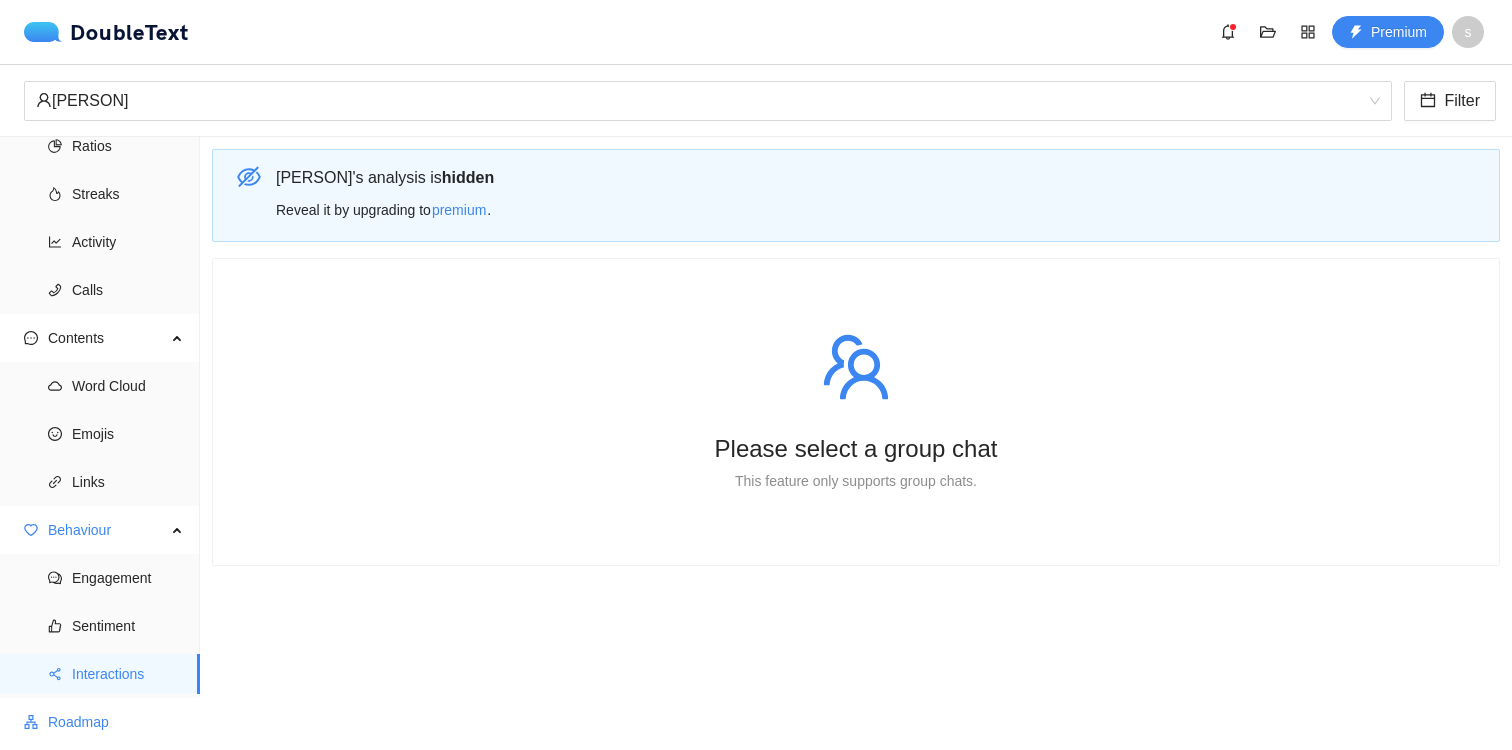 click on "Roadmap" at bounding box center (116, 722) 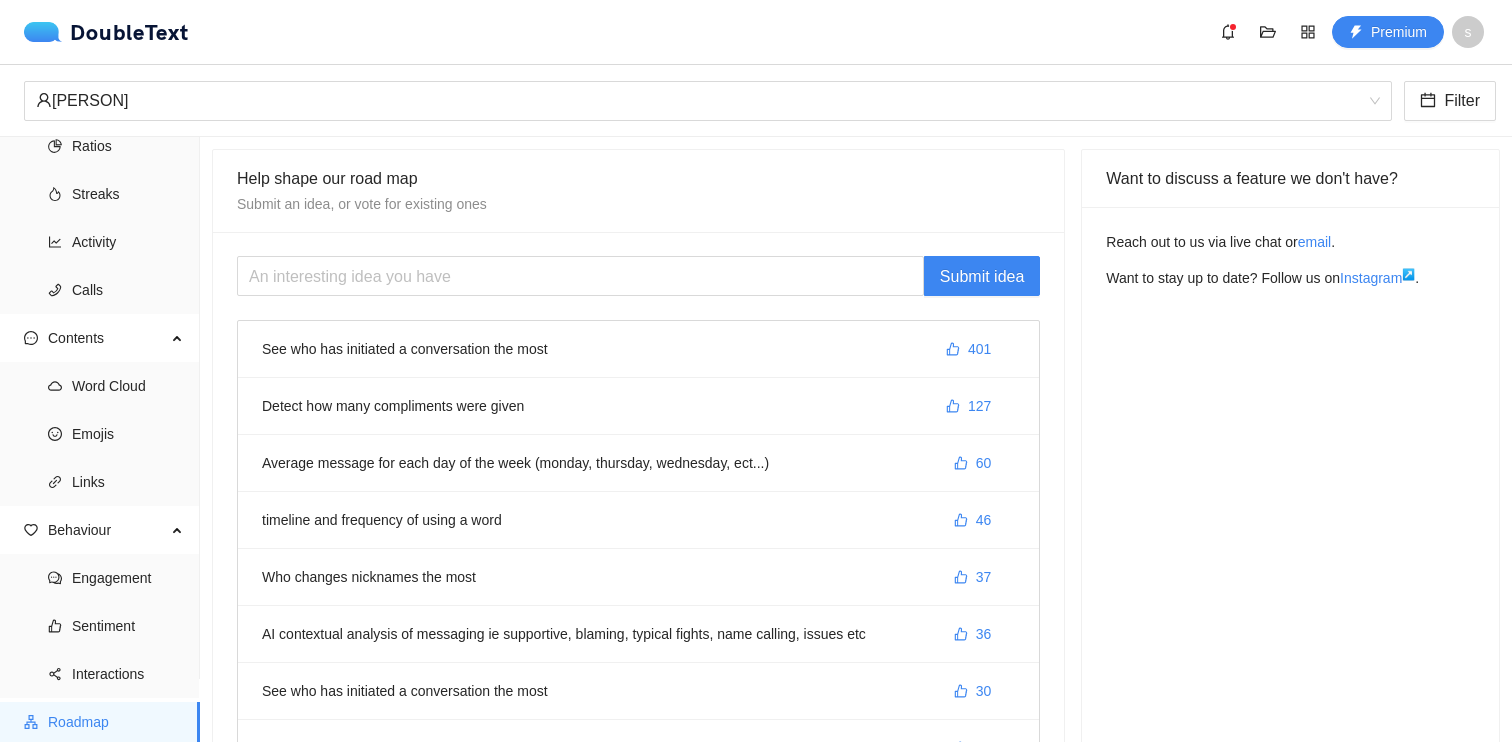 click on "Detect how many compliments were given  127" at bounding box center [638, 406] 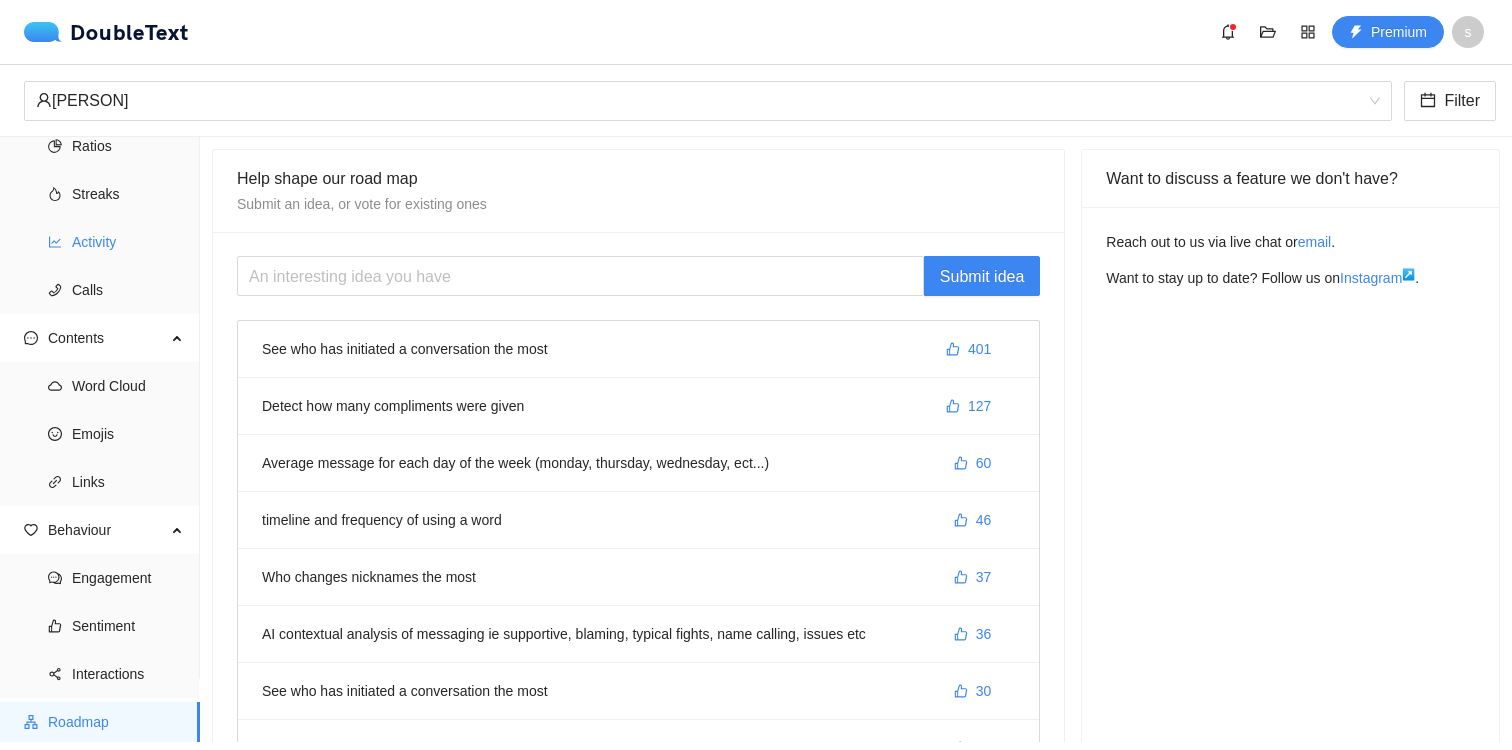 scroll, scrollTop: 0, scrollLeft: 0, axis: both 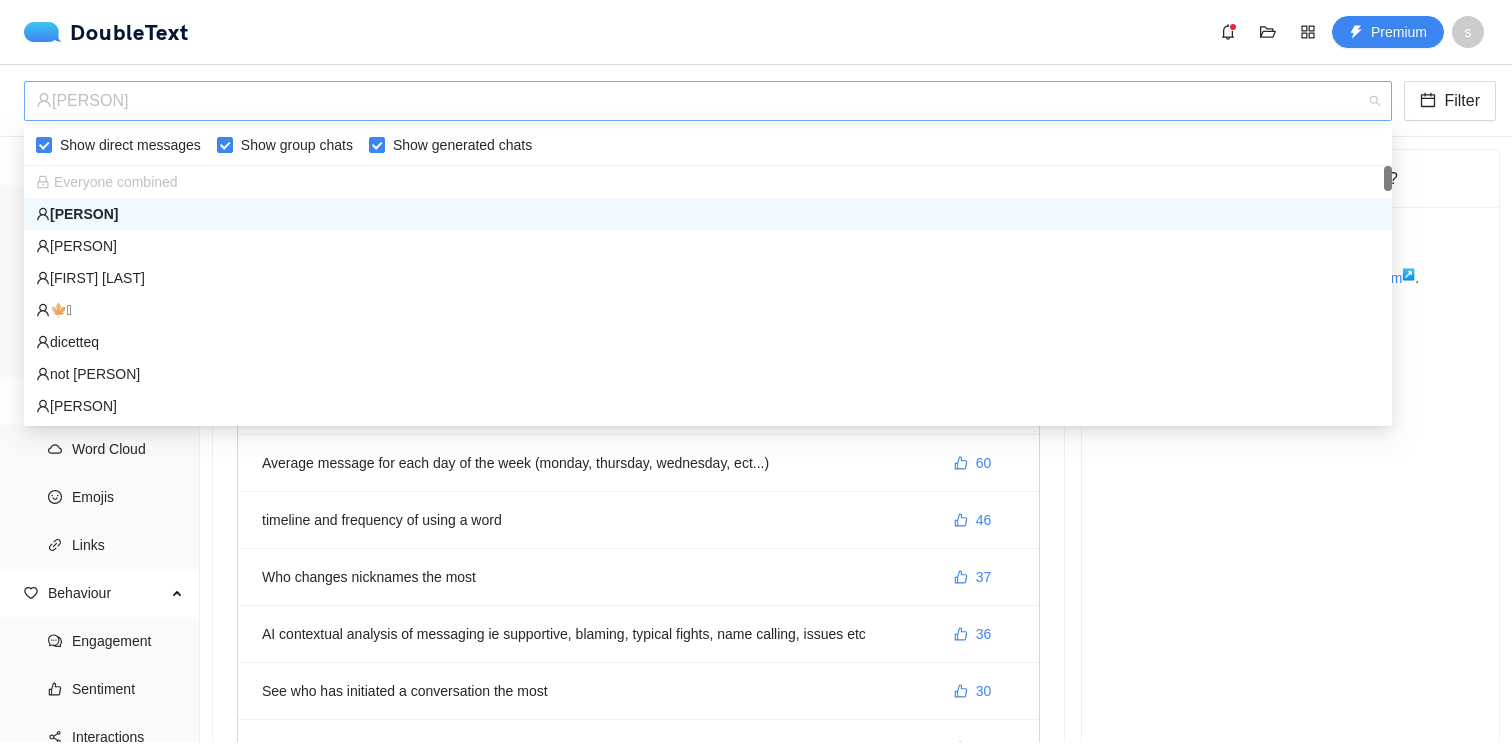 click on "[FIRST]" at bounding box center (699, 101) 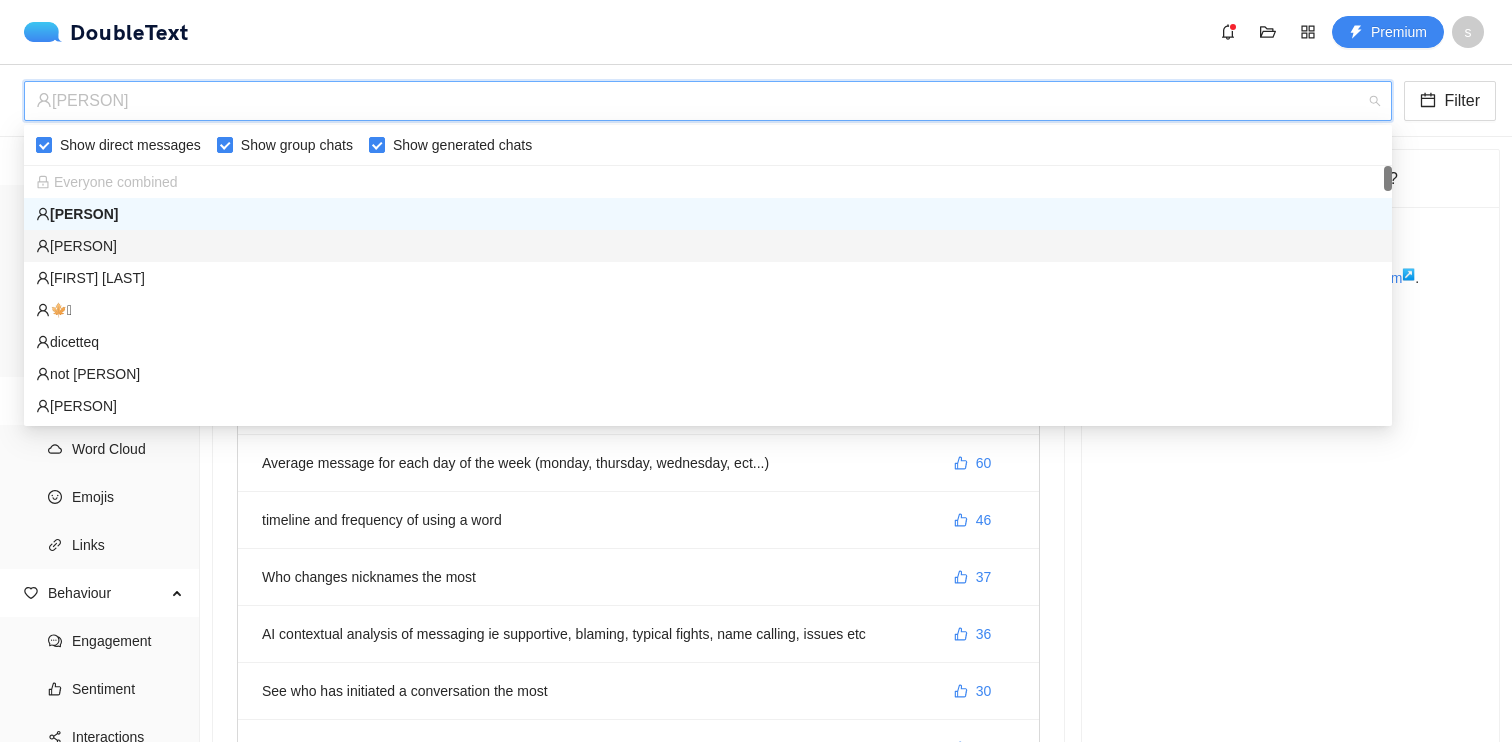 click on "[FIRST]" at bounding box center (708, 246) 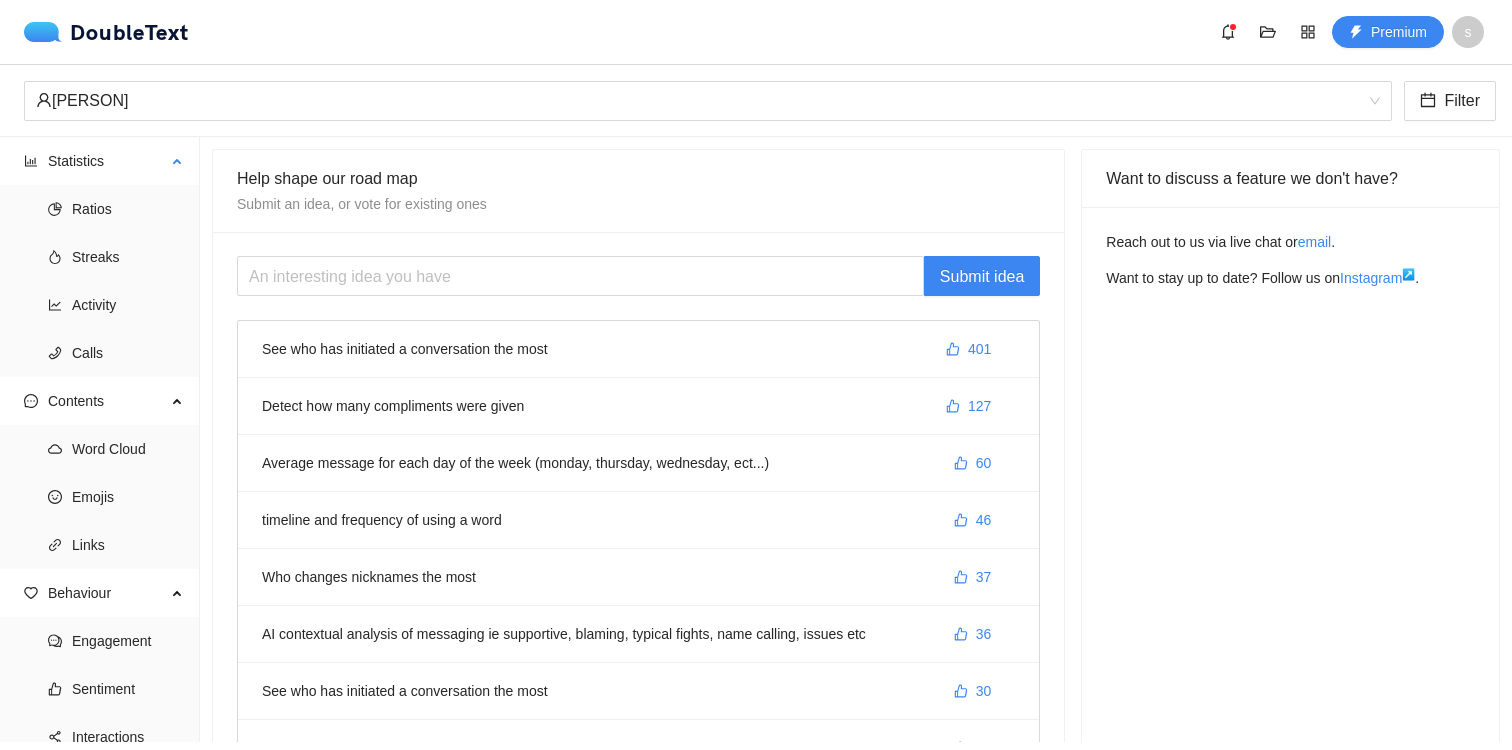 click on "Ratios Streaks Activity Calls" at bounding box center (99, 281) 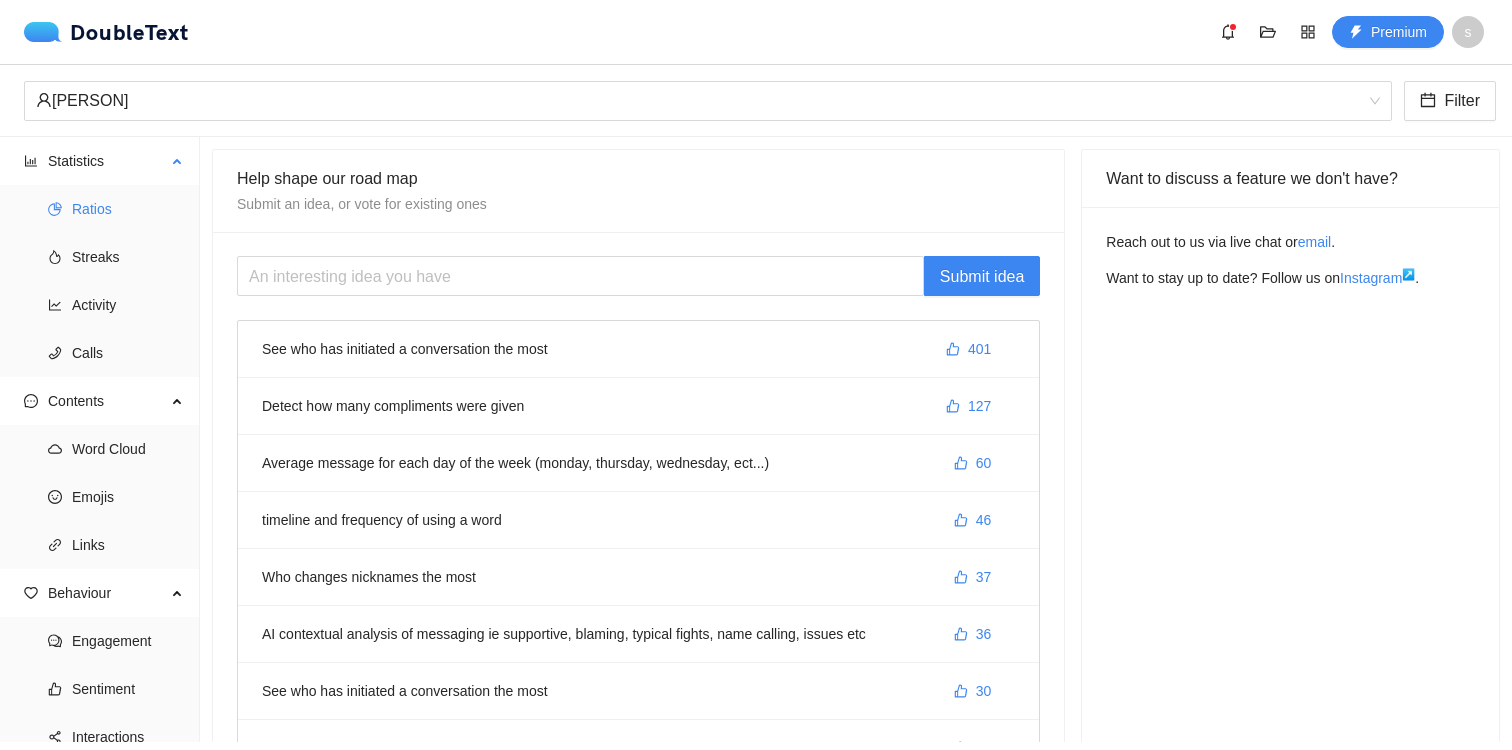 click on "Ratios" at bounding box center (128, 209) 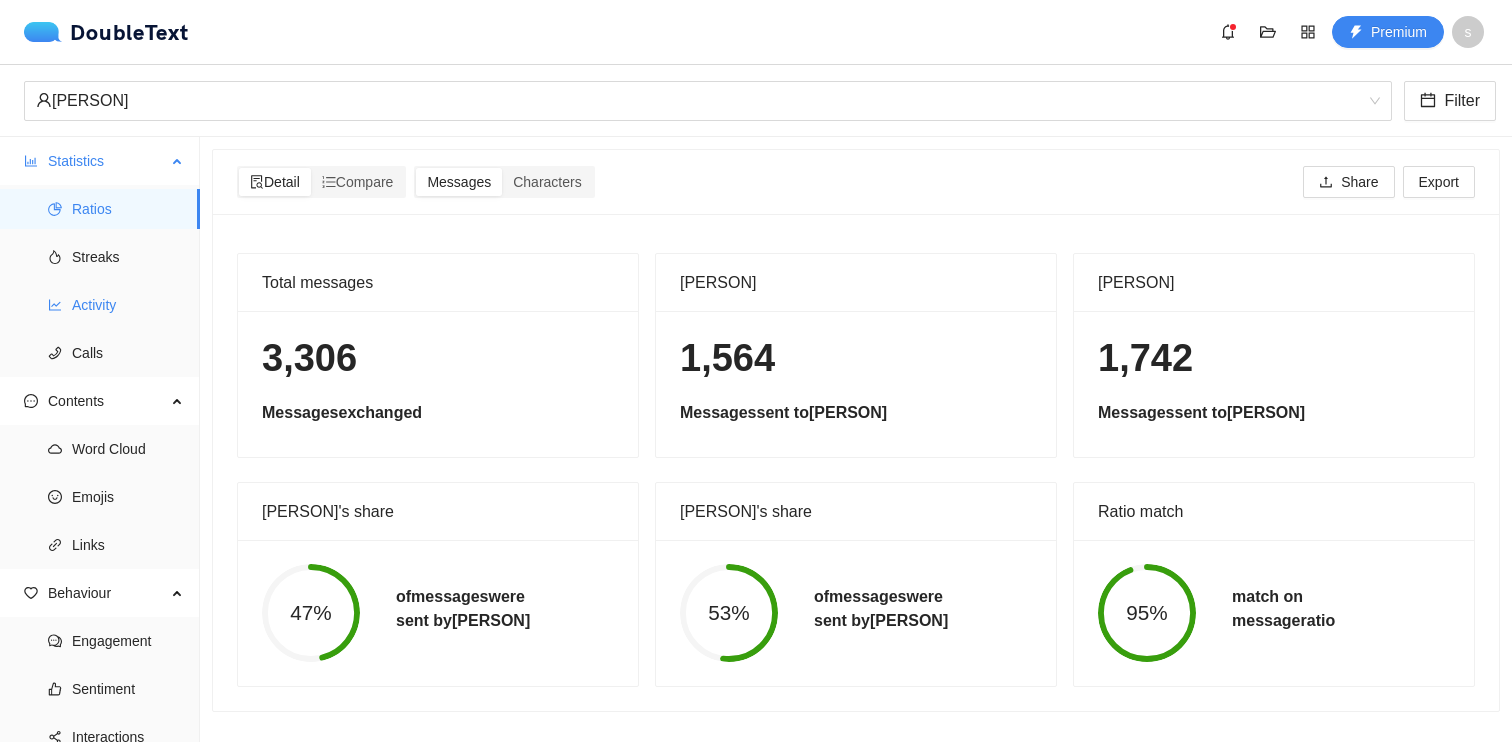 click on "Activity" at bounding box center (100, 305) 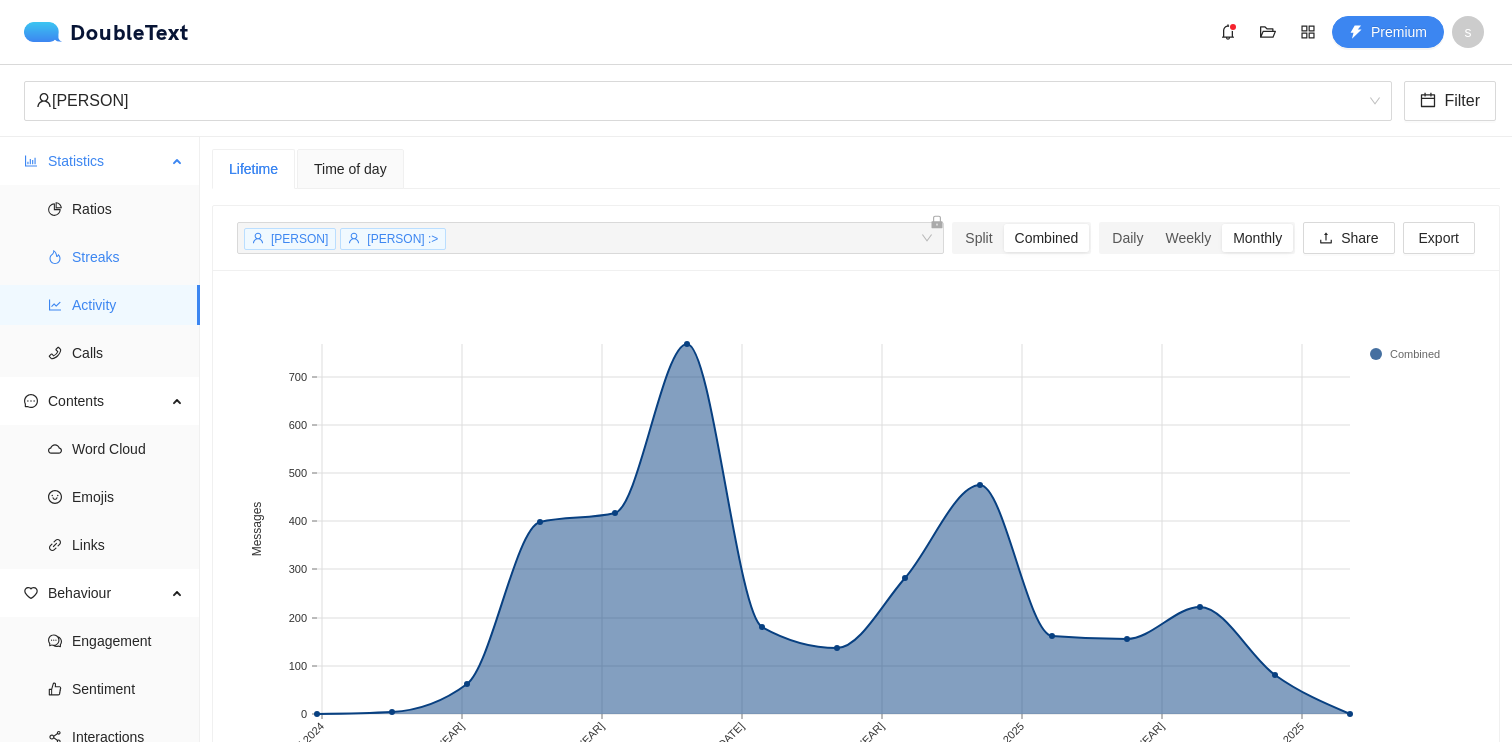 click on "Streaks" at bounding box center (128, 257) 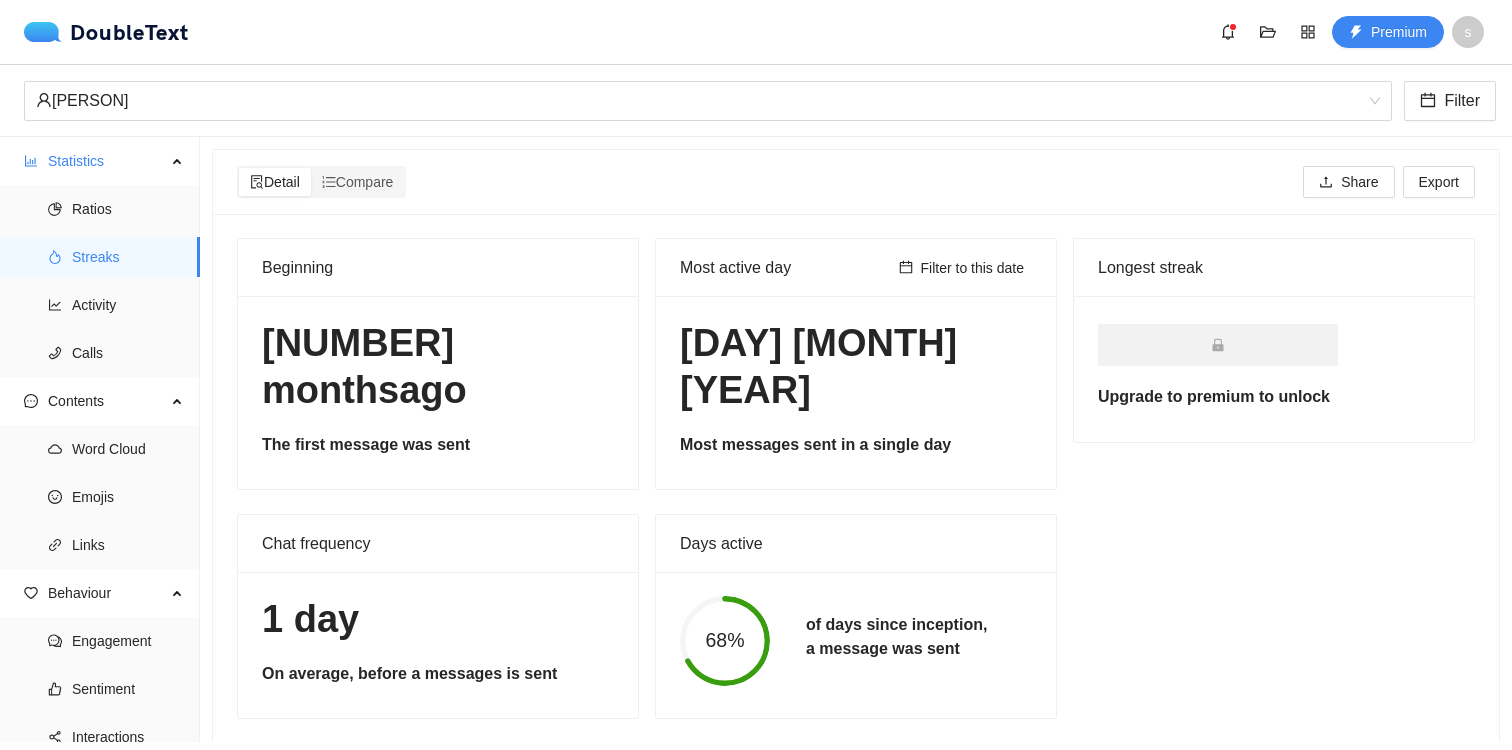 click on "s" at bounding box center (1468, 32) 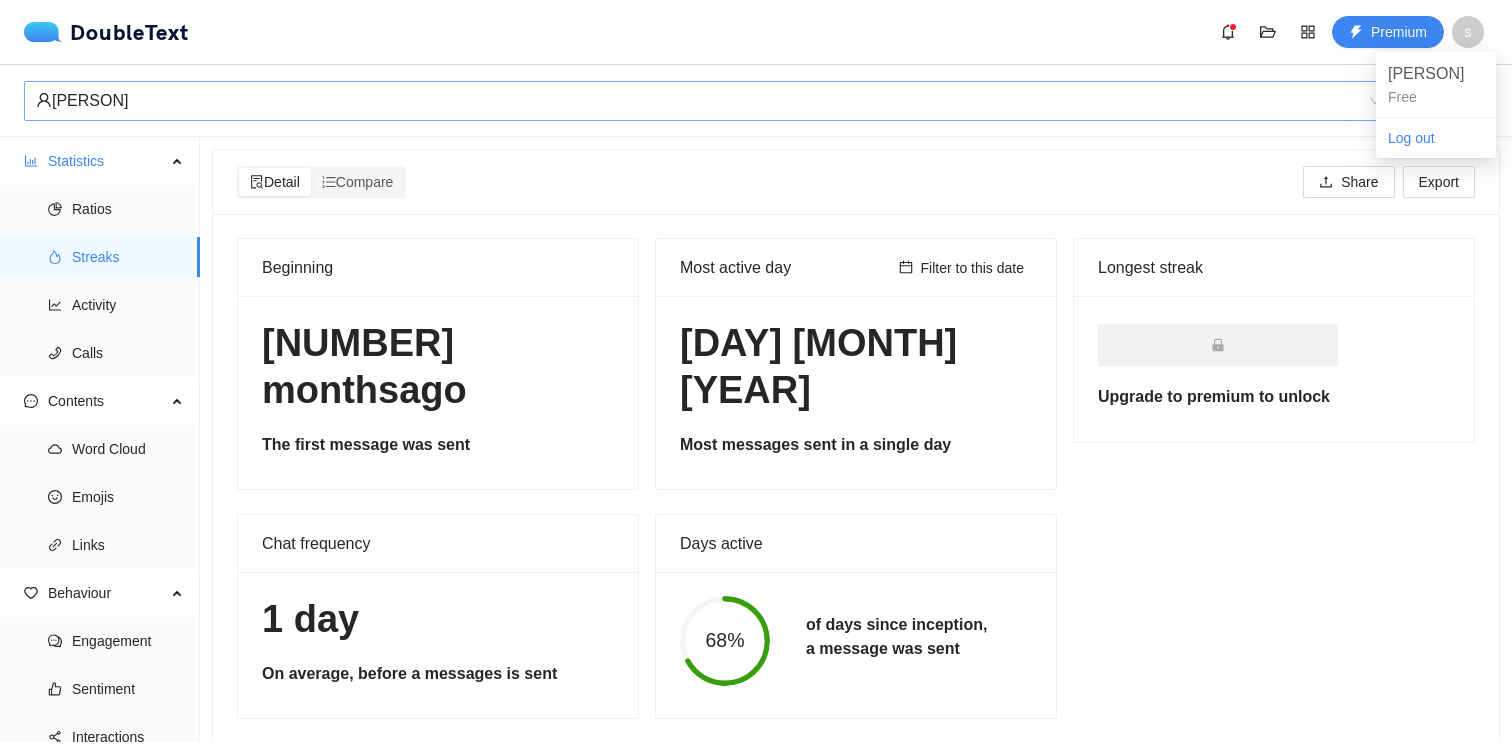 click on "[FIRST]" at bounding box center (699, 101) 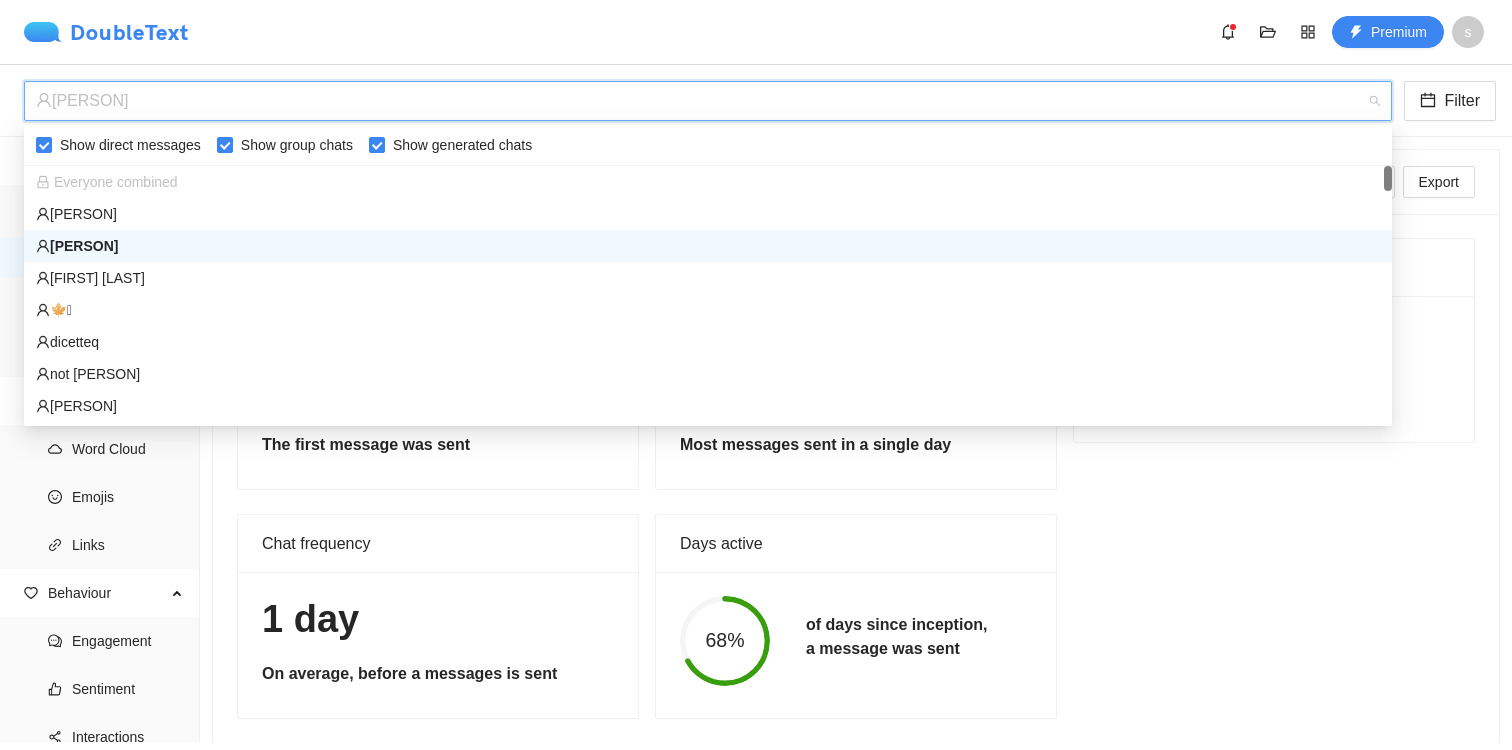 click on "DoubleText" at bounding box center [106, 32] 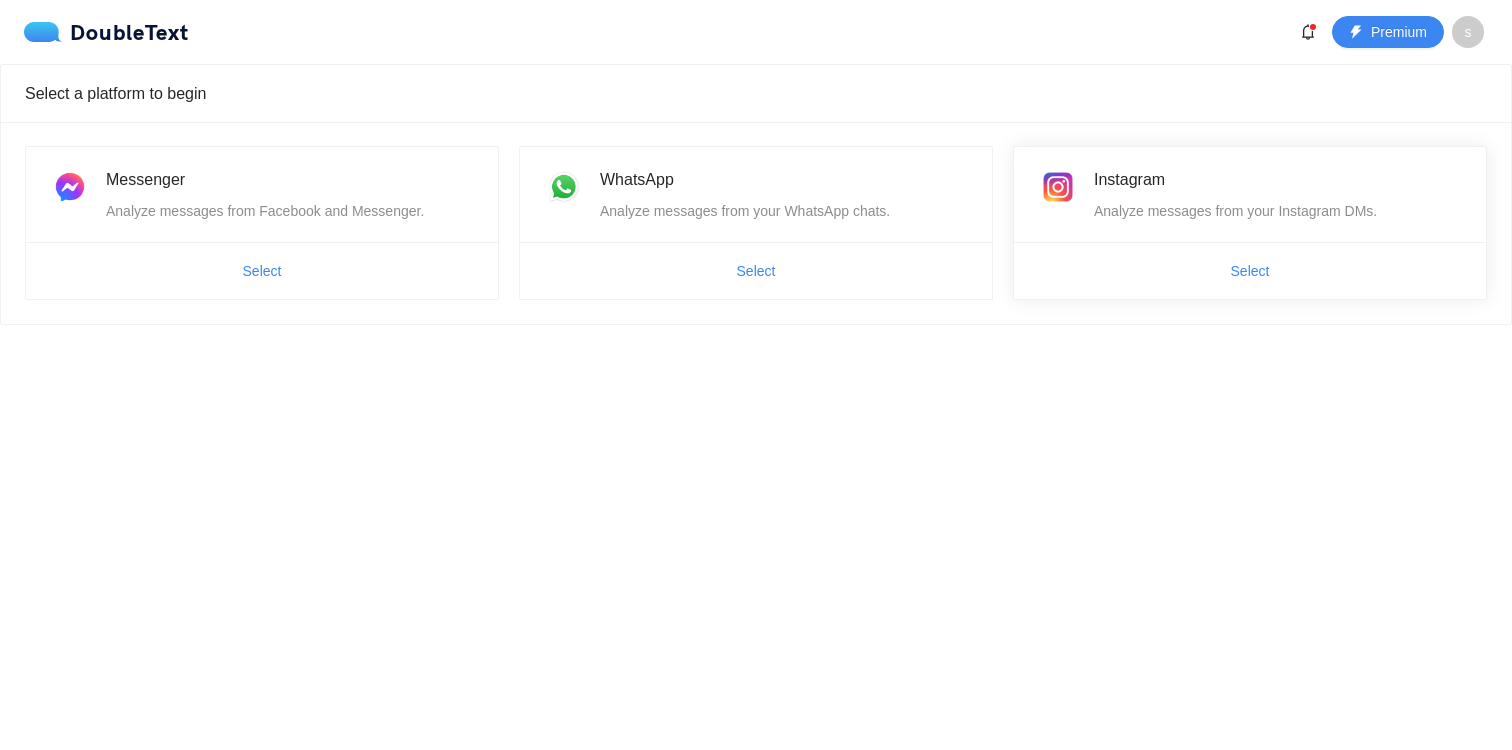click on "Select" at bounding box center (1250, 271) 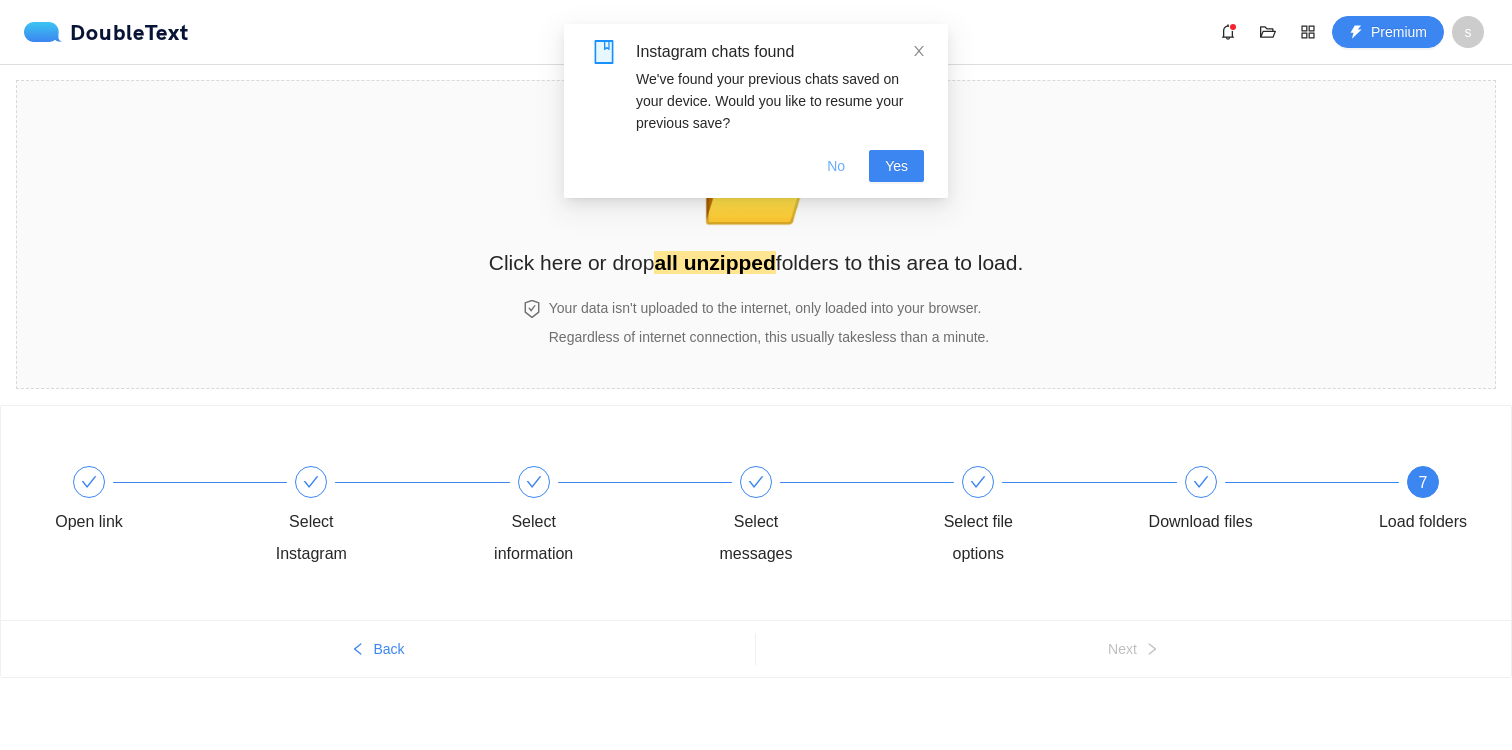 click on "No" at bounding box center (836, 166) 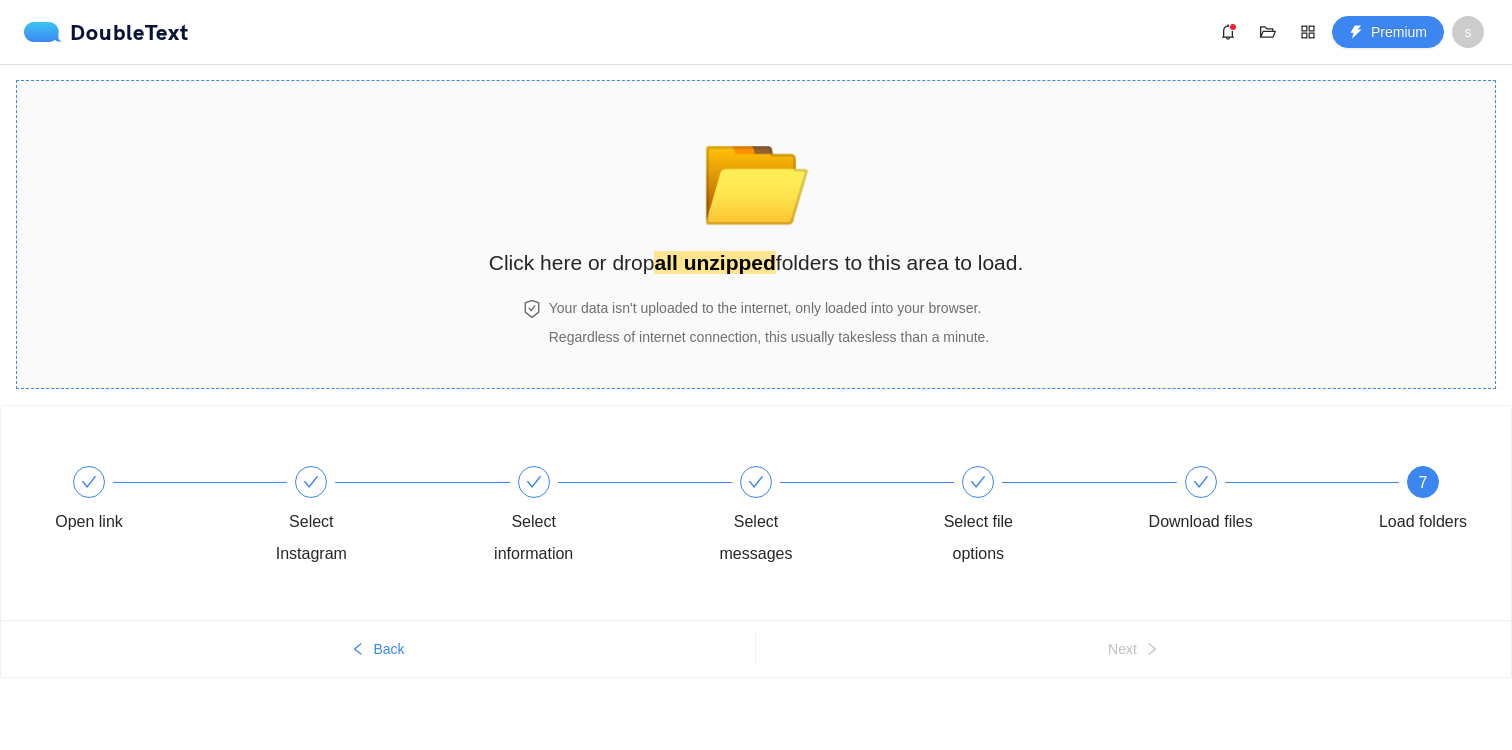 click on "📂" at bounding box center (756, 173) 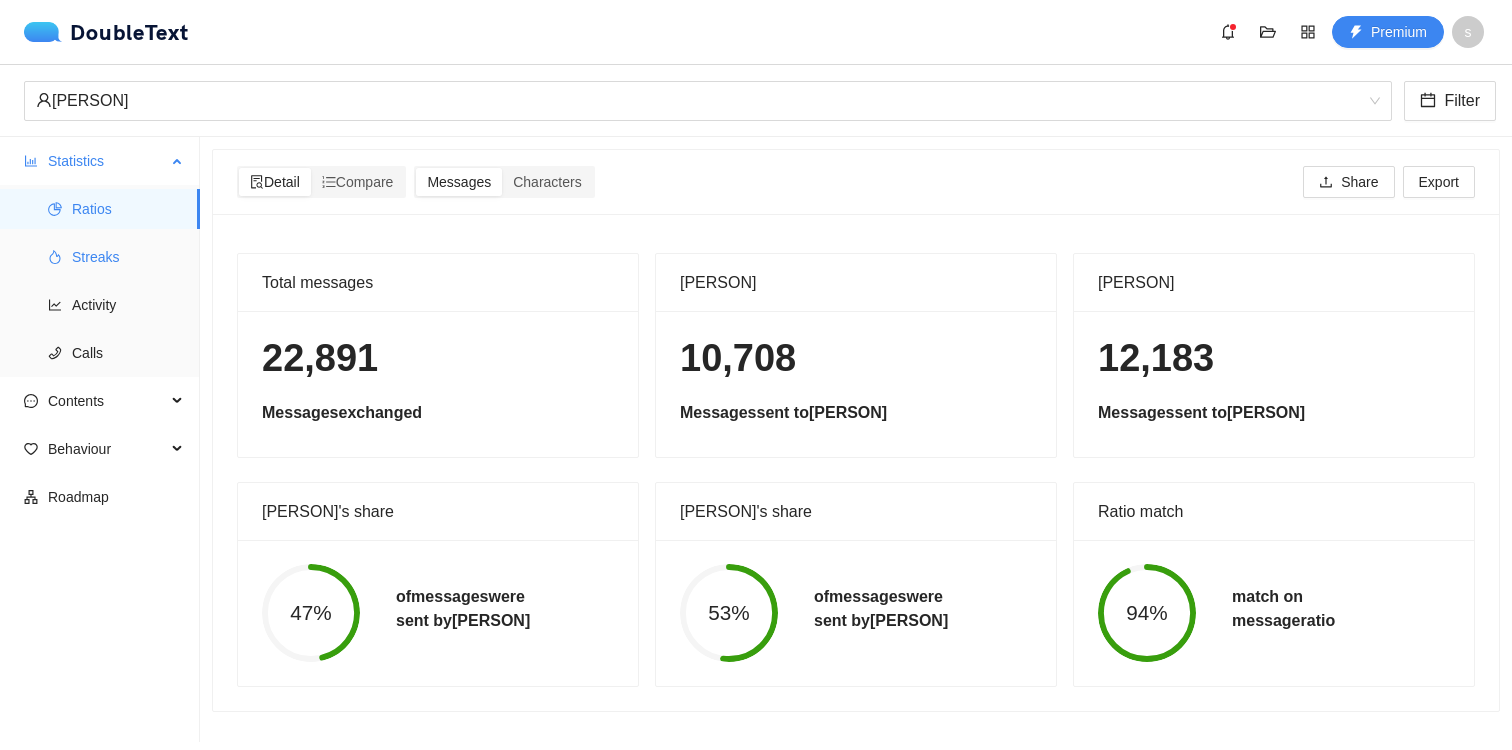 click on "Streaks" at bounding box center [128, 257] 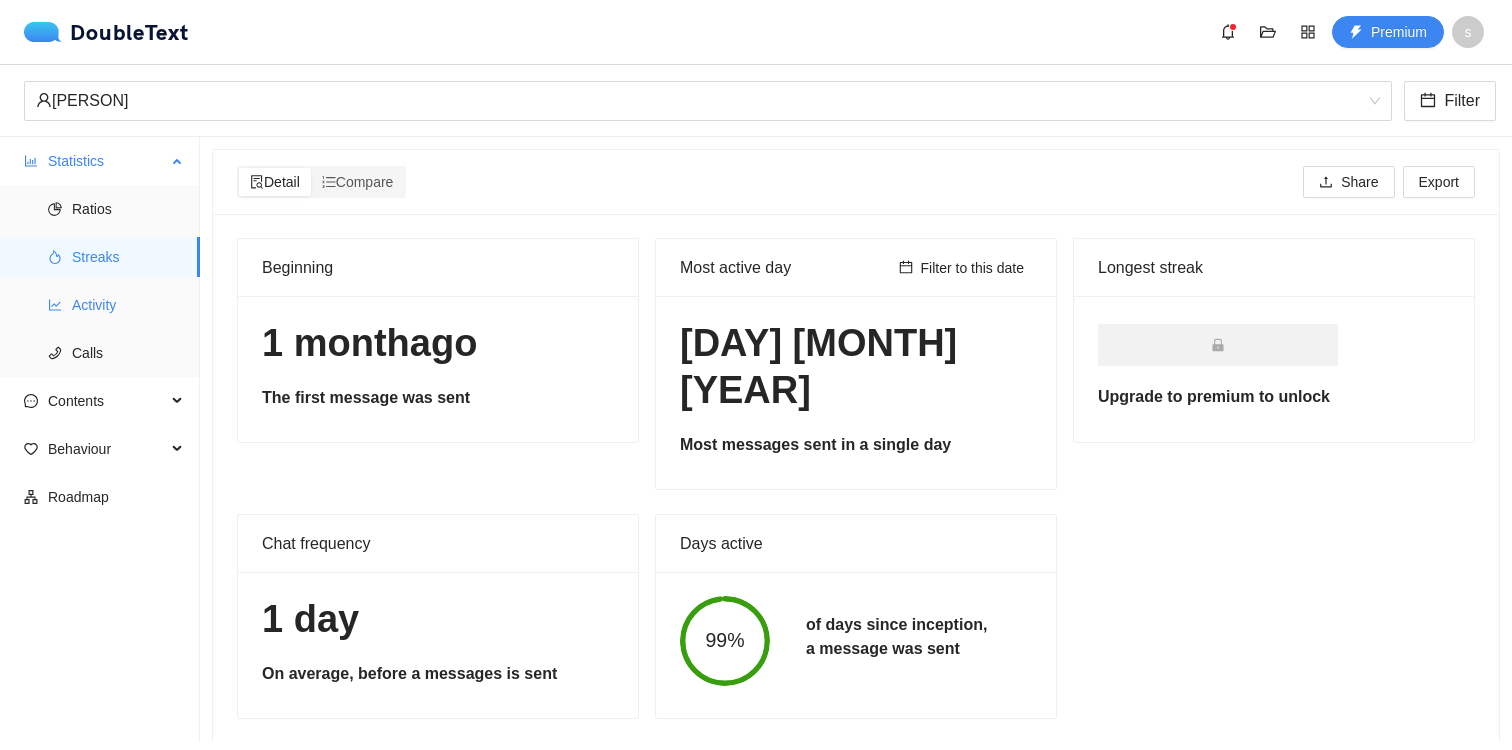 click on "Activity" at bounding box center (128, 305) 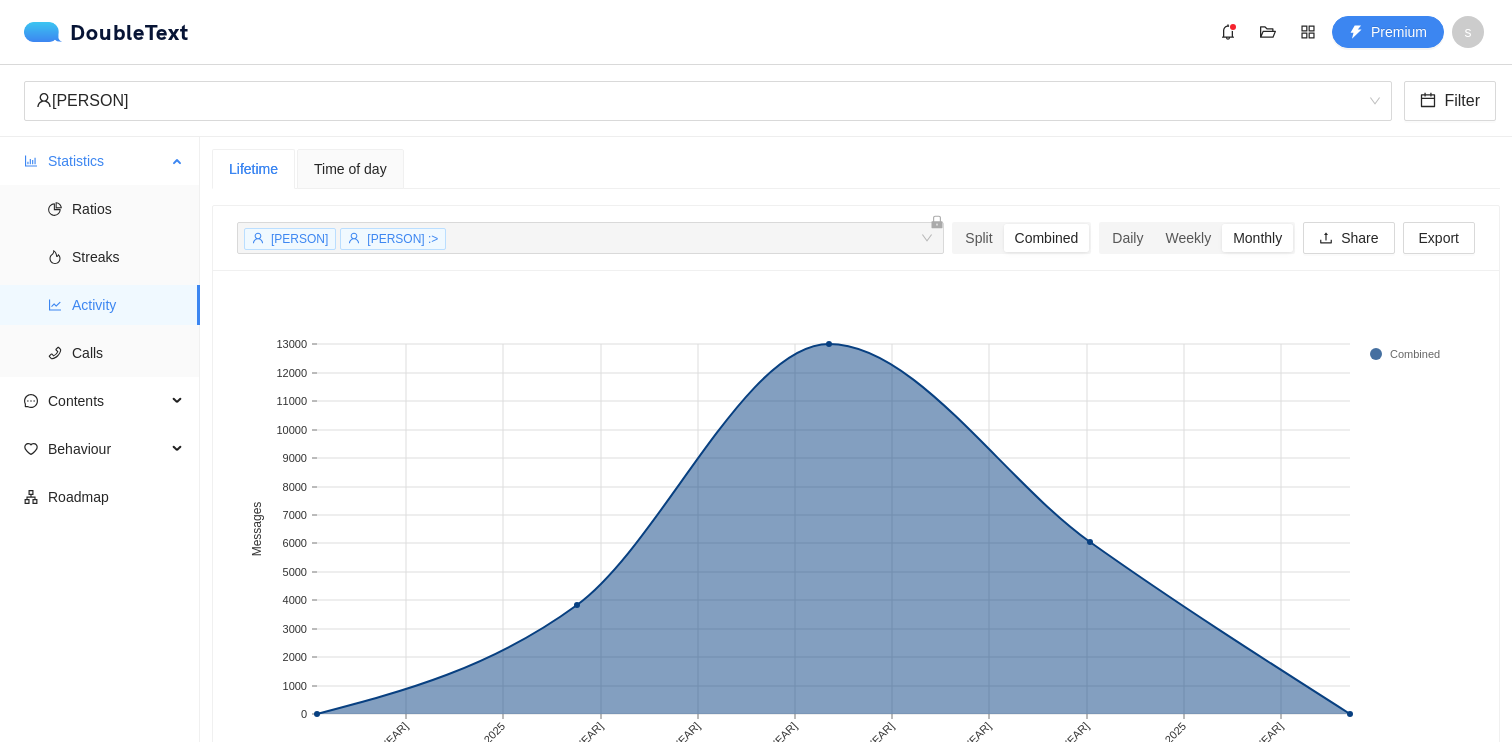 click on "Ratios Streaks Activity Calls" at bounding box center (99, 281) 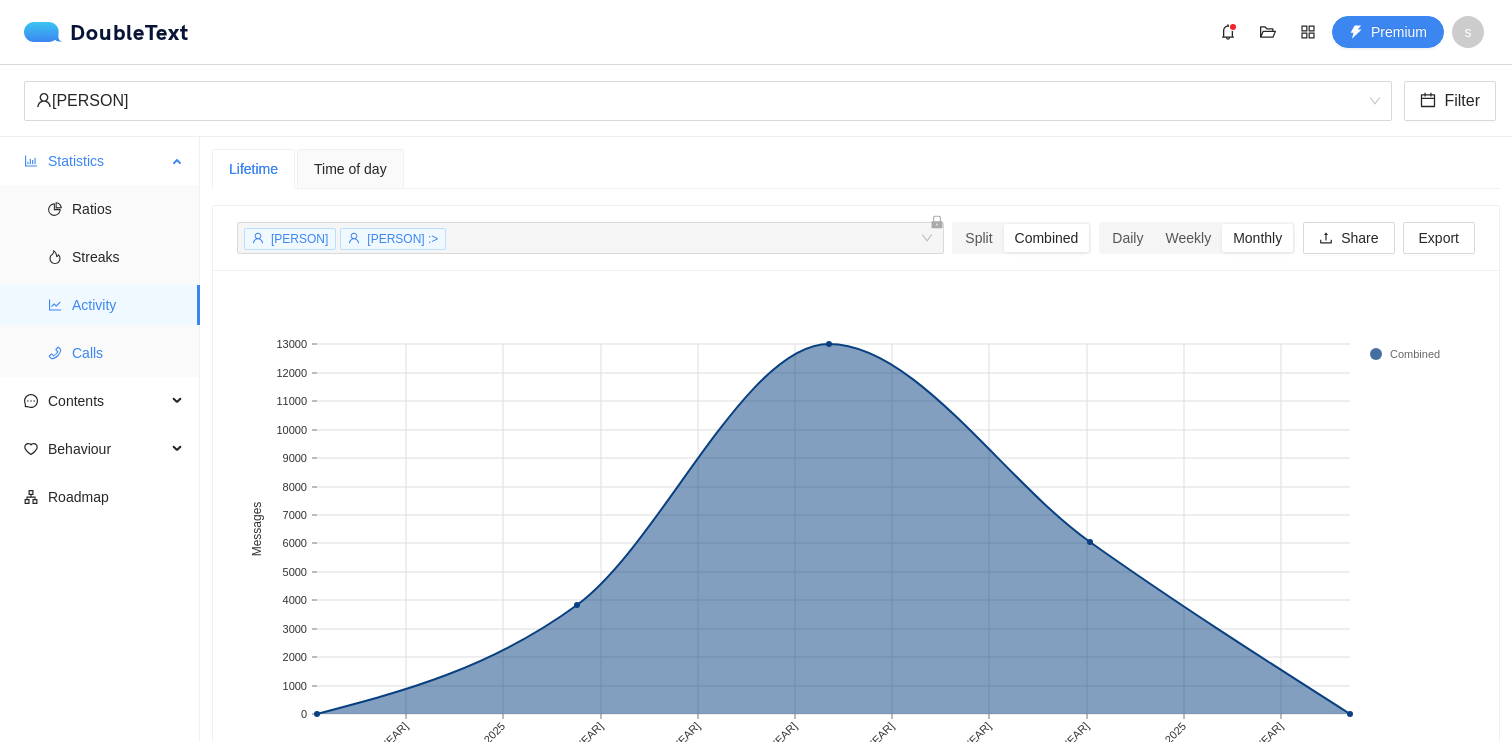 click on "Calls" at bounding box center (128, 353) 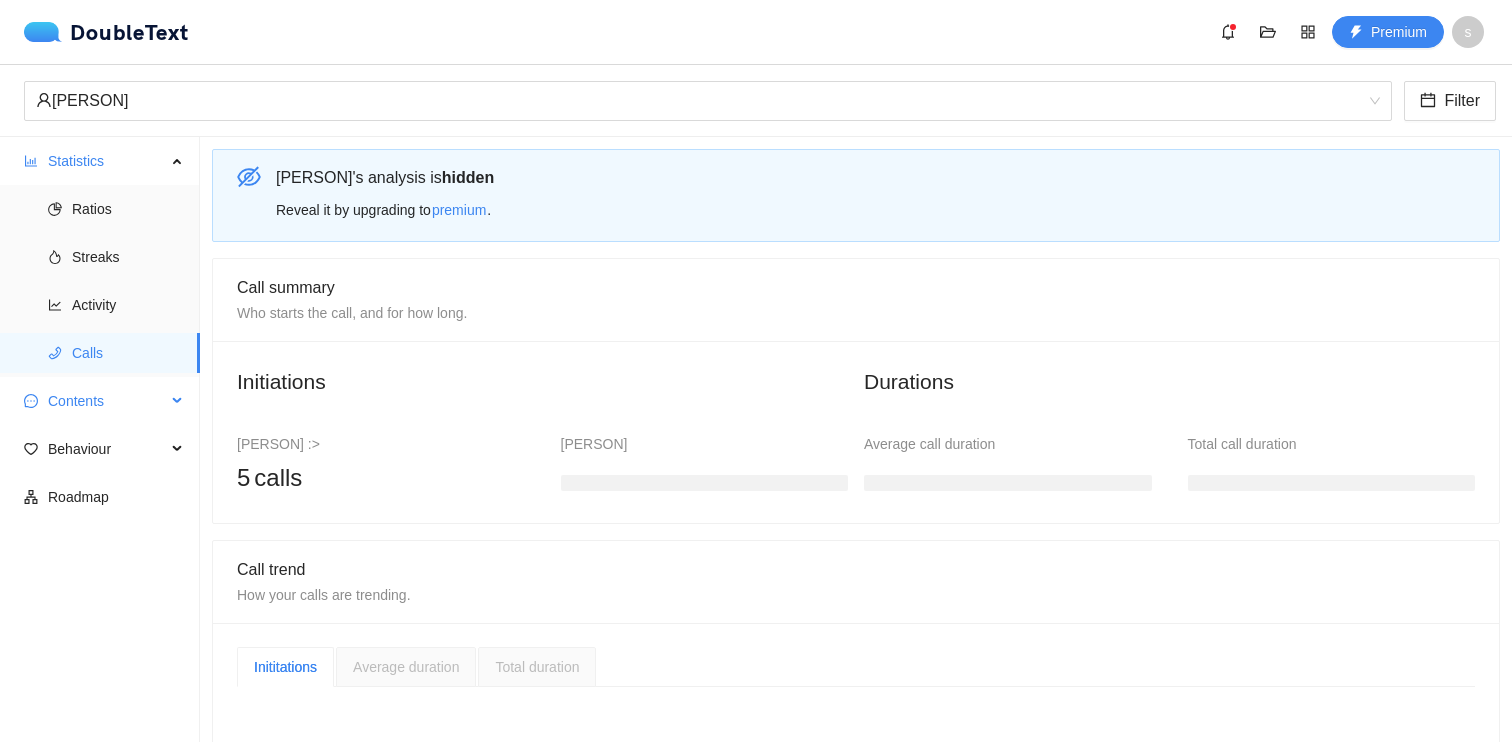click on "Contents" at bounding box center [107, 401] 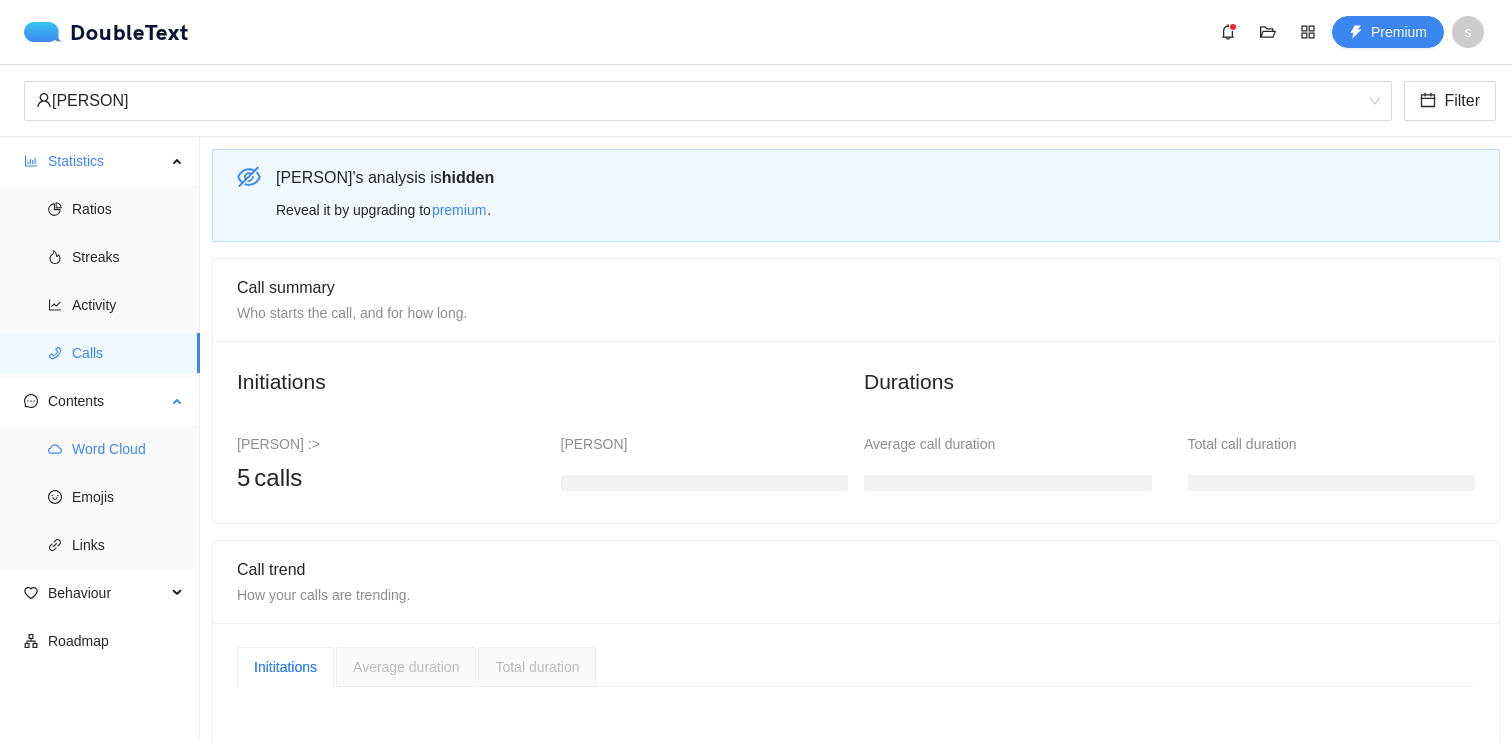 click on "Word Cloud" at bounding box center (128, 449) 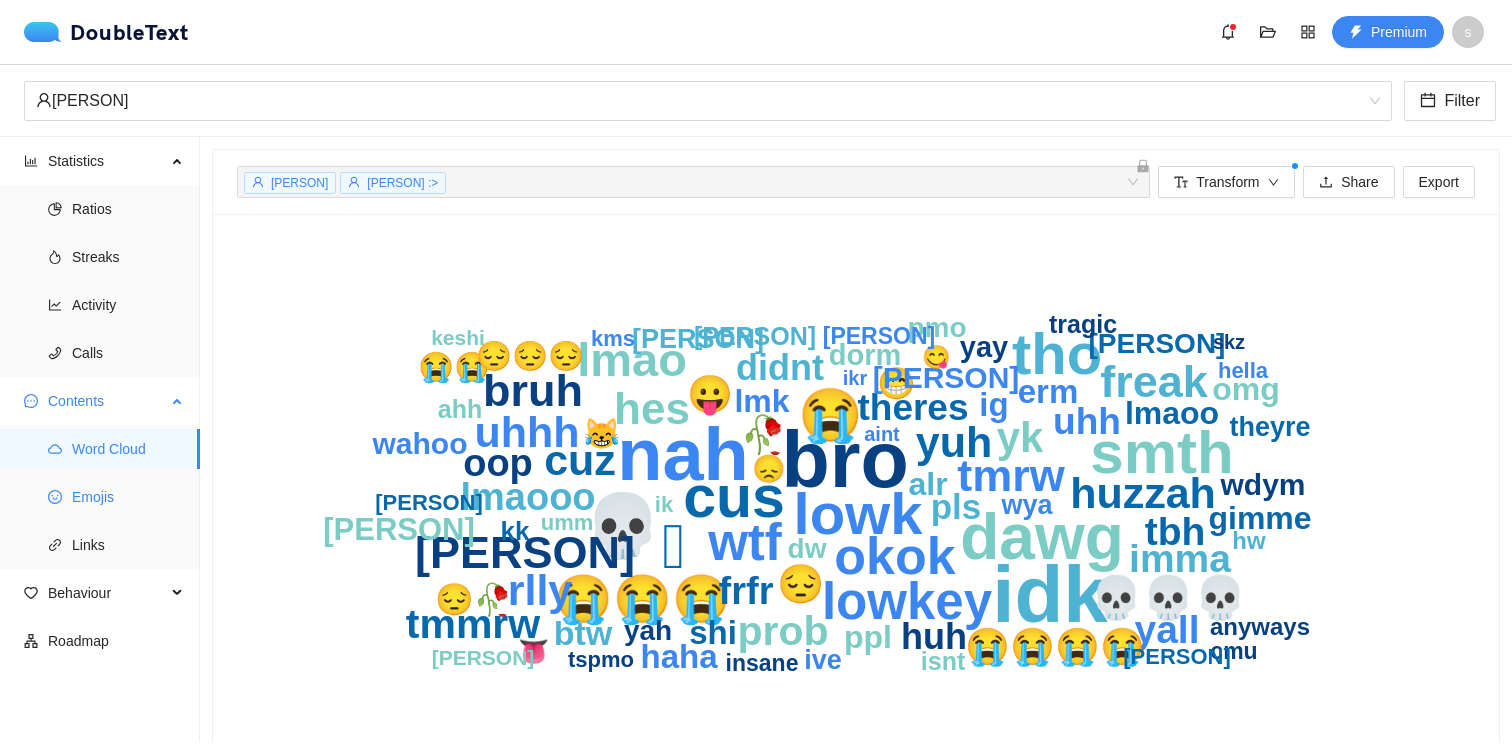 click on "Emojis" at bounding box center [128, 497] 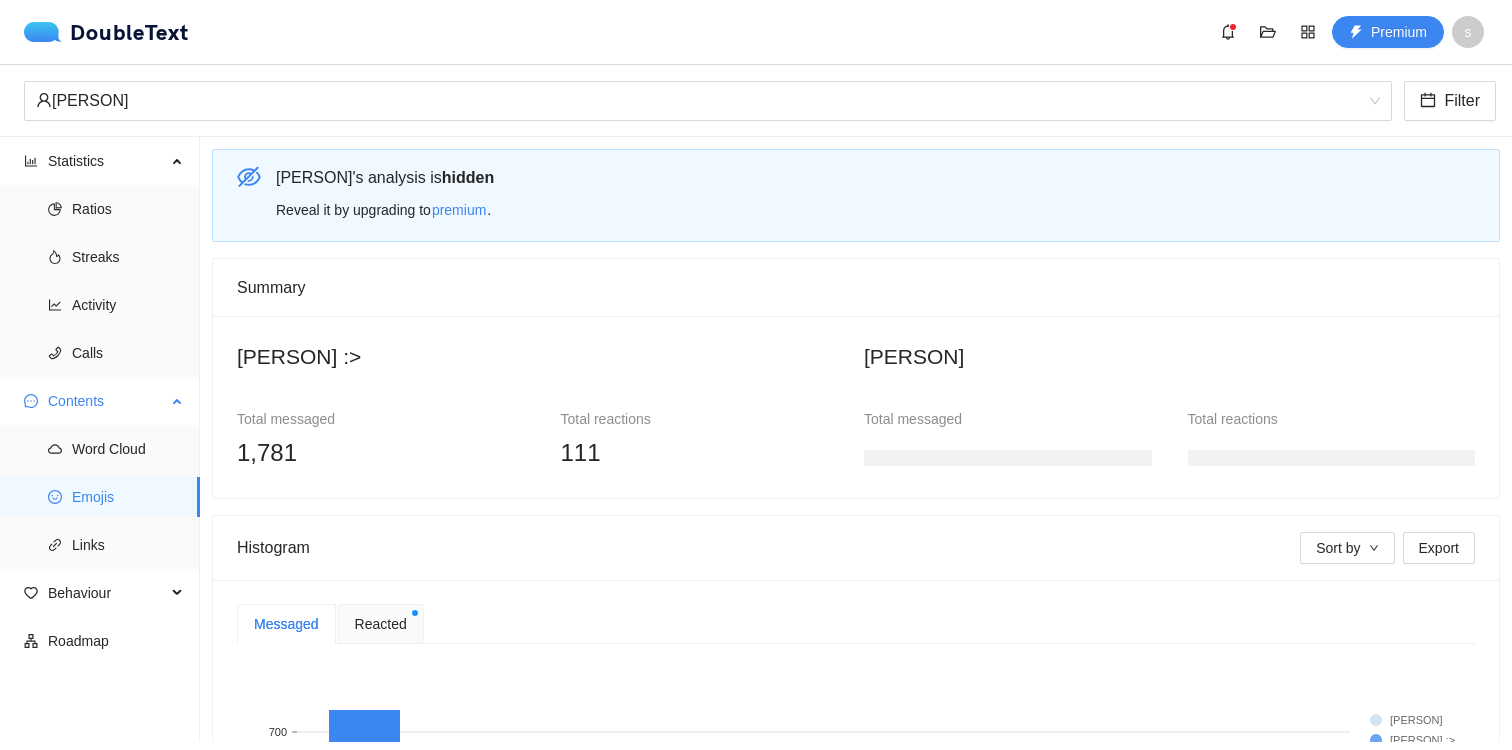 click on "Word Cloud Emojis Links" at bounding box center [99, 497] 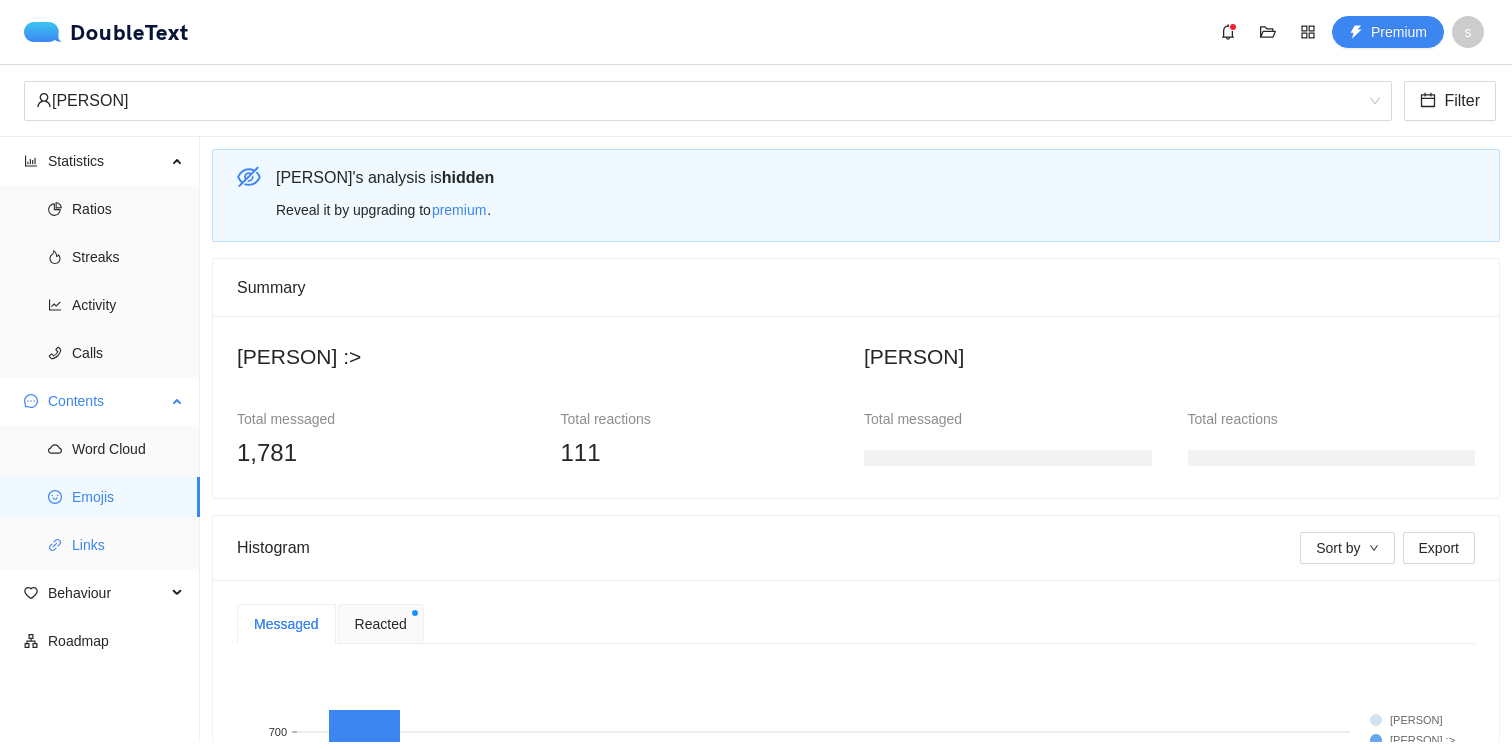 click on "Links" at bounding box center [128, 545] 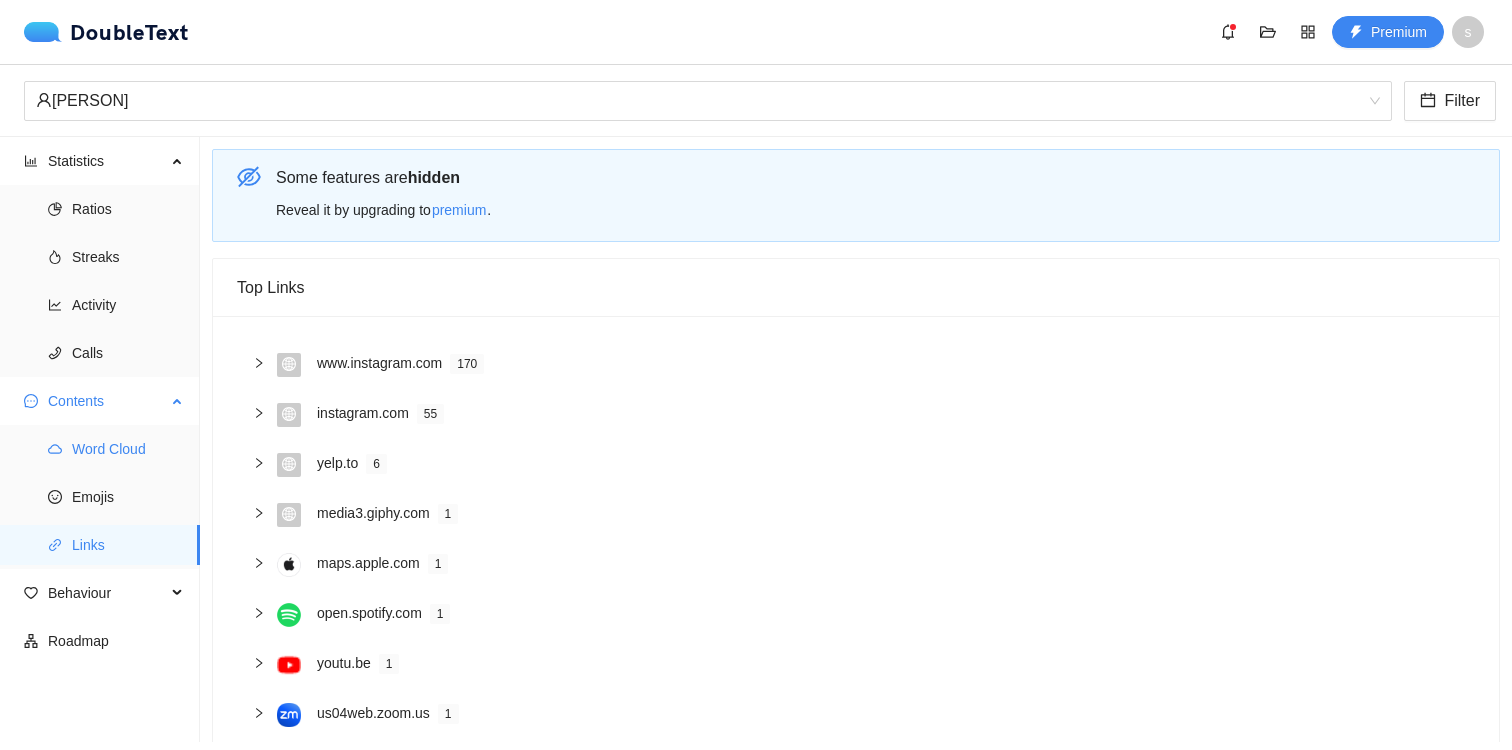 click on "Word Cloud Emojis Links" at bounding box center [99, 497] 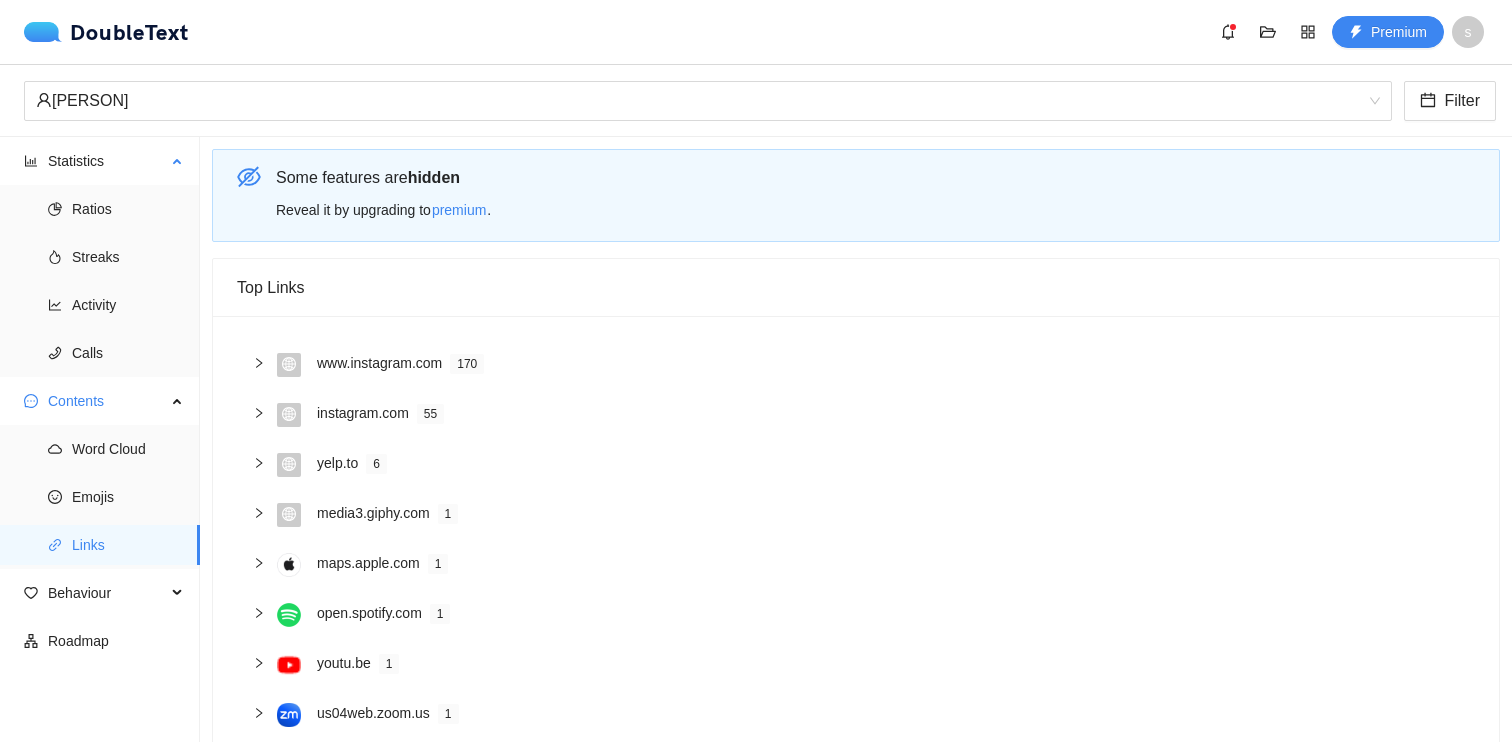 click on "Ratios Streaks Activity Calls" at bounding box center [99, 281] 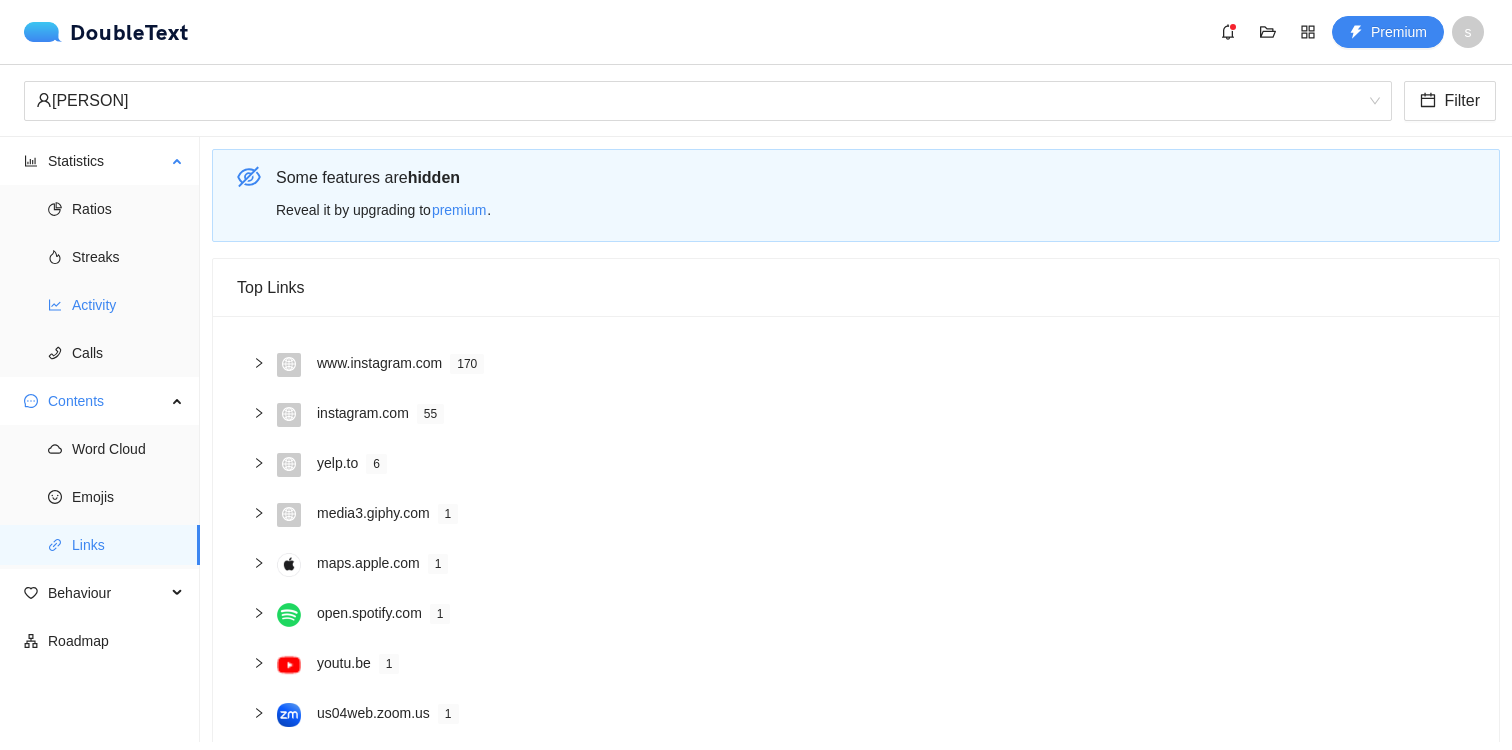 click on "Activity" at bounding box center [128, 305] 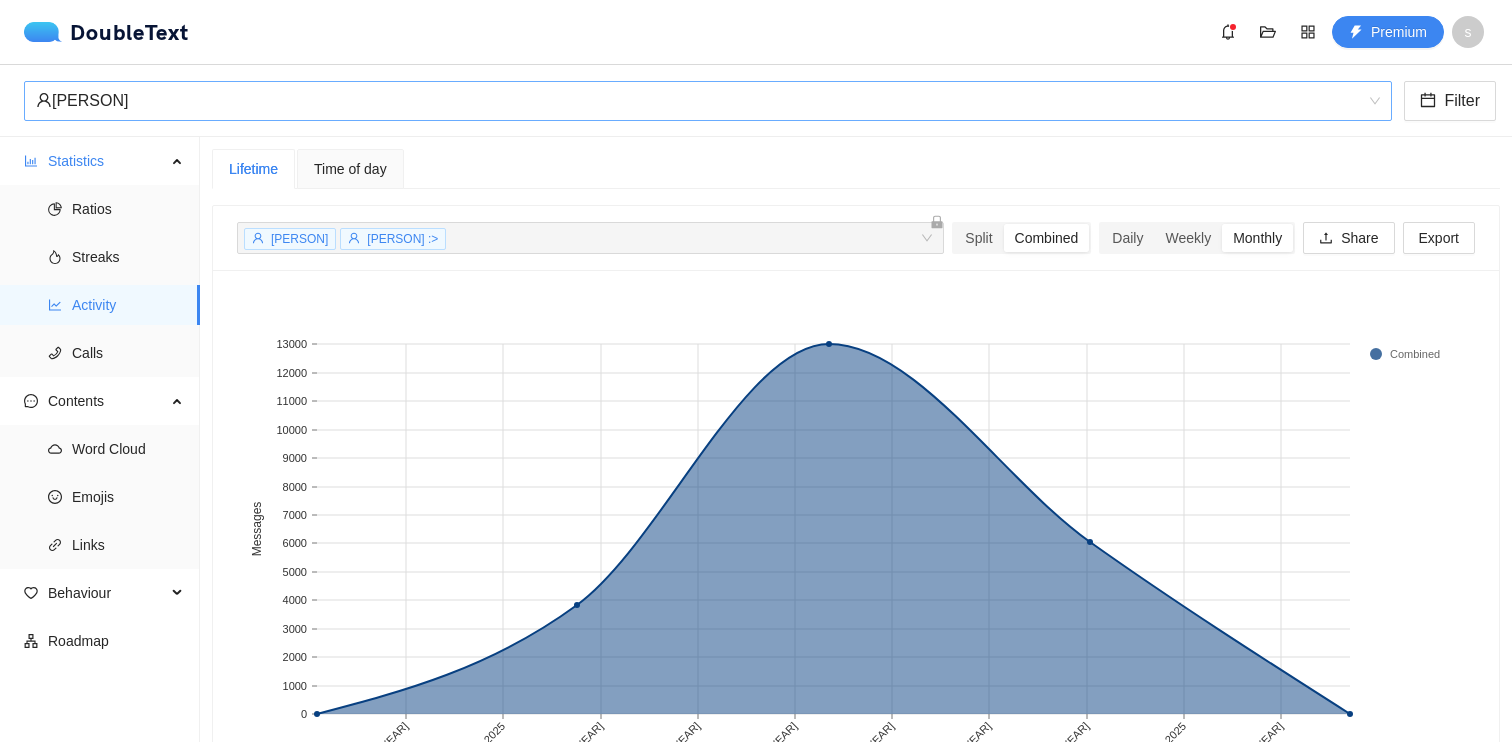 click on "[FIRST]" at bounding box center [699, 101] 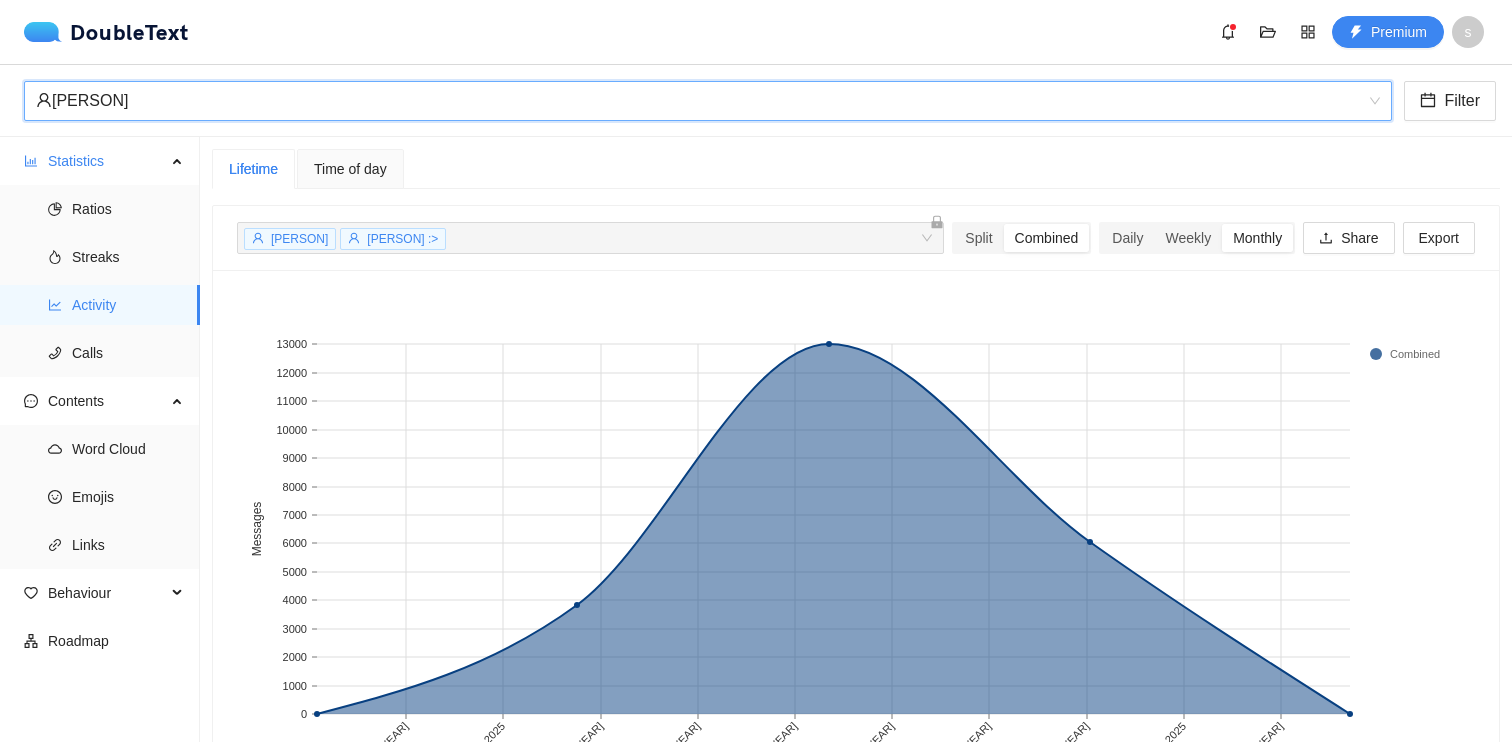 click on "[FIRST]" at bounding box center (699, 101) 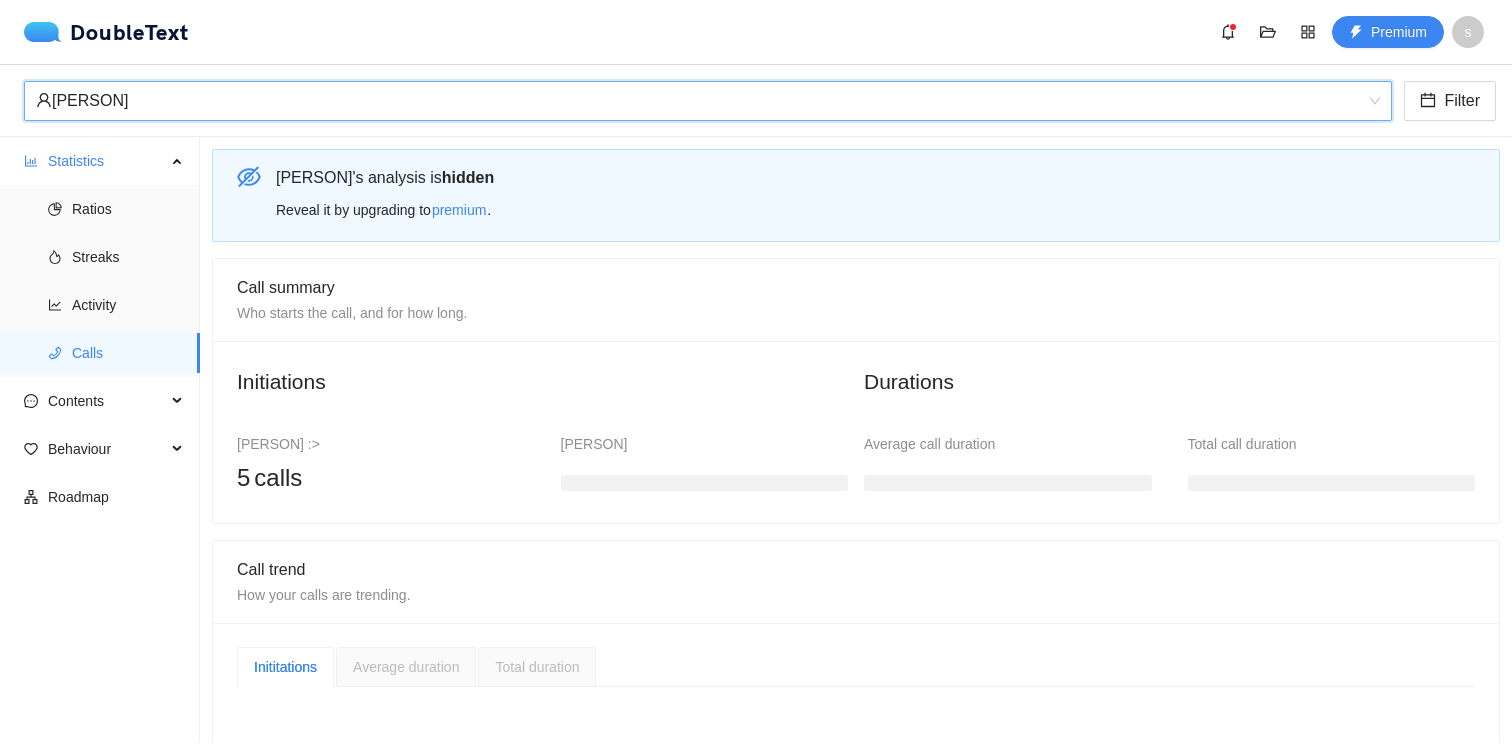 click on "DoubleText" at bounding box center [112, 32] 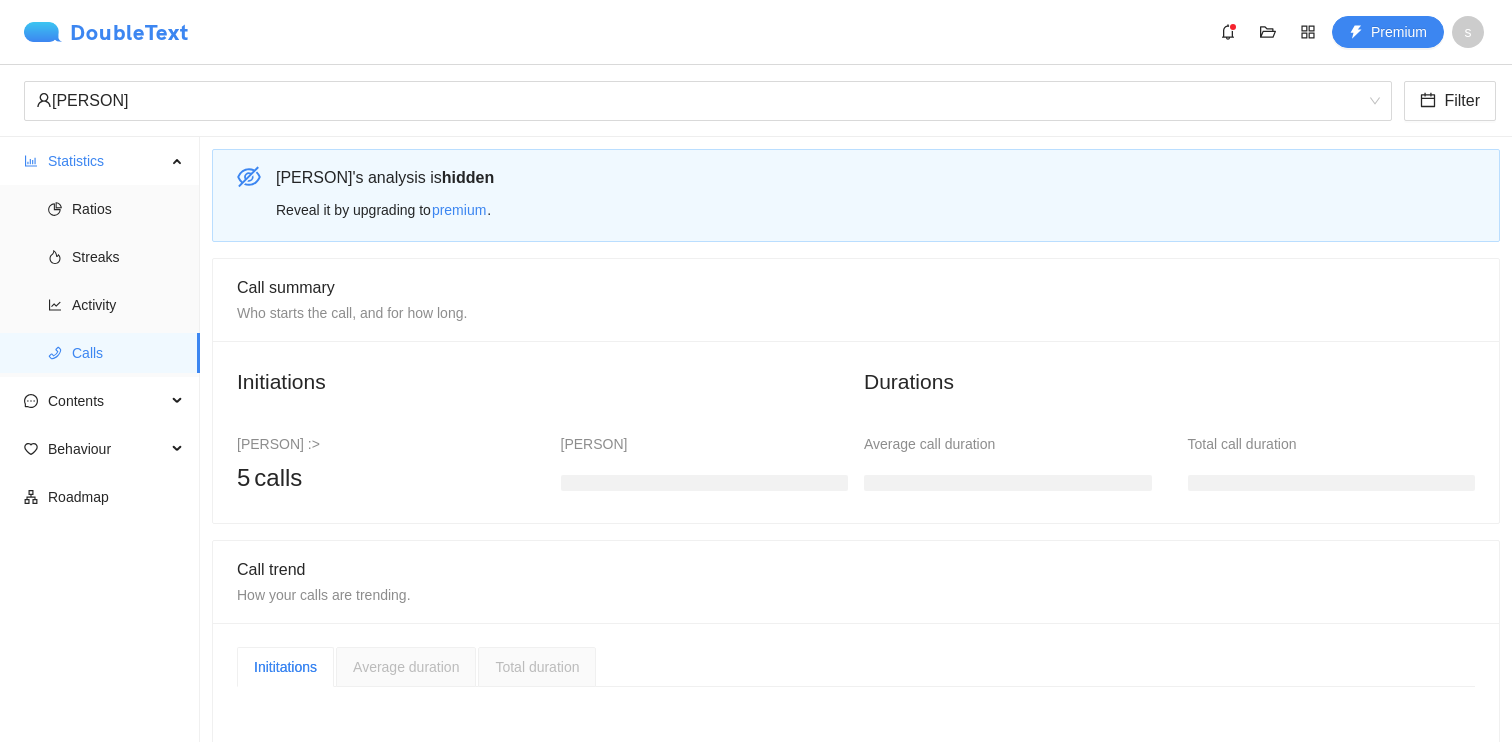 click on "DoubleText" at bounding box center [106, 32] 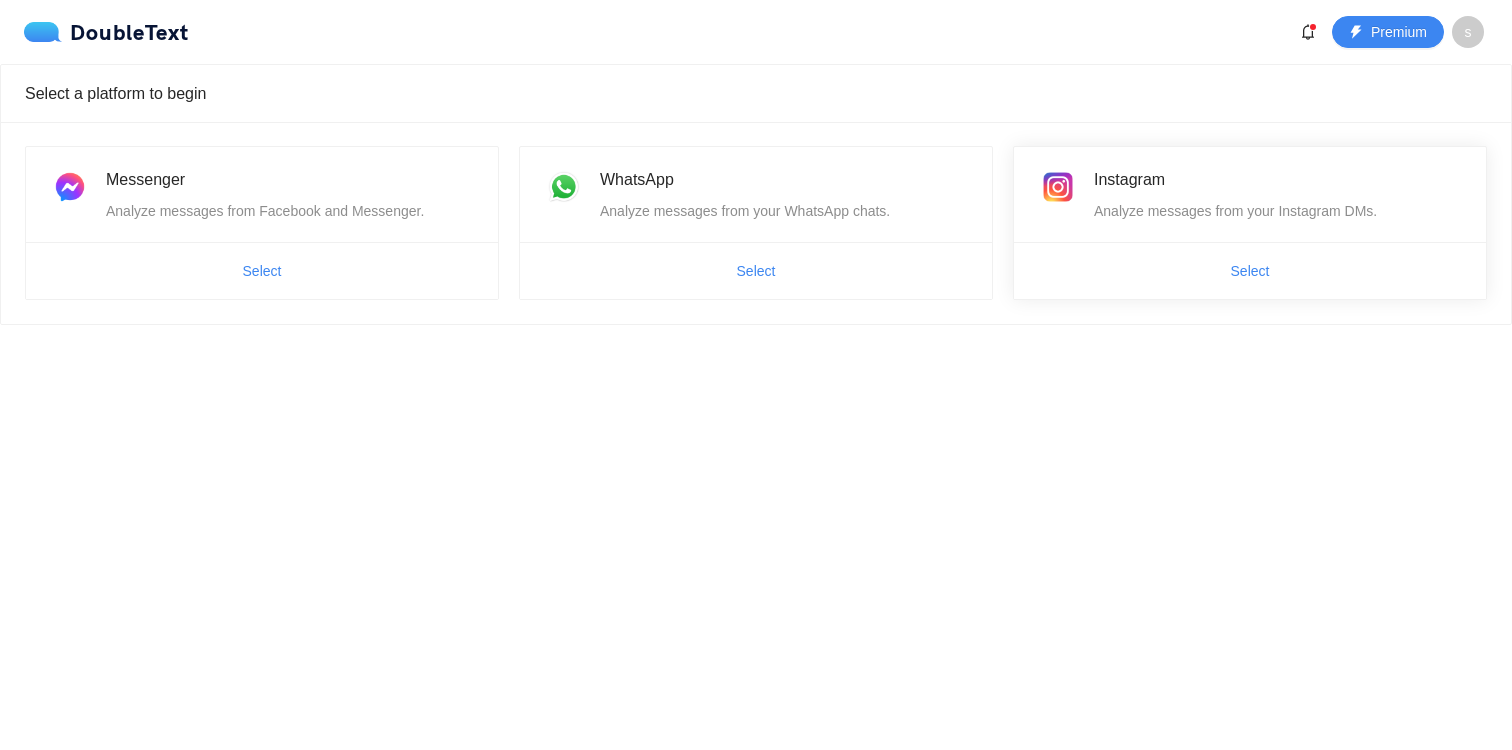 click on "Select" at bounding box center [1250, 270] 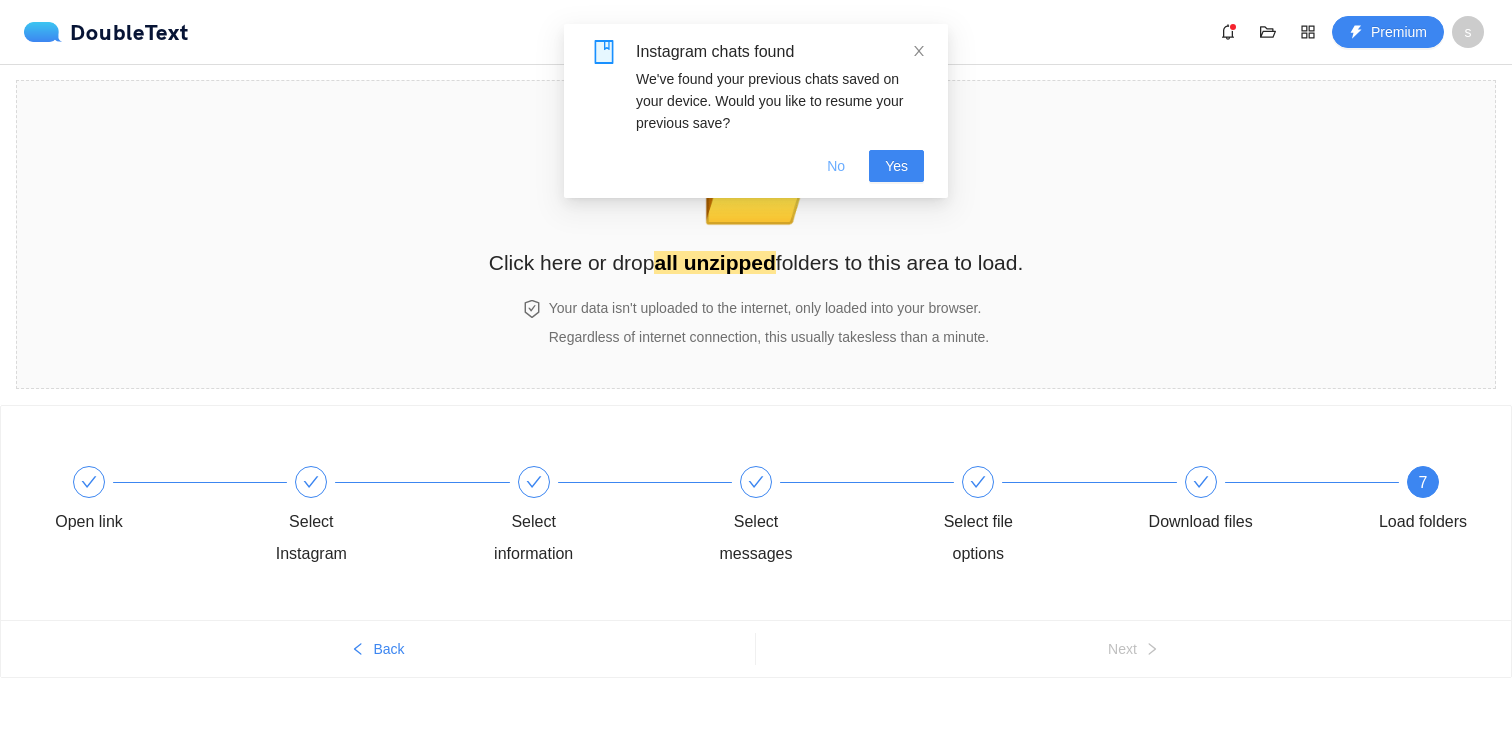click on "No" at bounding box center [836, 166] 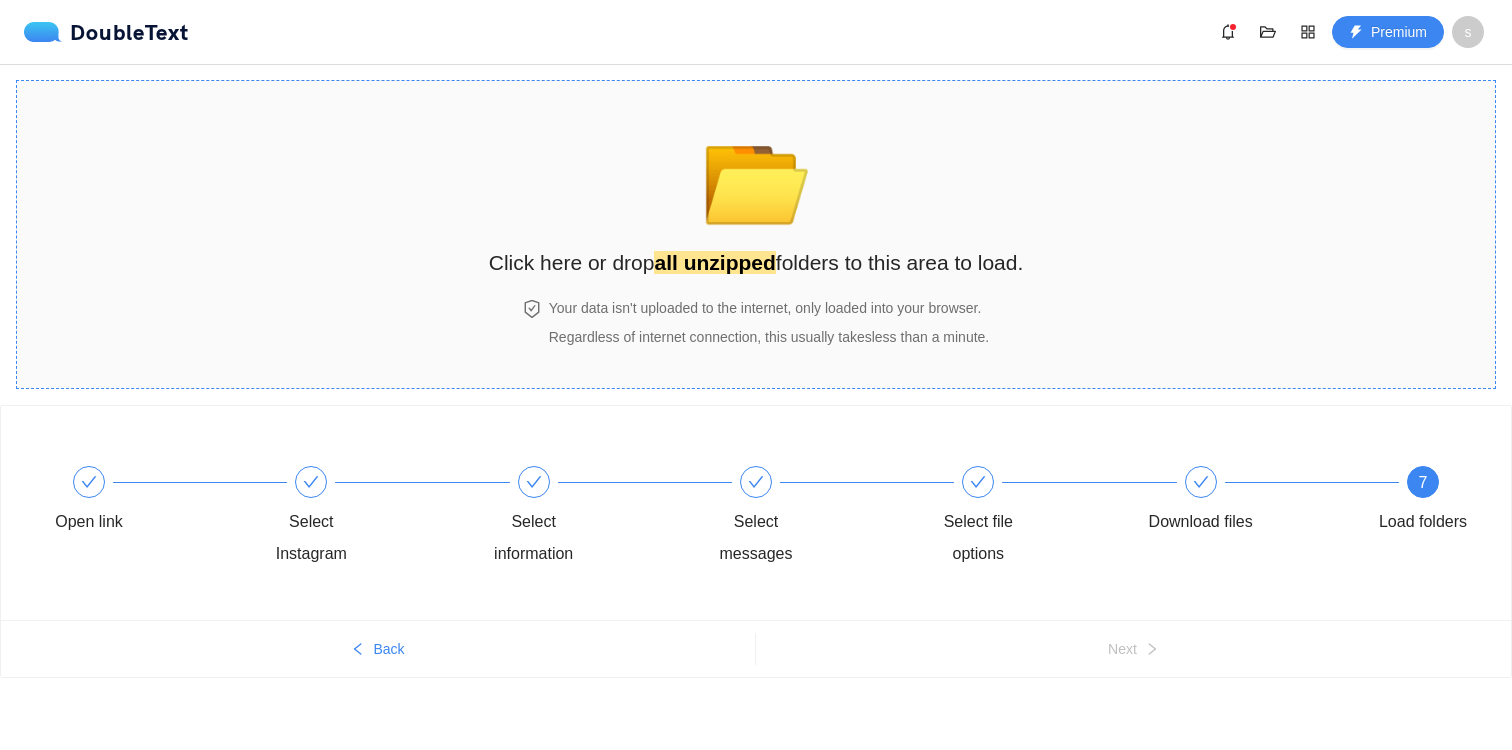 click on "📂" at bounding box center (756, 173) 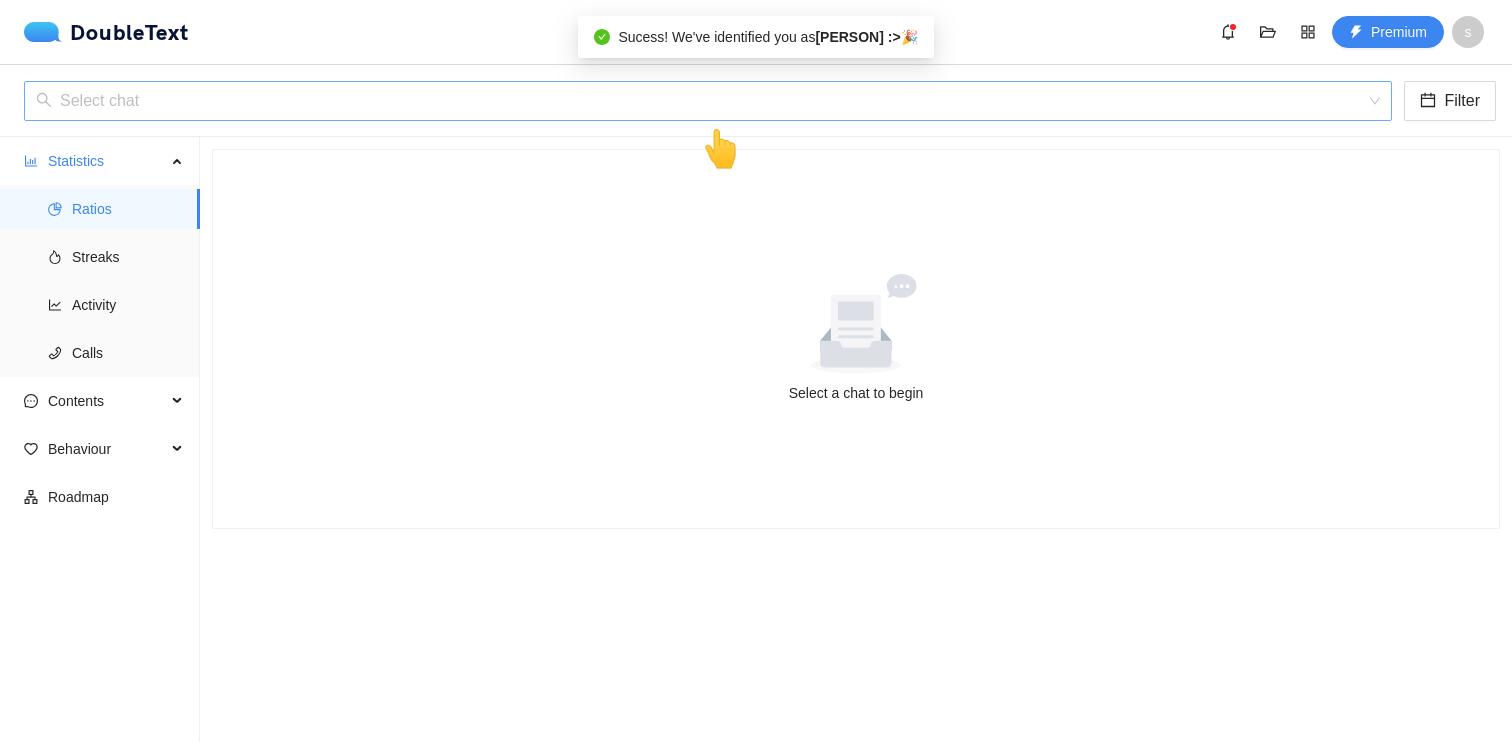 click at bounding box center (701, 101) 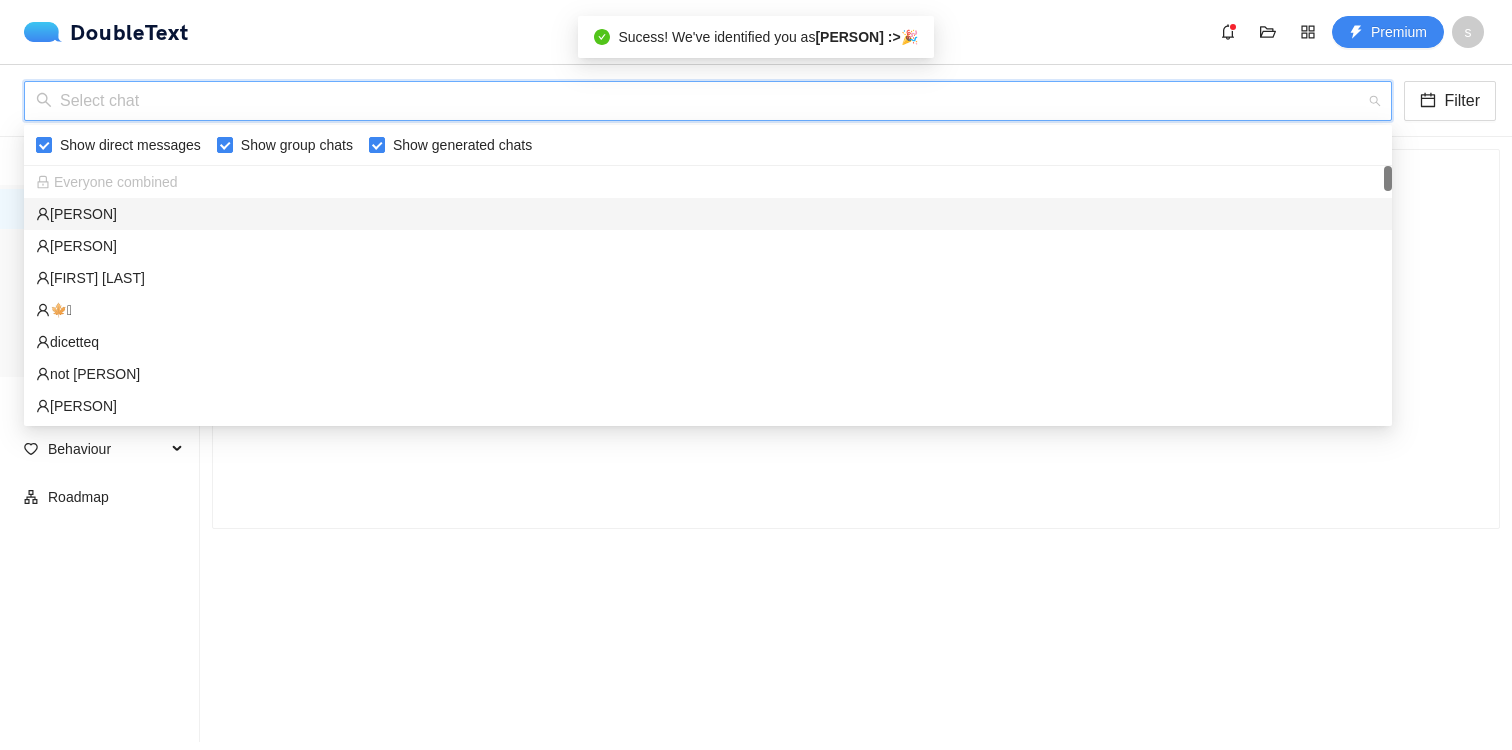 click on "[FIRST]" at bounding box center (708, 214) 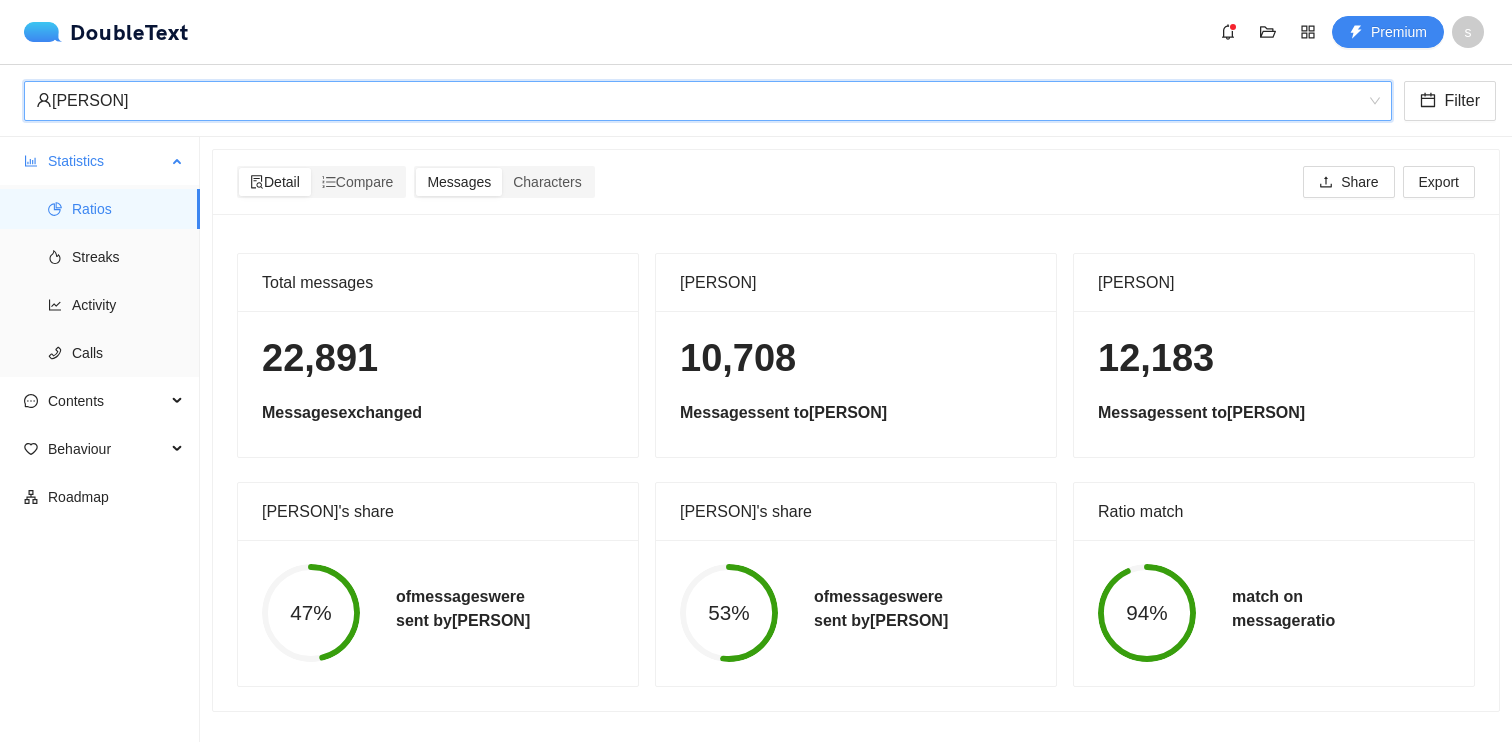 click on "Ratios Streaks Activity Calls" at bounding box center [99, 281] 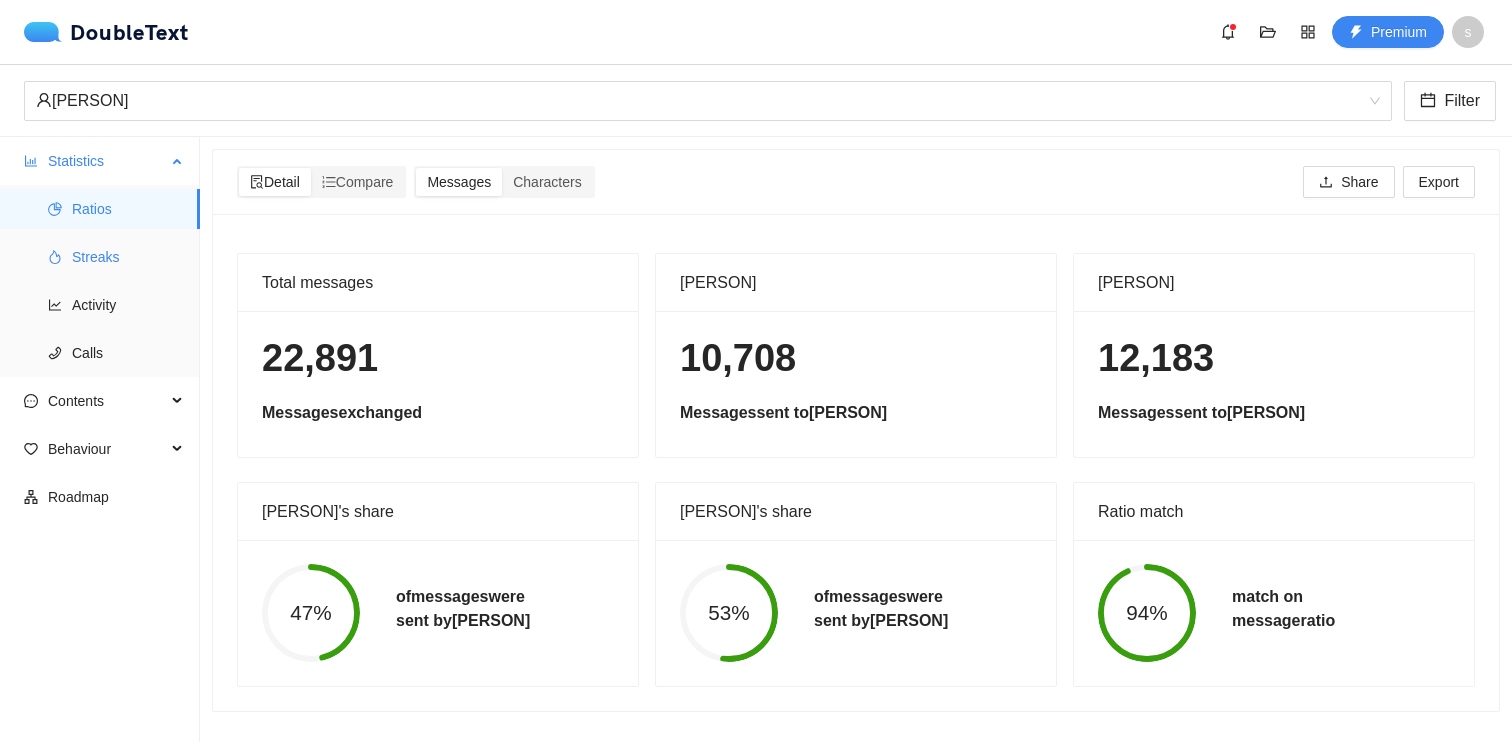 click on "Streaks" at bounding box center (128, 257) 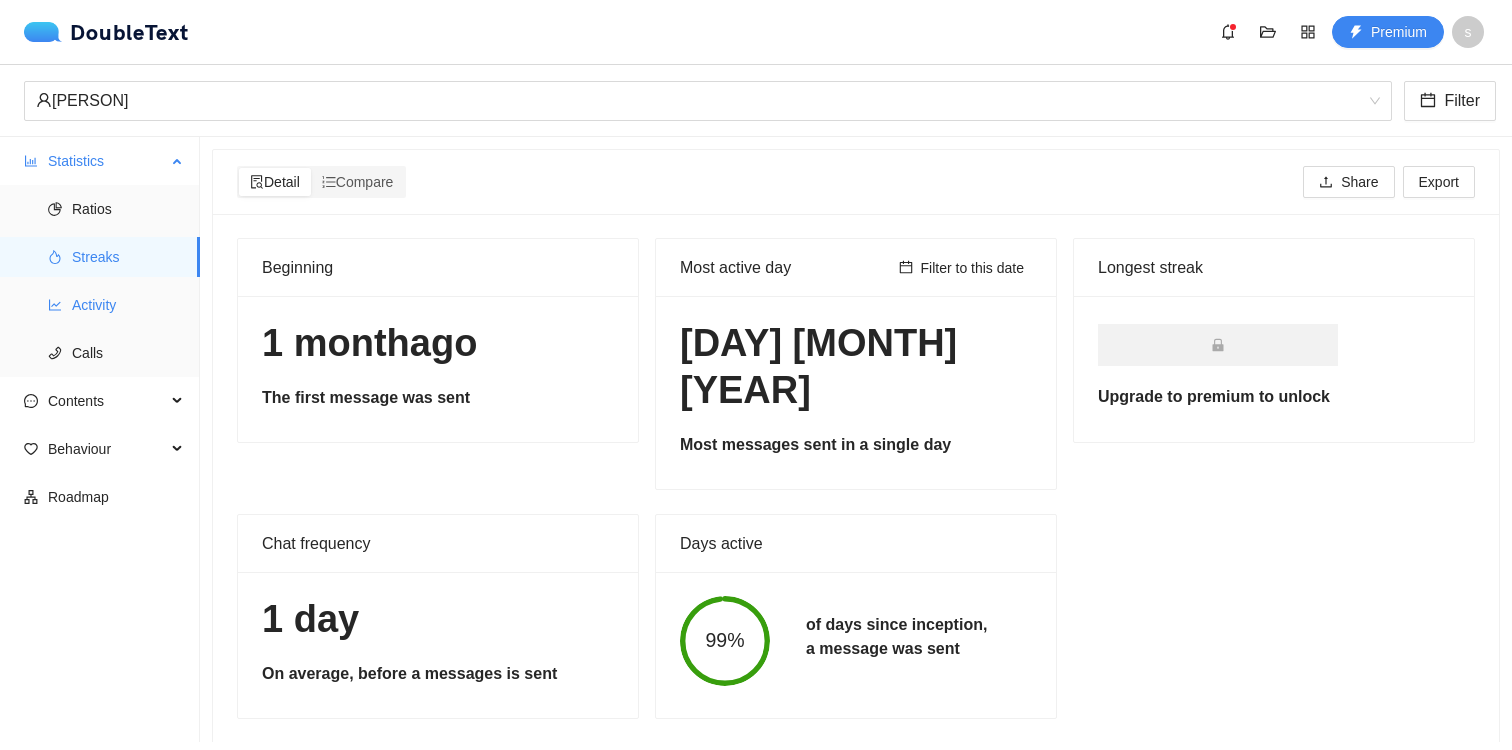 click on "Activity" at bounding box center (128, 305) 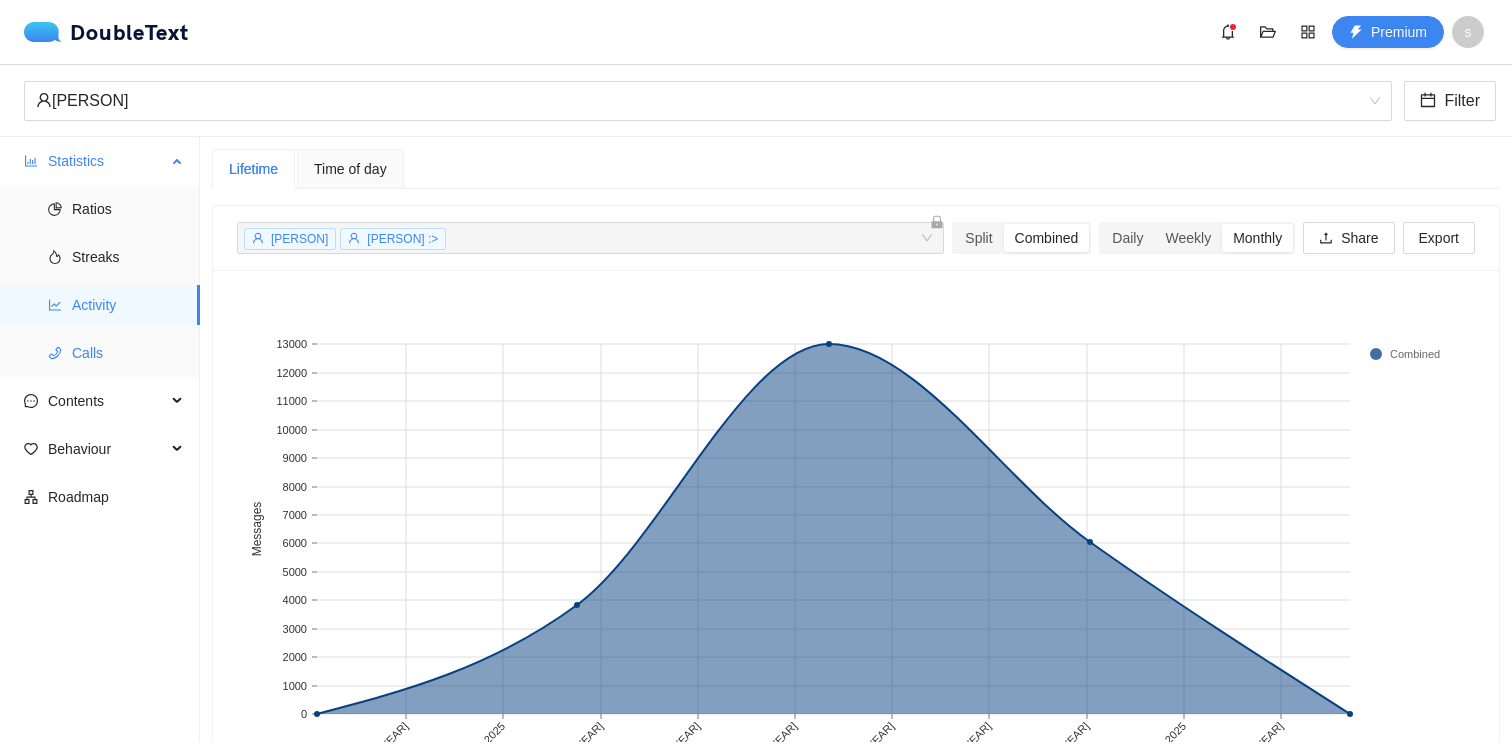 click on "Calls" at bounding box center (128, 353) 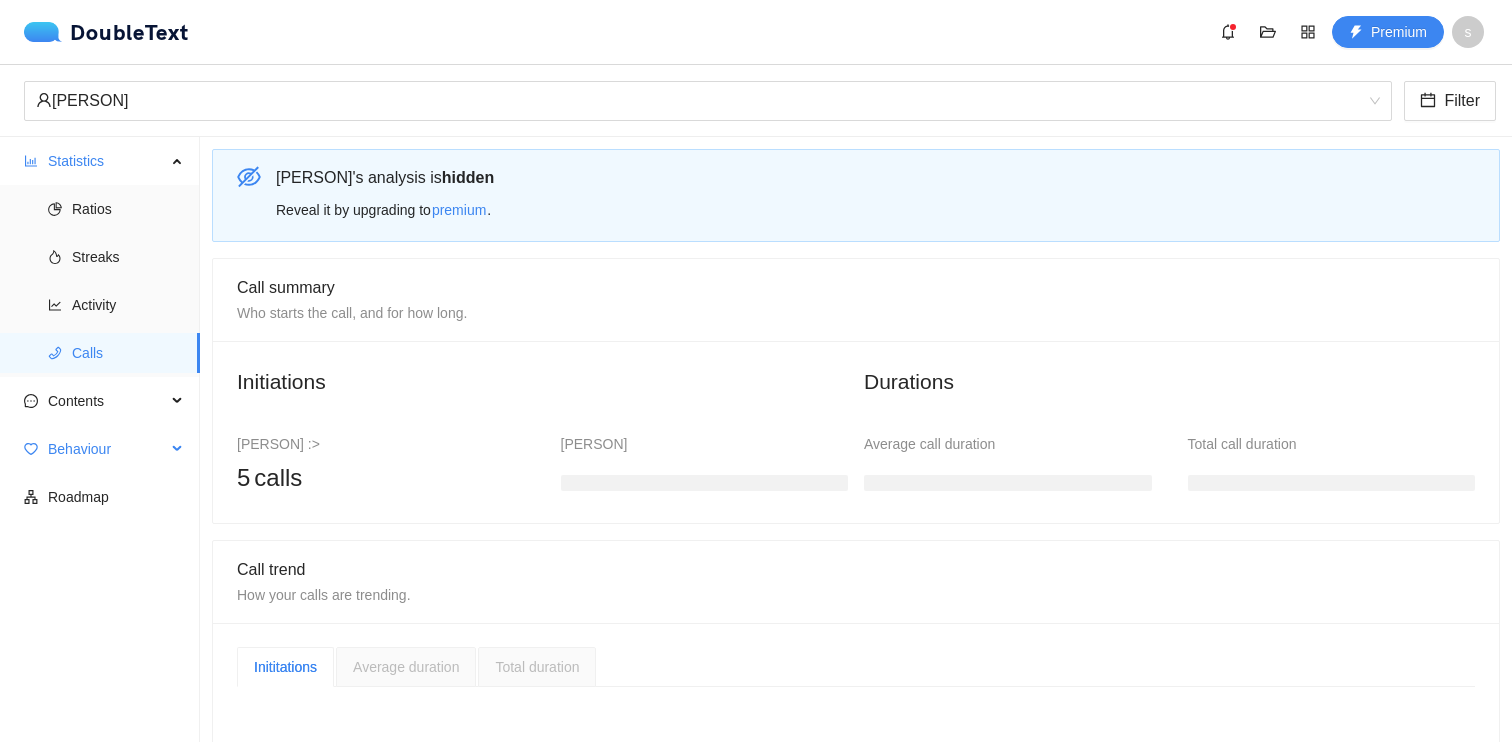 click on "Behaviour" at bounding box center (107, 449) 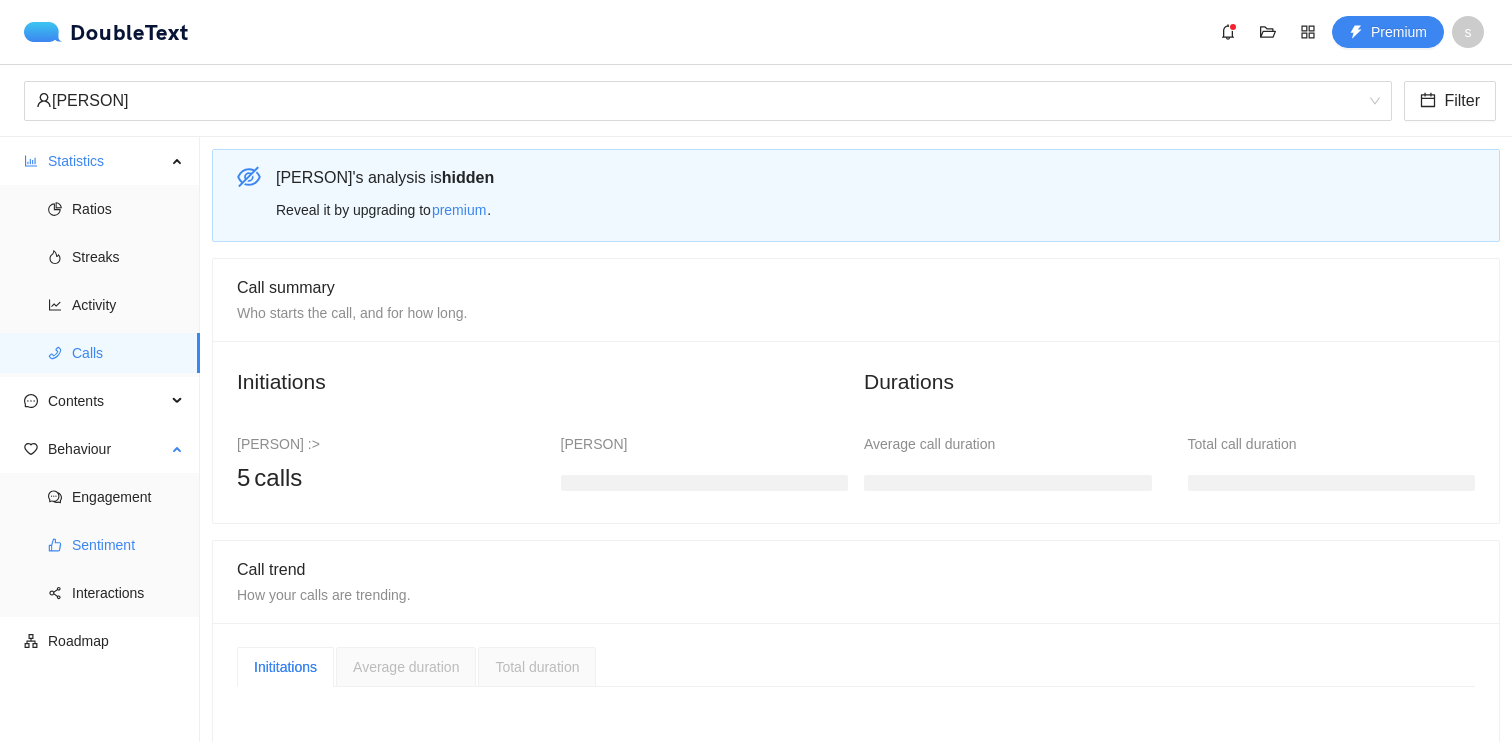 click on "Sentiment" at bounding box center (128, 545) 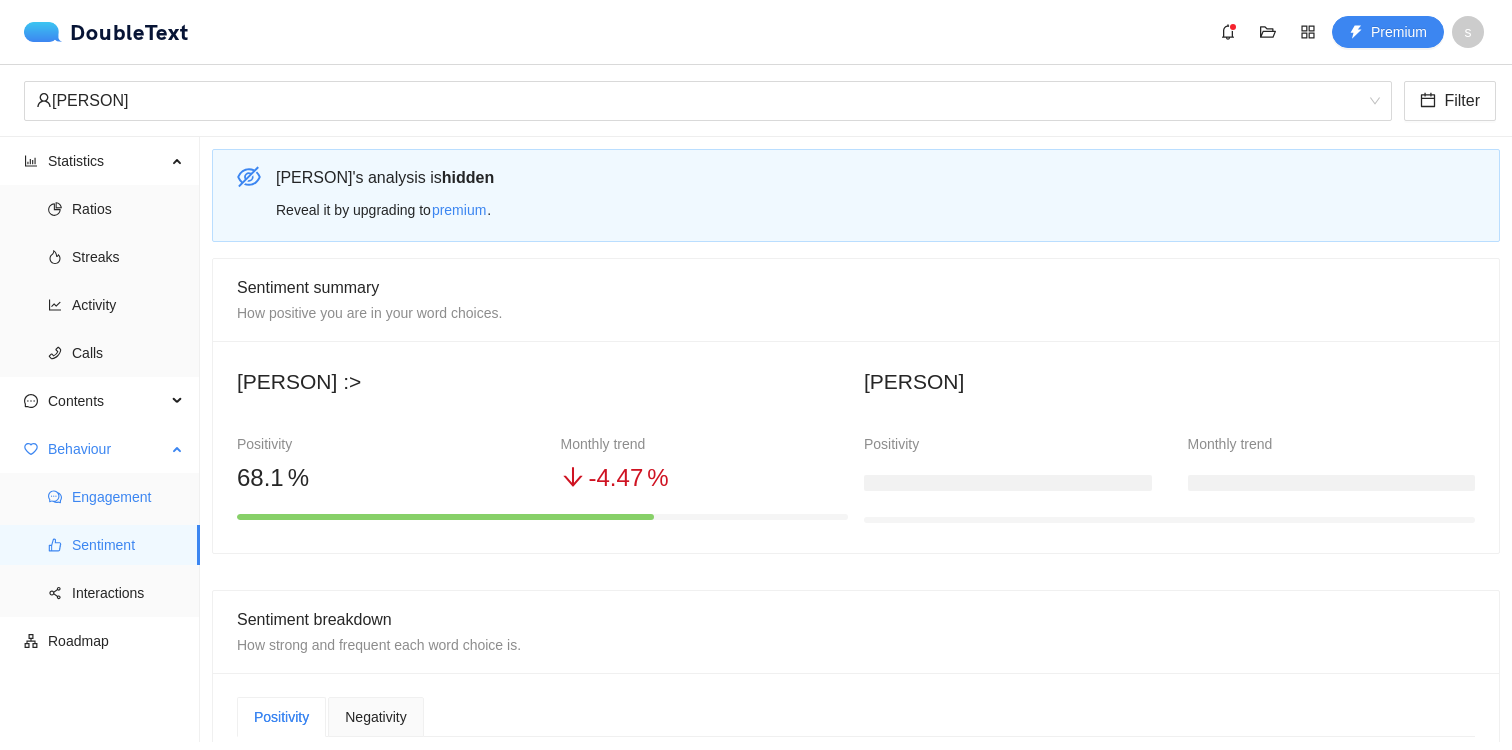 click on "Engagement" at bounding box center [128, 497] 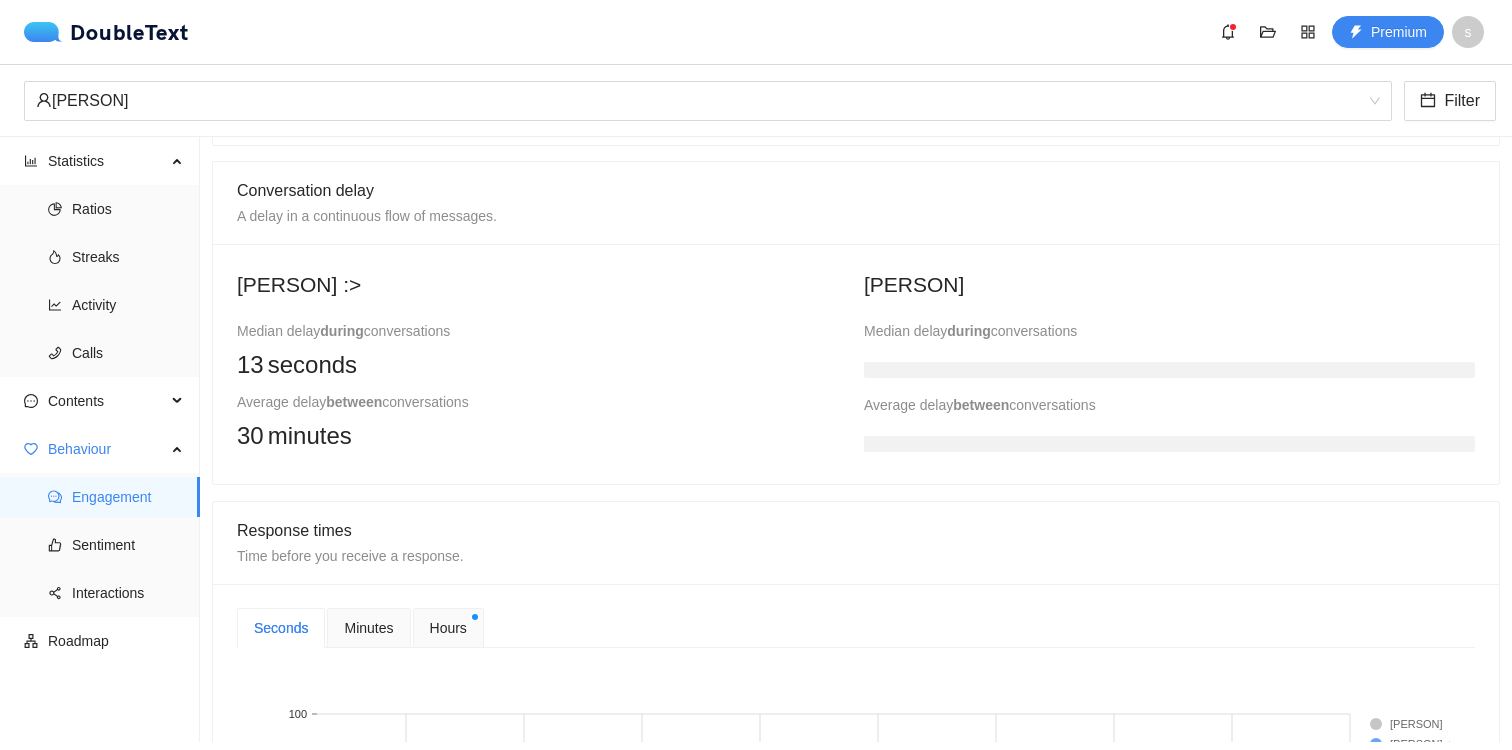 scroll, scrollTop: 396, scrollLeft: 0, axis: vertical 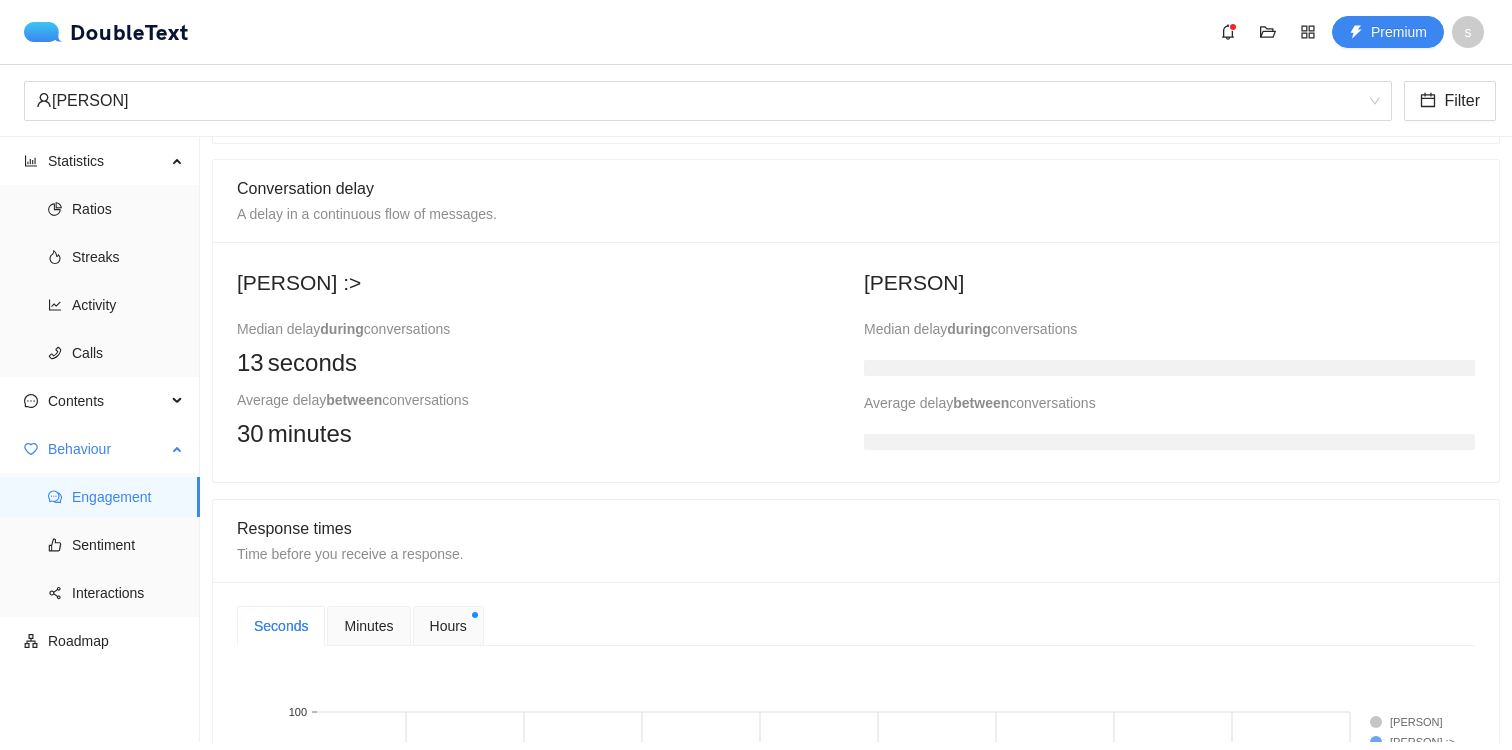 click on "Engagement Sentiment Interactions" at bounding box center (99, 545) 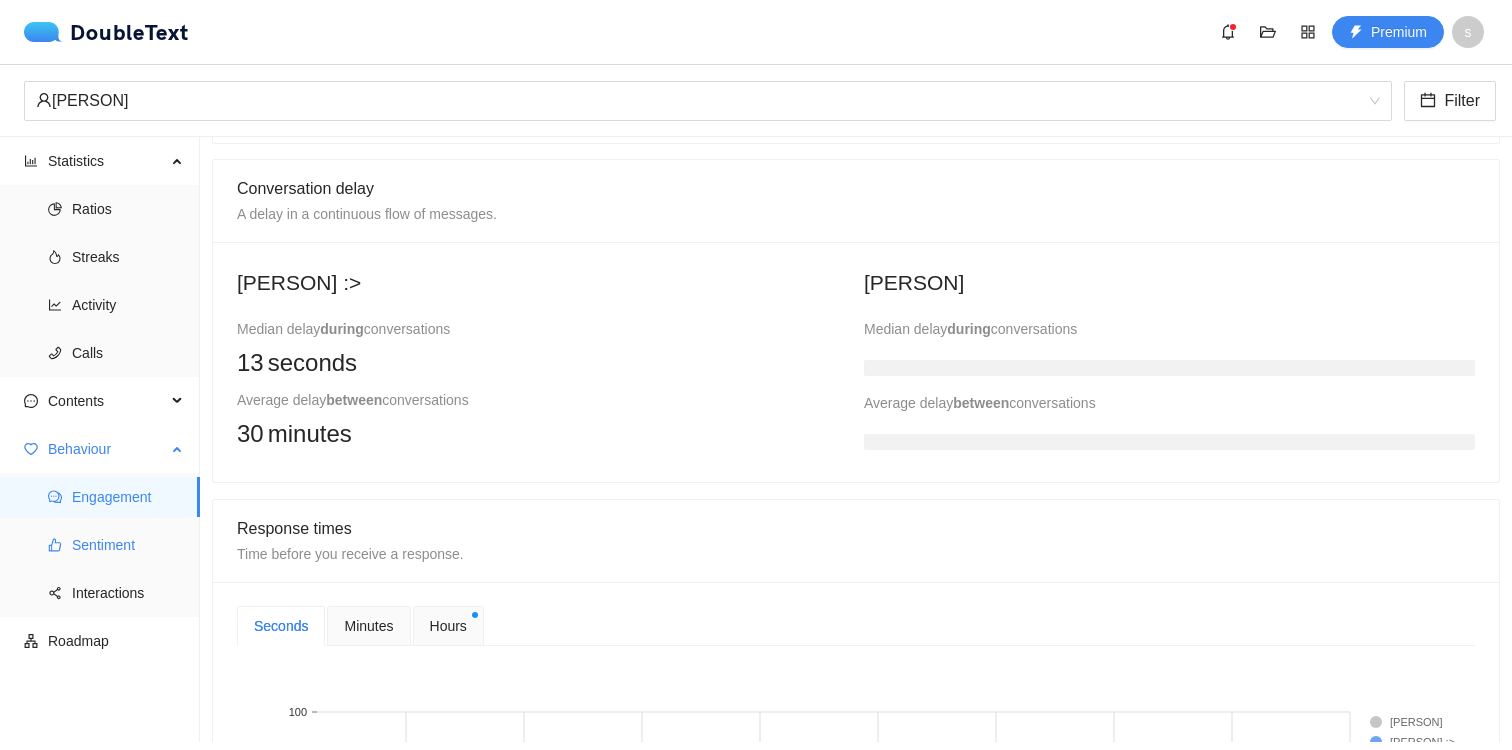 click on "Sentiment" at bounding box center (128, 545) 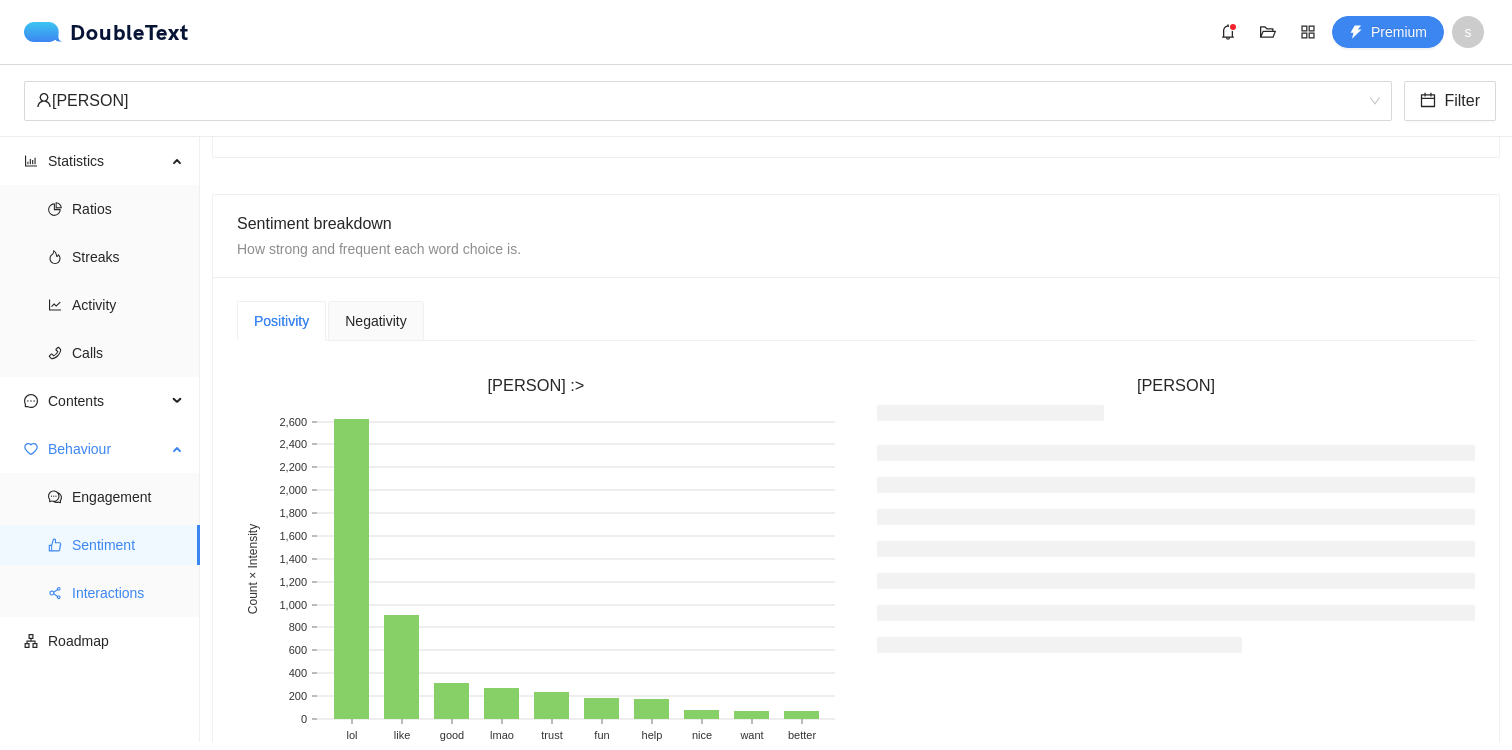 click on "Interactions" at bounding box center (128, 593) 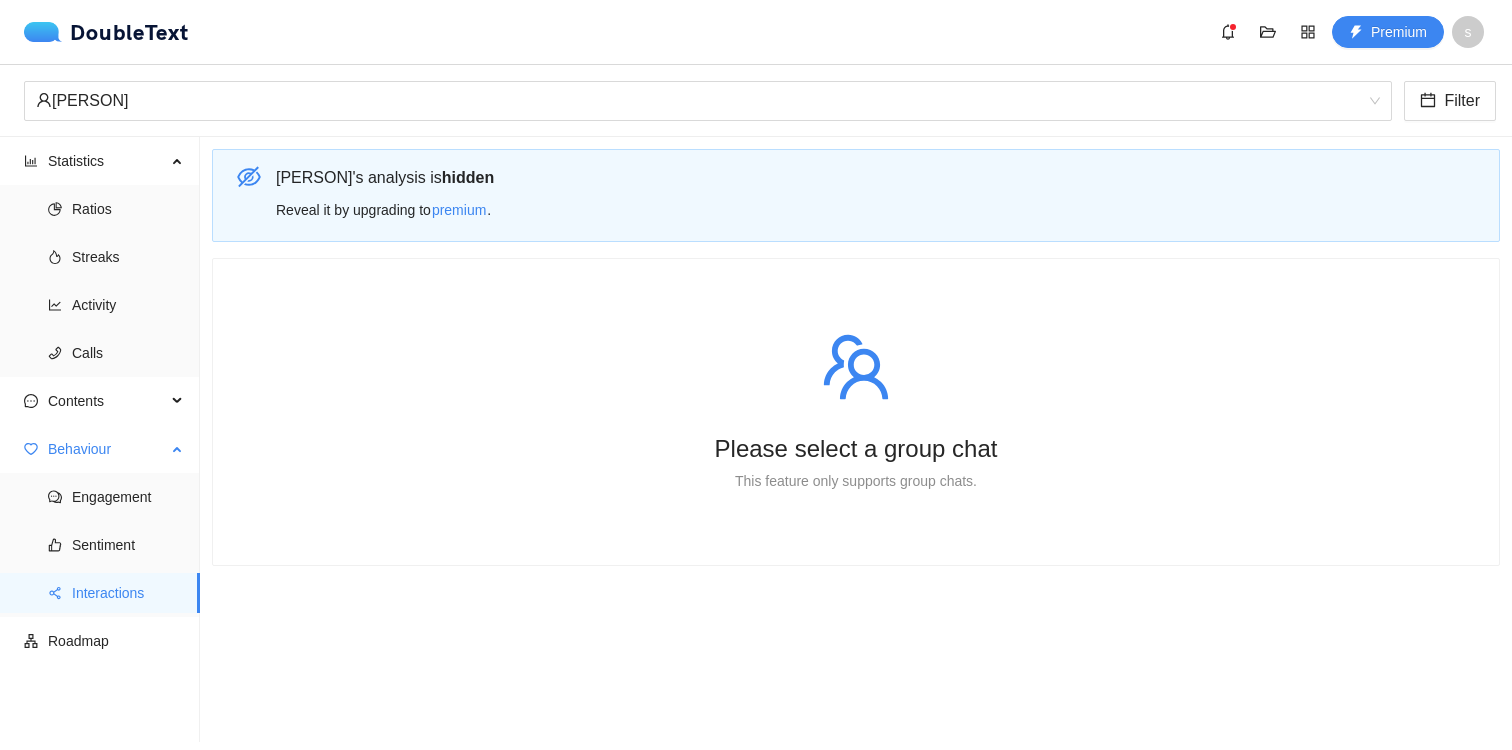 scroll, scrollTop: 0, scrollLeft: 0, axis: both 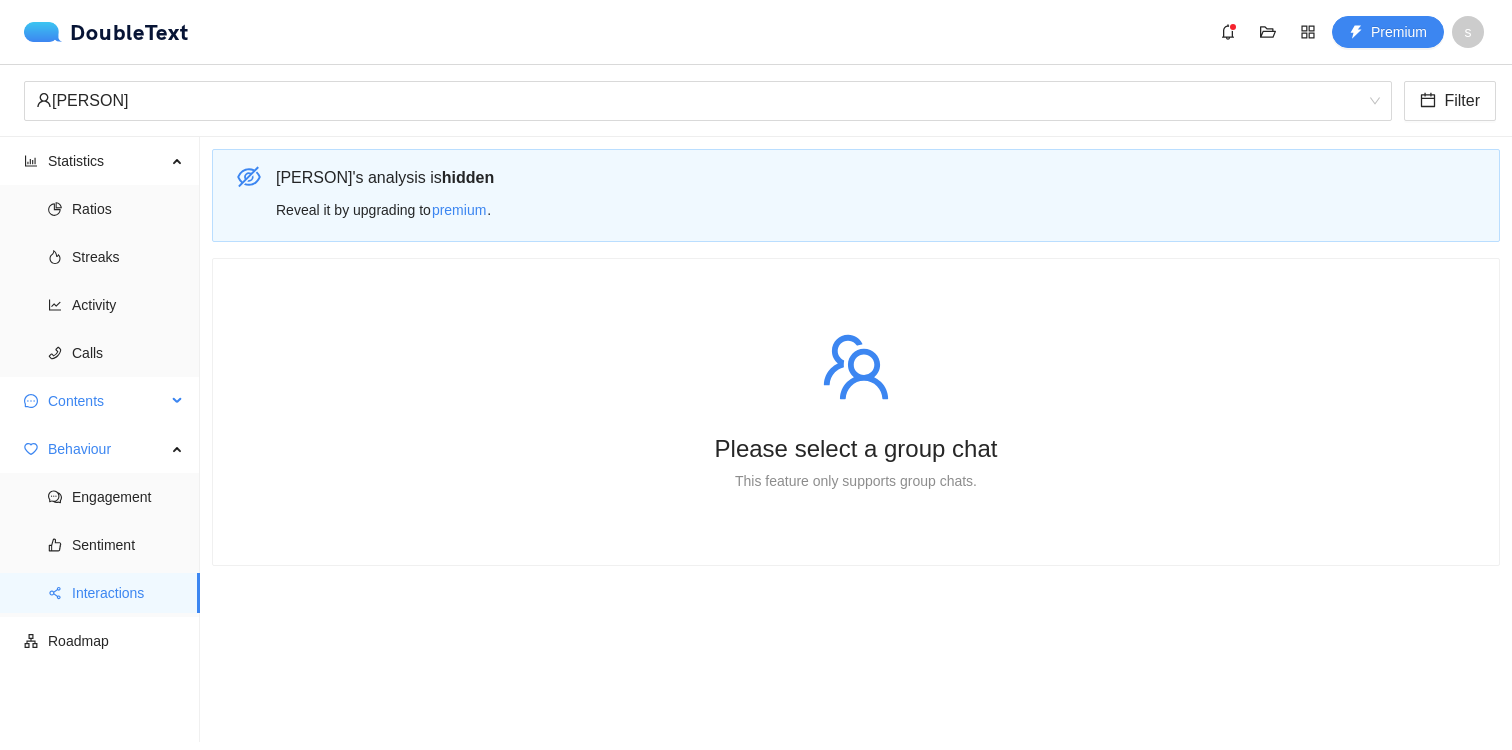 click on "Contents" at bounding box center (107, 401) 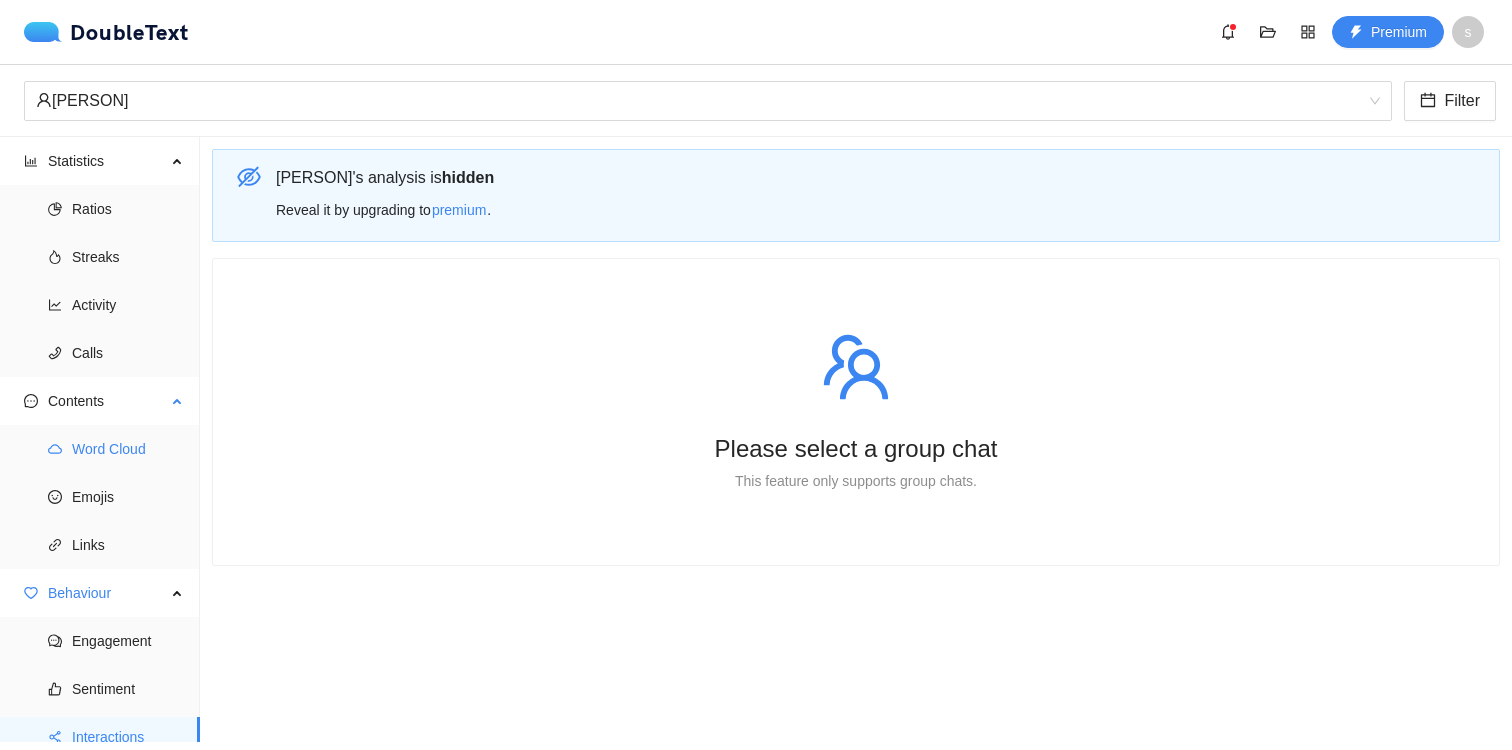 click on "Word Cloud" at bounding box center [128, 449] 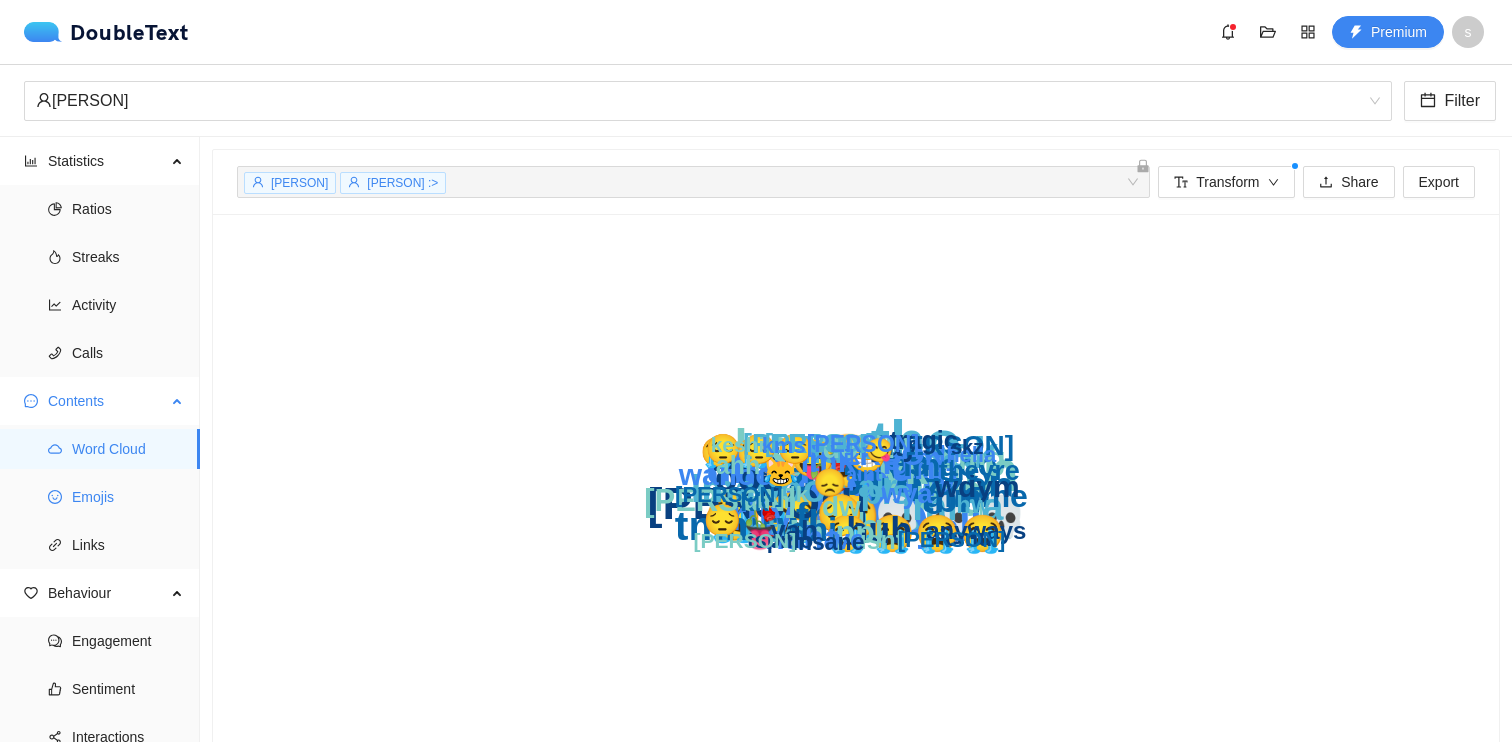 click on "Emojis" at bounding box center [128, 497] 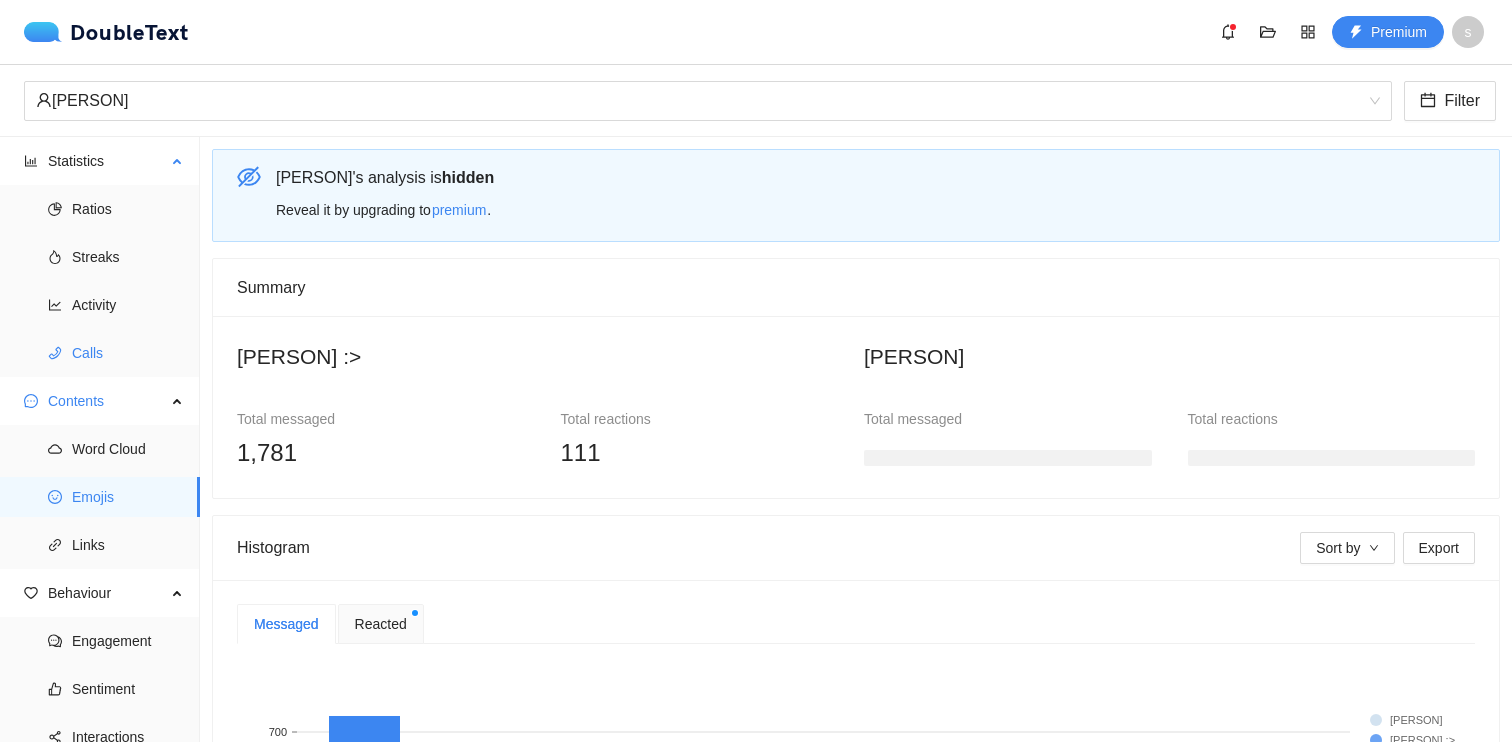 click on "Calls" at bounding box center (128, 353) 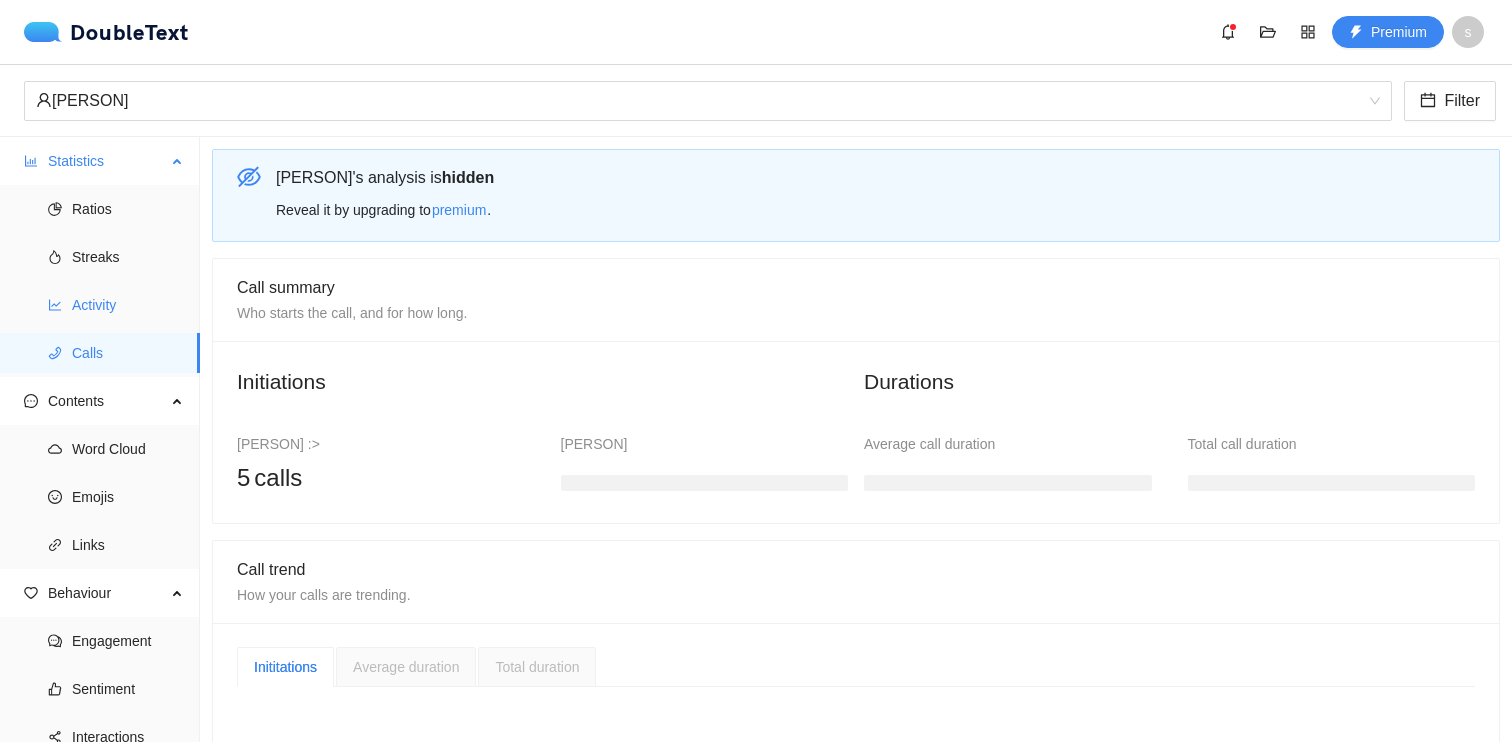 click on "Activity" at bounding box center [128, 305] 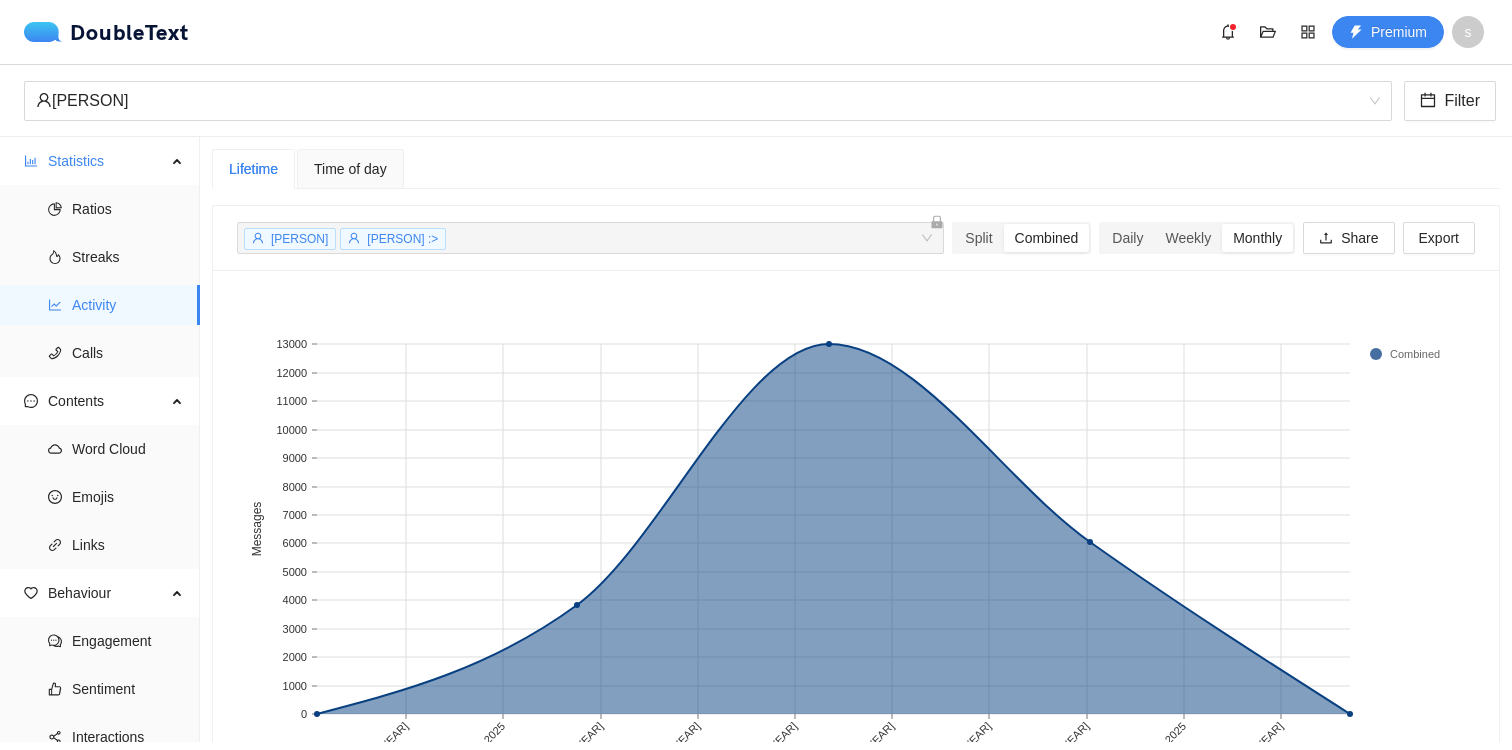 click on "Derrick sherry :> + 0 ..." at bounding box center [580, 238] 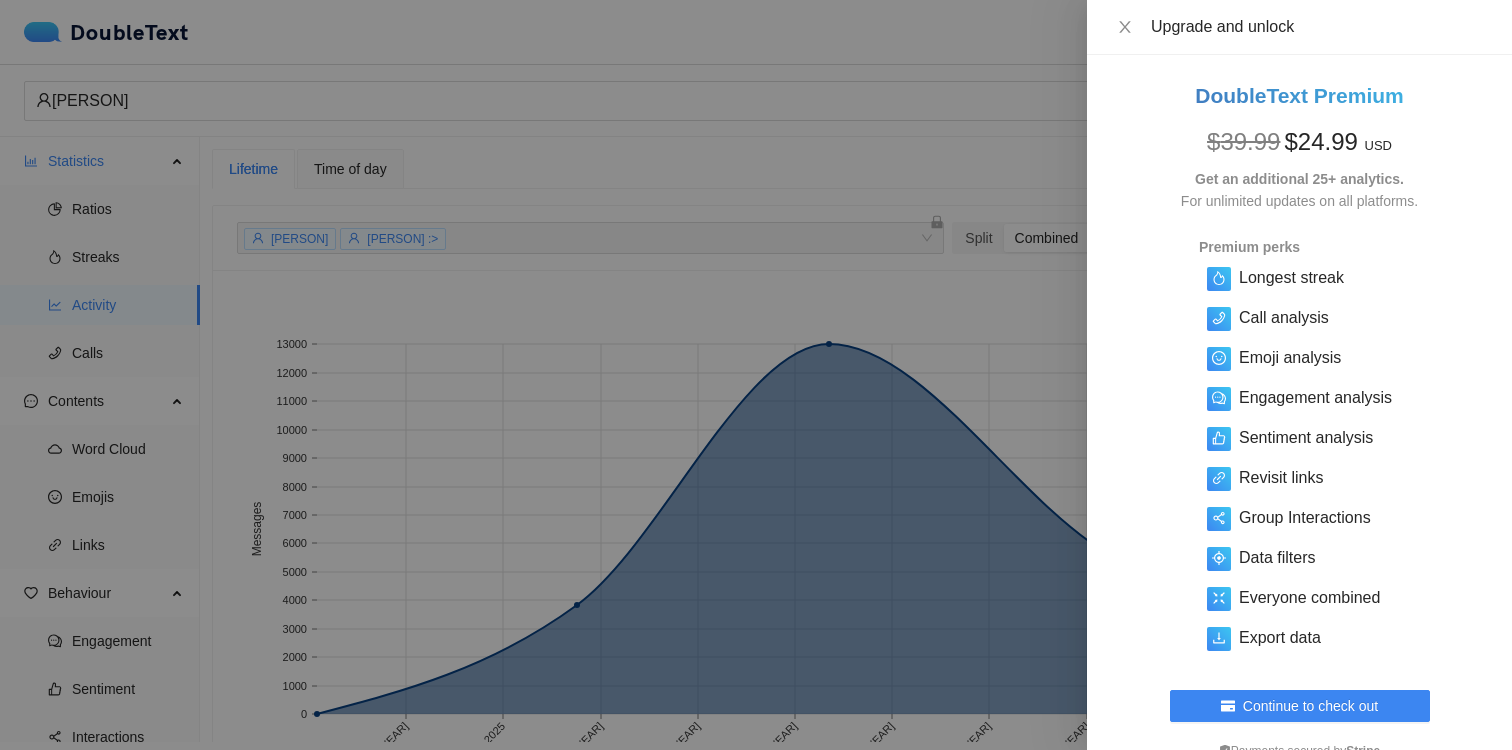 click at bounding box center (756, 375) 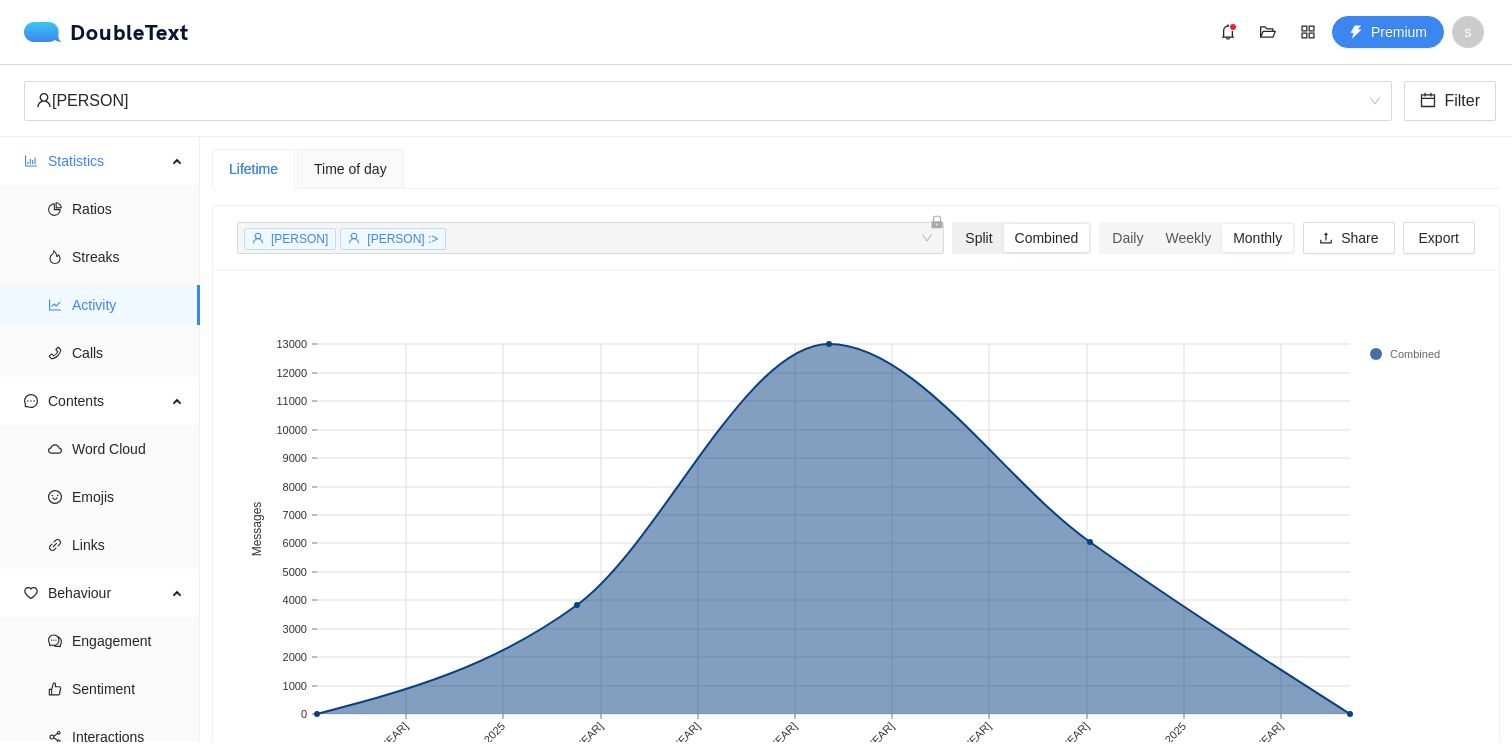 click on "Split" at bounding box center [978, 238] 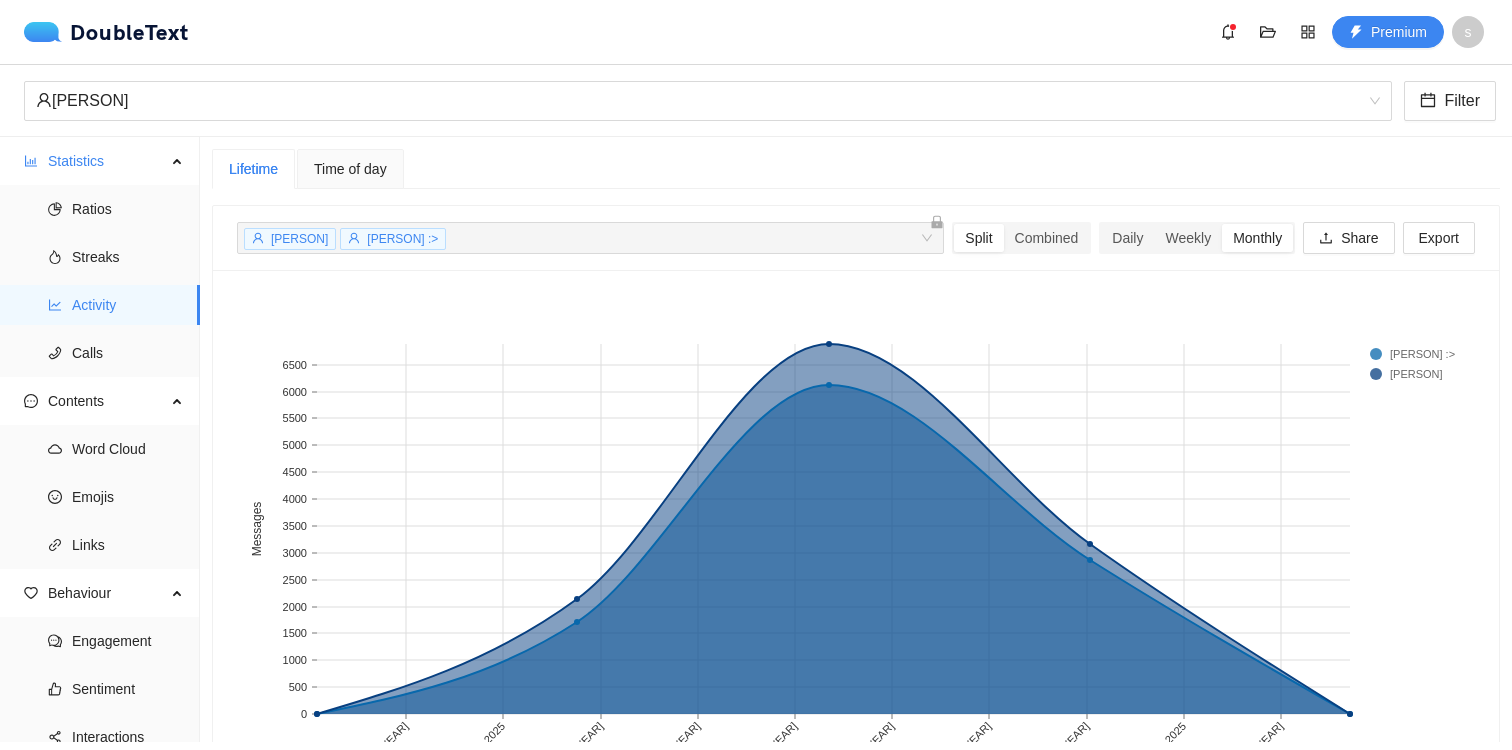 click on "Time of day" at bounding box center (350, 169) 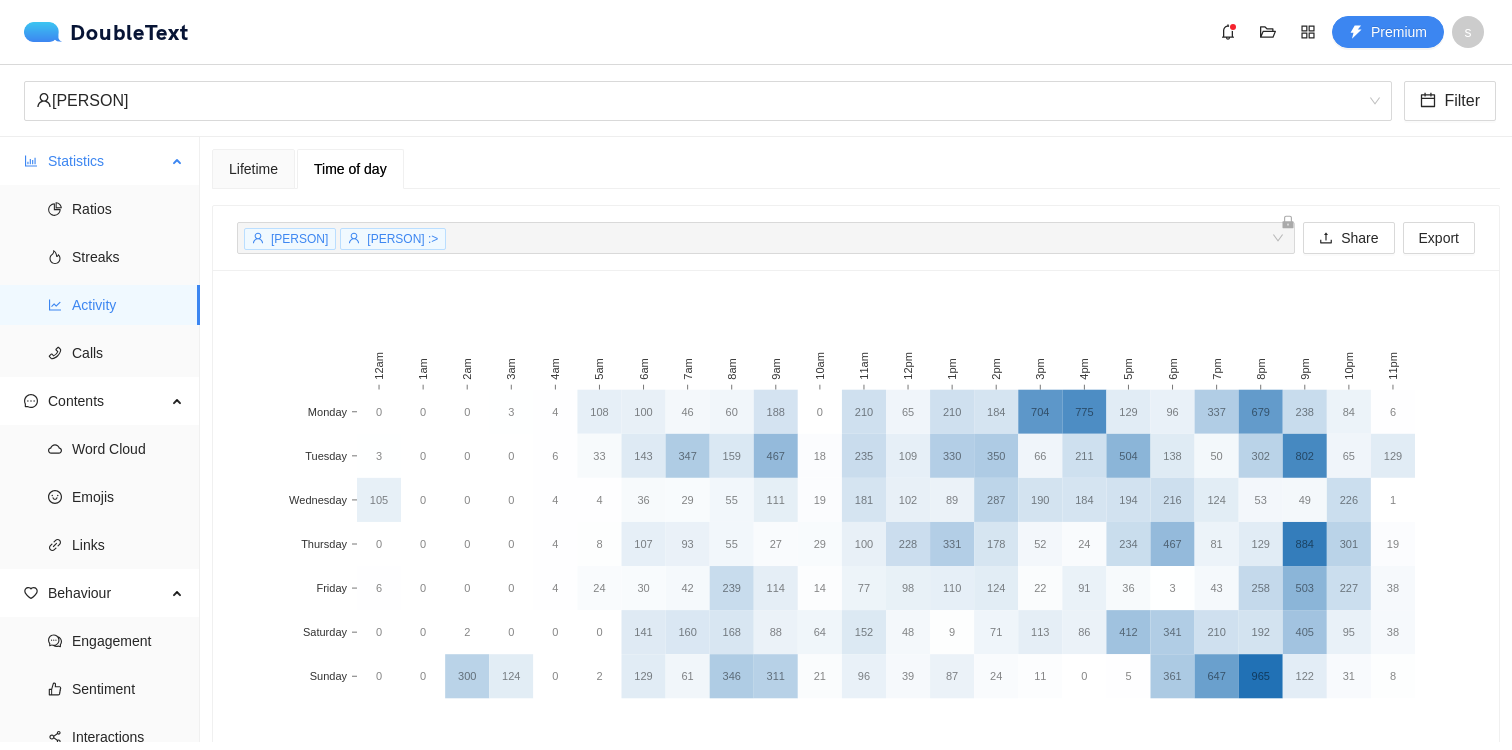 click on "Ratios Streaks Activity Calls" at bounding box center (99, 281) 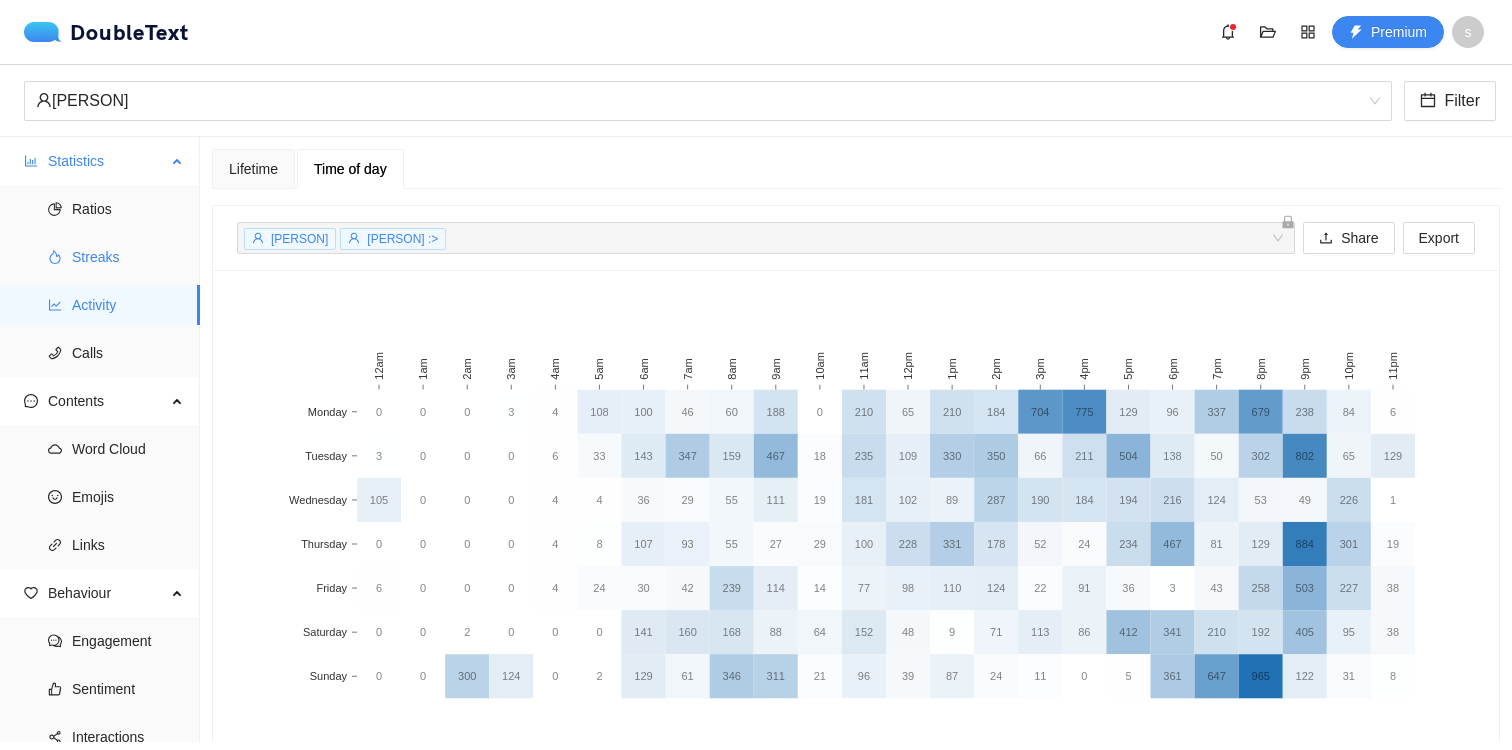 click on "Streaks" at bounding box center (128, 257) 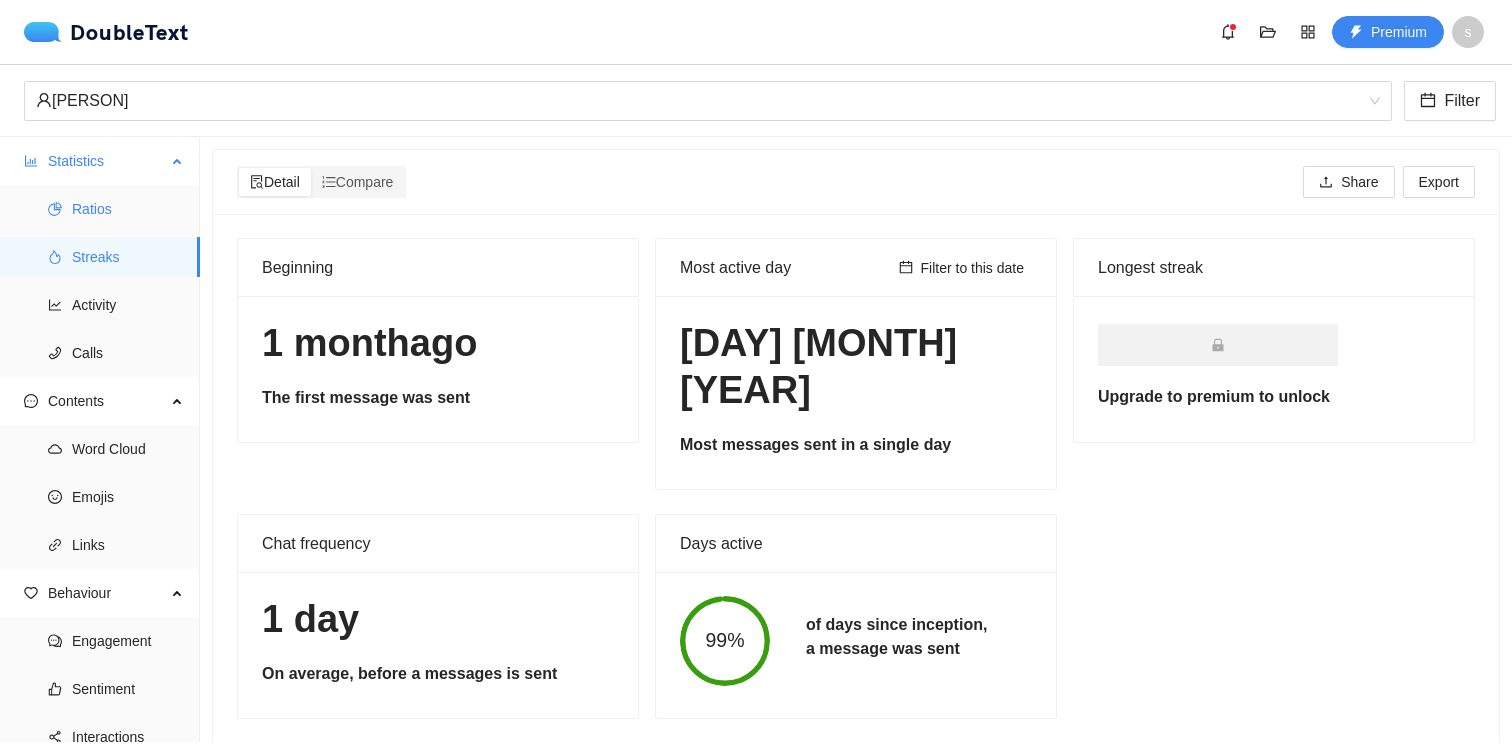 click on "Ratios" at bounding box center (128, 209) 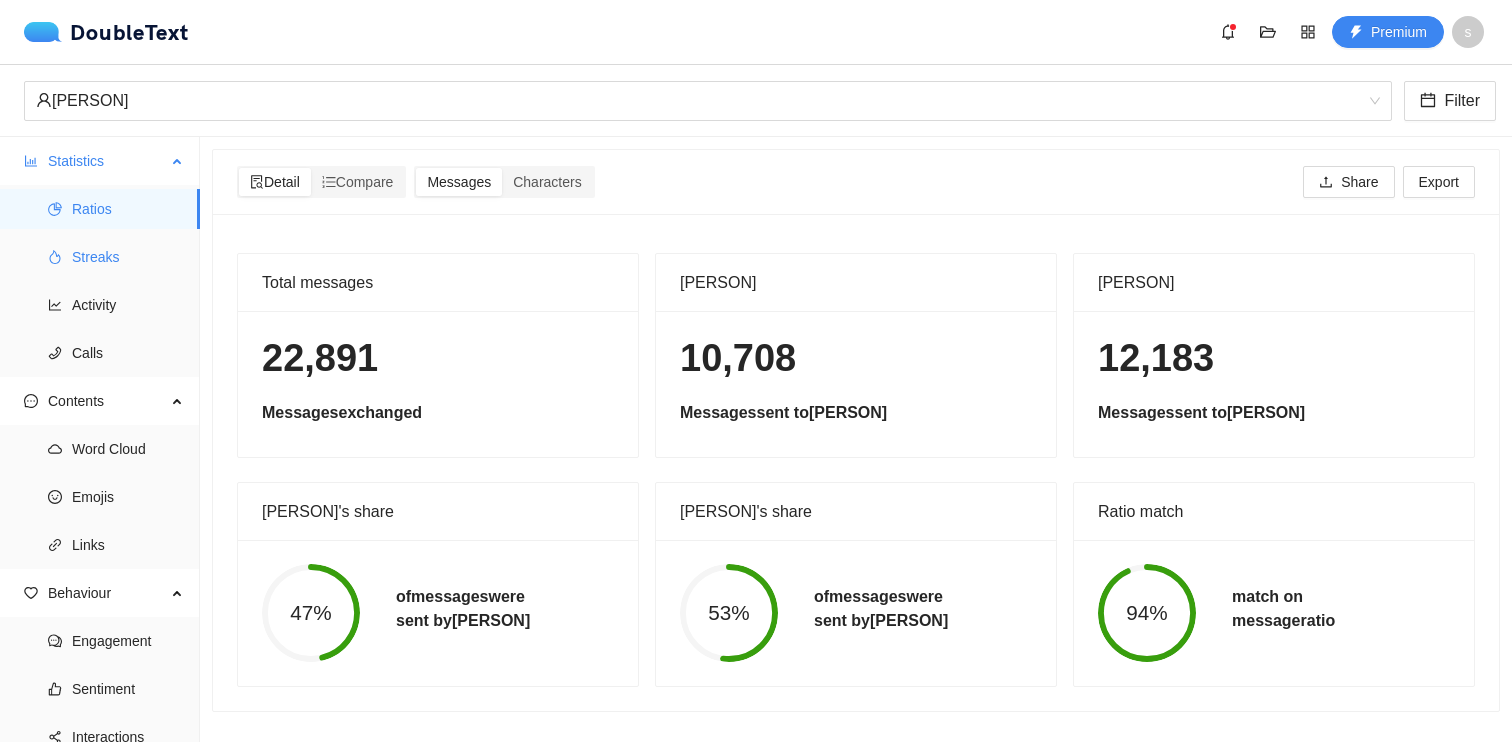 click on "Streaks" at bounding box center (128, 257) 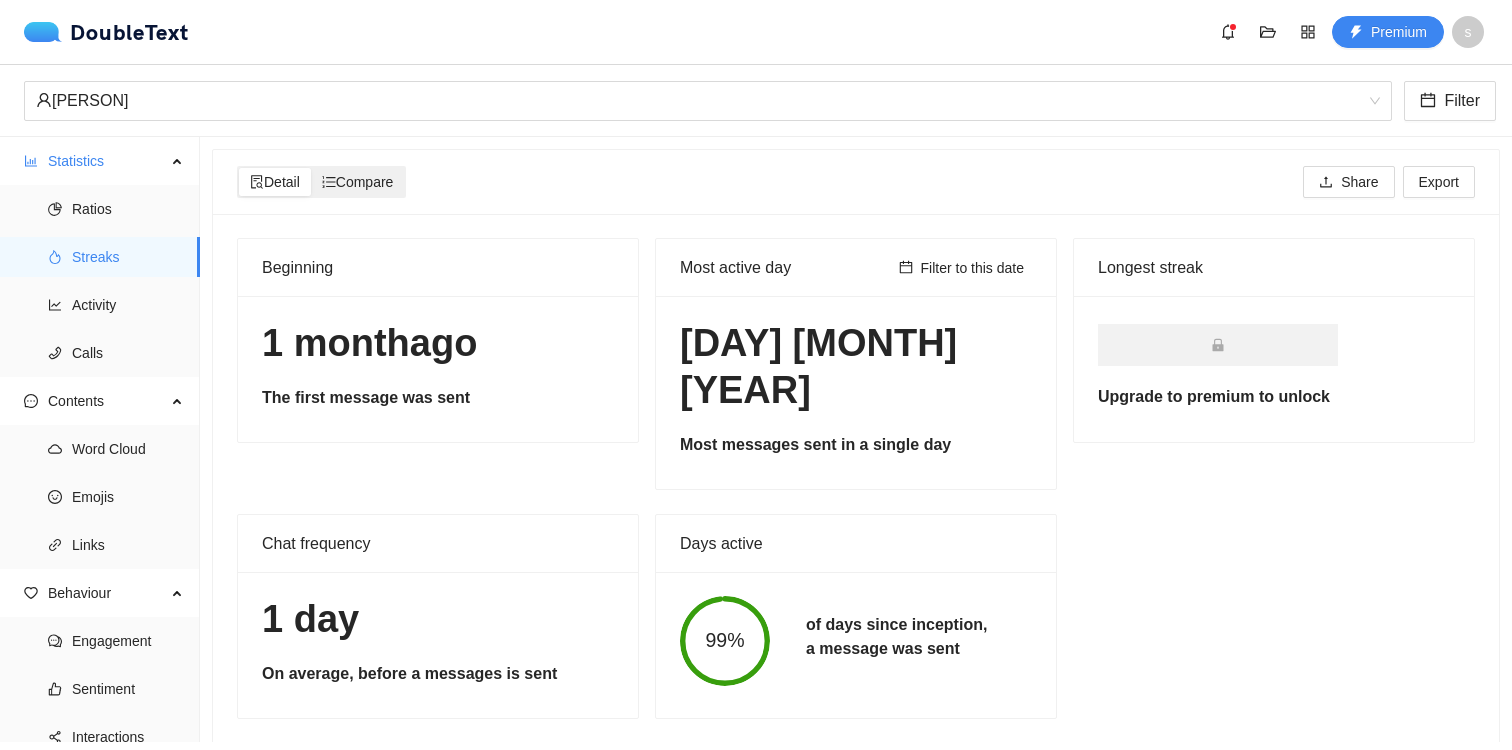click on "Compare" at bounding box center (358, 182) 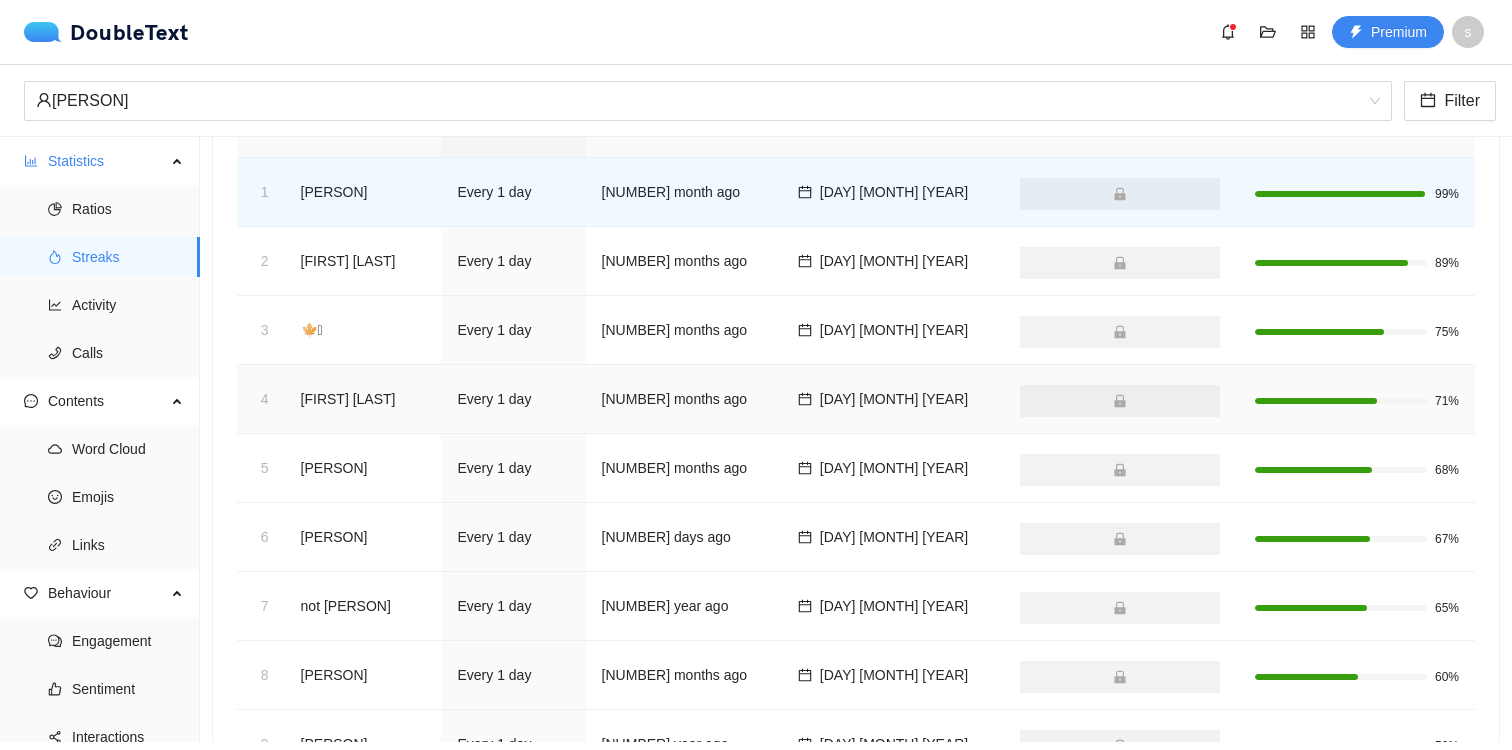 scroll, scrollTop: 352, scrollLeft: 0, axis: vertical 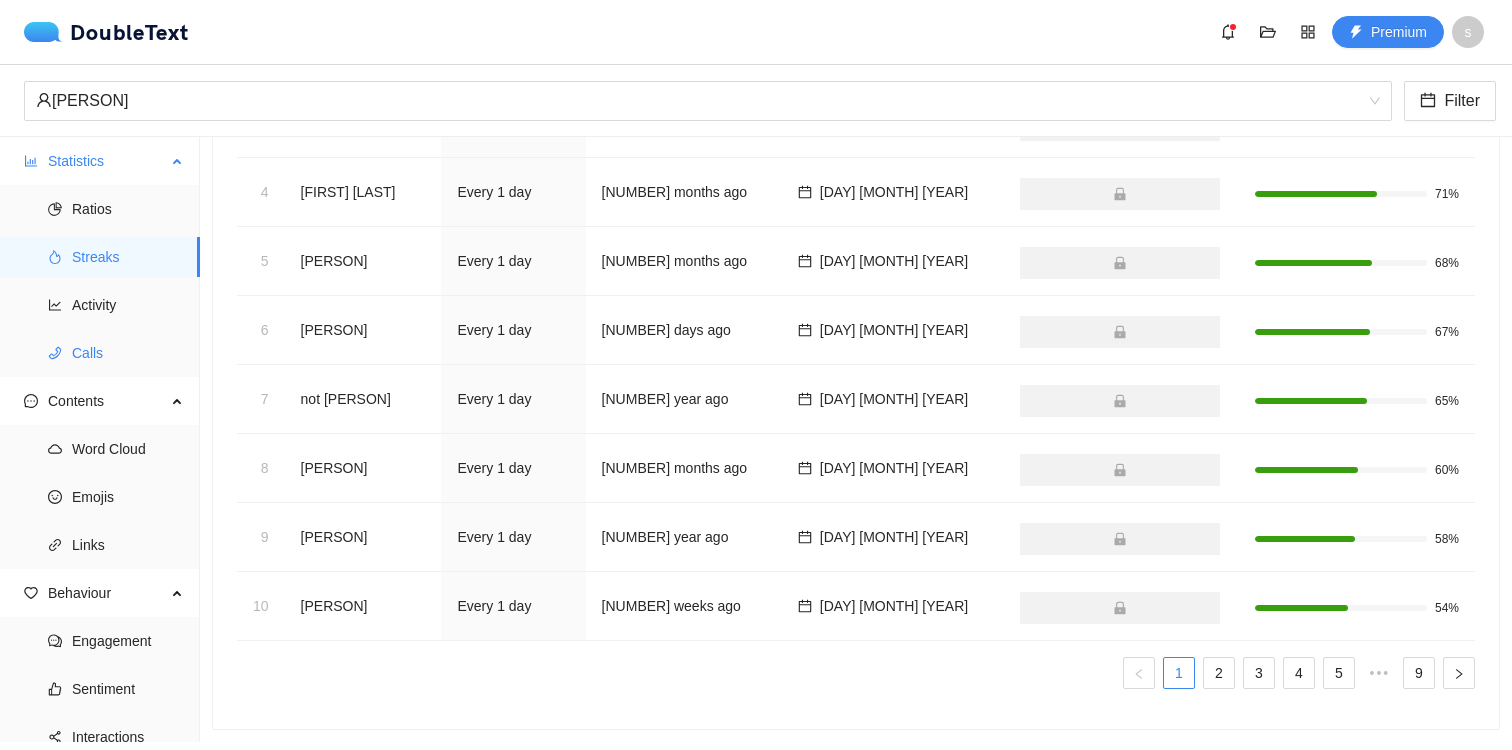 click on "Calls" at bounding box center (128, 353) 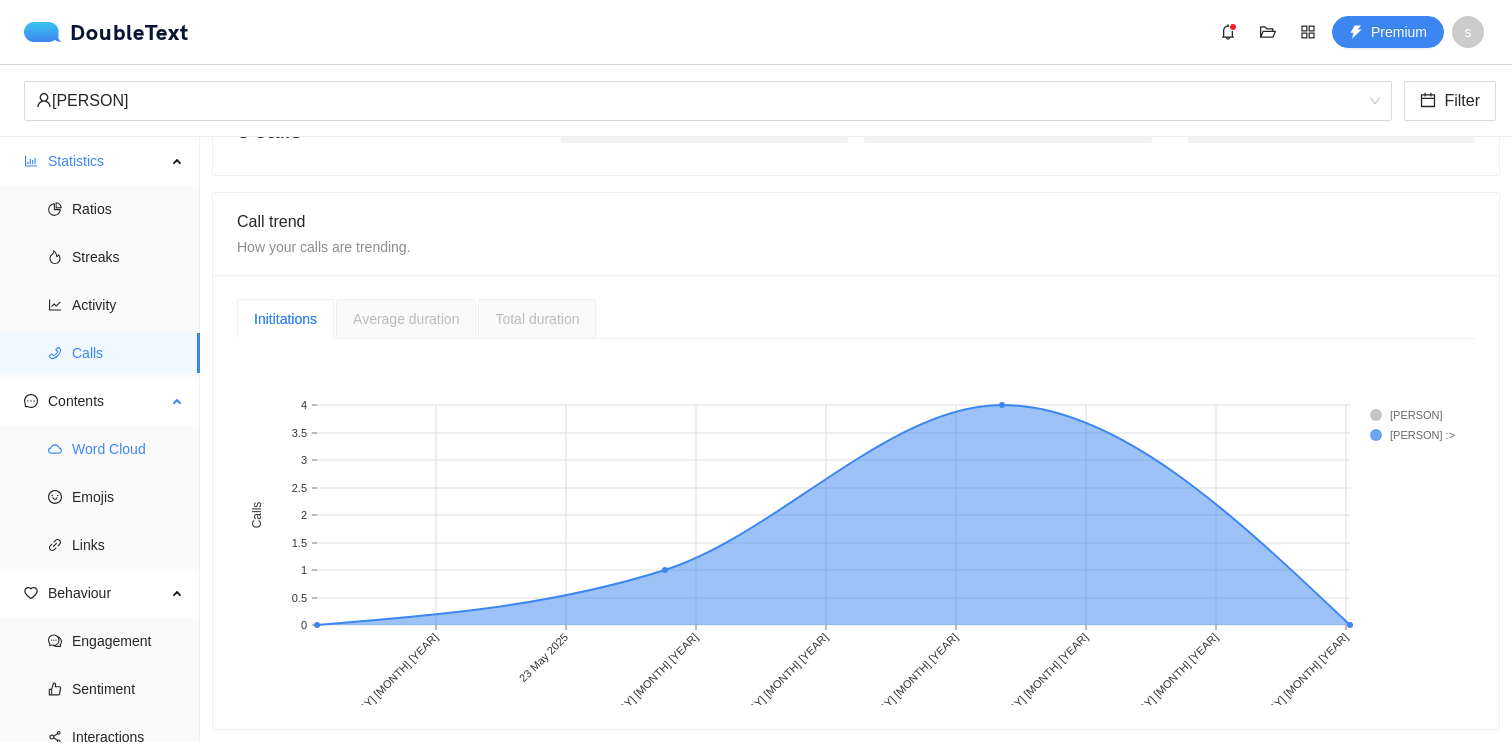 click on "Word Cloud" at bounding box center [128, 449] 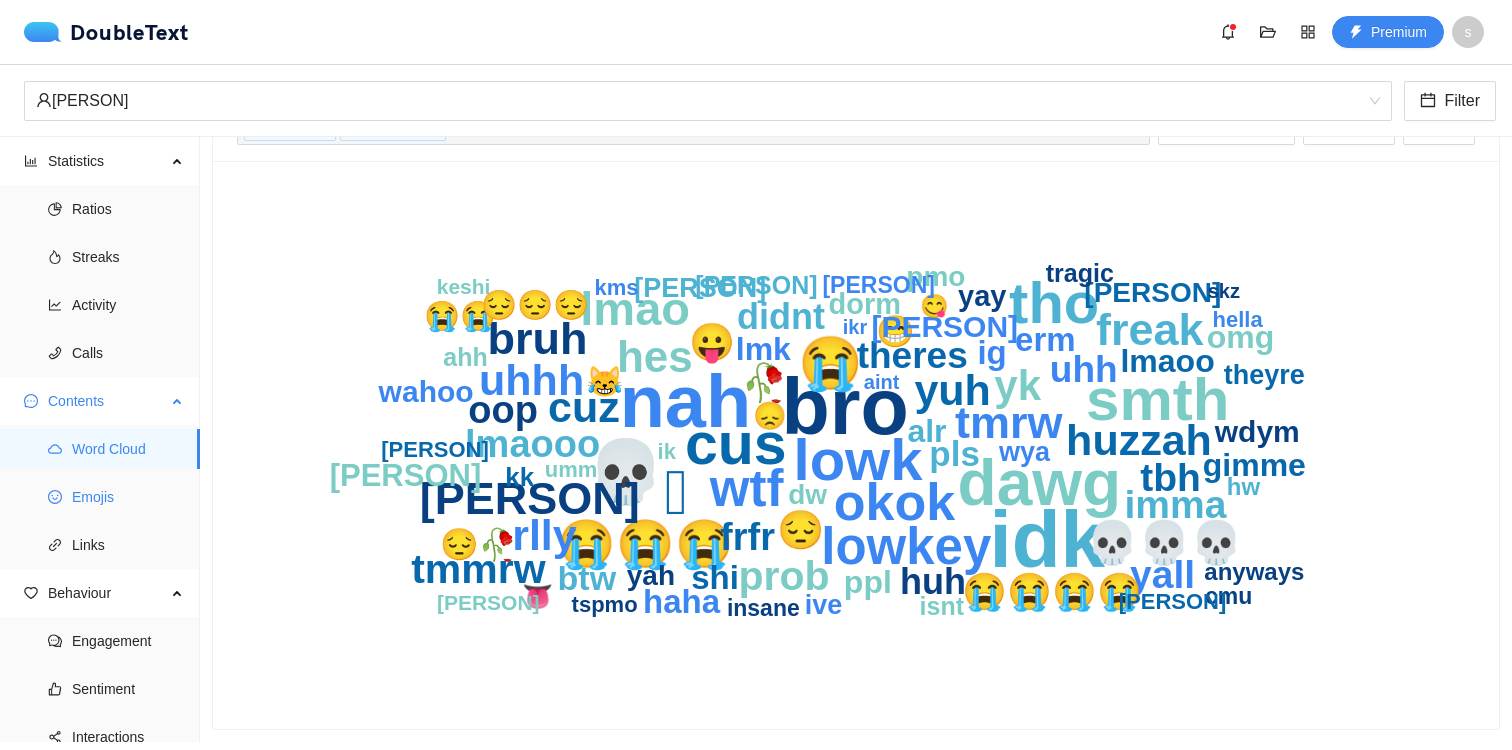 click on "Emojis" at bounding box center [128, 497] 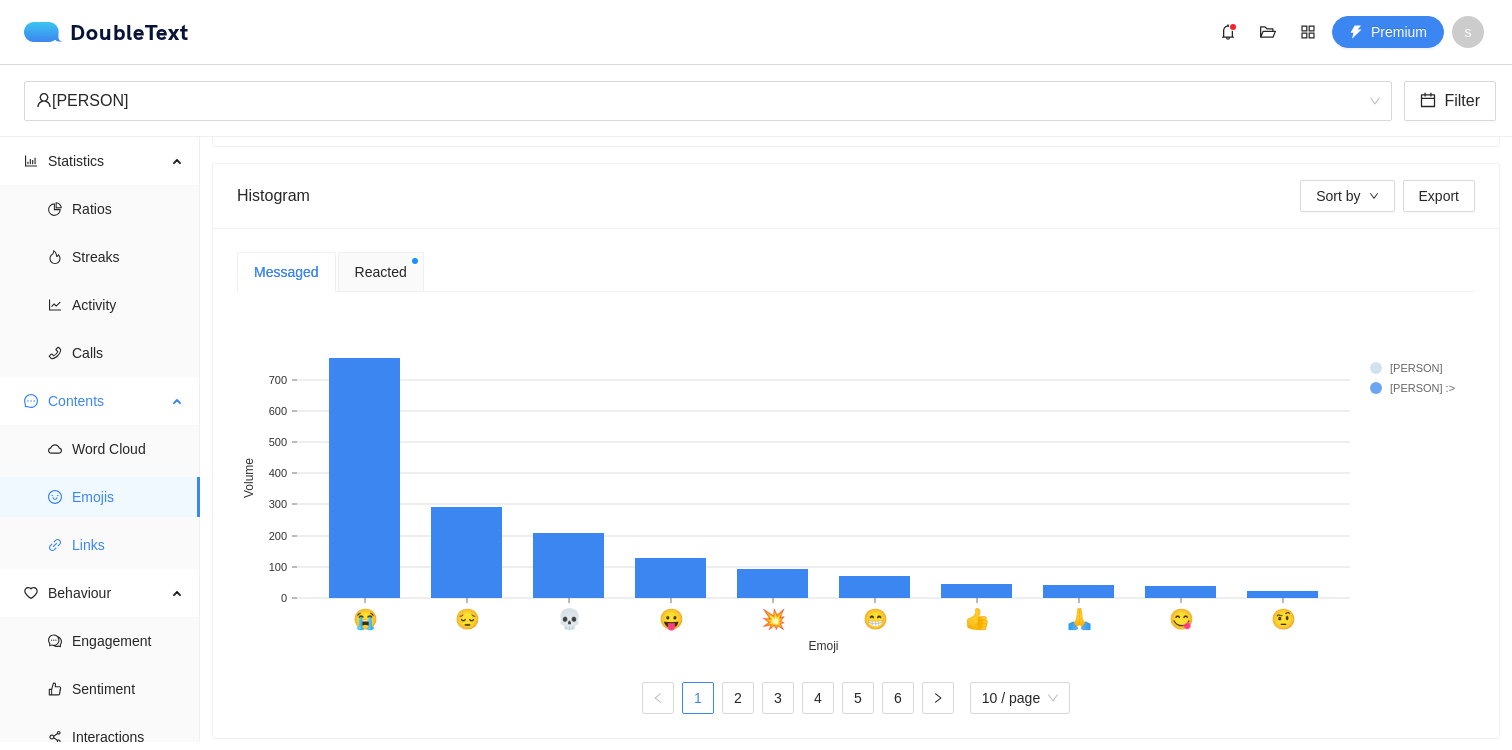 click on "Links" at bounding box center [128, 545] 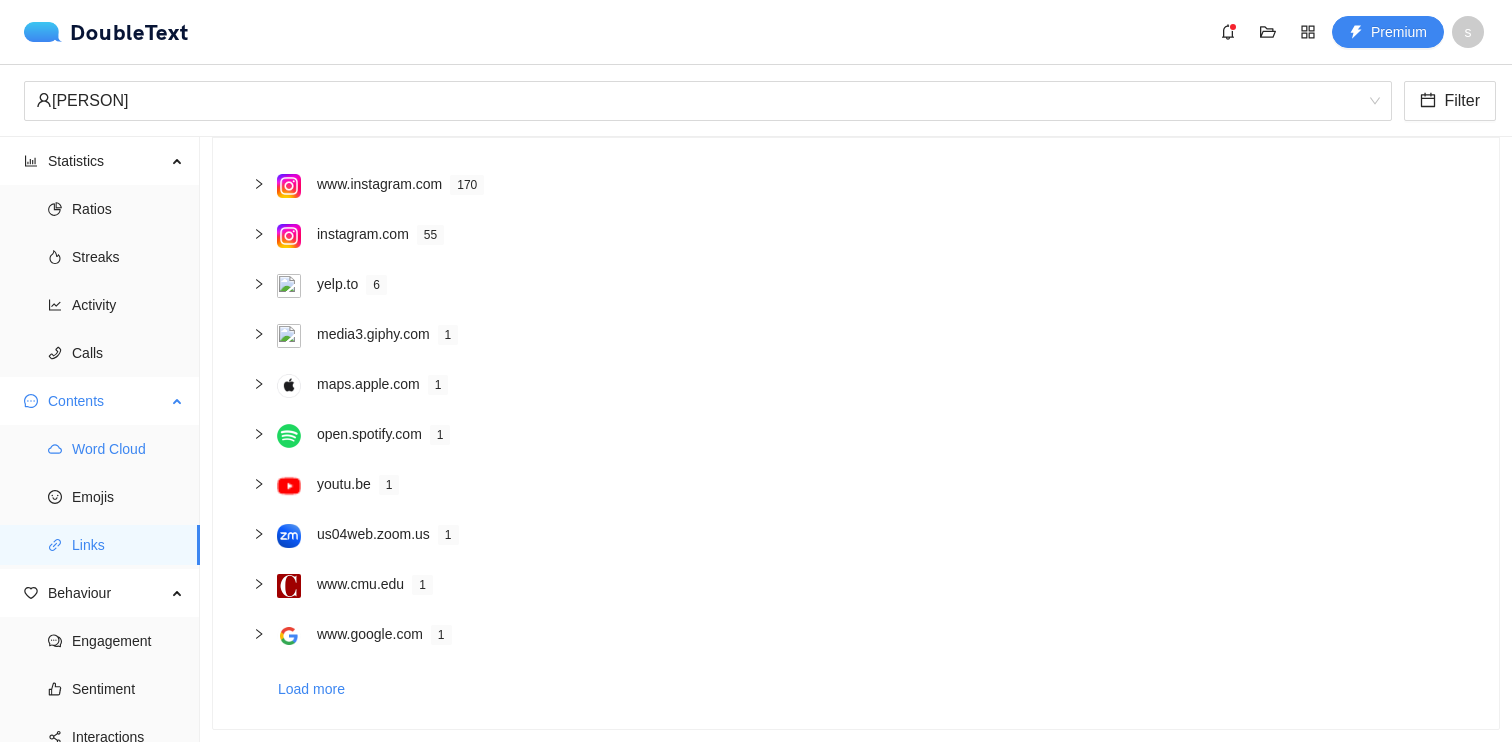scroll, scrollTop: 179, scrollLeft: 0, axis: vertical 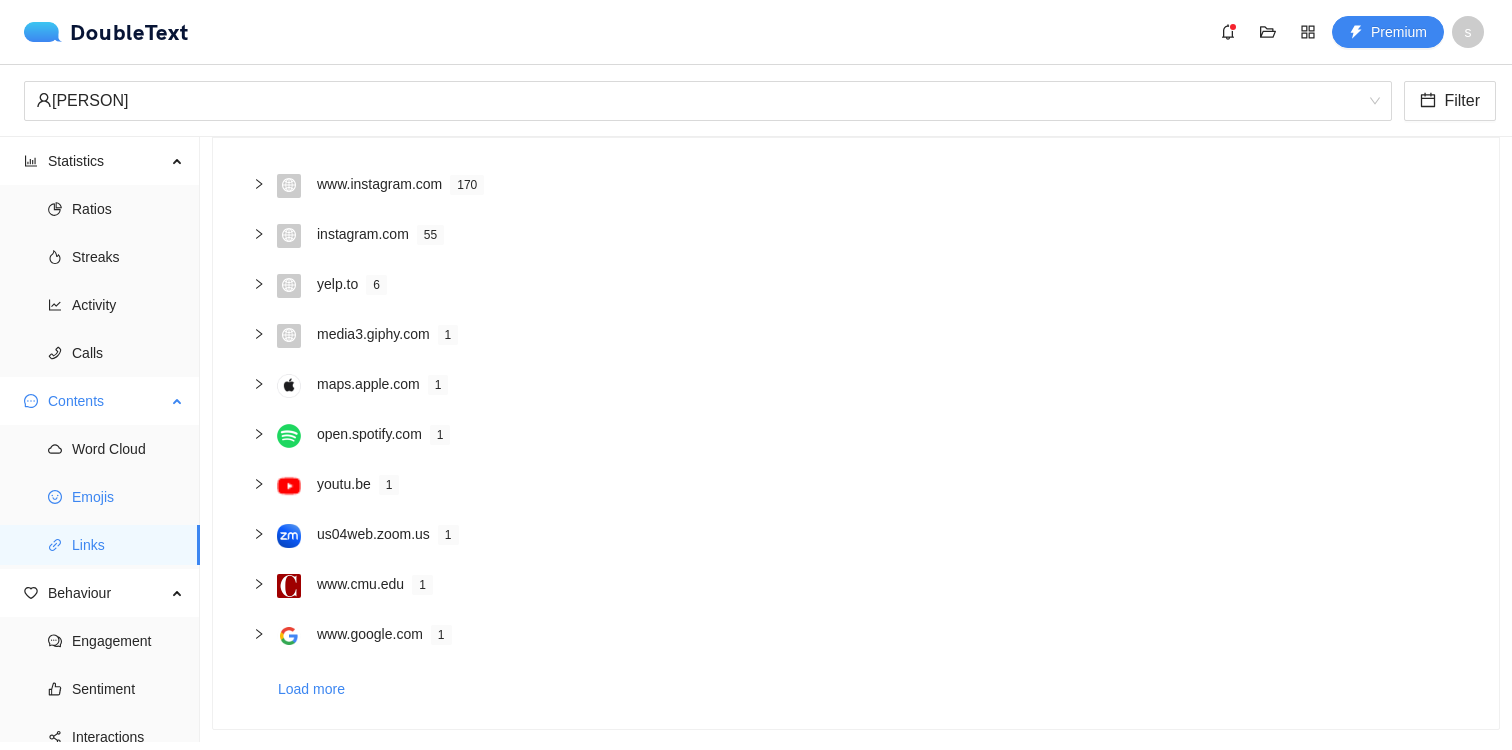 click on "Emojis" at bounding box center [128, 497] 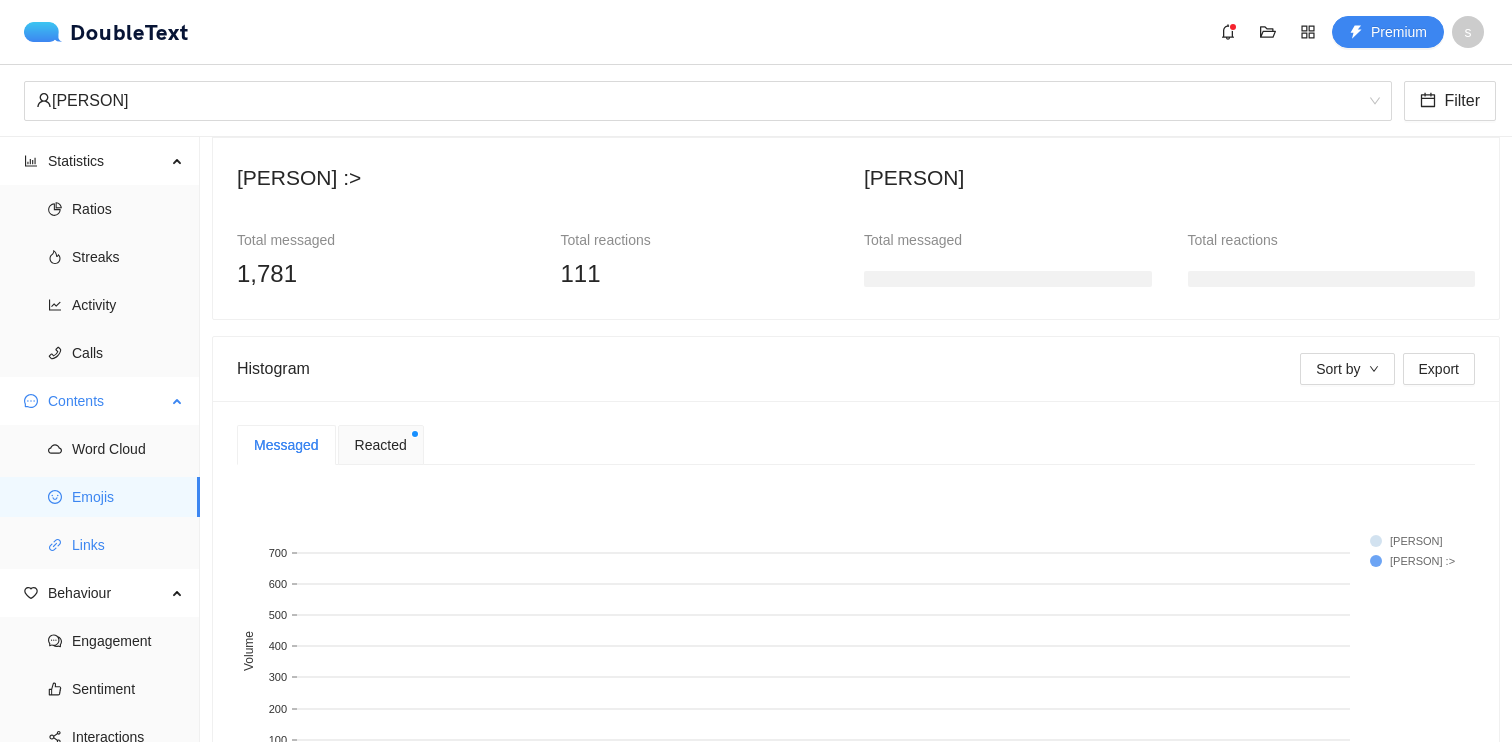 scroll, scrollTop: 352, scrollLeft: 0, axis: vertical 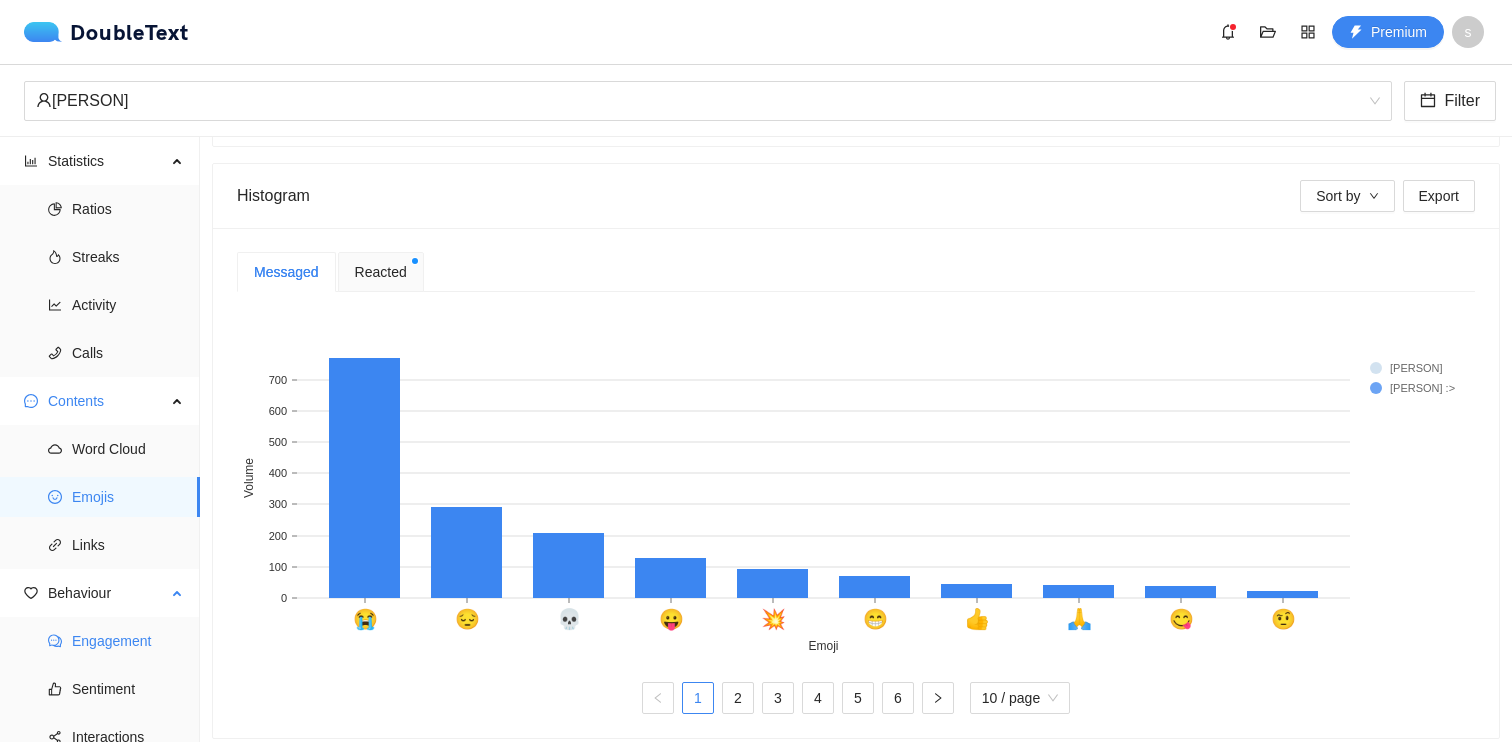 click on "Engagement" at bounding box center [128, 641] 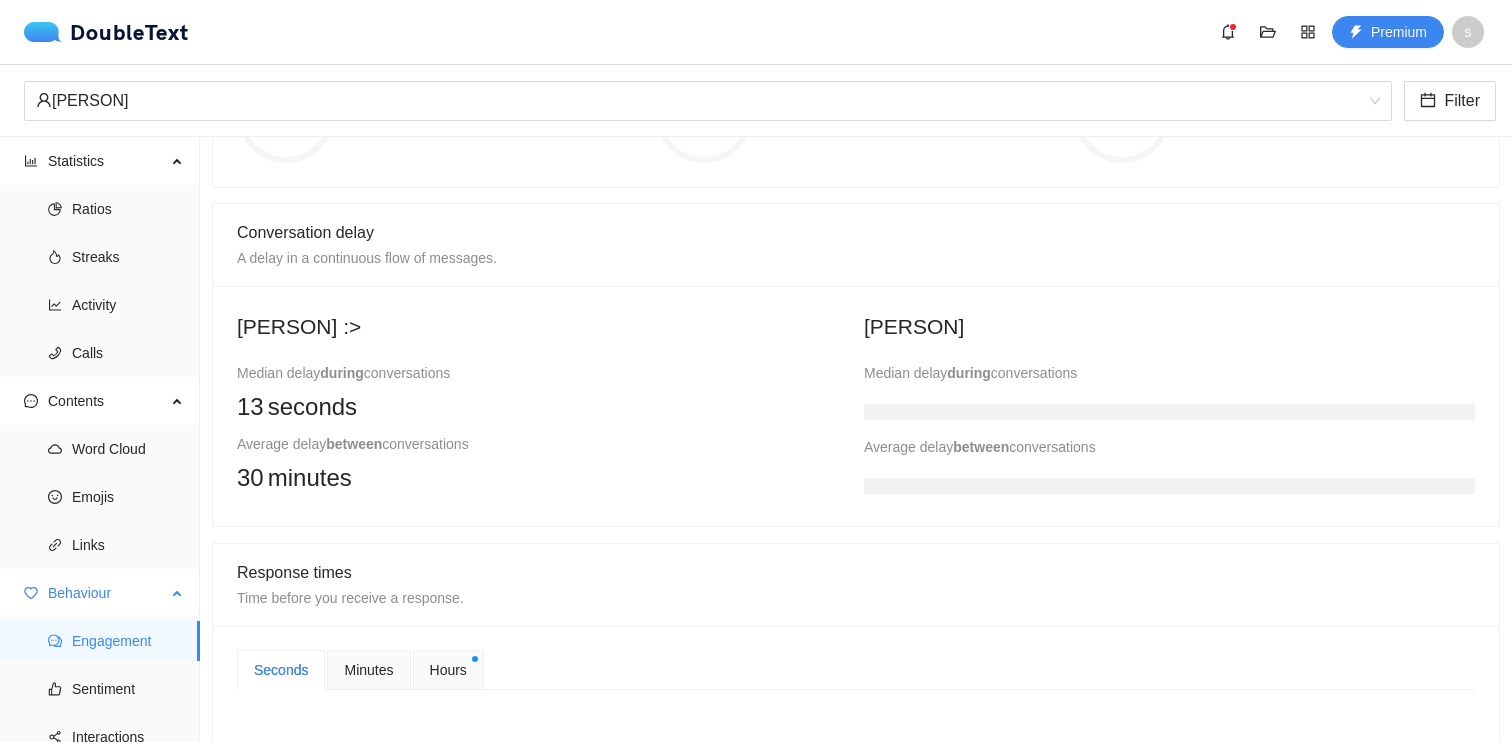 click on "Engagement Sentiment Interactions" at bounding box center [99, 689] 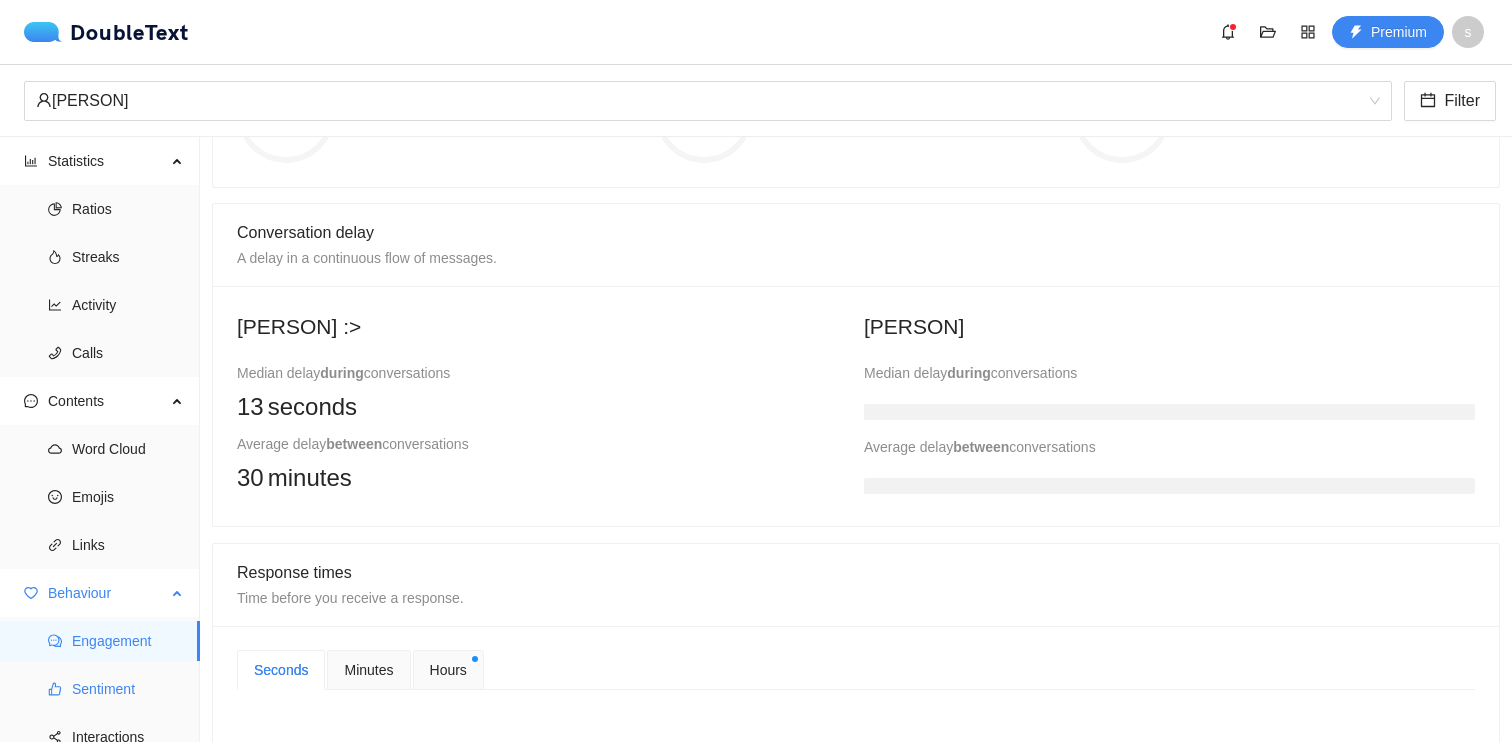 click on "Sentiment" at bounding box center (128, 689) 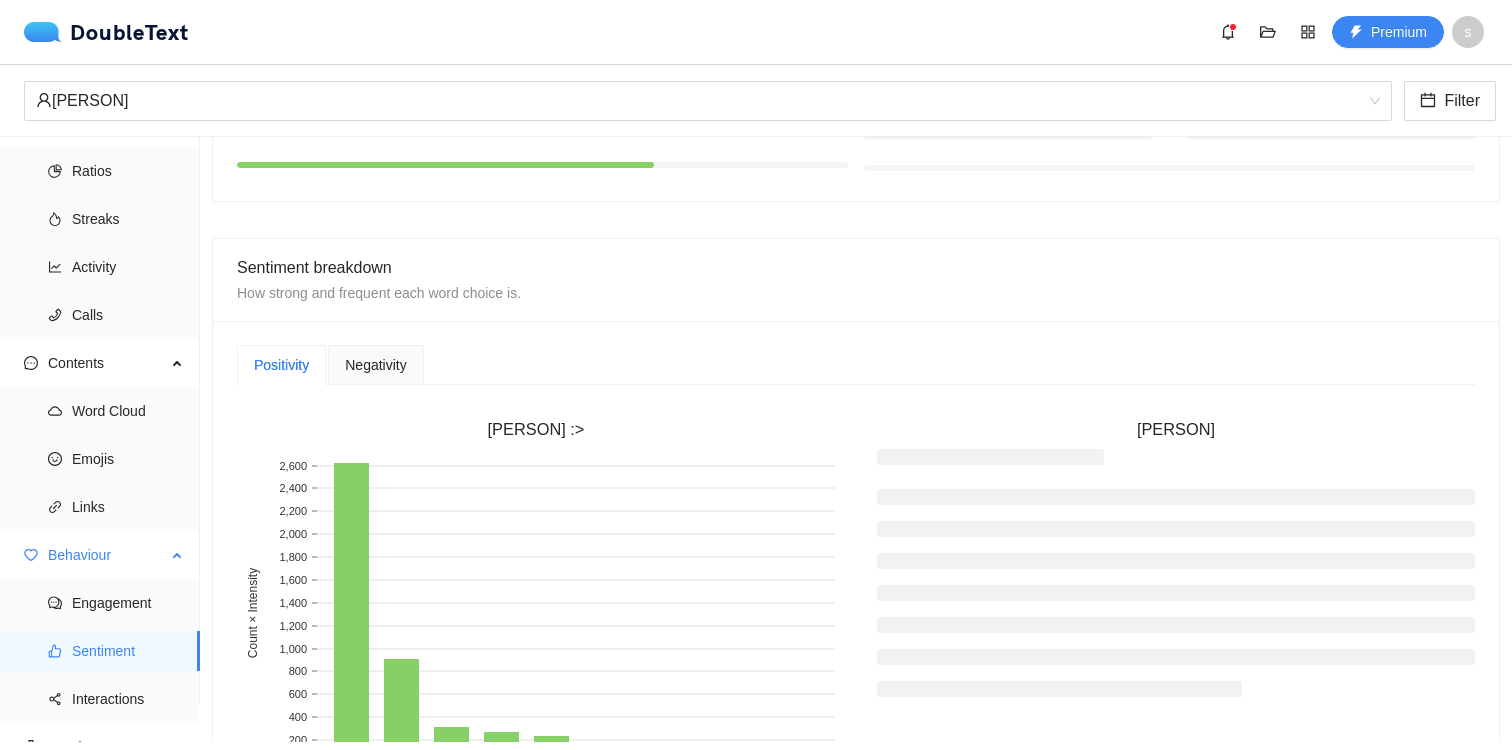 scroll, scrollTop: 63, scrollLeft: 0, axis: vertical 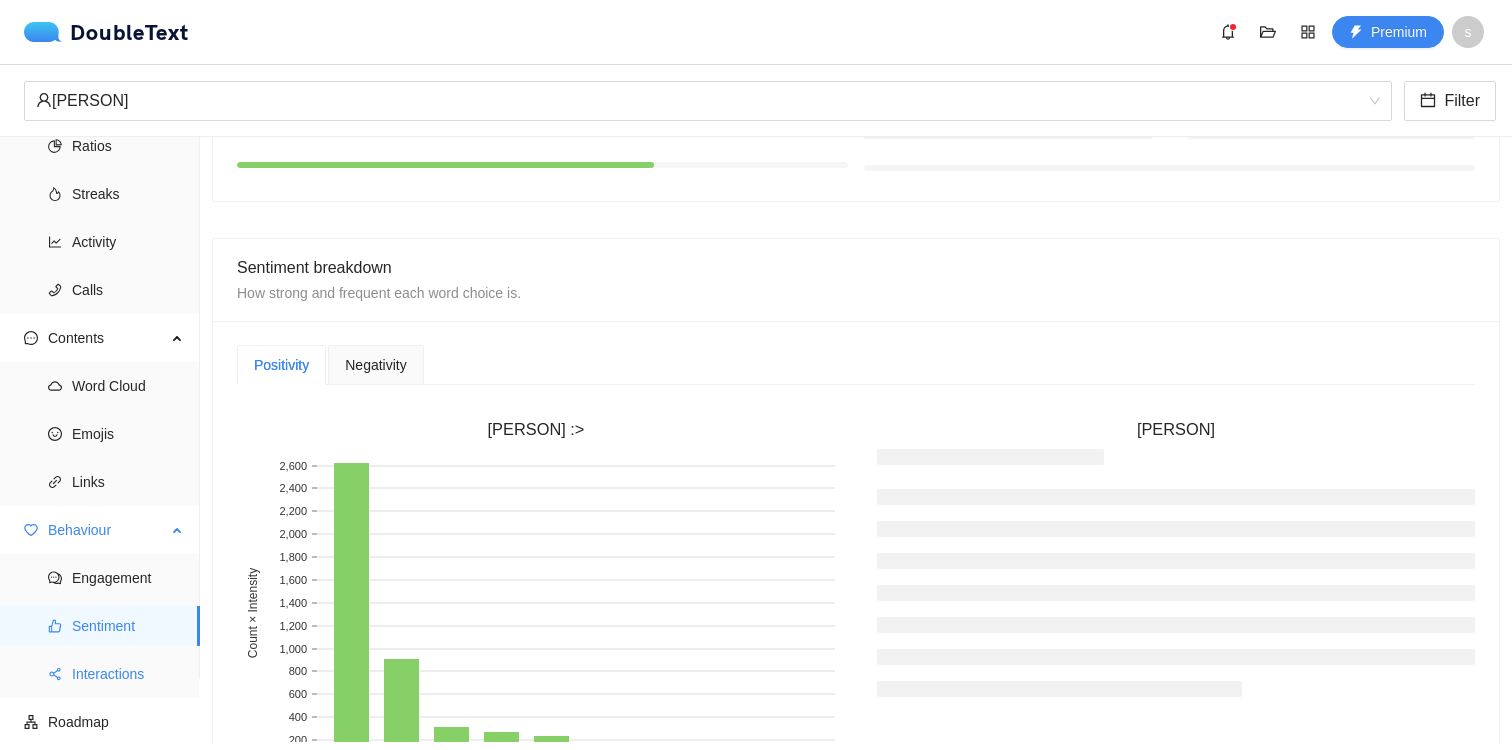 click on "Interactions" at bounding box center [128, 674] 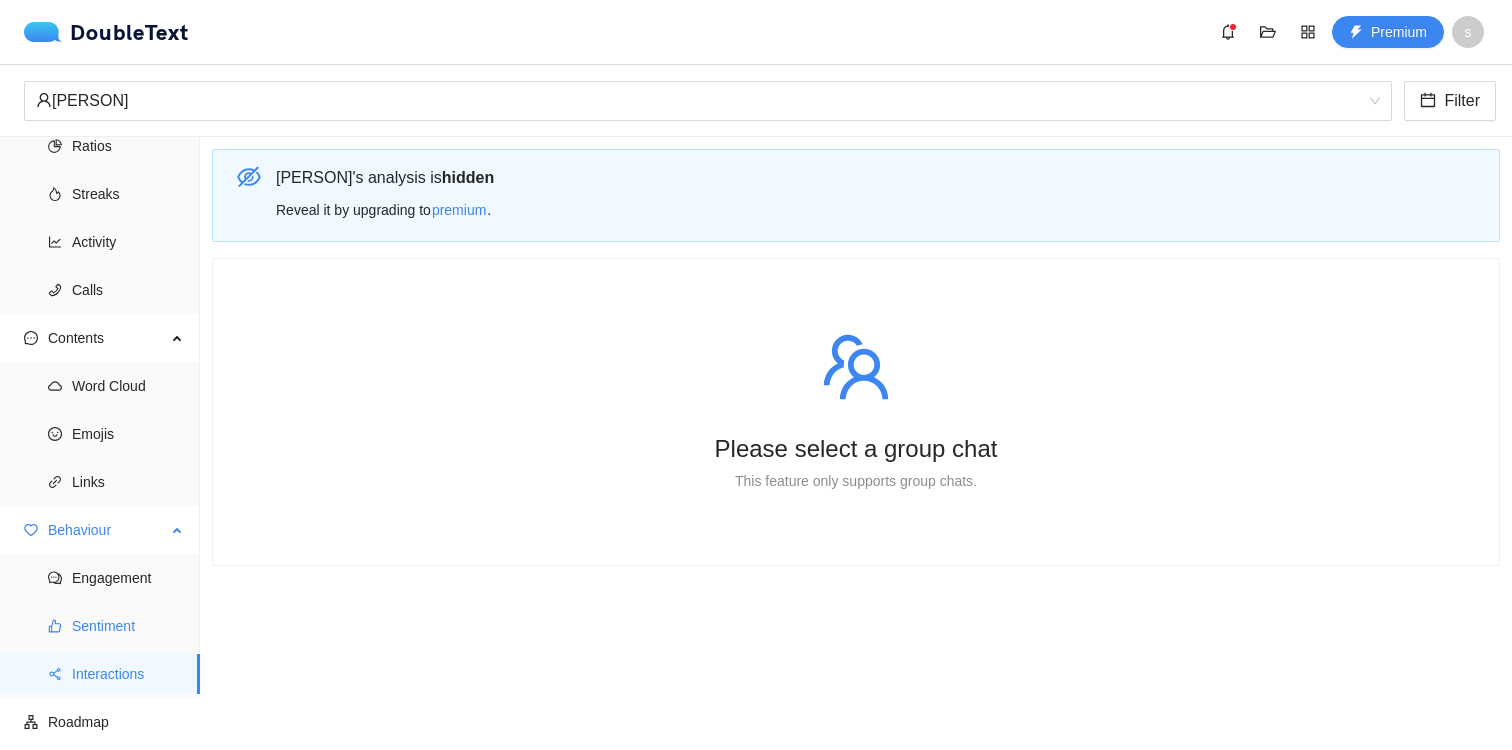 click on "Sentiment" at bounding box center [128, 626] 